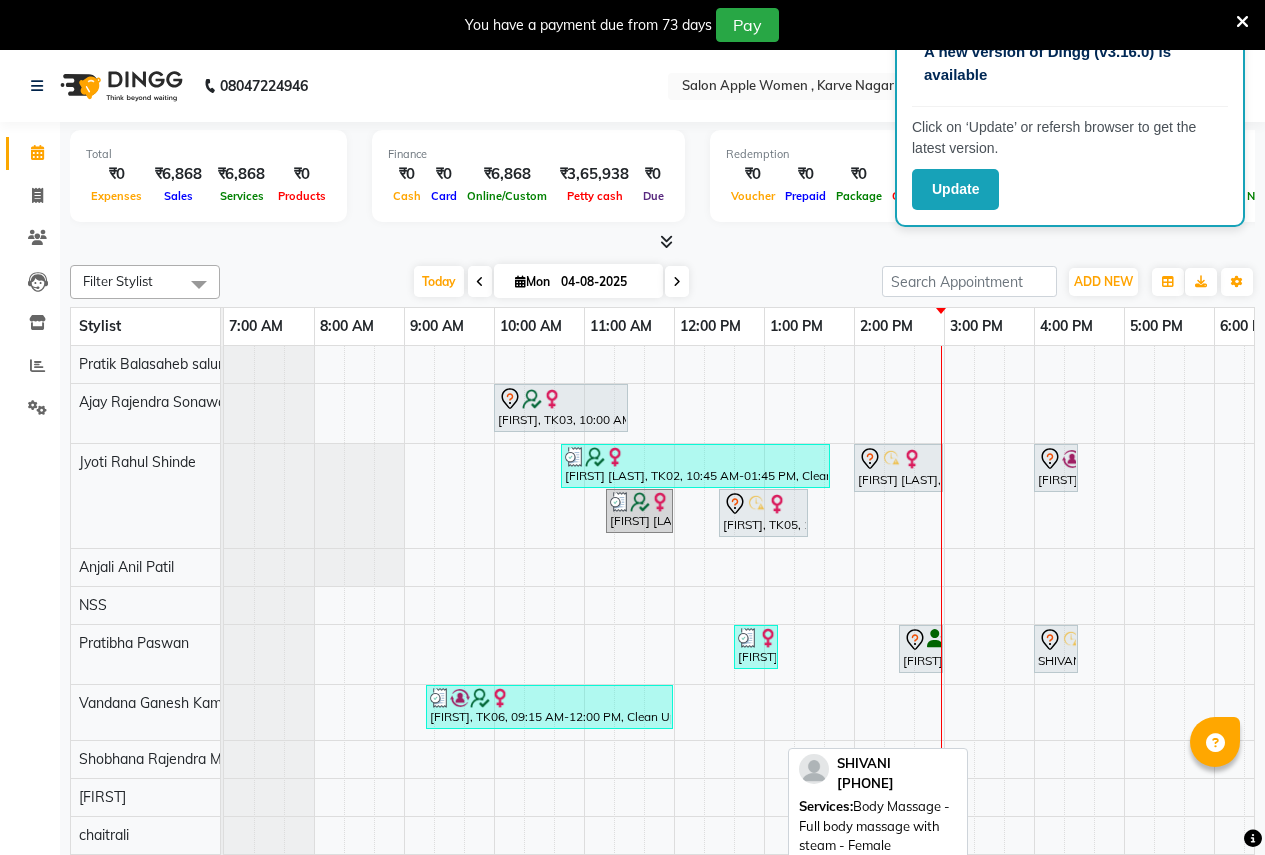 scroll, scrollTop: 50, scrollLeft: 0, axis: vertical 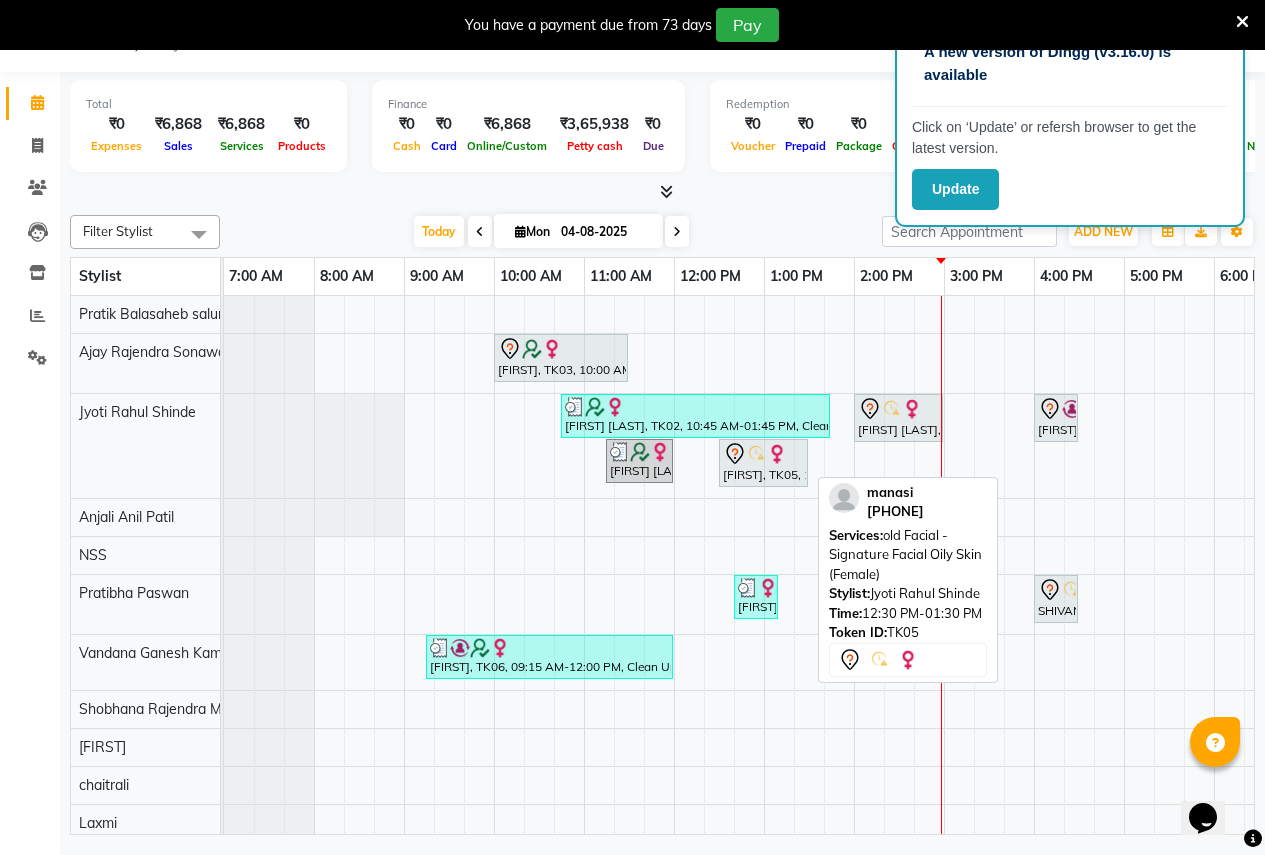 click on "manasi, TK05, 12:30 PM-01:30 PM, old Facial - Signature Facial Oily Skin (Female)" at bounding box center [763, 463] 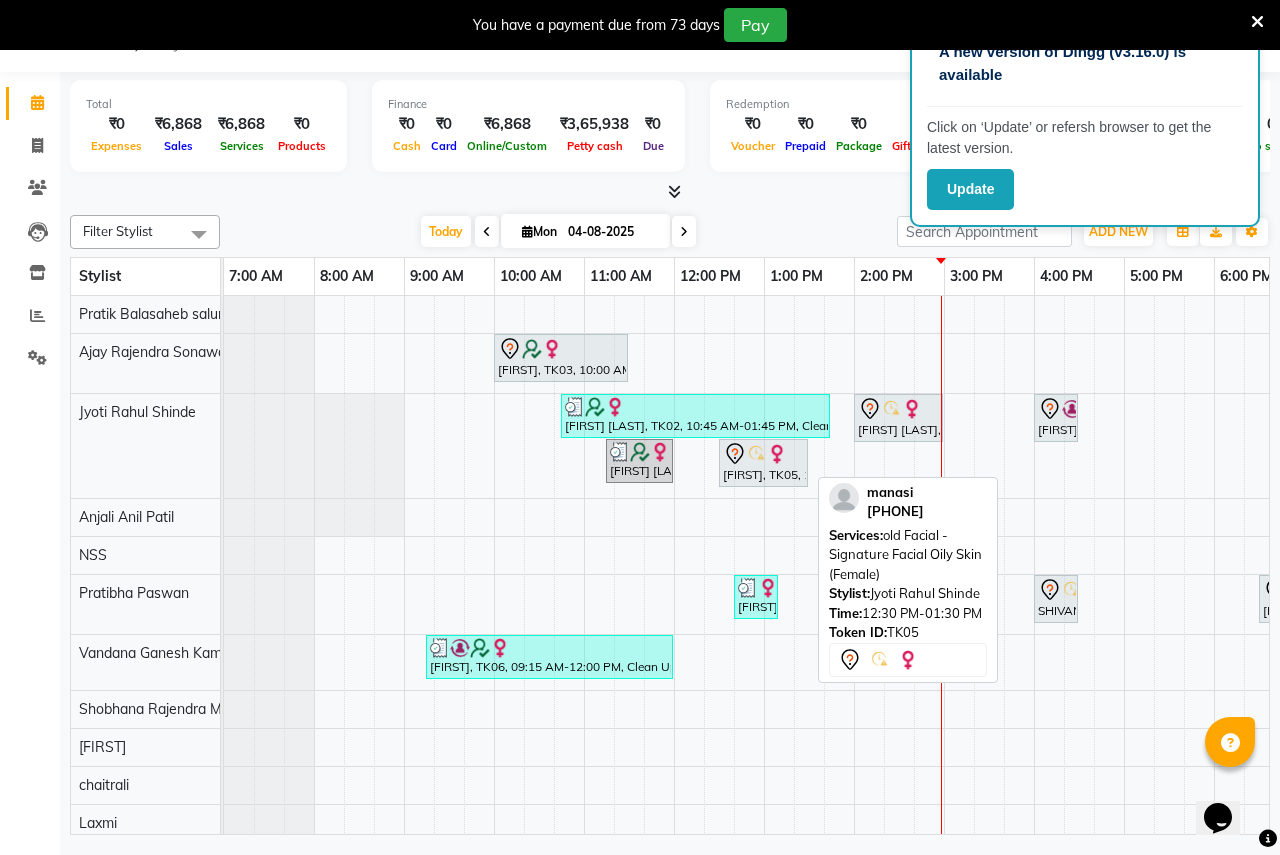 select on "7" 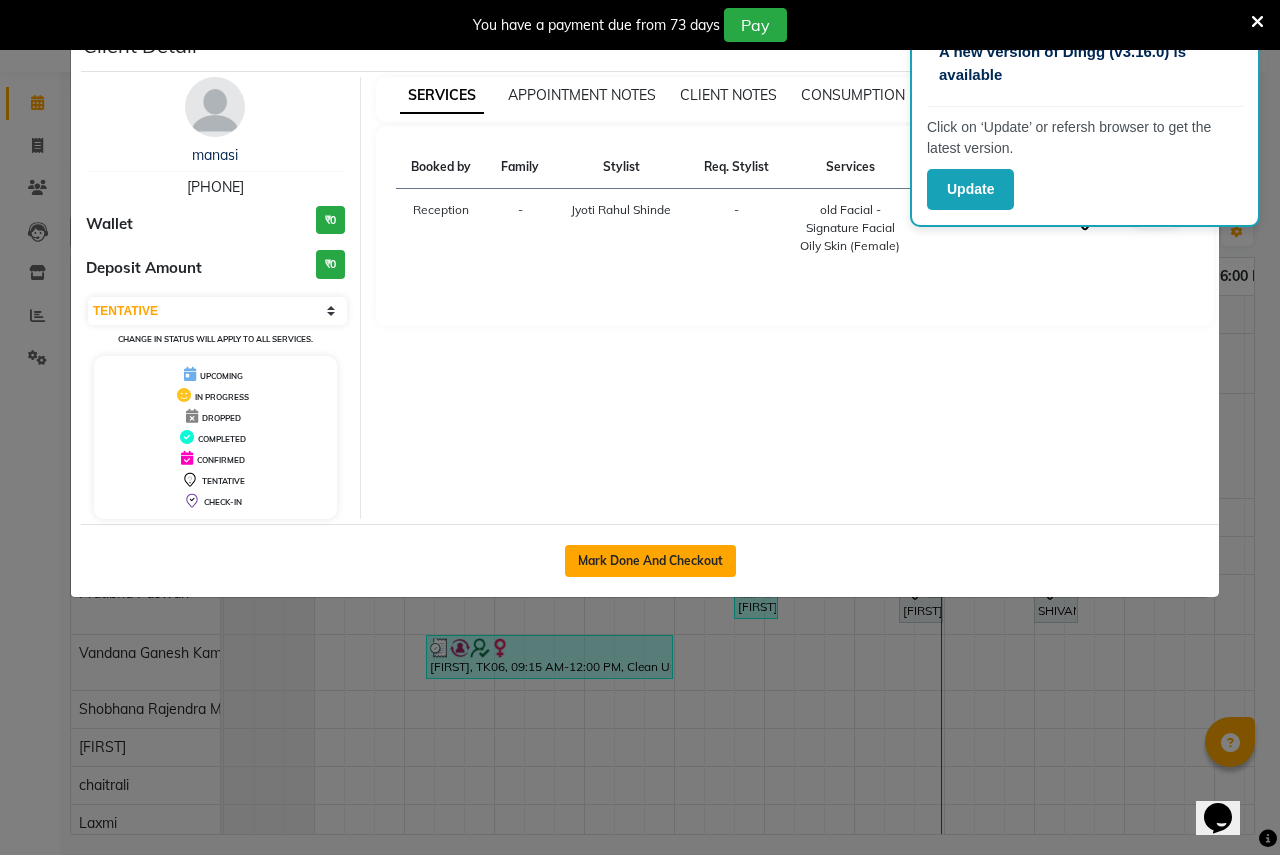 click on "Mark Done And Checkout" 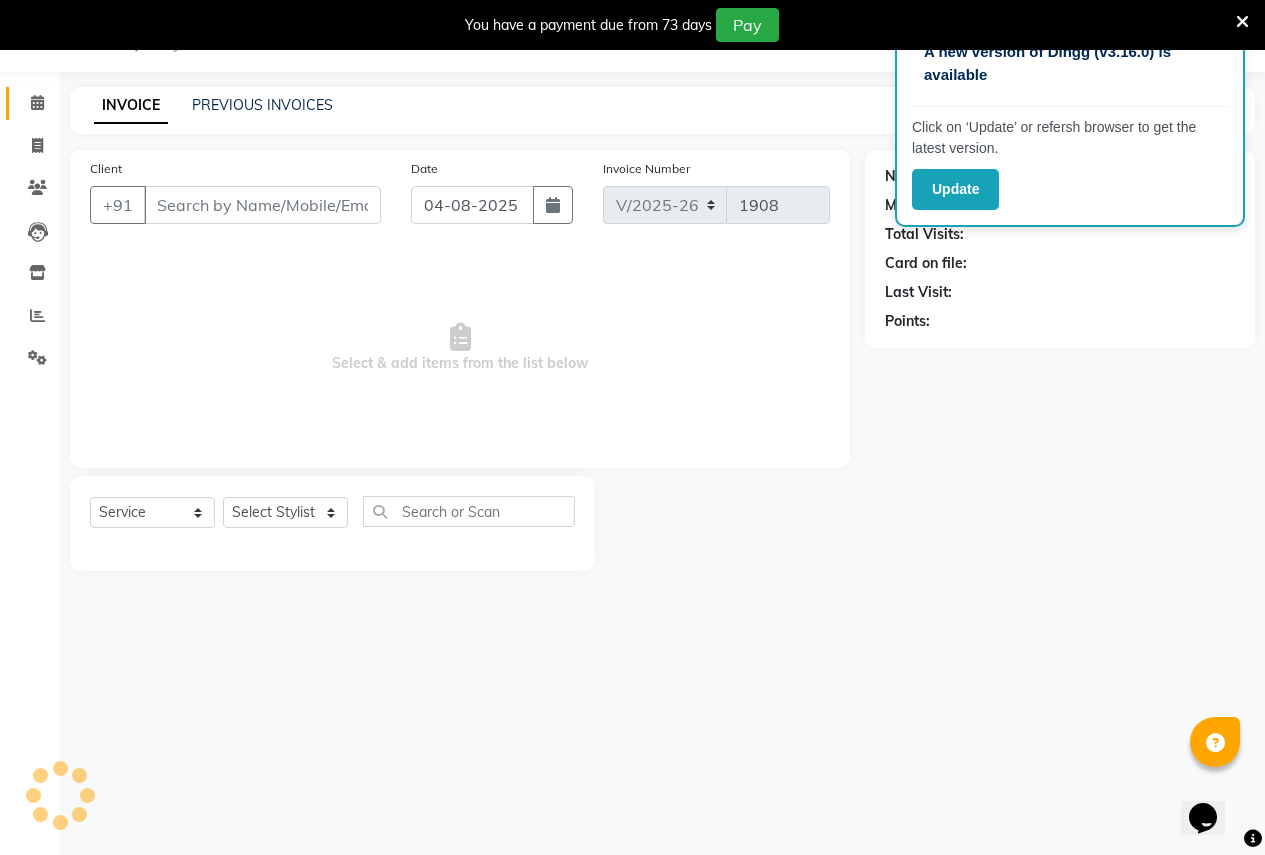 type on "9960211943" 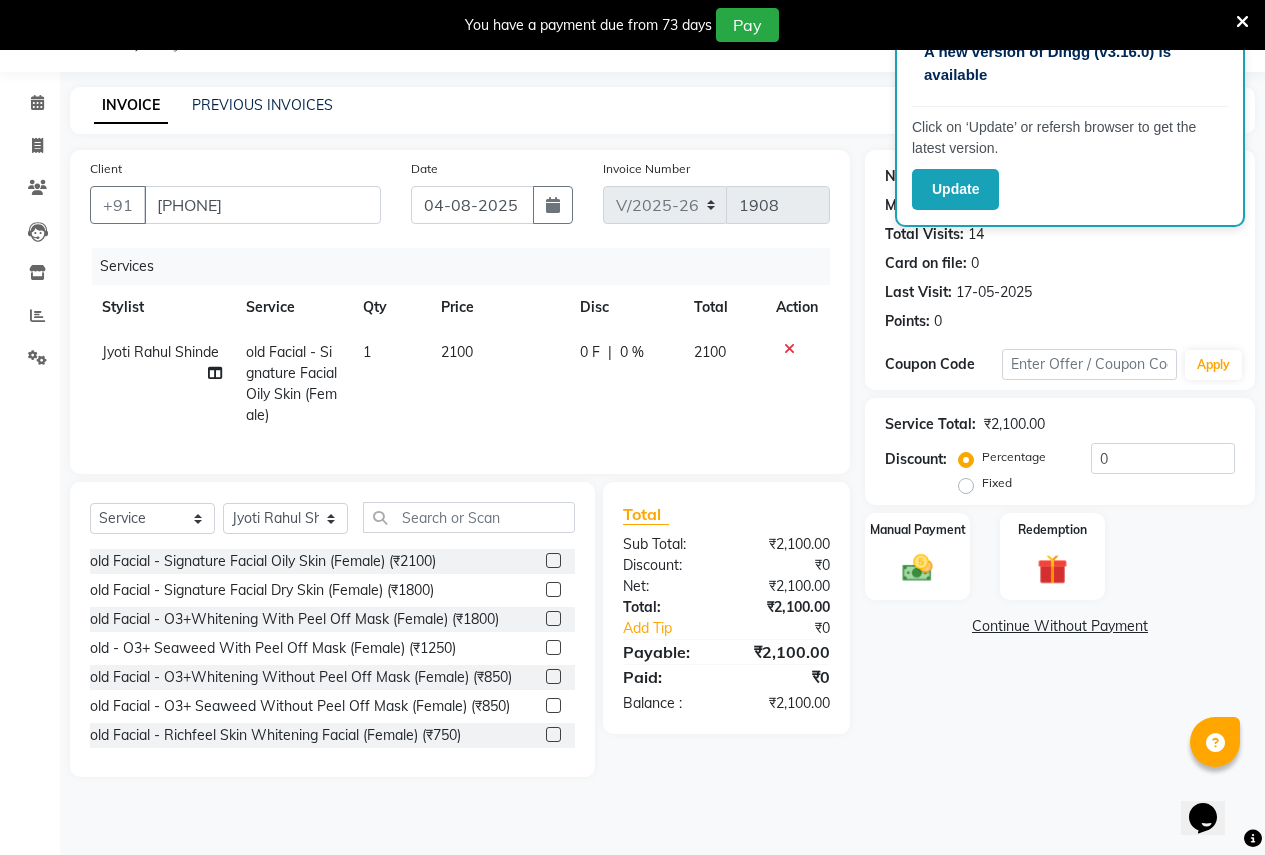 click on "old Facial - Signature Facial Oily Skin (Female)" 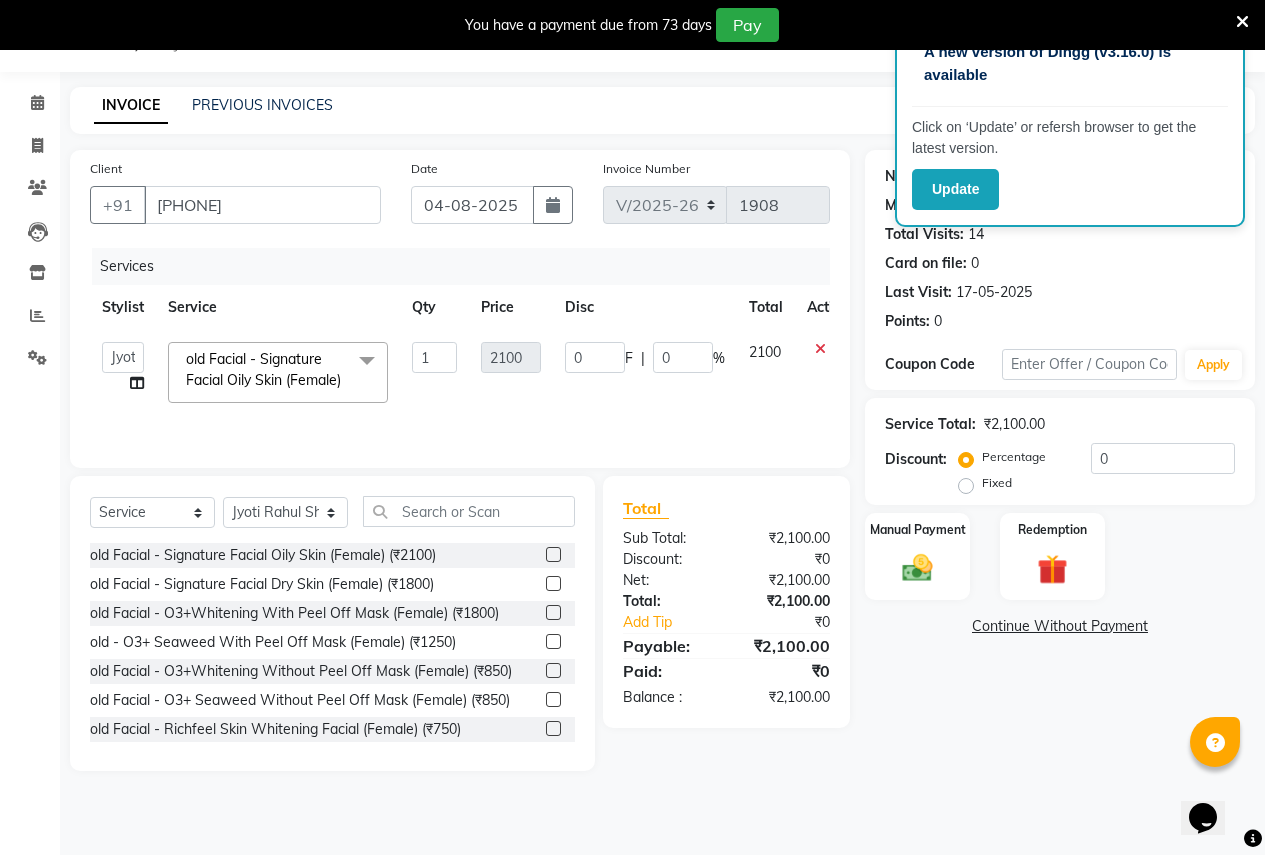 click on "old Facial - Signature Facial Oily Skin (Female)" 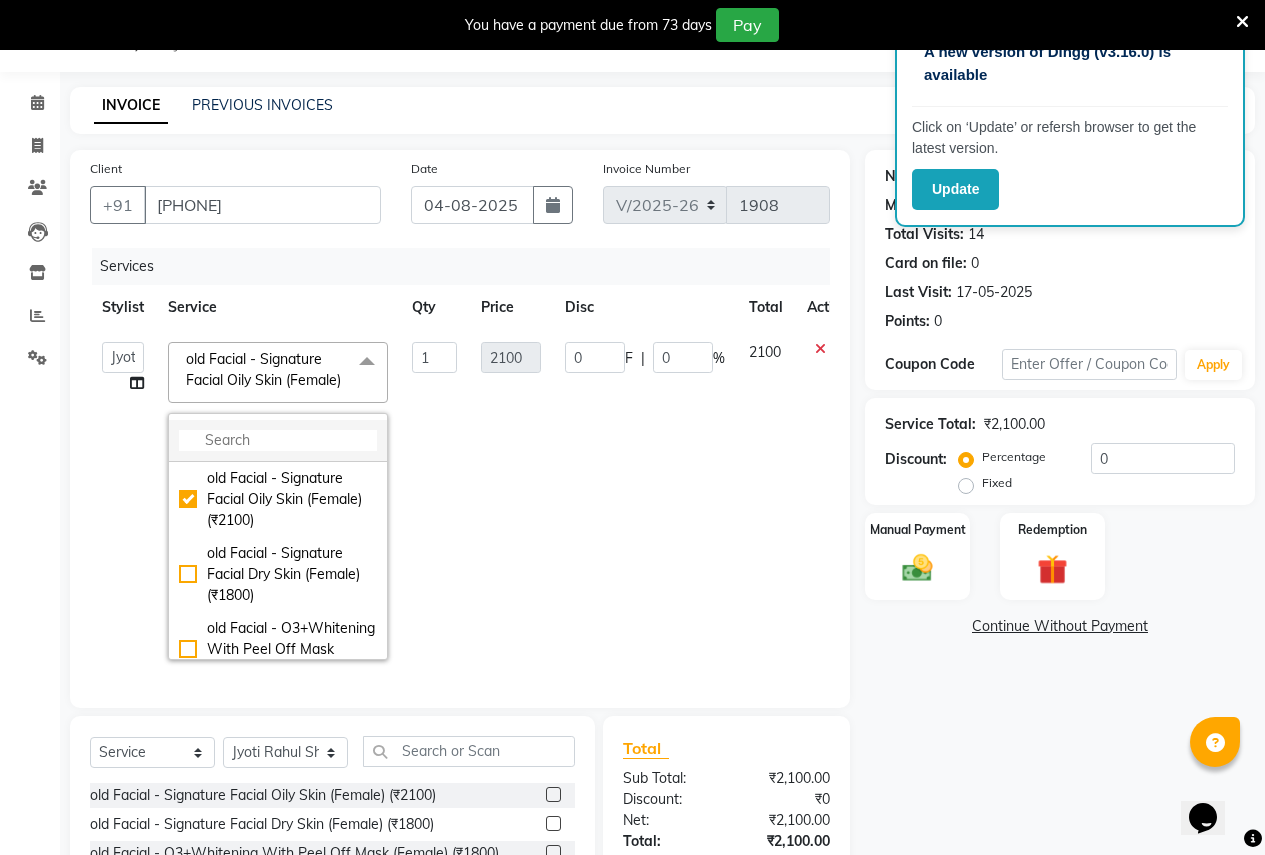 click 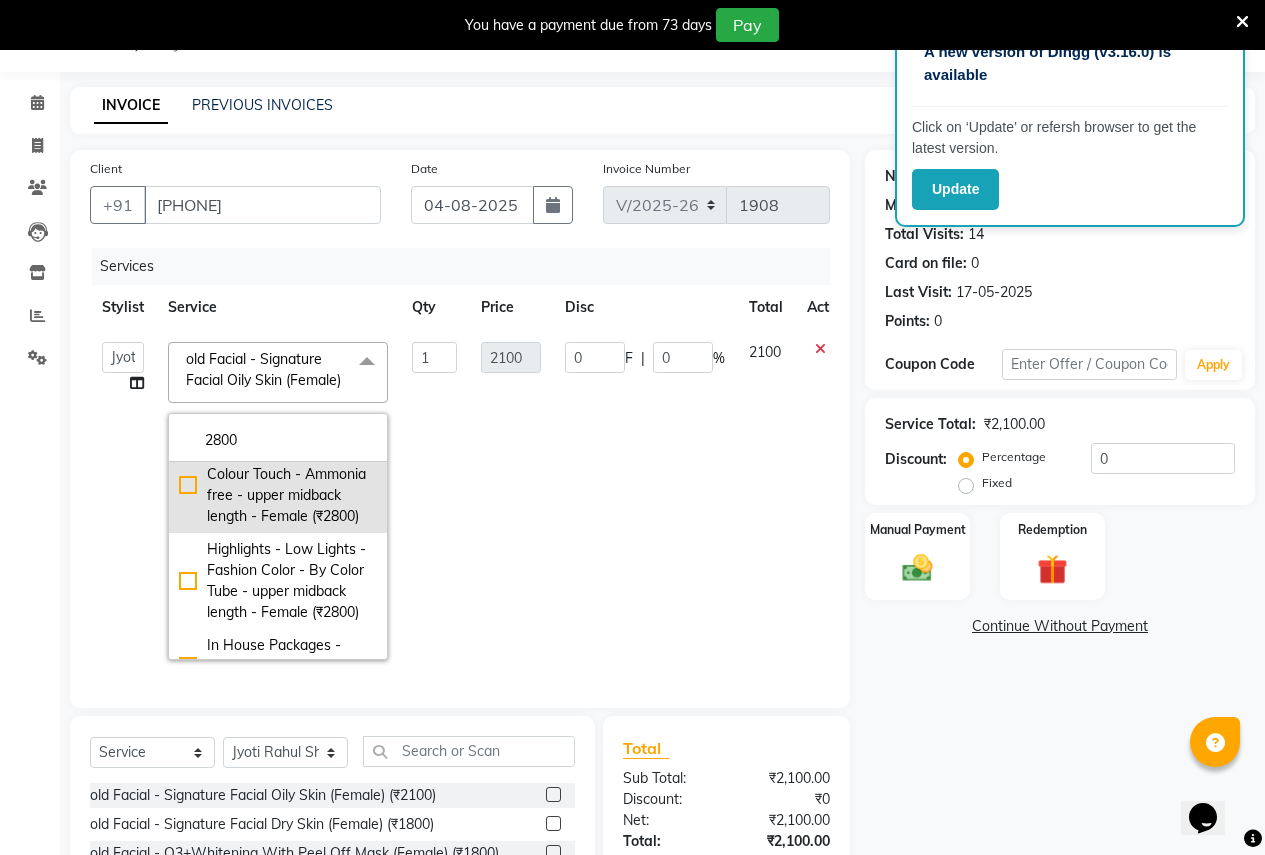 scroll, scrollTop: 187, scrollLeft: 0, axis: vertical 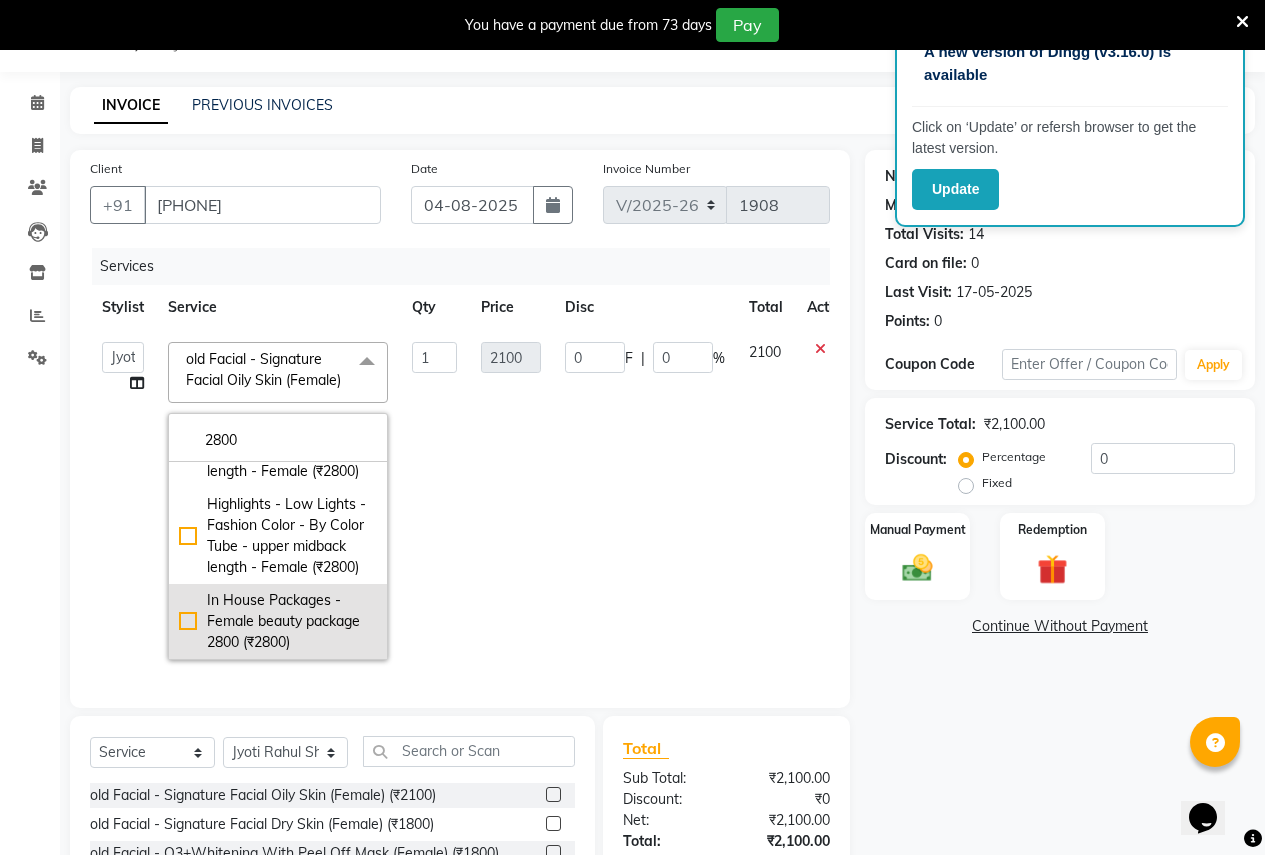 type on "2800" 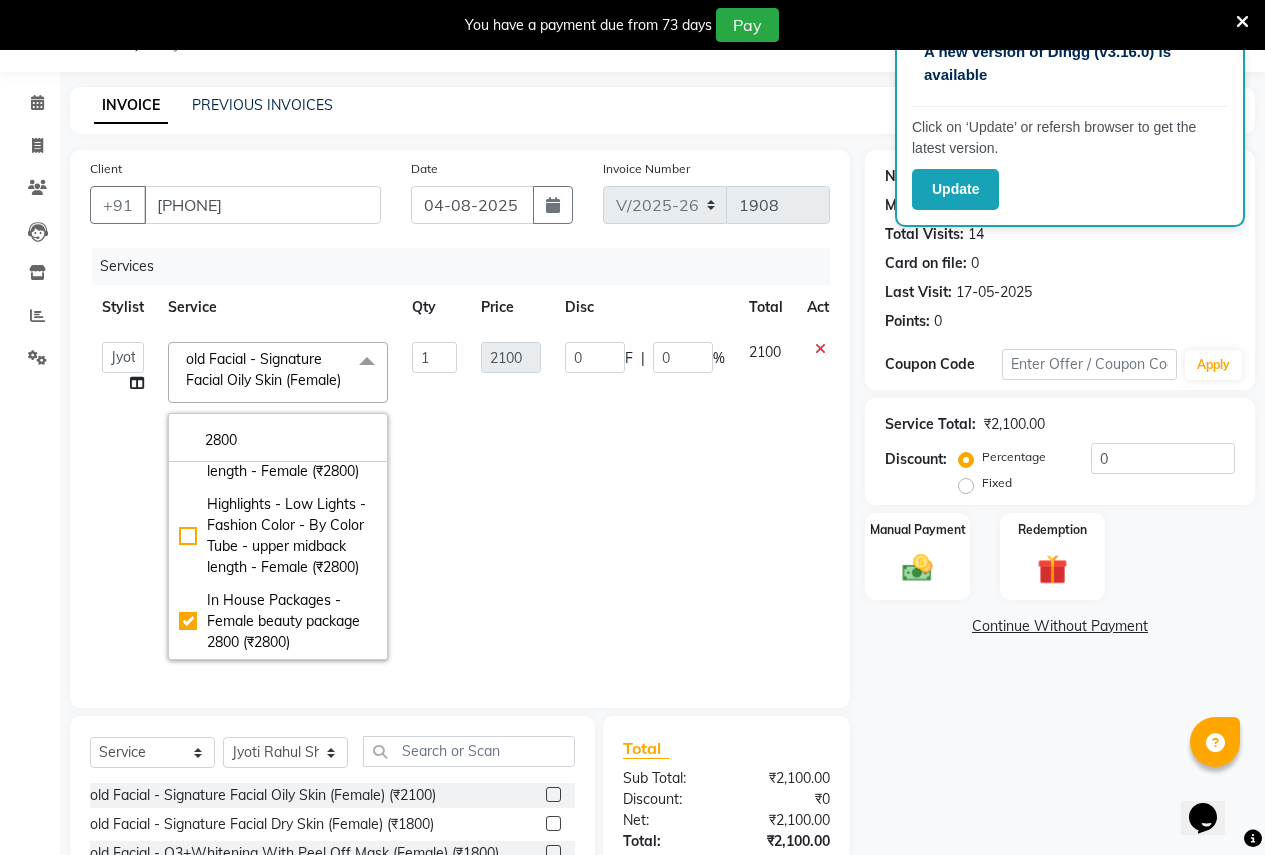checkbox on "true" 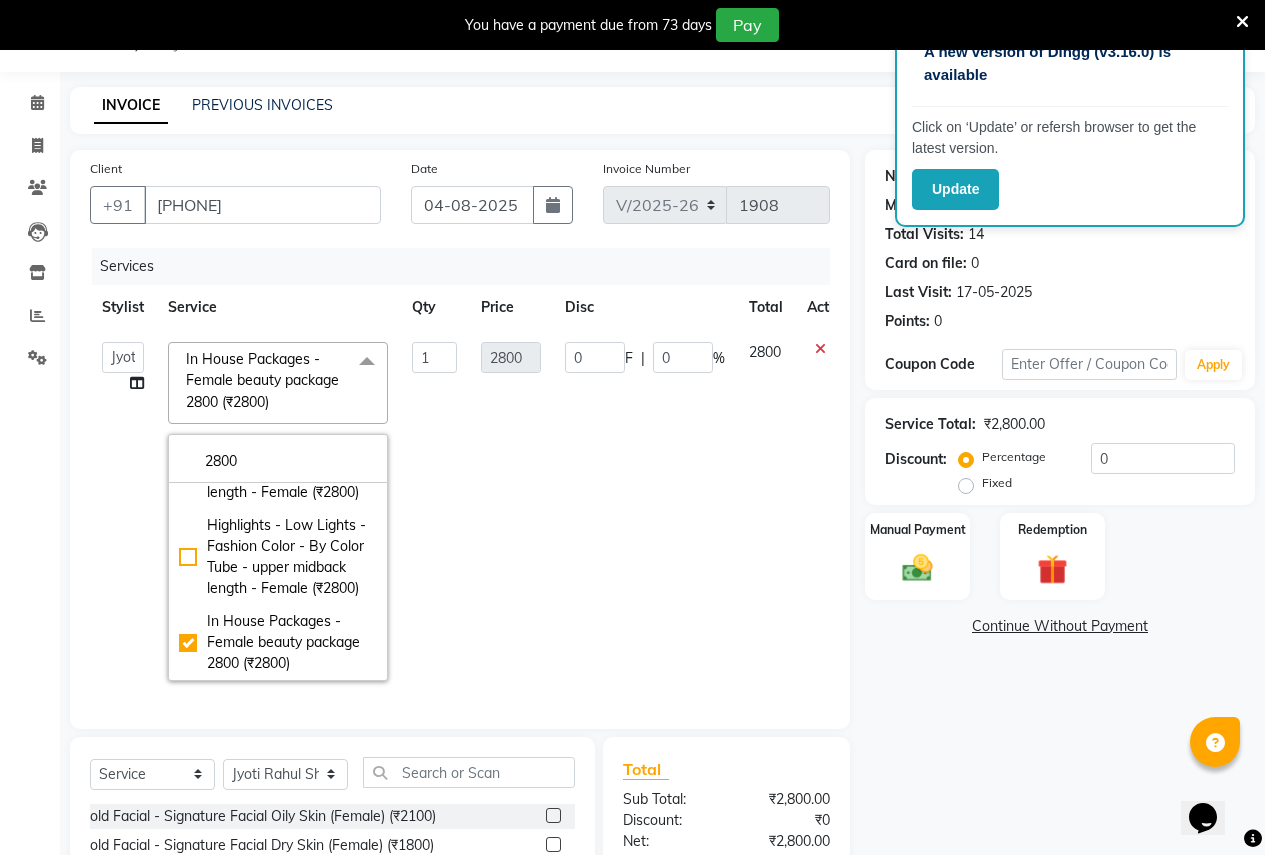 click on "2800" 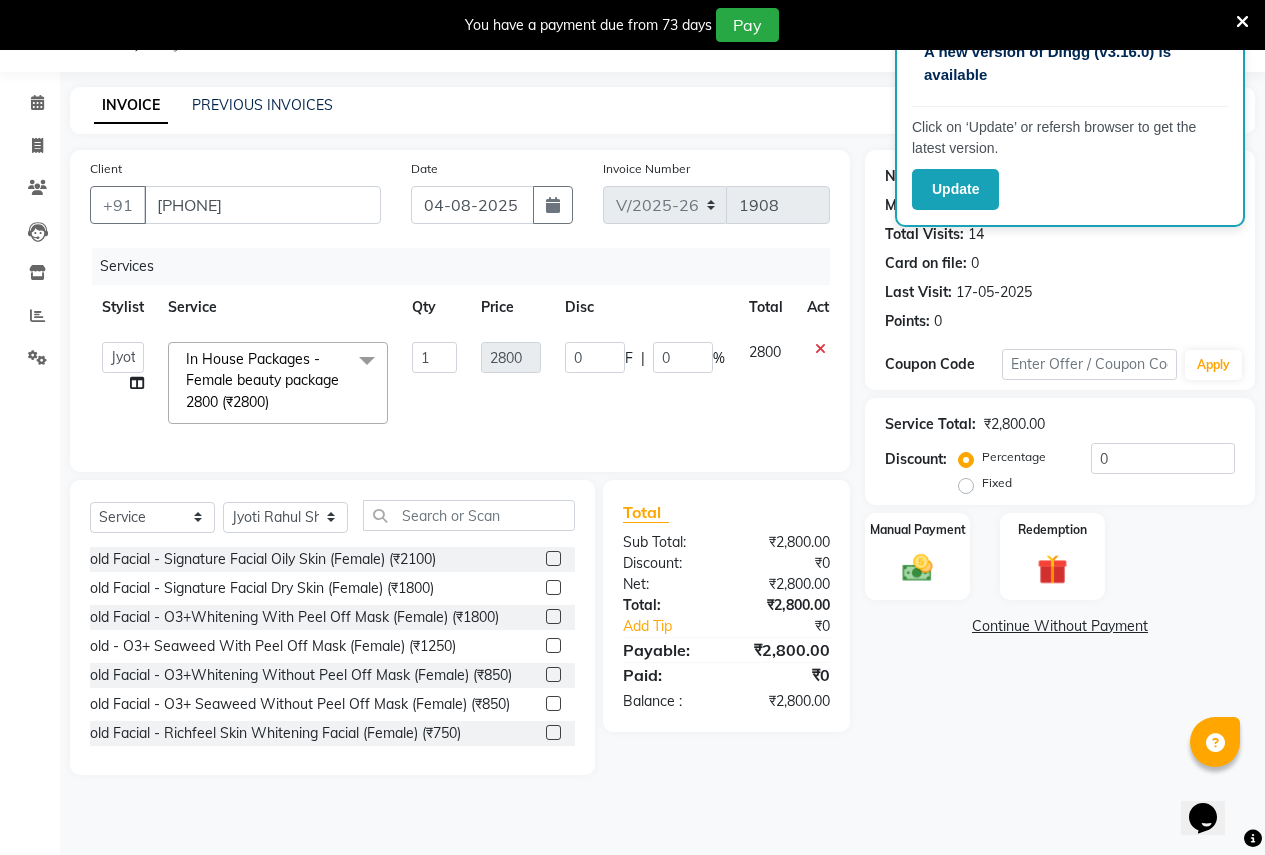 click on "Fixed" 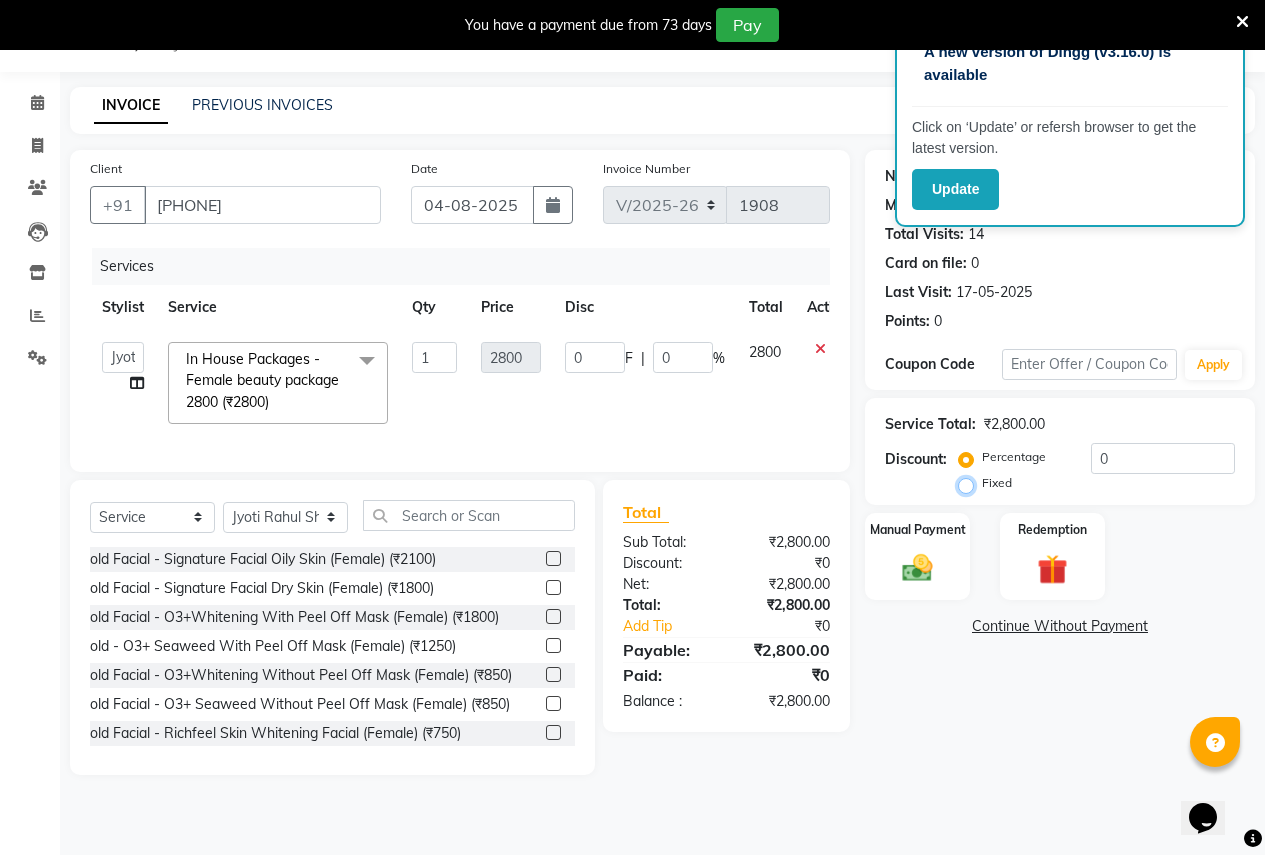 click on "Fixed" at bounding box center (970, 483) 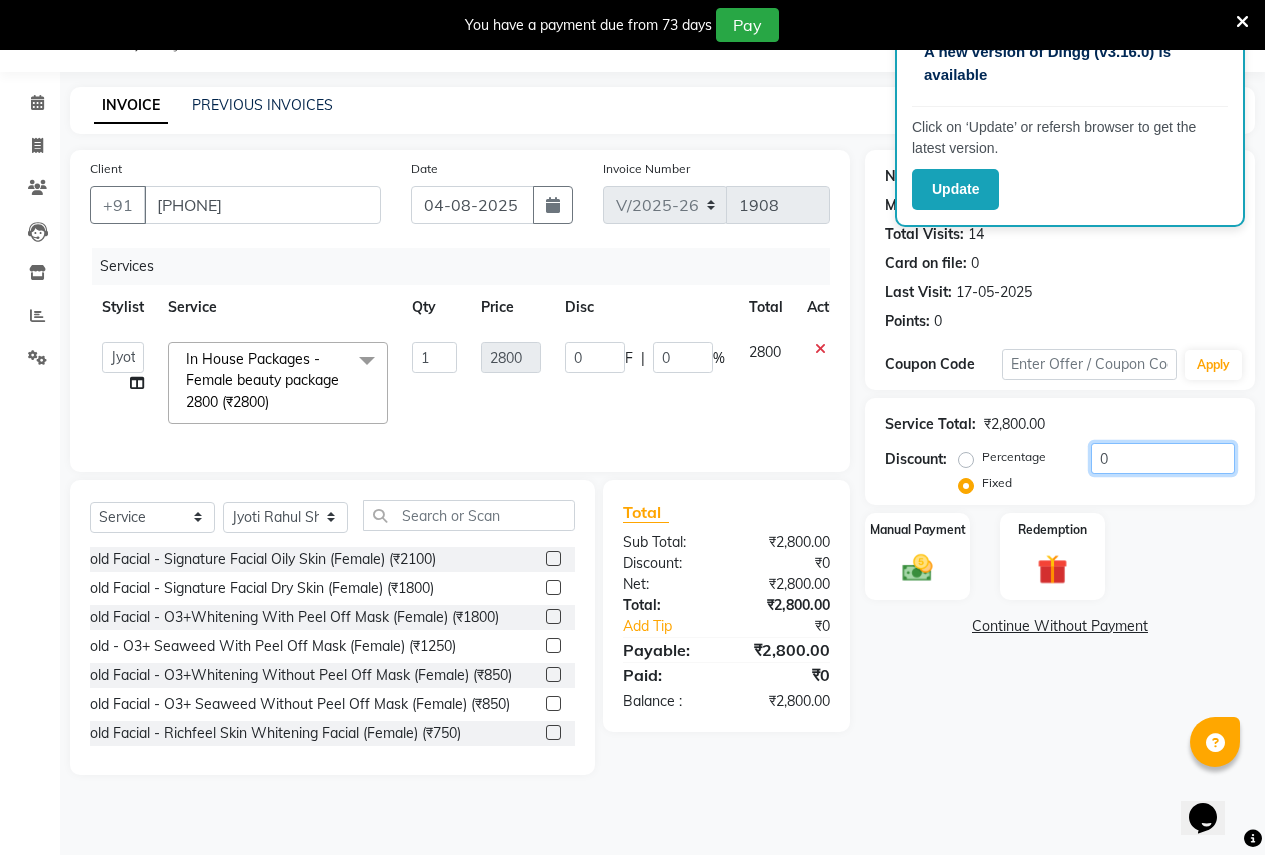 drag, startPoint x: 1158, startPoint y: 459, endPoint x: 941, endPoint y: 456, distance: 217.02074 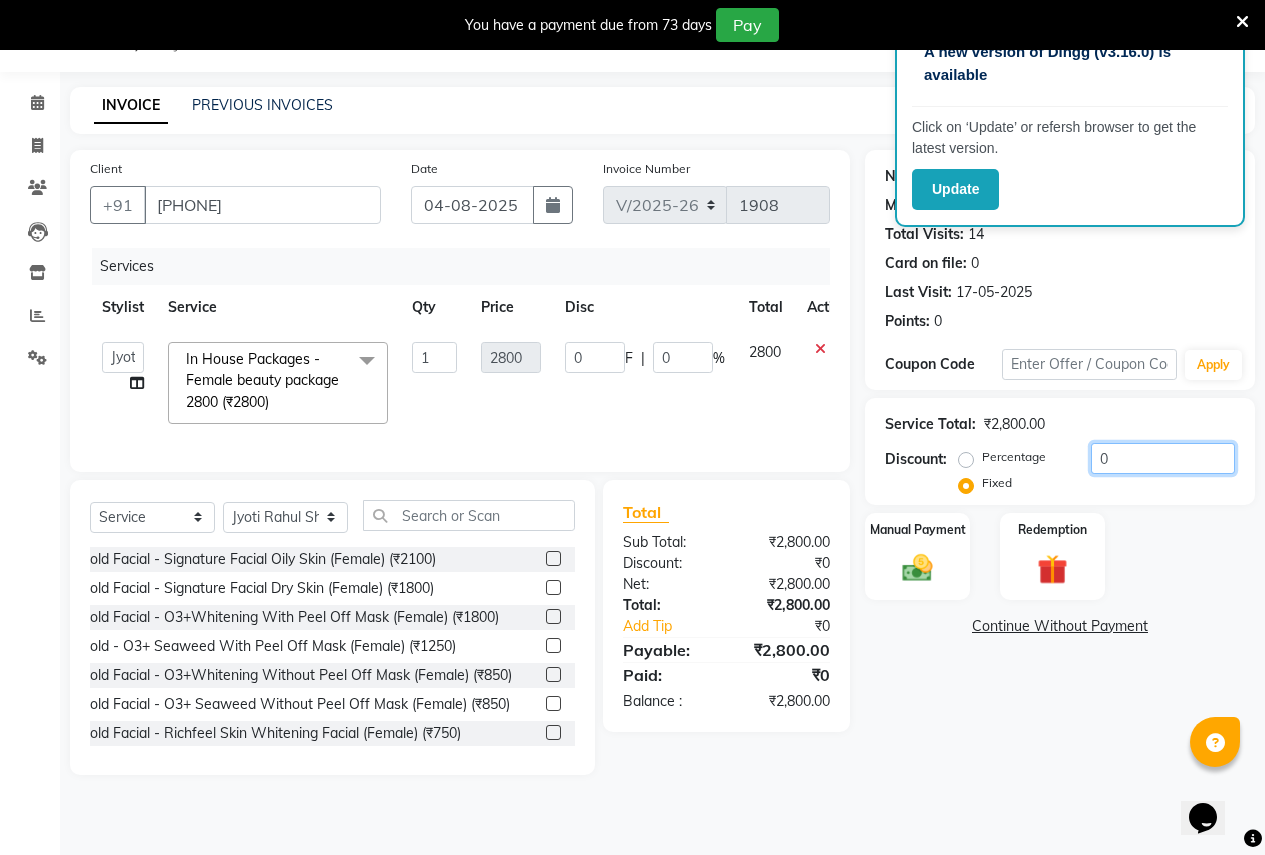 click on "Discount:  Percentage   Fixed  0" 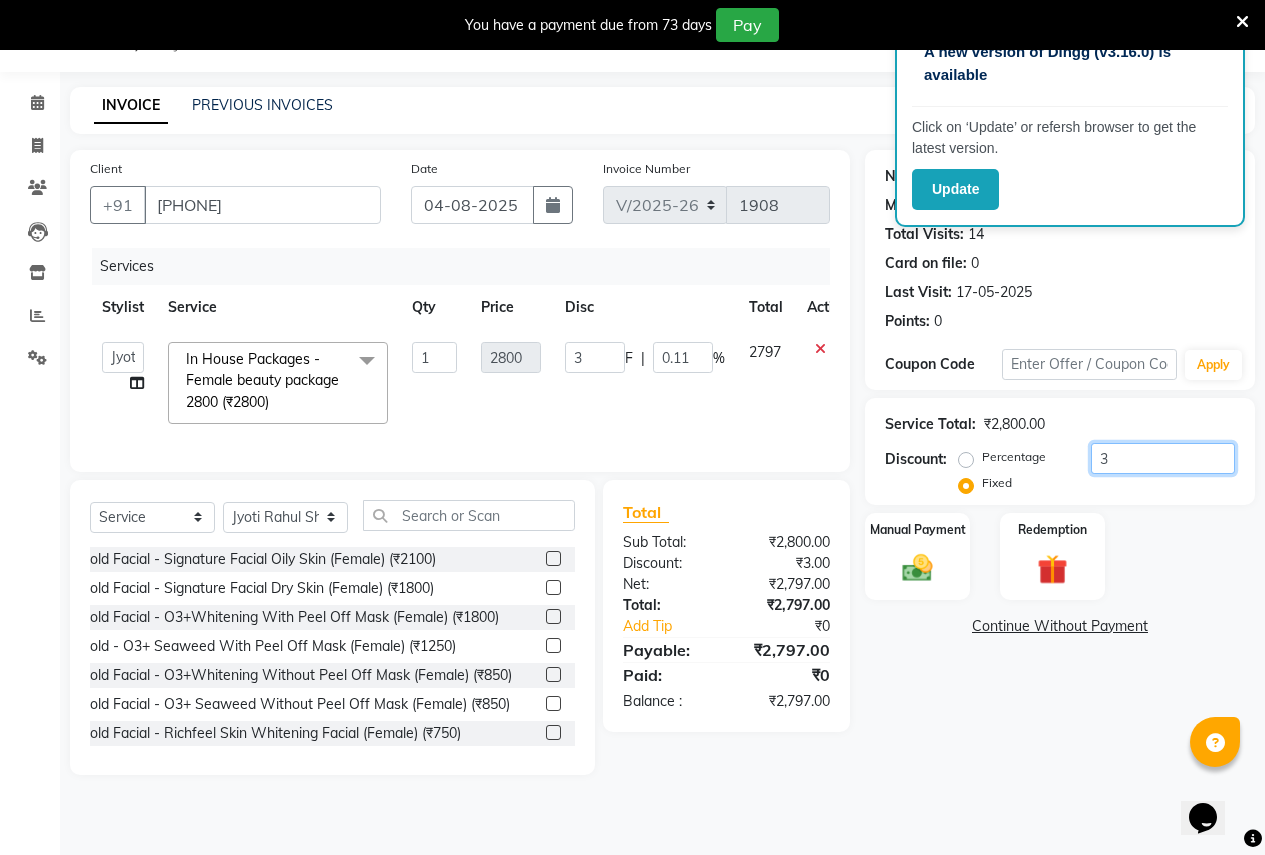type on "30" 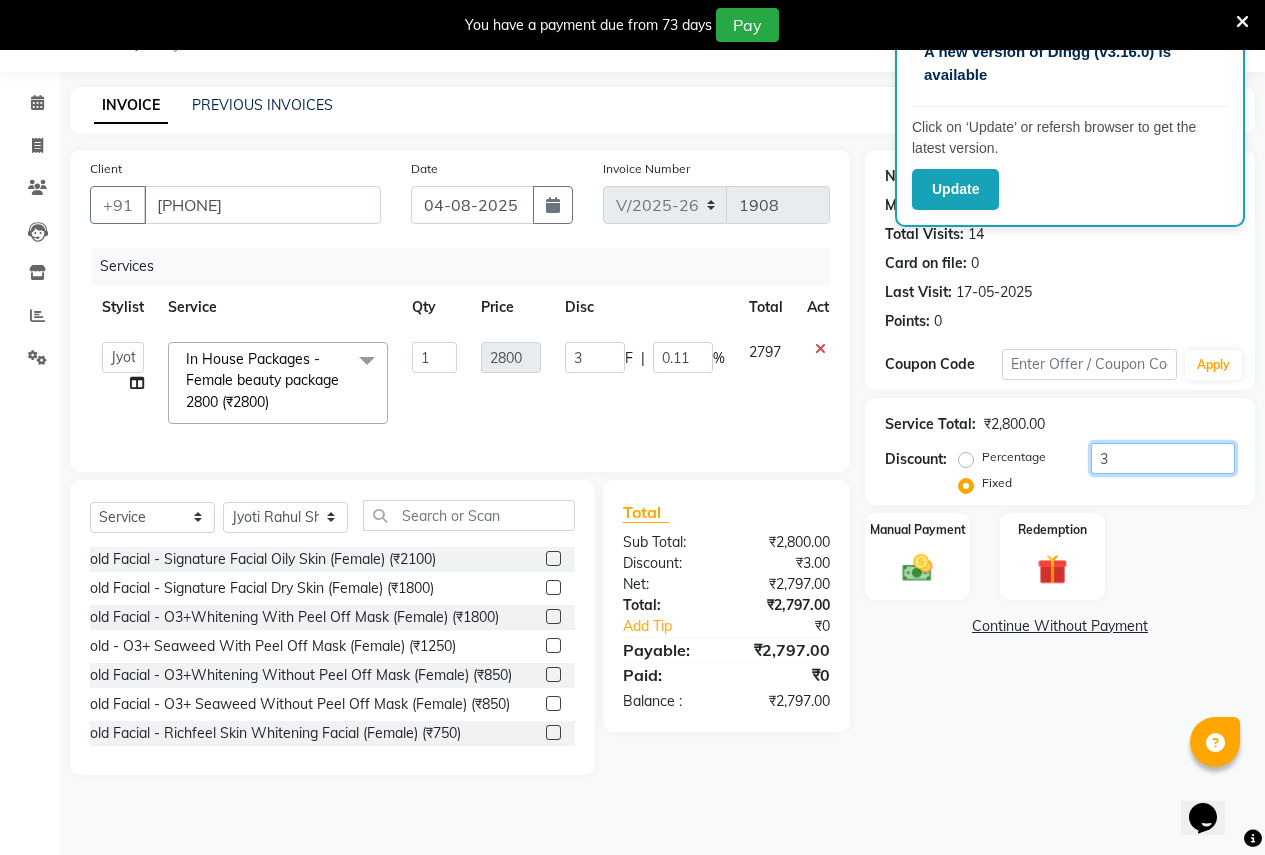 type on "30" 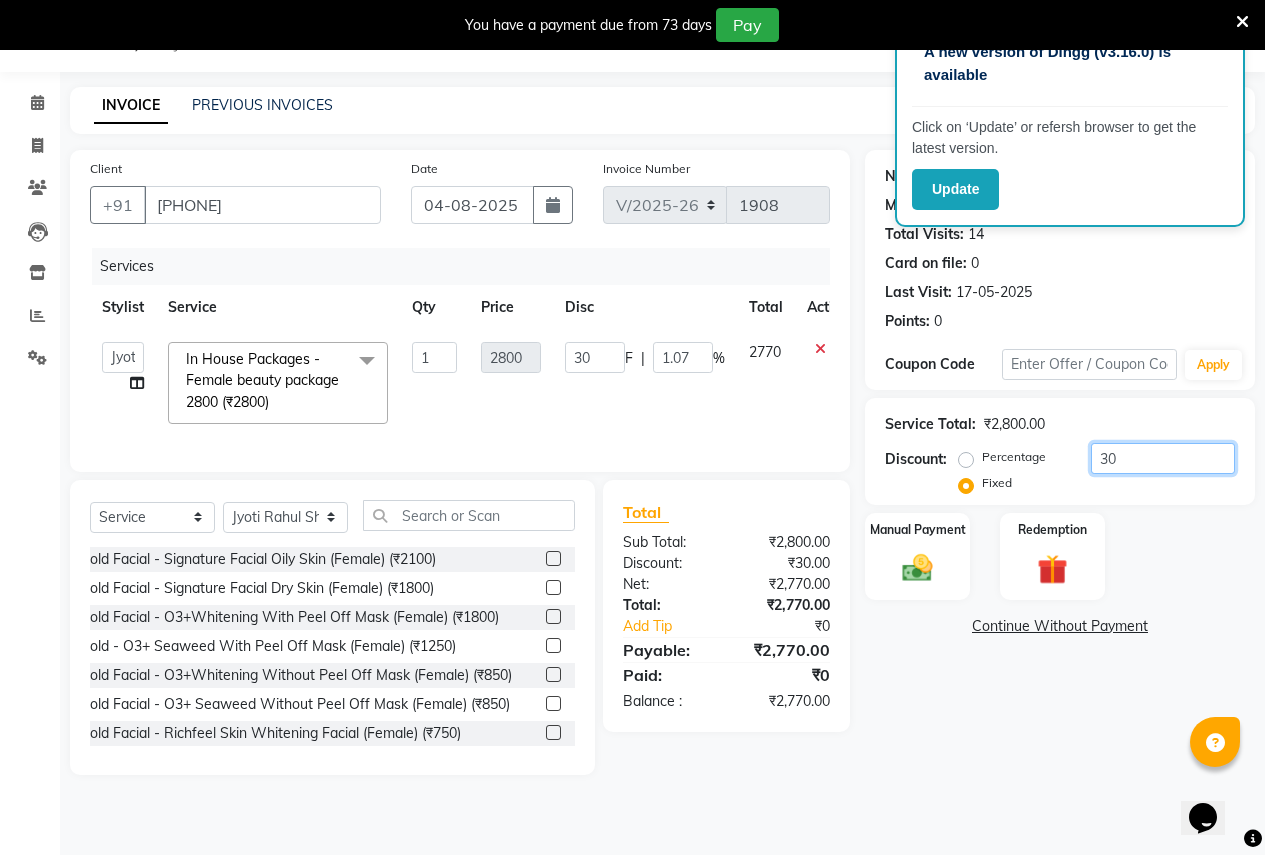 type on "300" 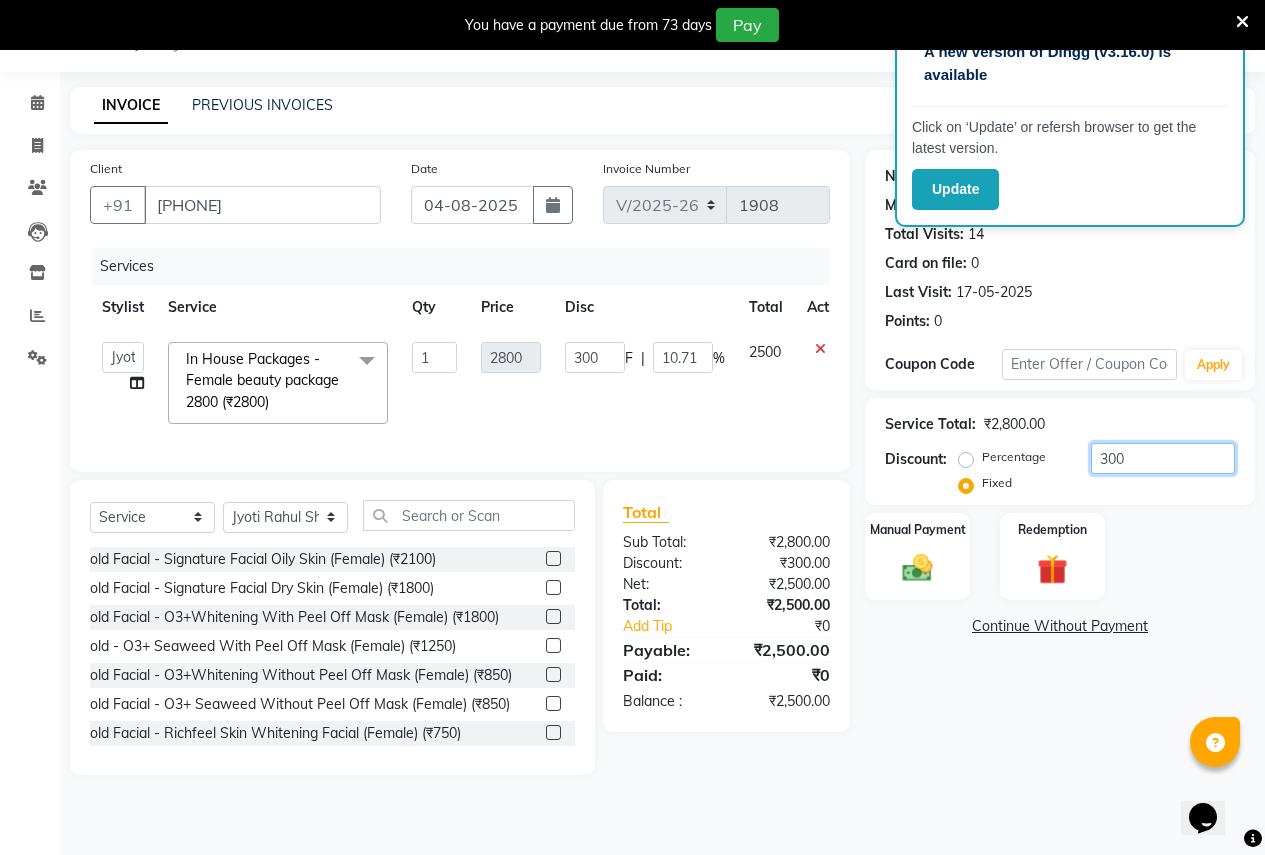 type on "30" 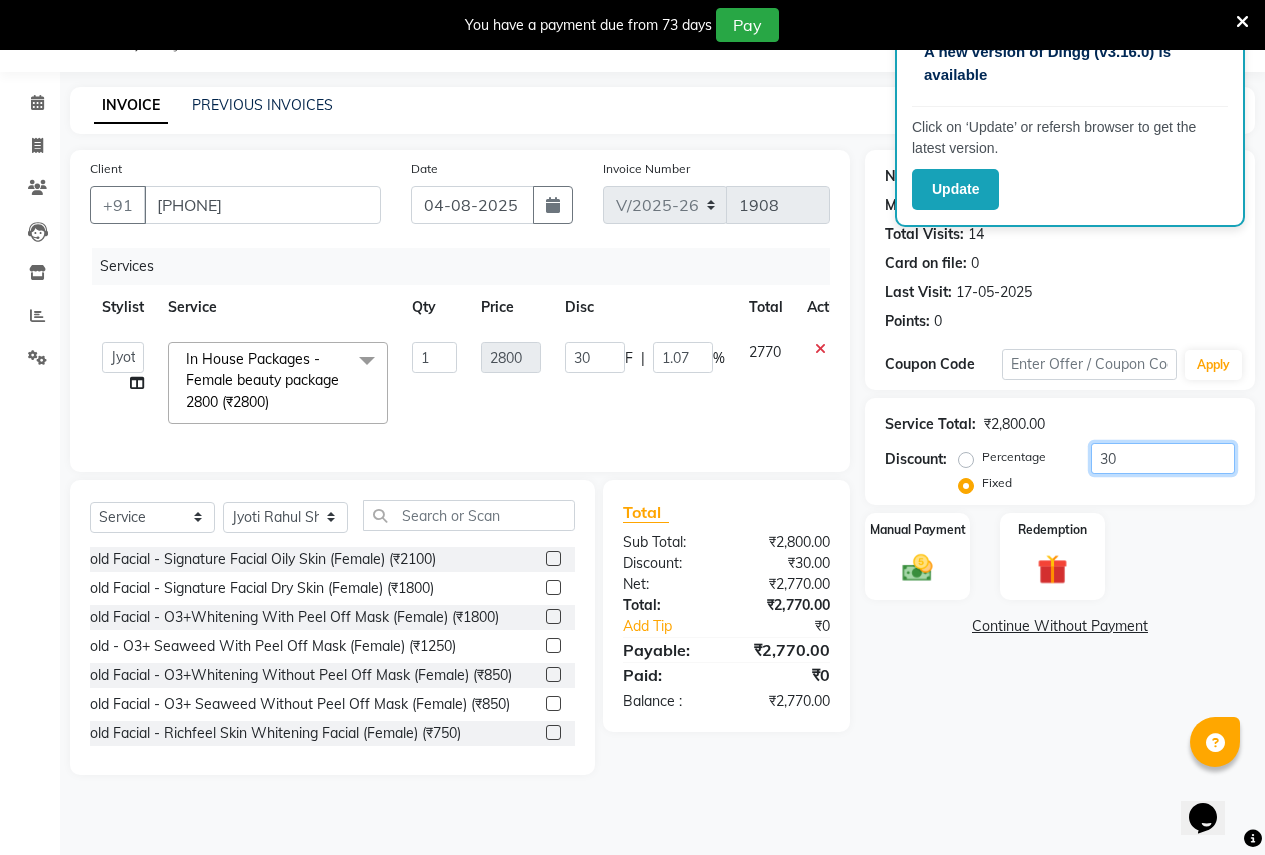 type on "3" 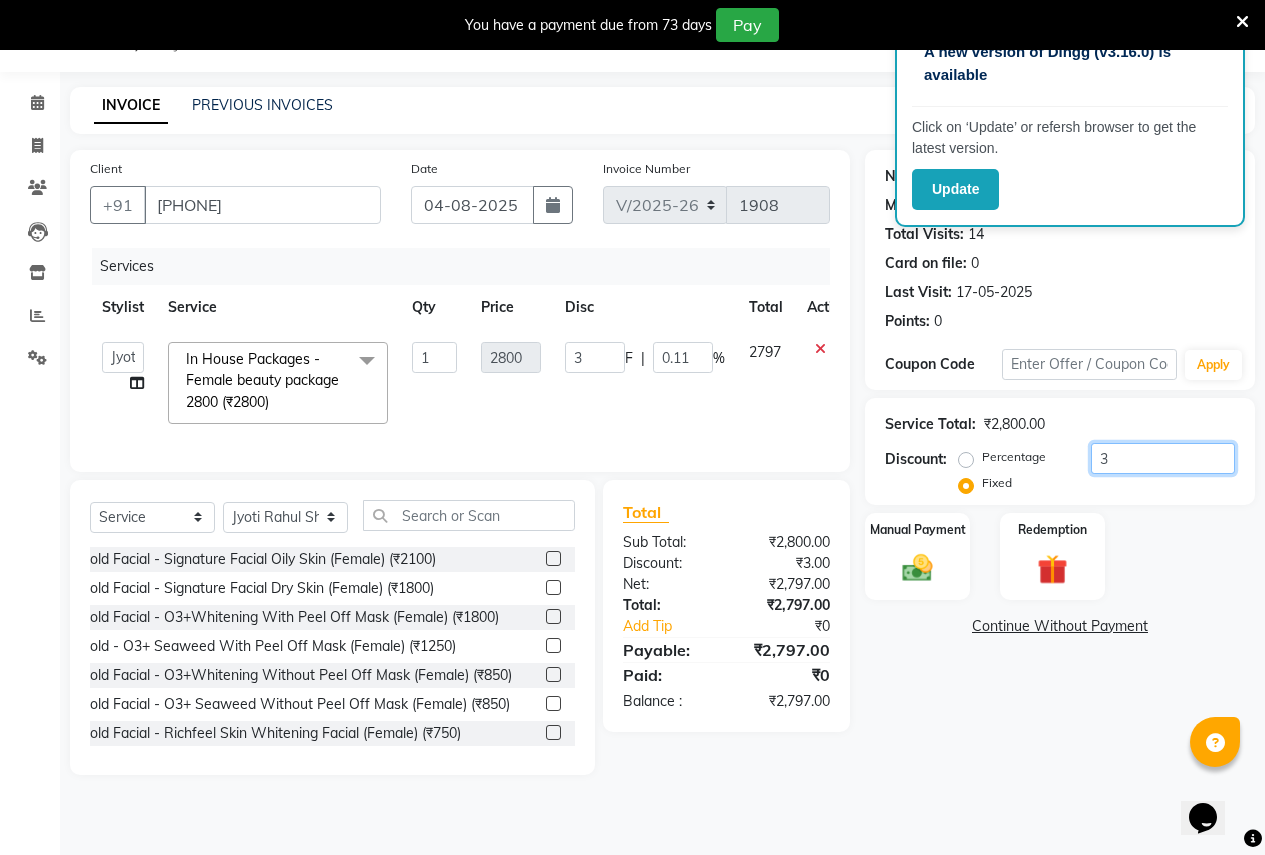 type 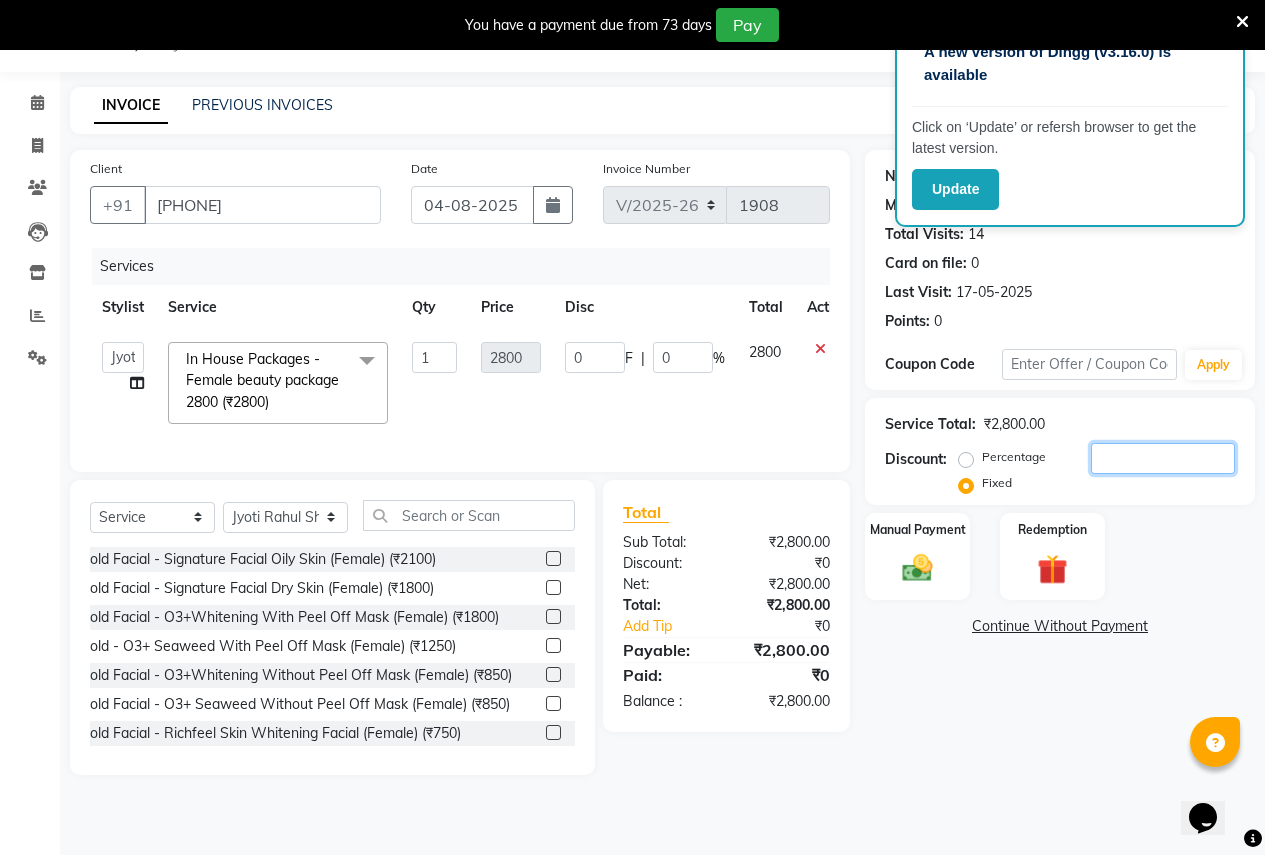 type on "5" 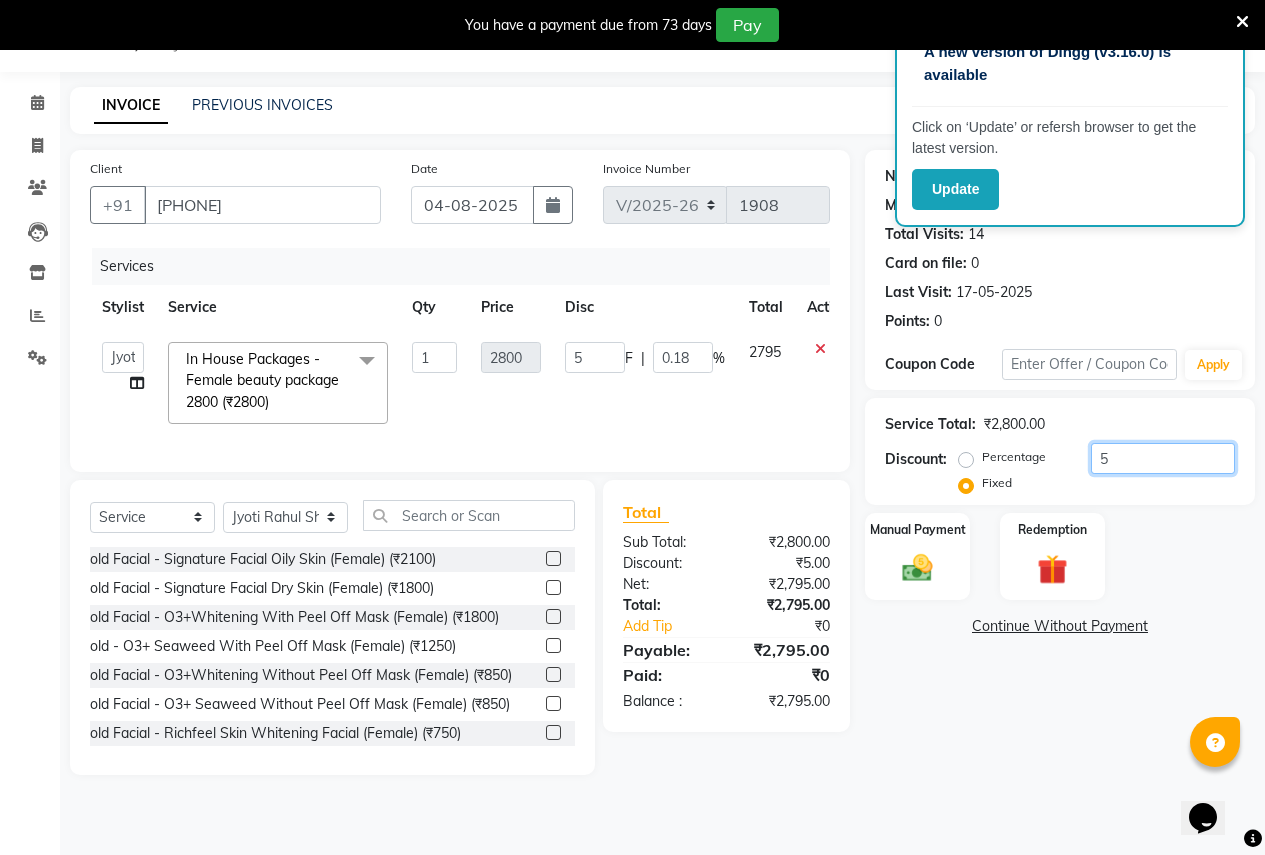 type on "50" 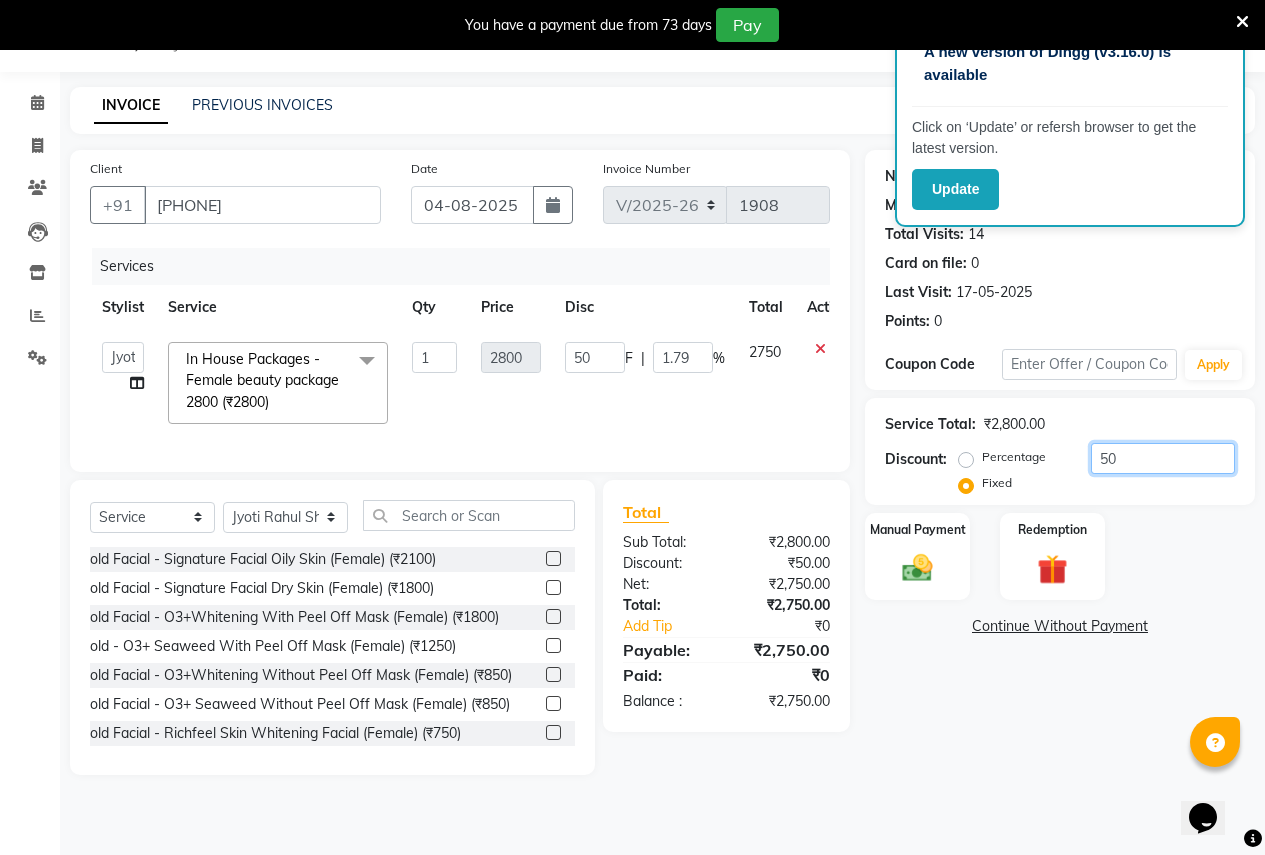 type on "500" 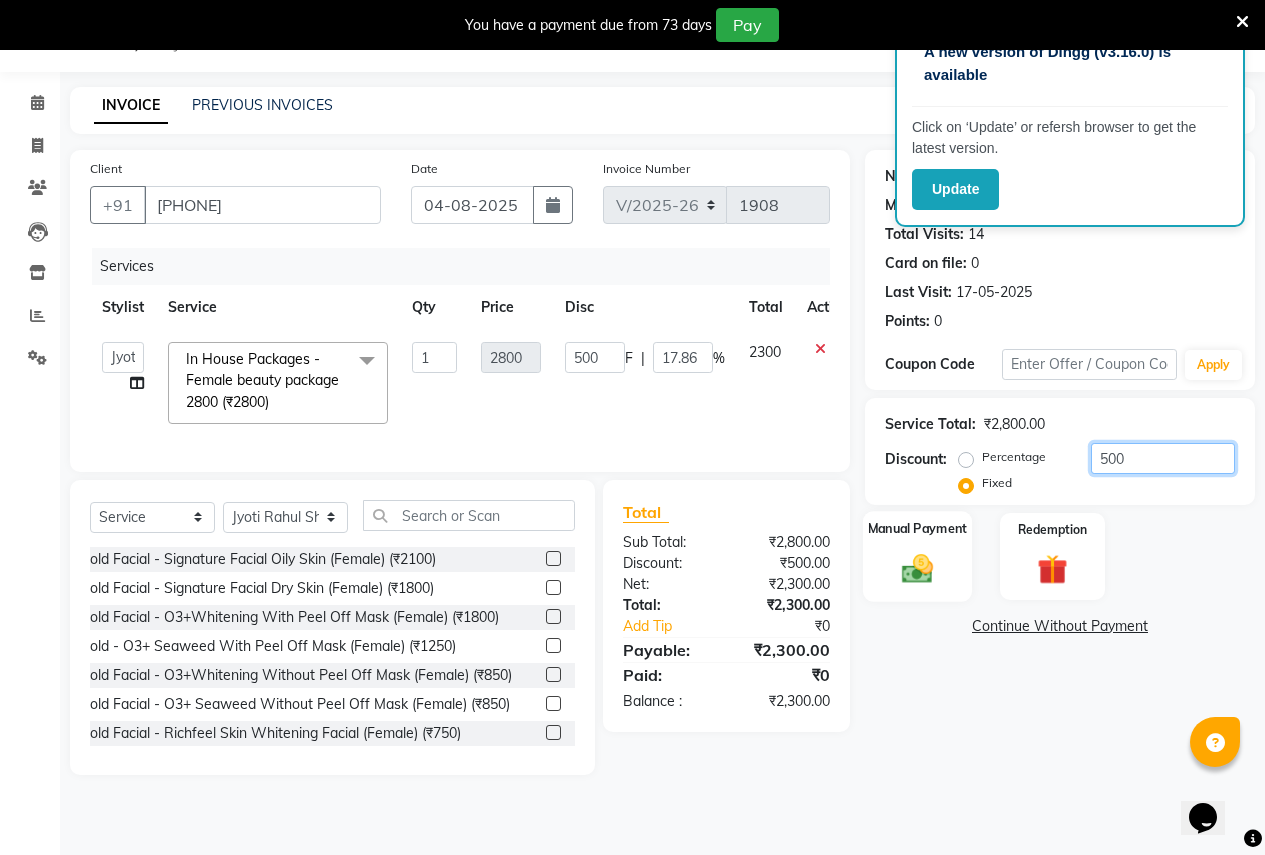 type on "500" 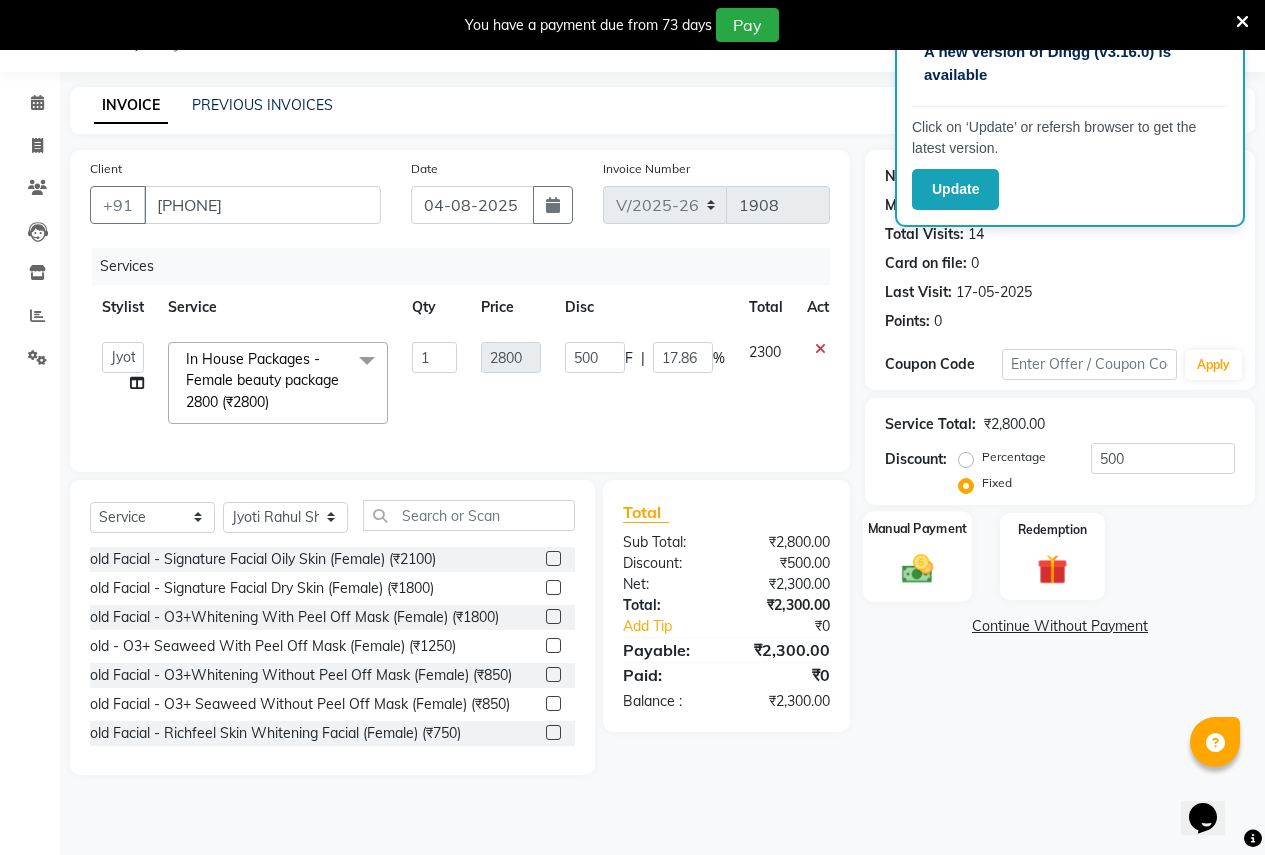 click 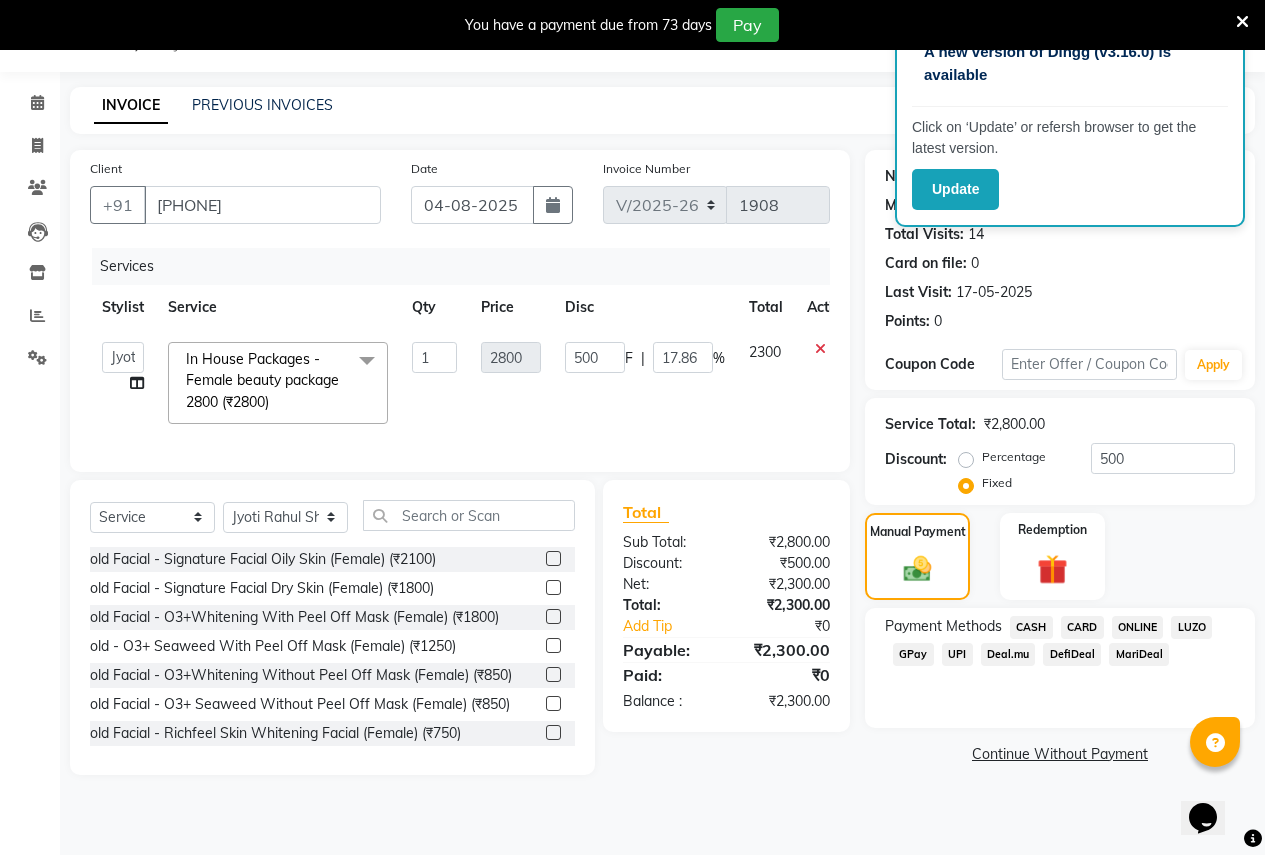 click on "ONLINE" 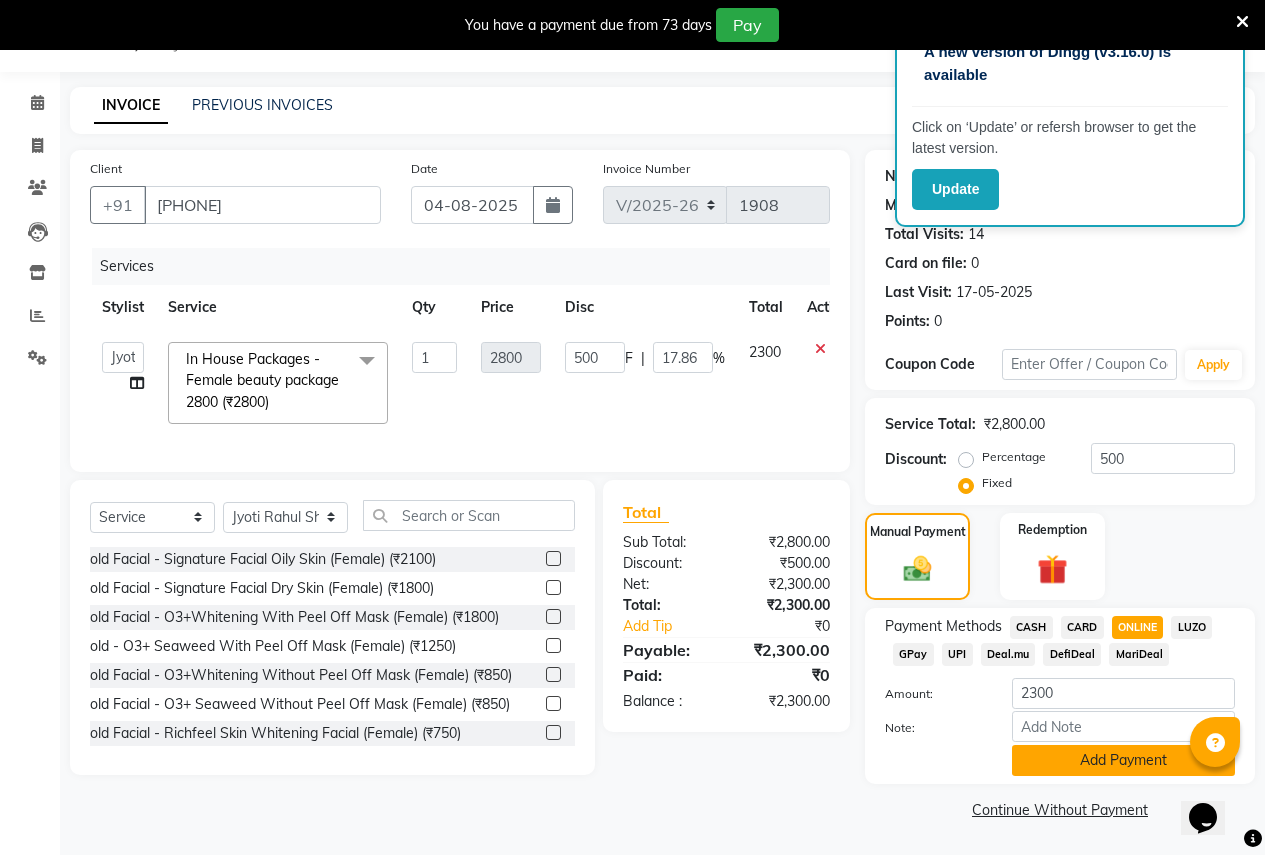 click on "Add Payment" 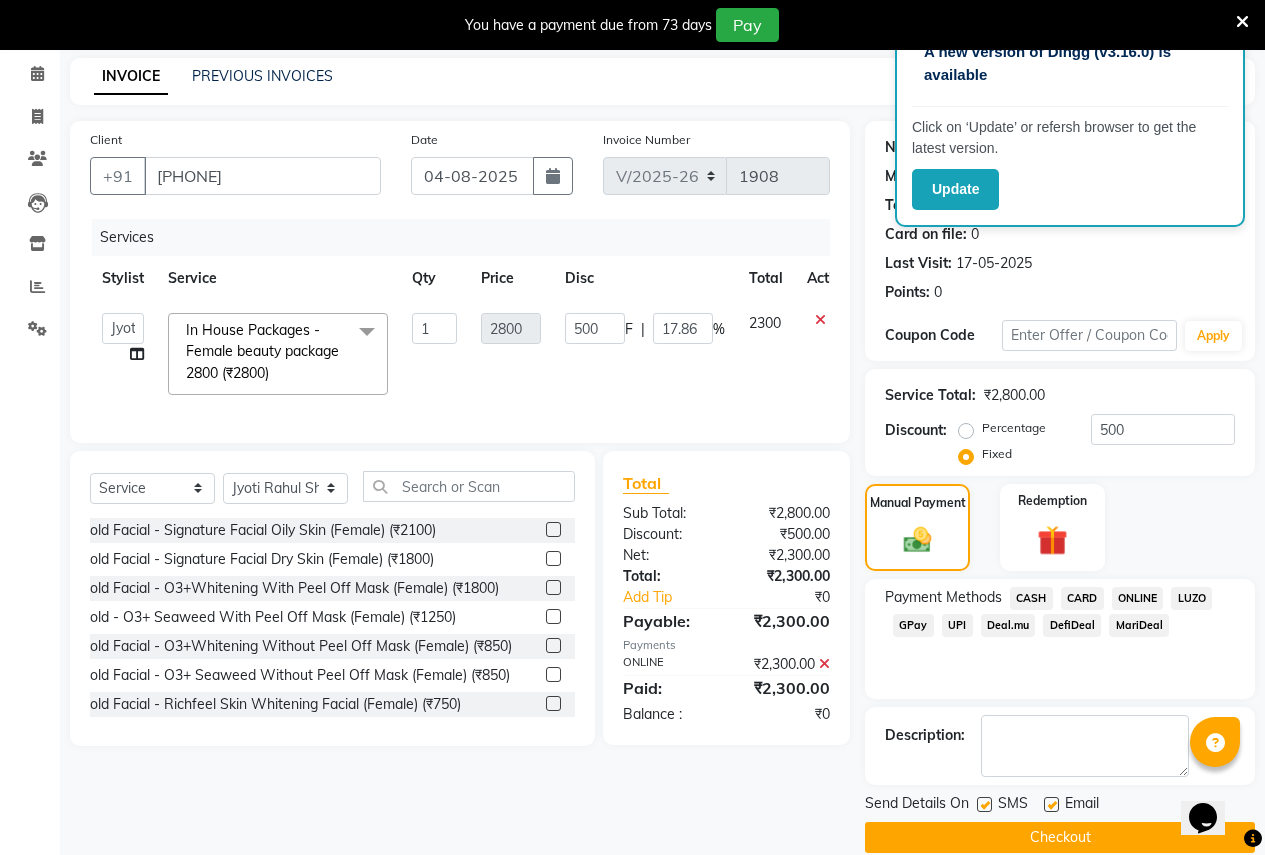 scroll, scrollTop: 107, scrollLeft: 0, axis: vertical 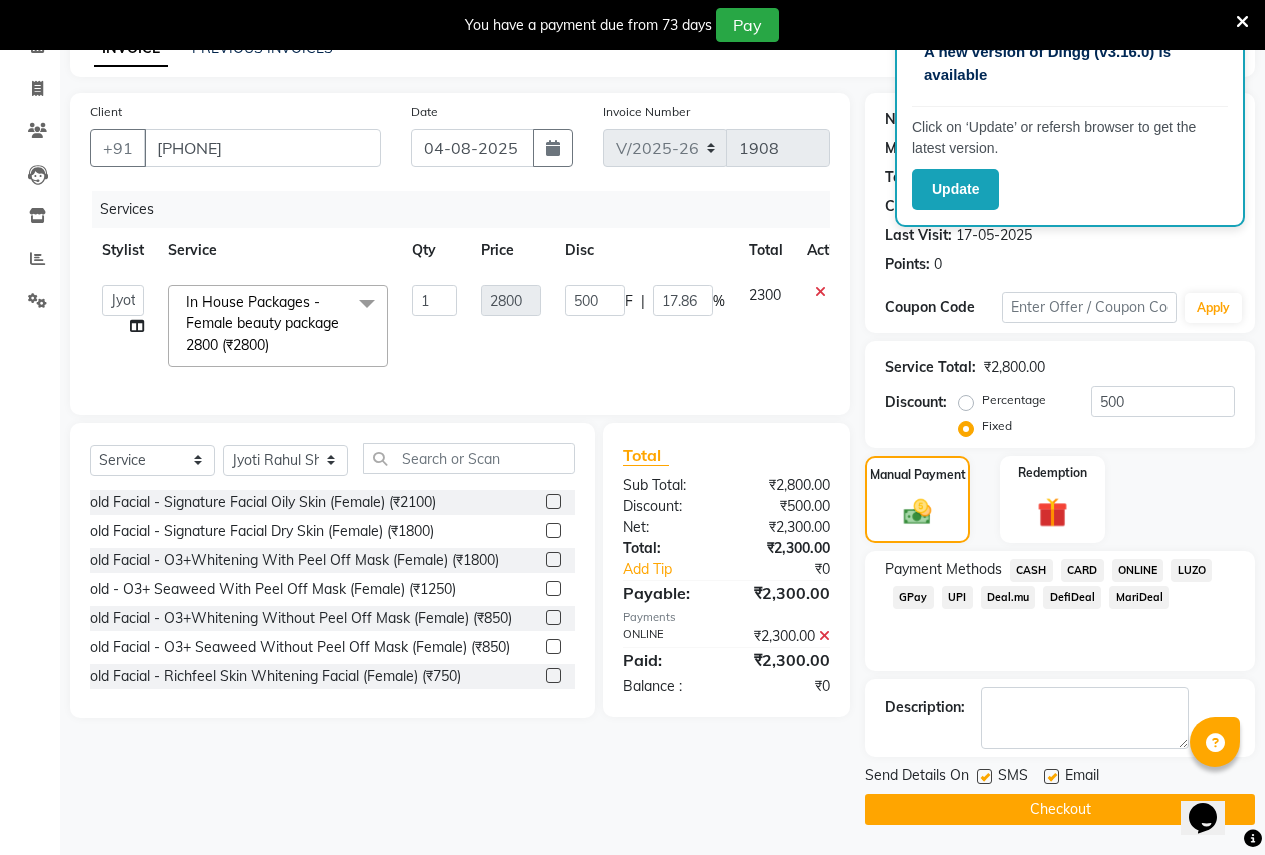 click on "Checkout" 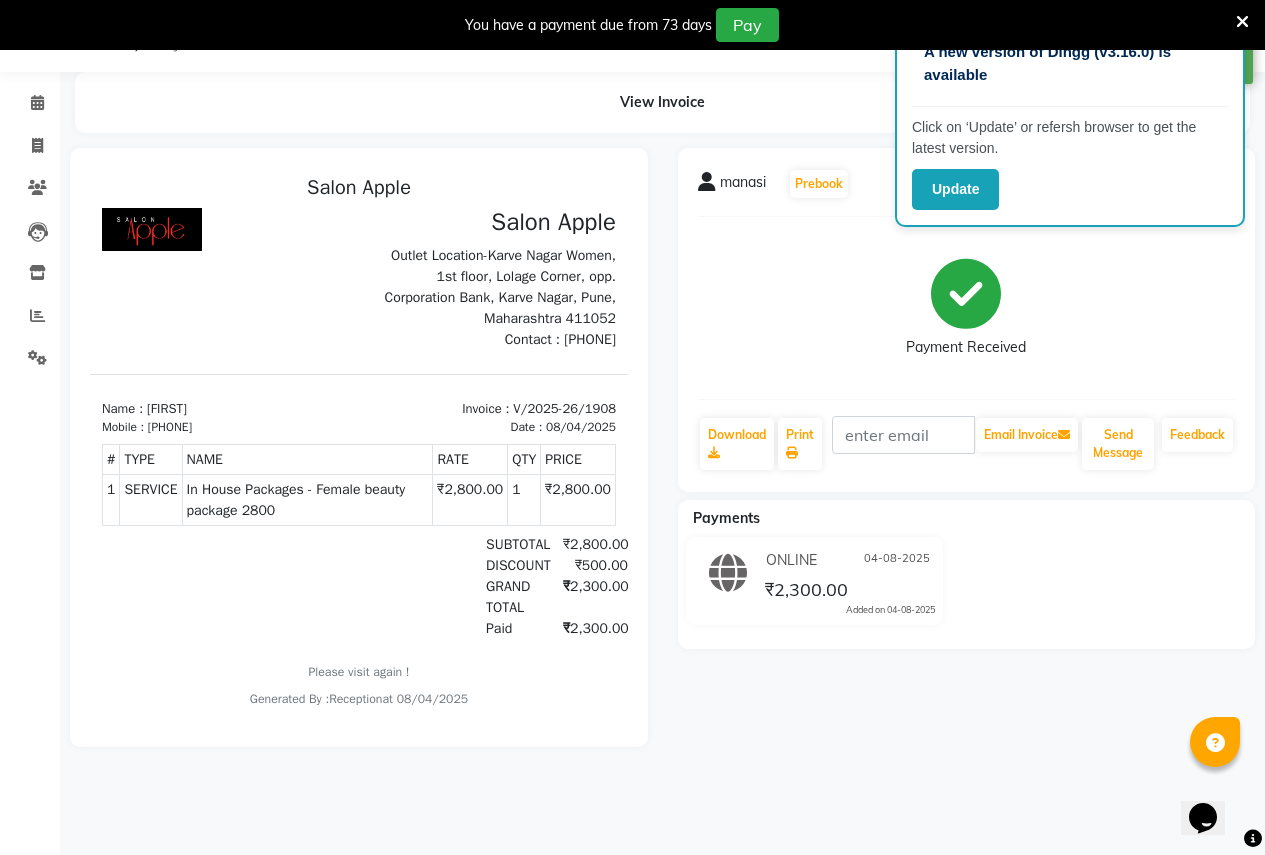 scroll, scrollTop: 0, scrollLeft: 0, axis: both 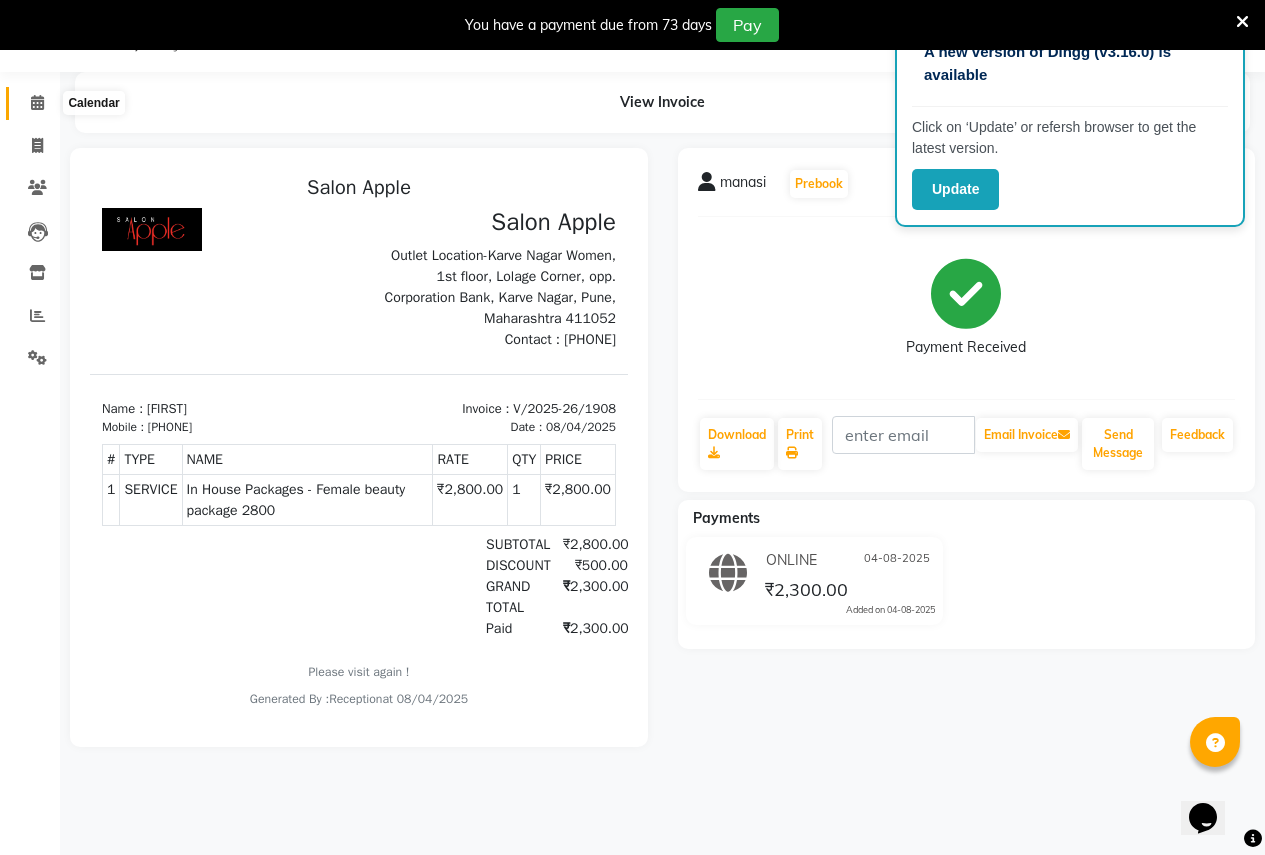 click 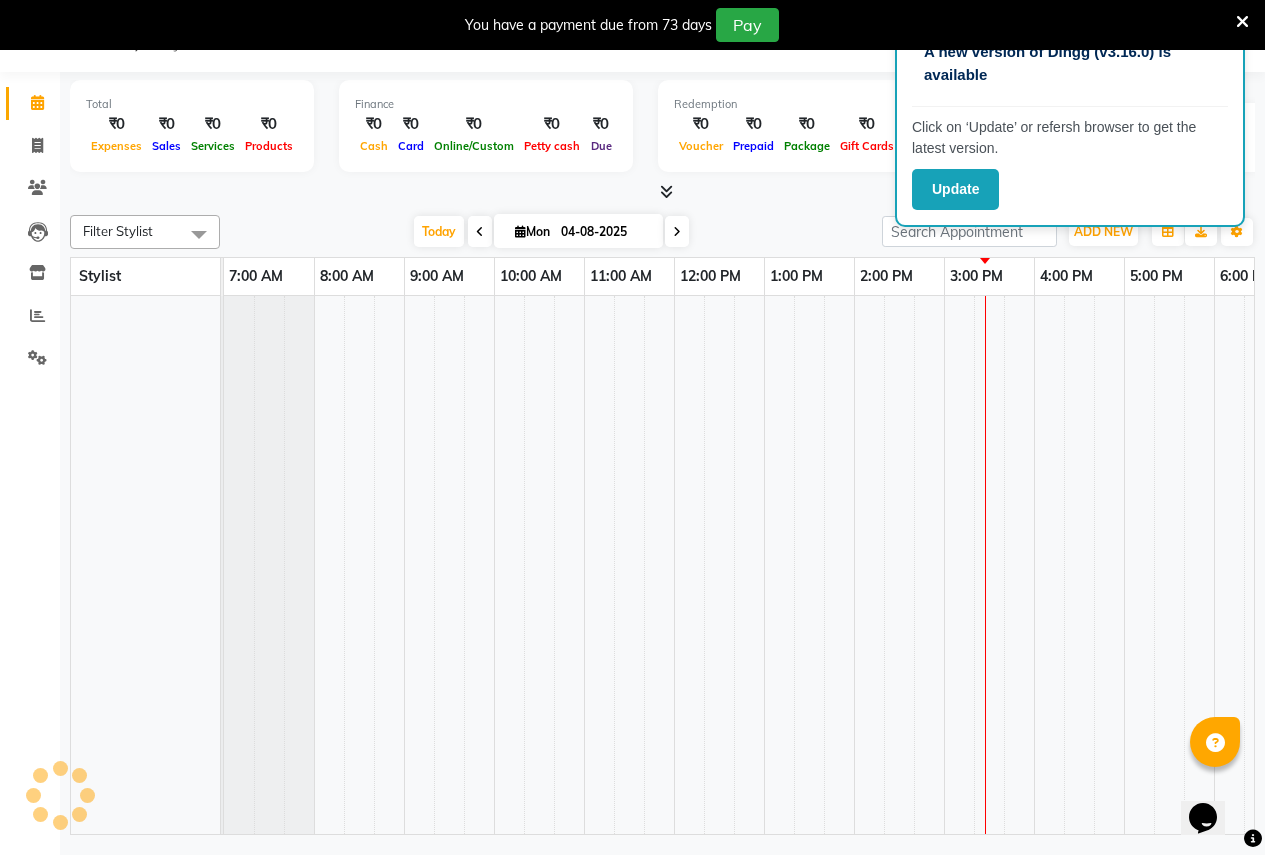 scroll, scrollTop: 0, scrollLeft: 0, axis: both 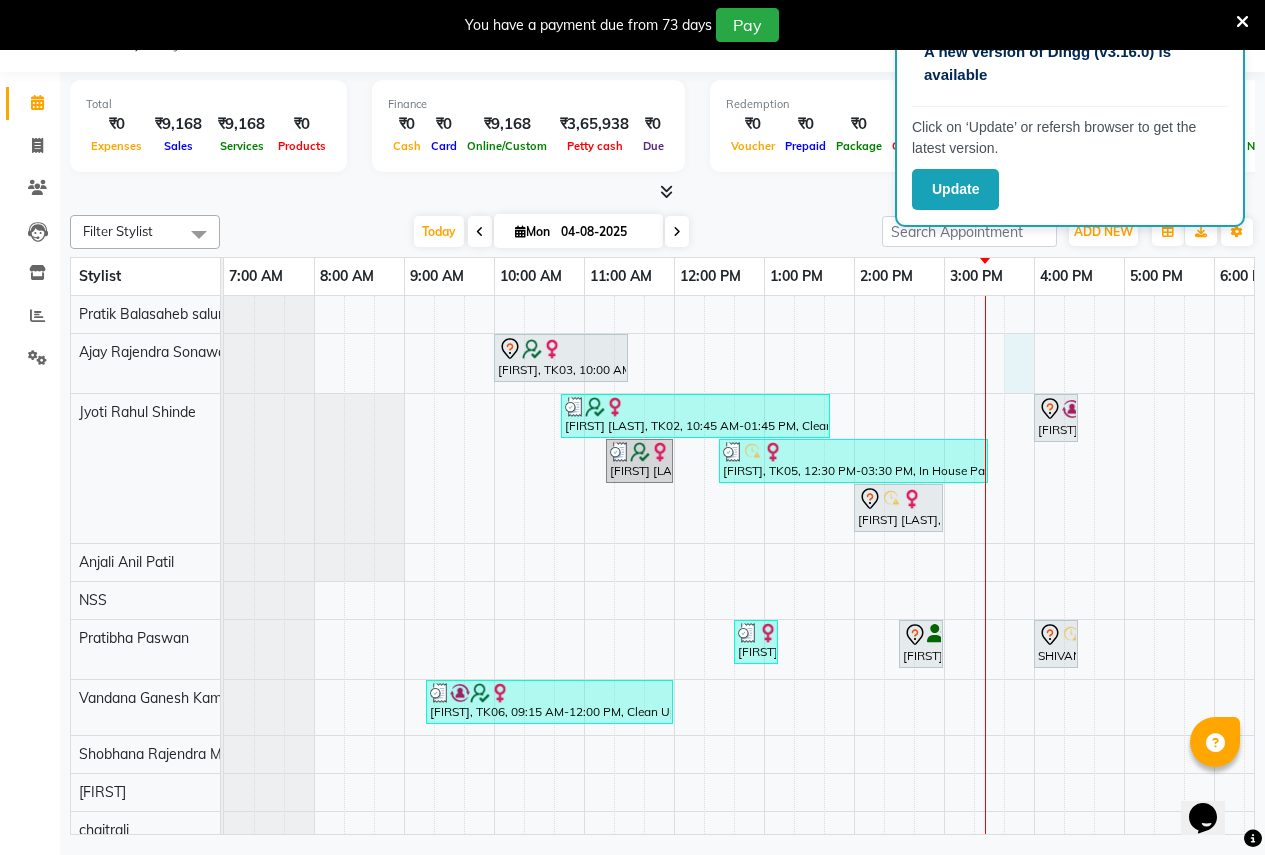 click on "AISHWARYA, TK03, 10:00 AM-11:30 AM, old Global Colouring -Wella - Neck Length (Female)     PRACHI JAIN, TK02, 10:45 AM-01:45 PM, Clean Ups - signature clean up oily skin - Female (₹1000),Bleach - Oxy life(face) - Female (₹550),Threading - Eyebrows - Female (₹70),2g liposoluble flavoured waxing - Full hands - Female (₹450),2g liposoluble flavoured waxing - Half legs - Female (₹500),Sugar wax - Regular - Under arms - Female (₹150)             vishakha, TK08, 04:00 PM-04:30 PM, old vWaxing (Sugar Wax - Regular) - Upper Lips (Female)     PRACHI JAIN, TK02, 11:15 AM-12:00 PM, Clean Ups - O3+ face clean up - Female     manasi, TK05, 12:30 PM-03:30 PM, In House Packages - Female beauty package 2800 (₹2800)             rajeshree barate, TK01, 02:00 PM-03:00 PM, old Facial - Signature Facial Oily Skin (Female)     prajakta Thorave, TK09, 12:40 PM-01:10 PM, Threading - Eyebrows - Female (₹70),Threading - Upper lips - Female (₹30)" at bounding box center [944, 663] 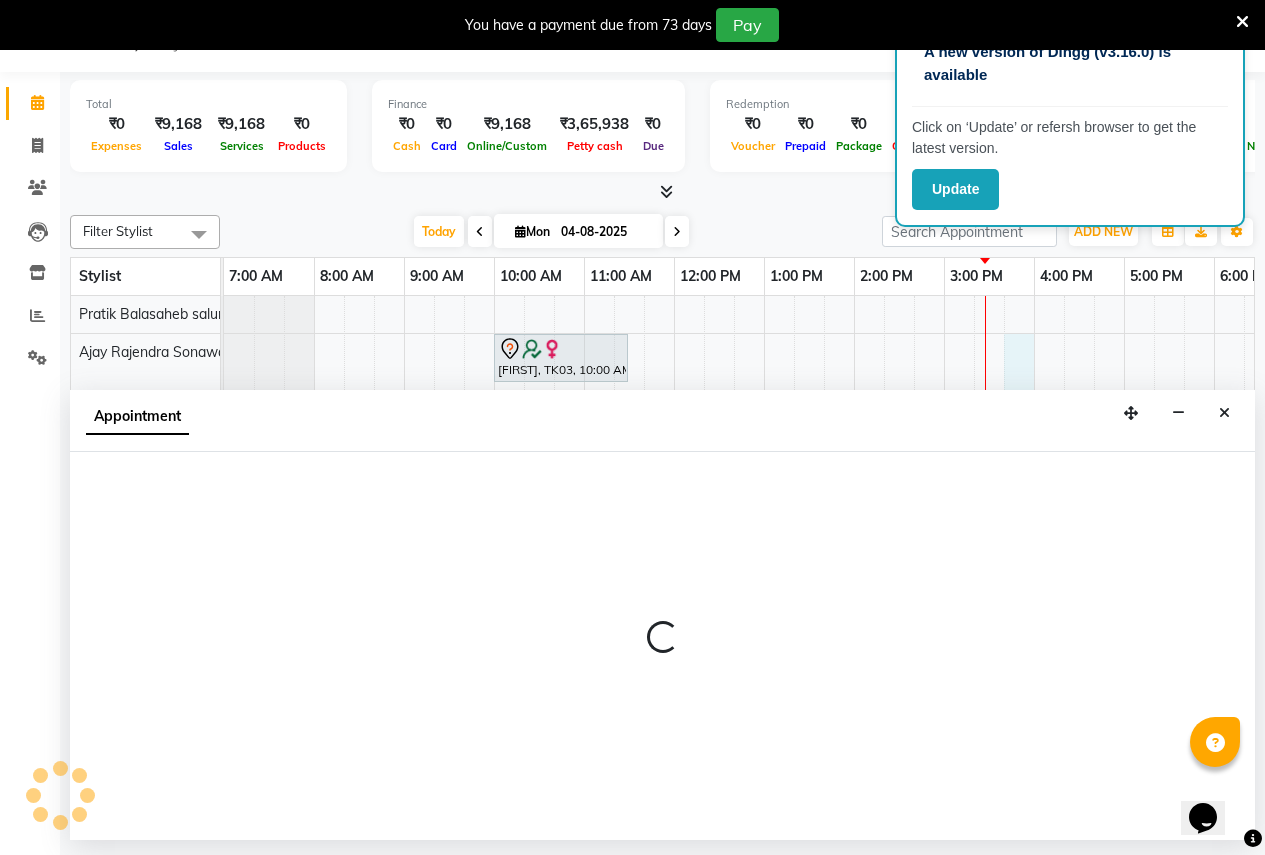 select on "57564" 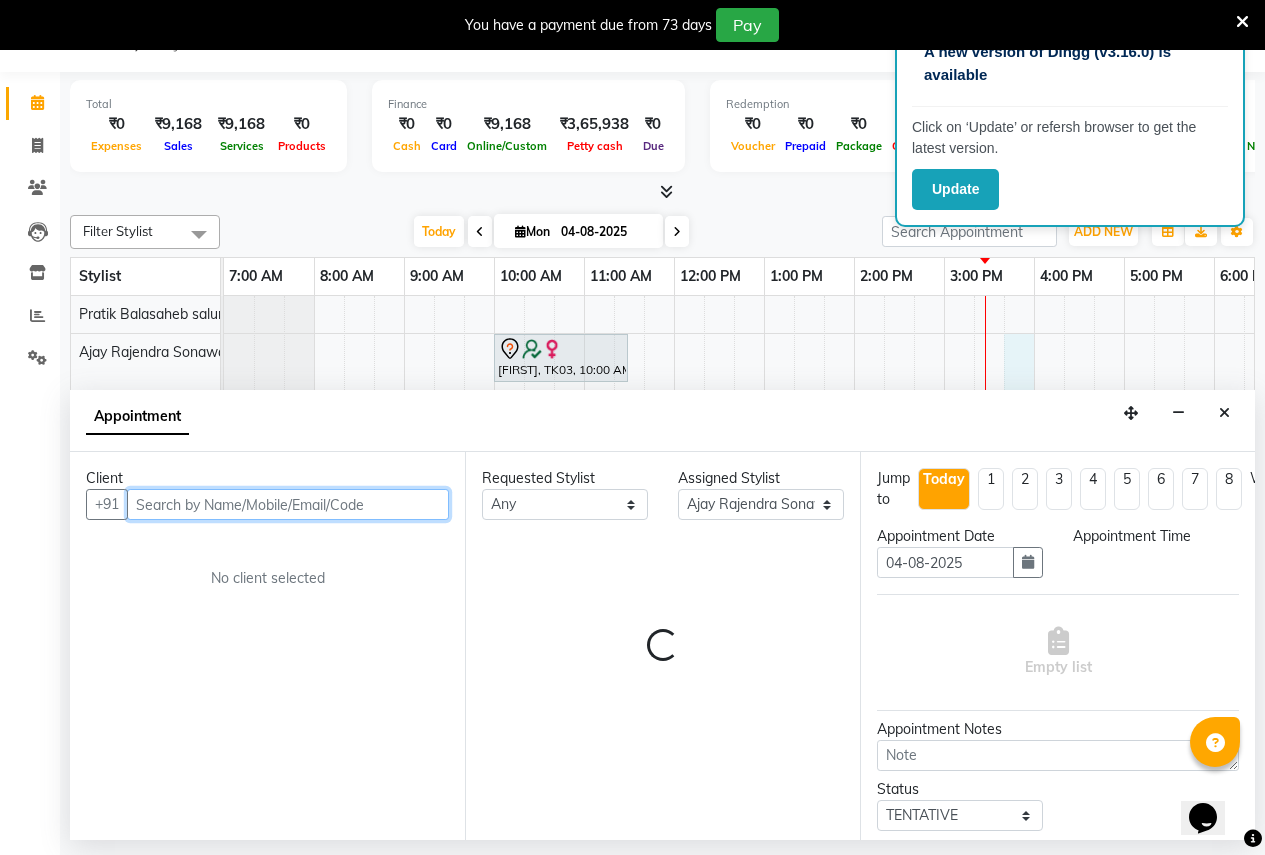 select on "945" 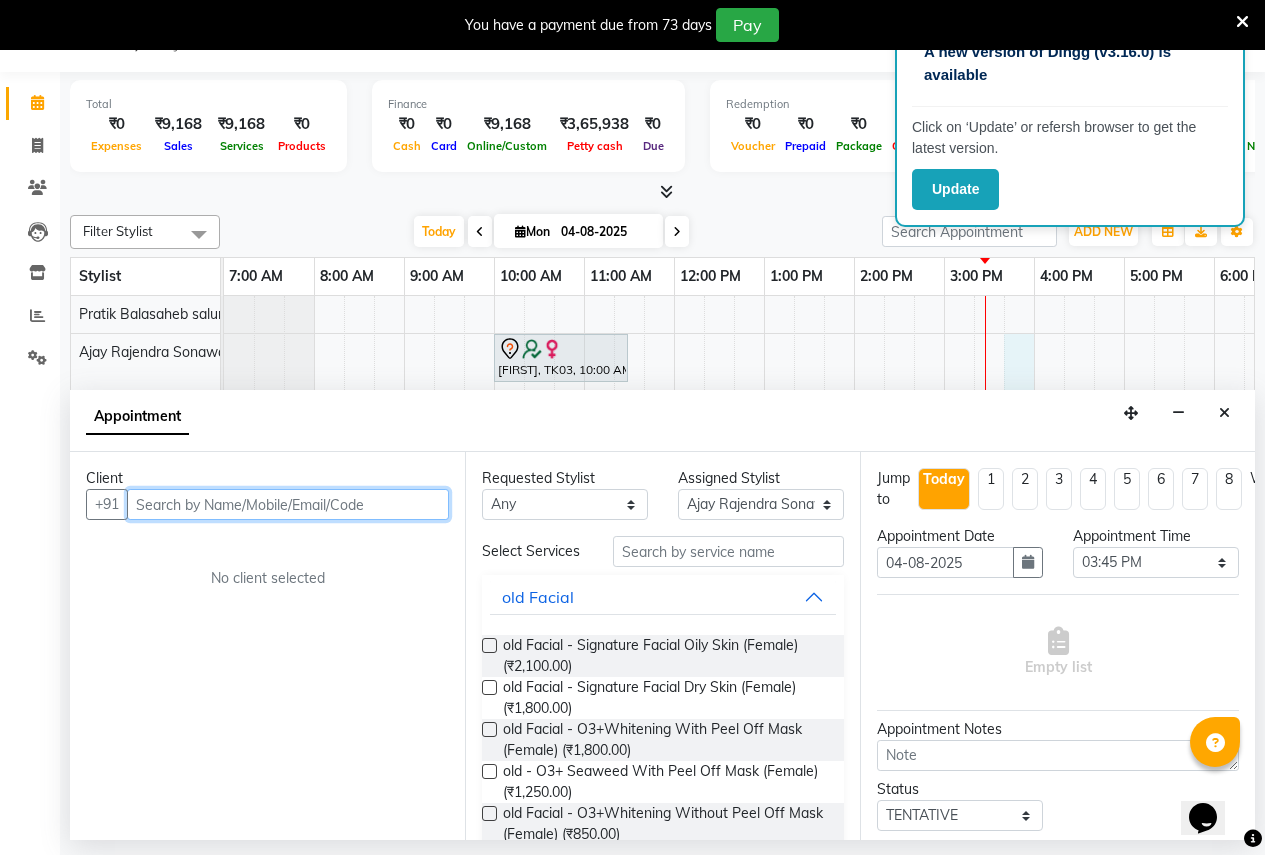 click at bounding box center [288, 504] 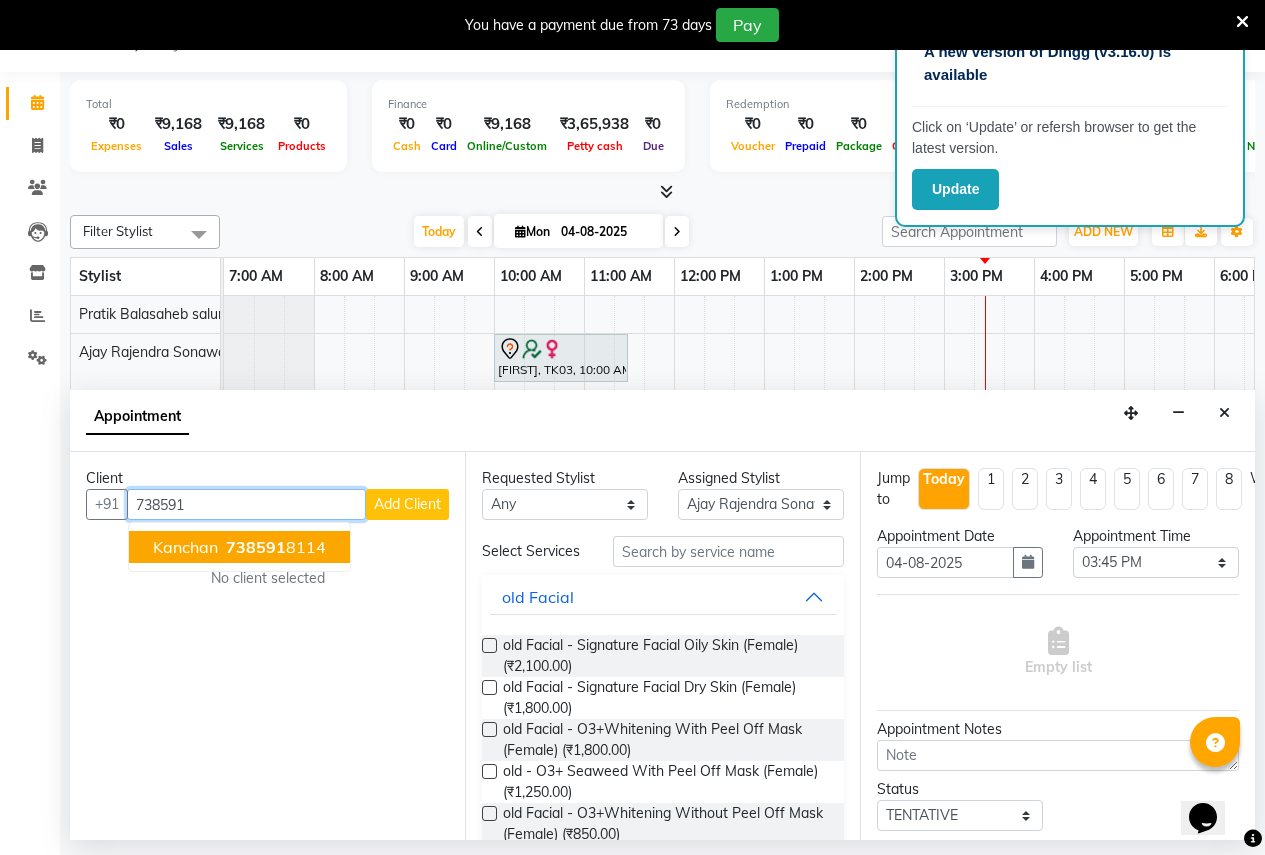 click on "738591" at bounding box center (256, 547) 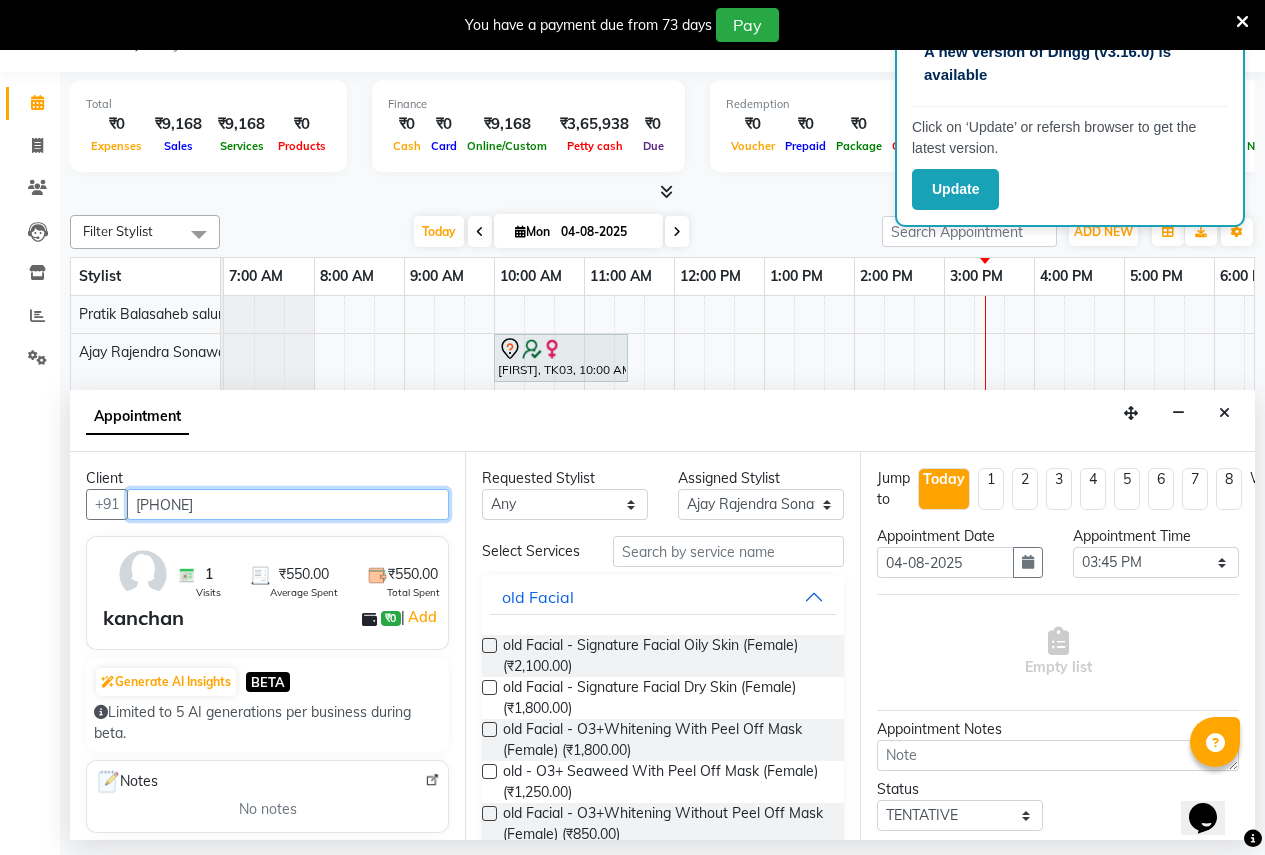 type on "7385918114" 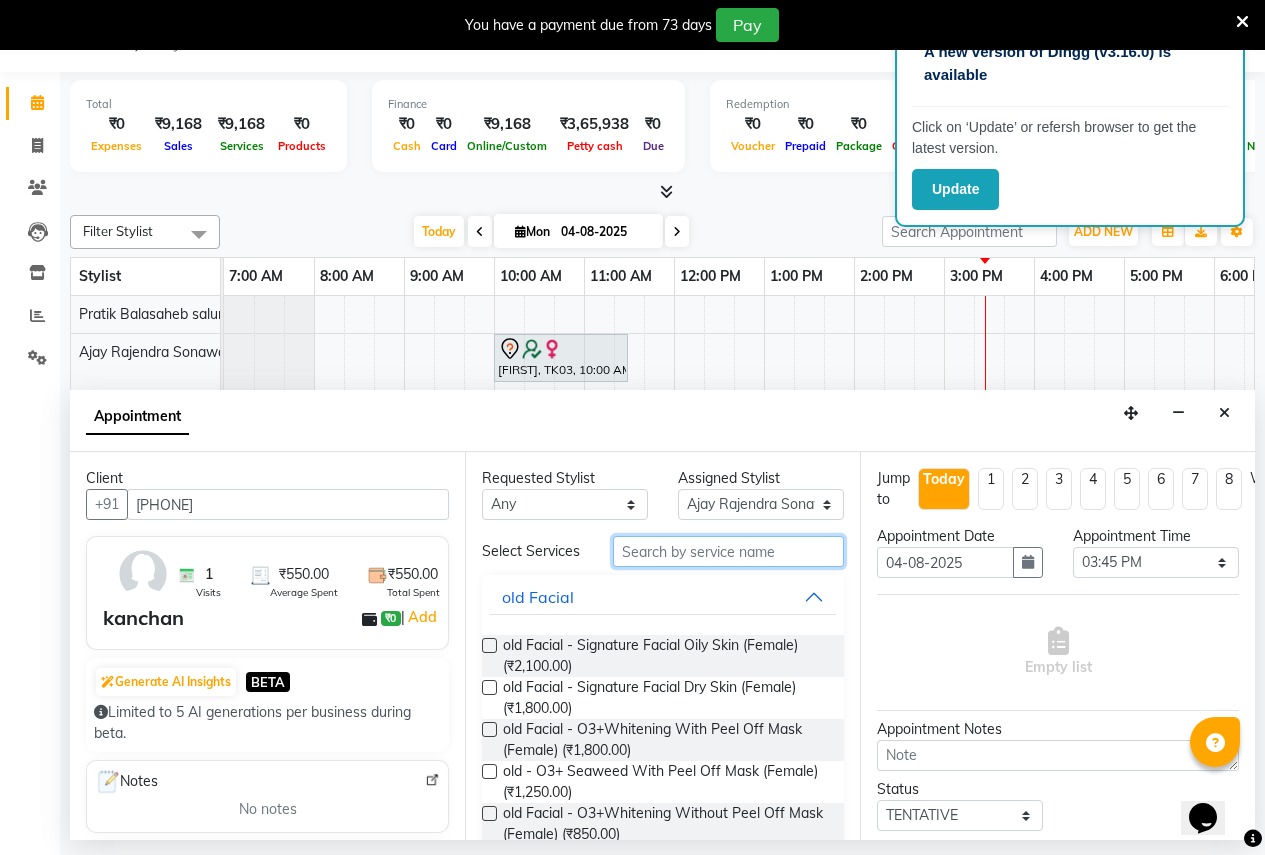 click at bounding box center [728, 551] 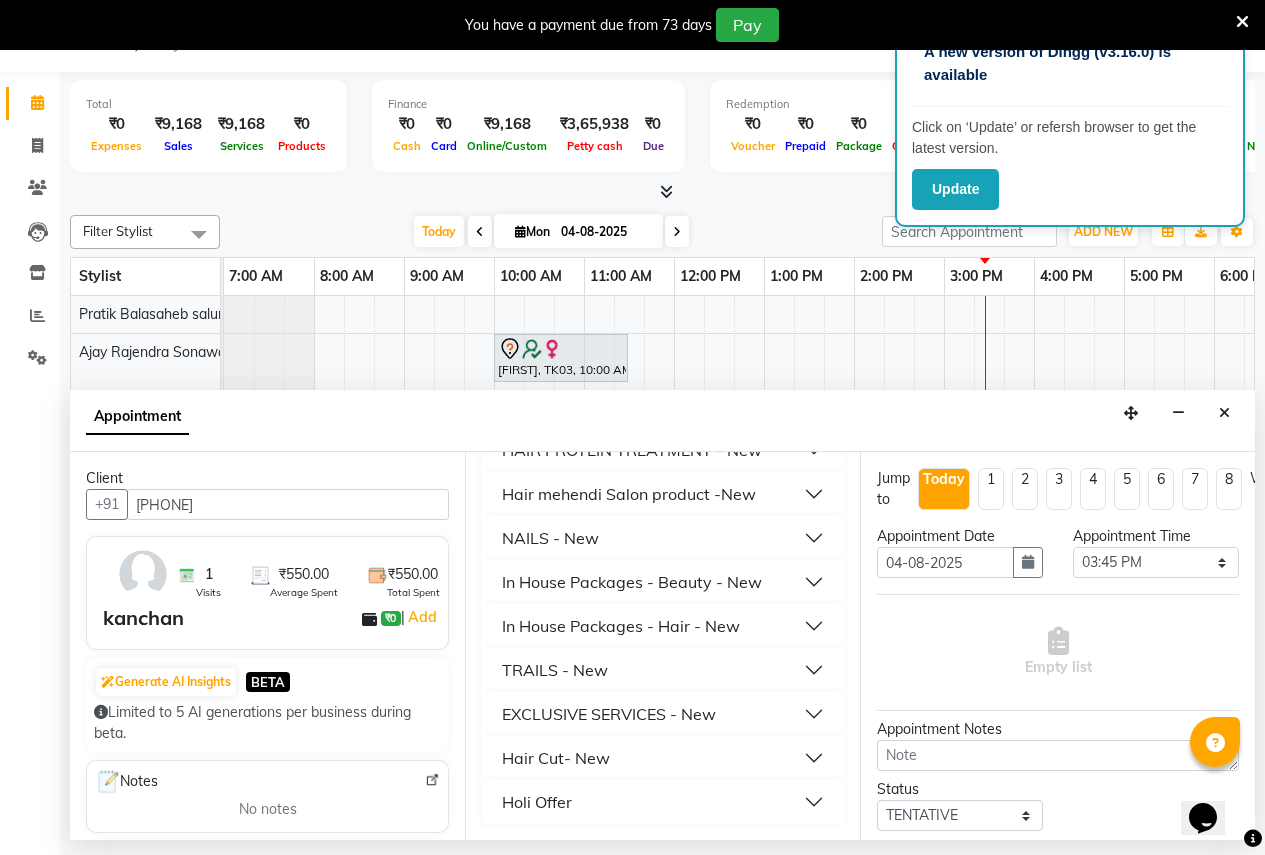scroll, scrollTop: 1321, scrollLeft: 0, axis: vertical 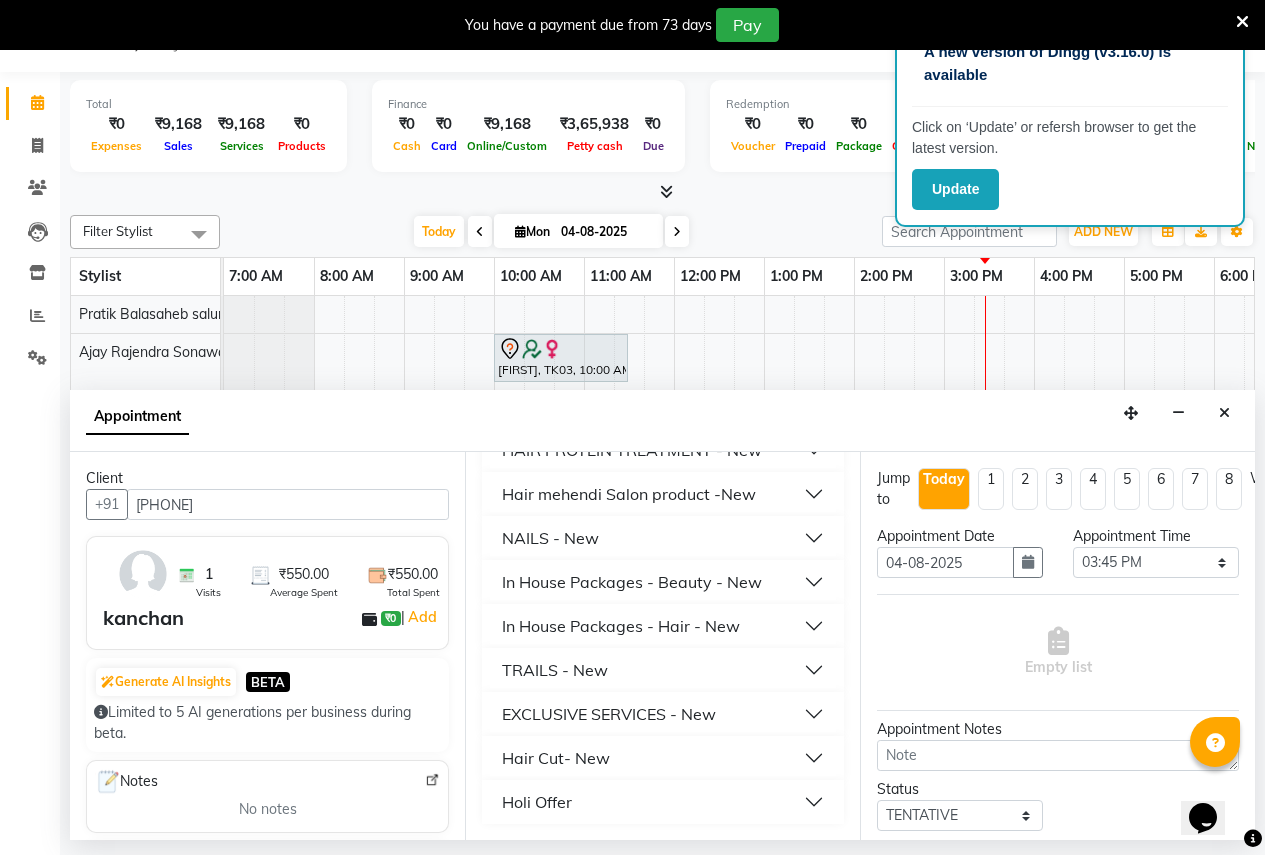 click on "Hair Cut- New" at bounding box center (556, 758) 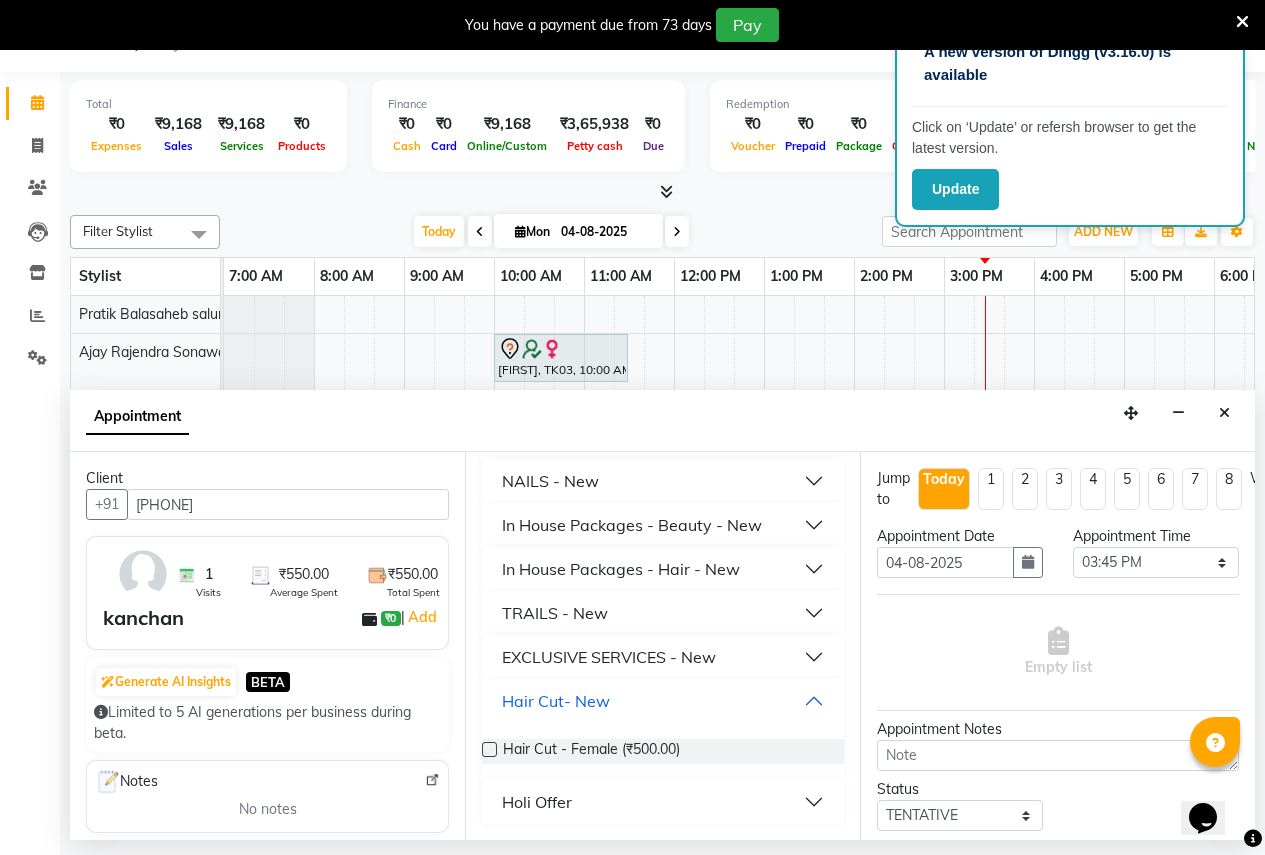 scroll, scrollTop: 1378, scrollLeft: 0, axis: vertical 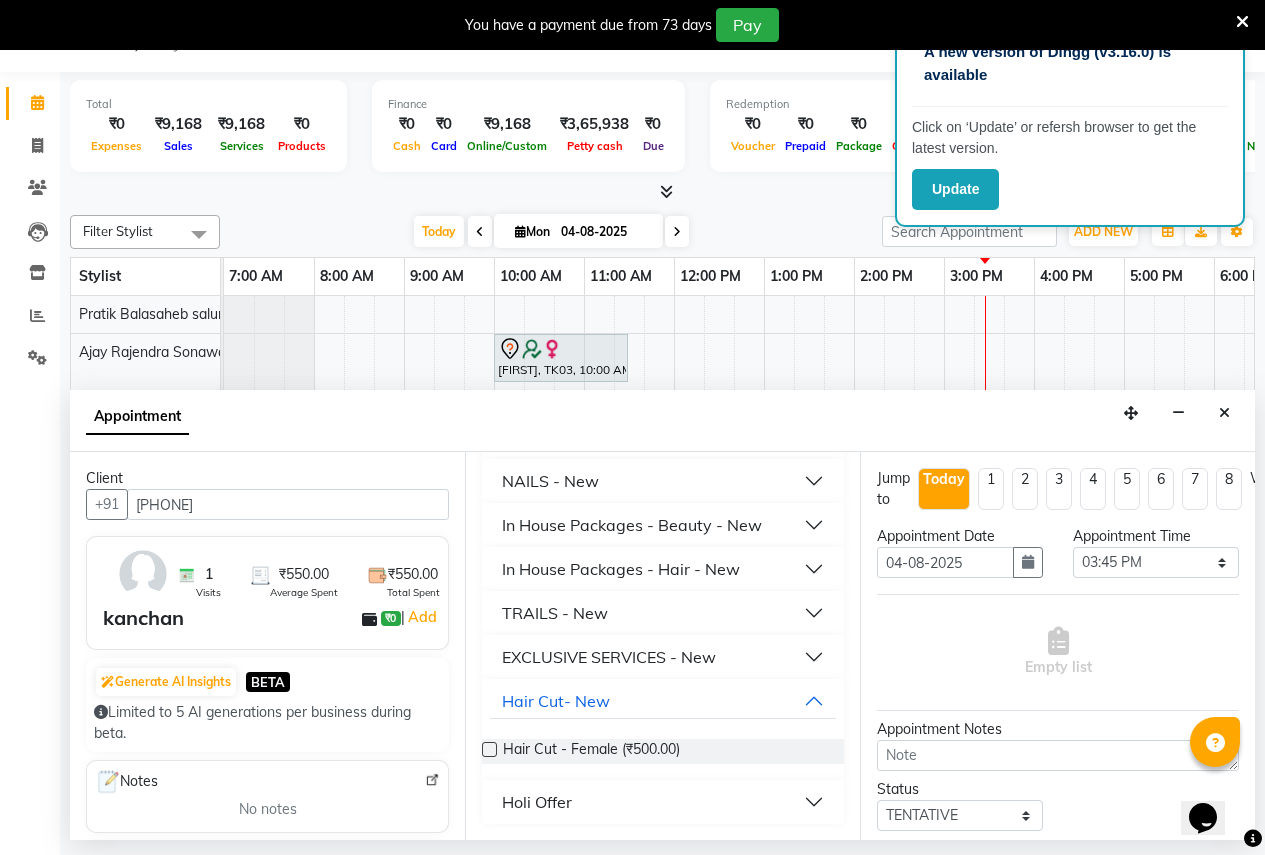 click at bounding box center (489, 749) 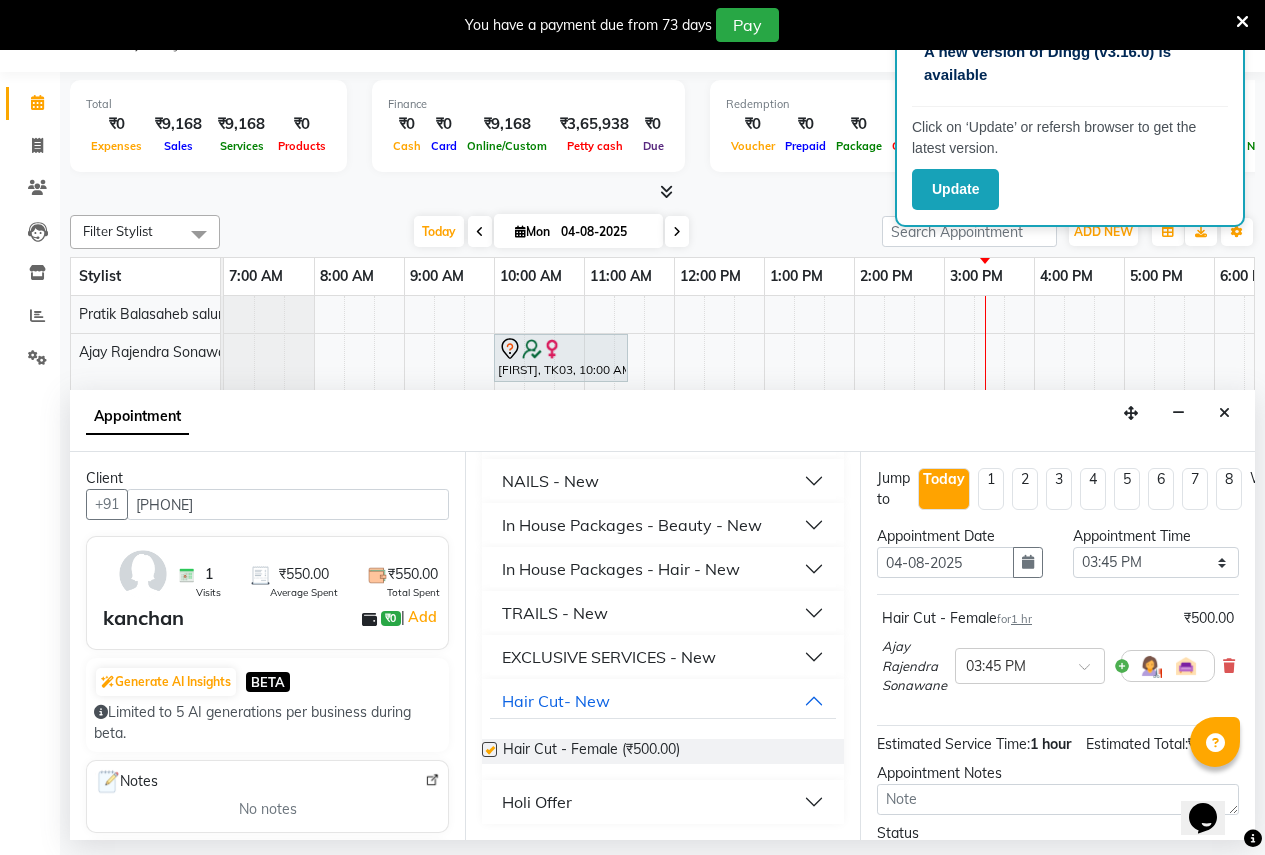 checkbox on "false" 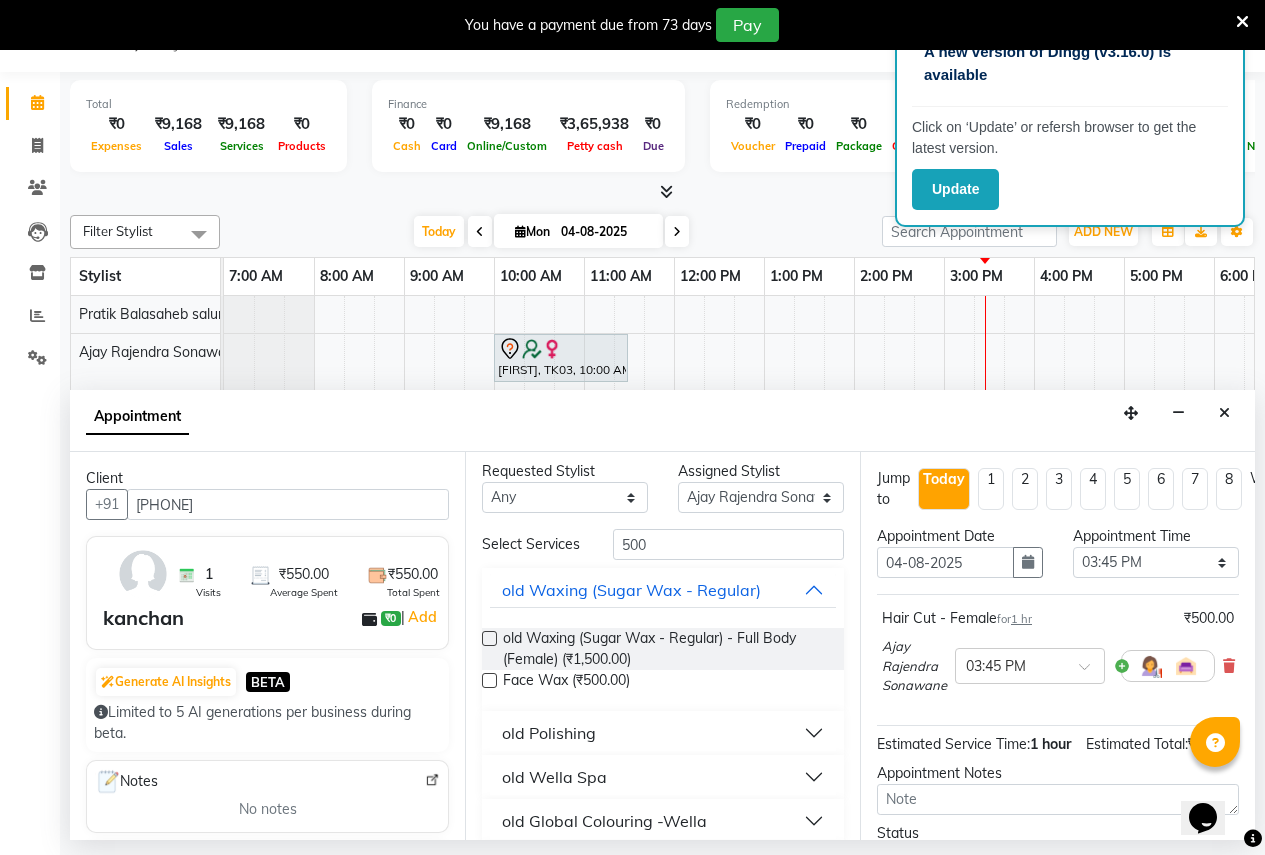 scroll, scrollTop: 0, scrollLeft: 0, axis: both 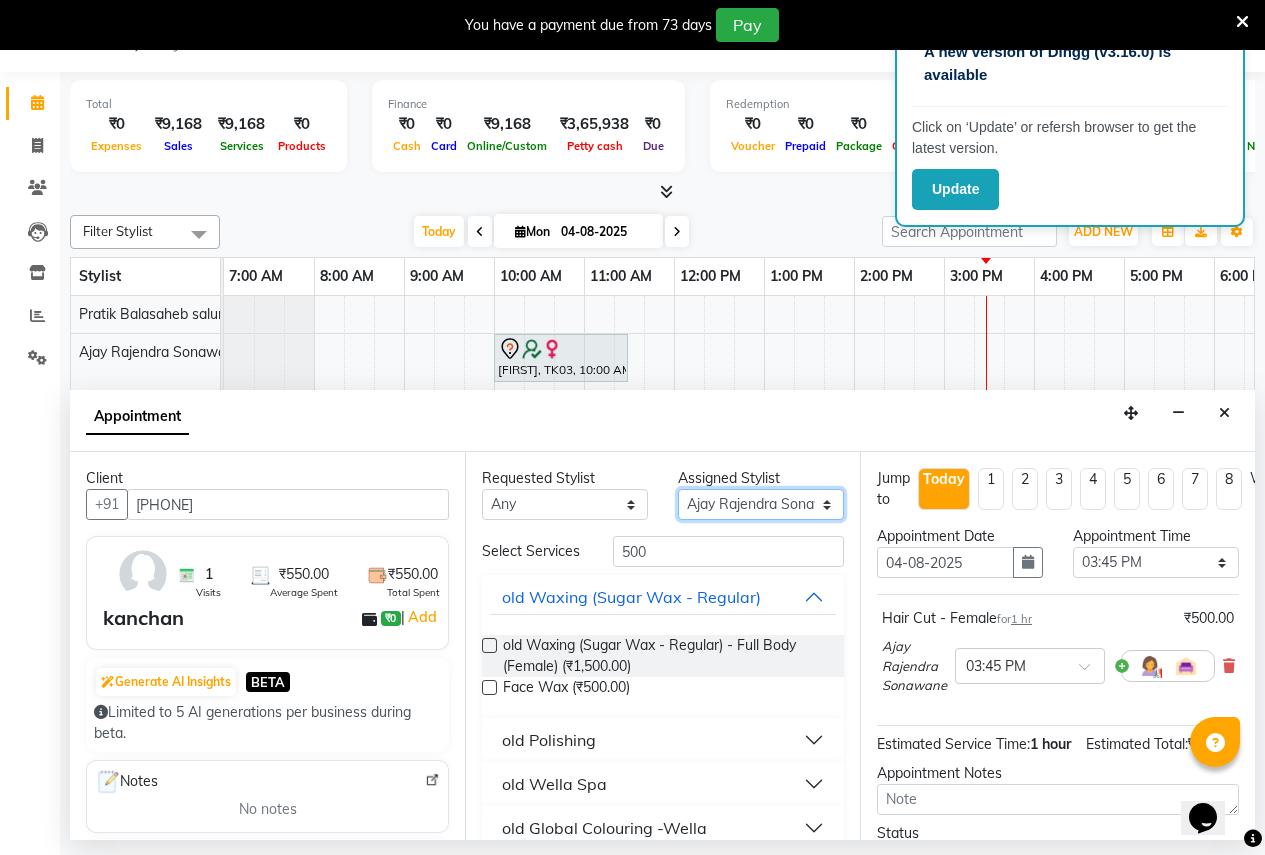 click on "Select Ajay Rajendra Sonawane Anjali Anil Patil Ashwini chaitrali Jyoti Rahul Shinde Laxmi Mili Maruti Kate NSS Pratibha Paswan Pratik Balasaheb salunkhe Shobhana Rajendra Muly TejashriTushar Shinde Vandana Ganesh Kambale" at bounding box center (761, 504) 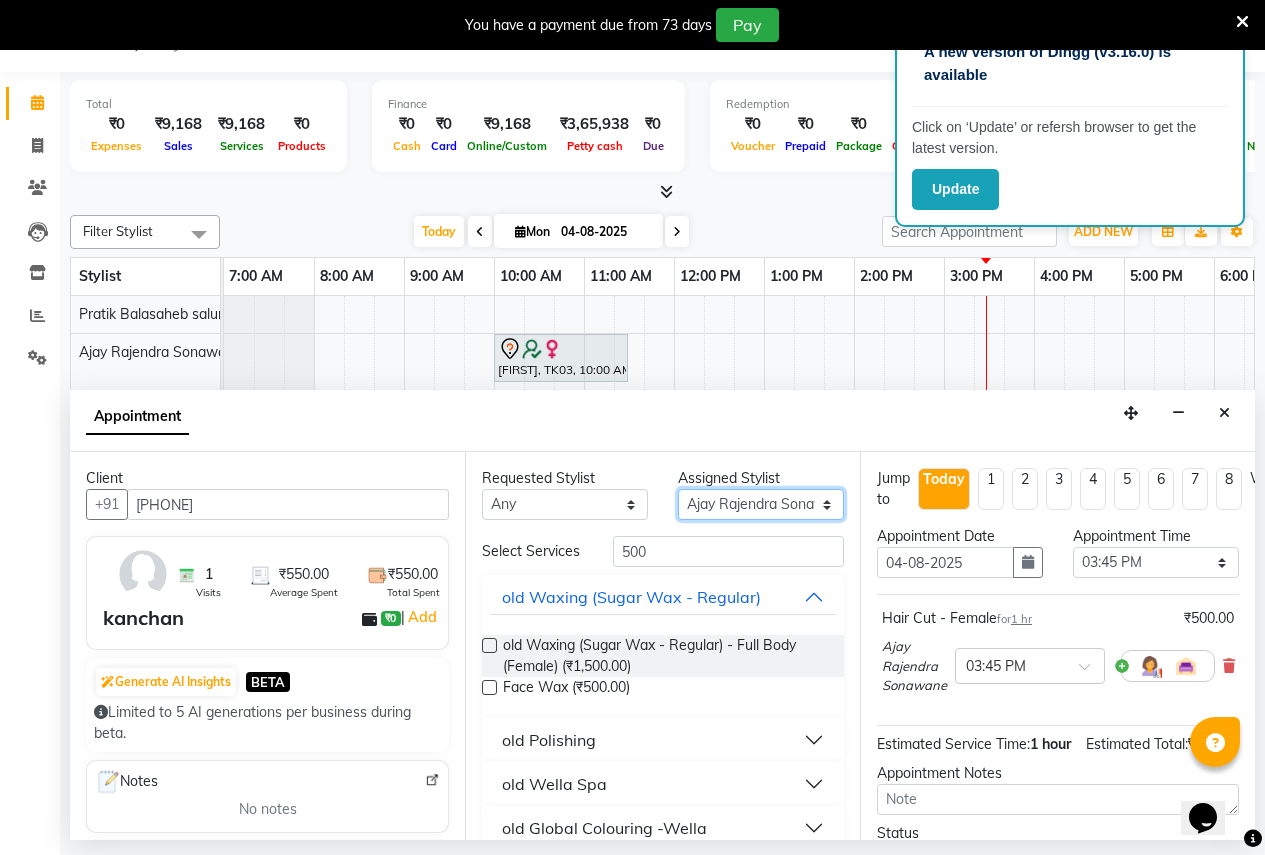 select on "70311" 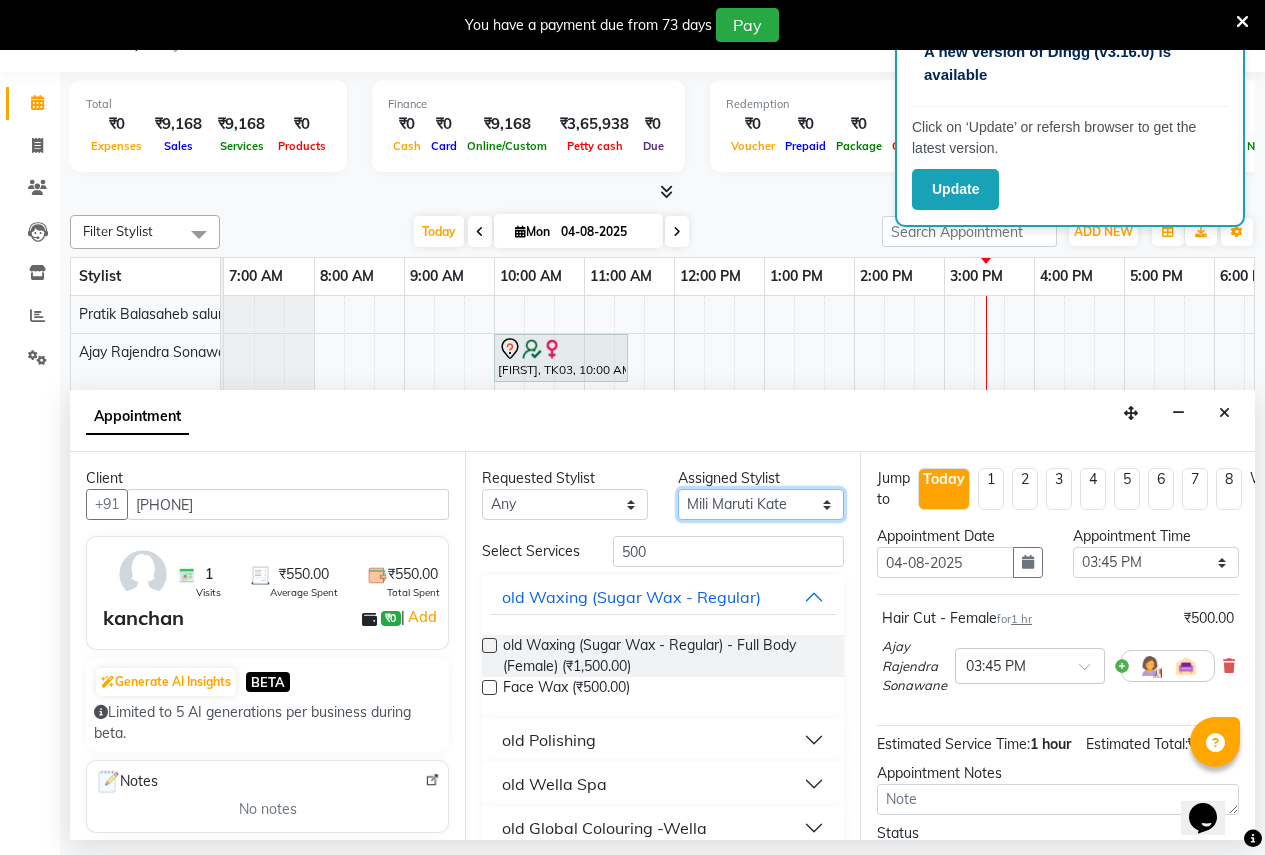 click on "Select Ajay Rajendra Sonawane Anjali Anil Patil Ashwini chaitrali Jyoti Rahul Shinde Laxmi Mili Maruti Kate NSS Pratibha Paswan Pratik Balasaheb salunkhe Shobhana Rajendra Muly TejashriTushar Shinde Vandana Ganesh Kambale" at bounding box center [761, 504] 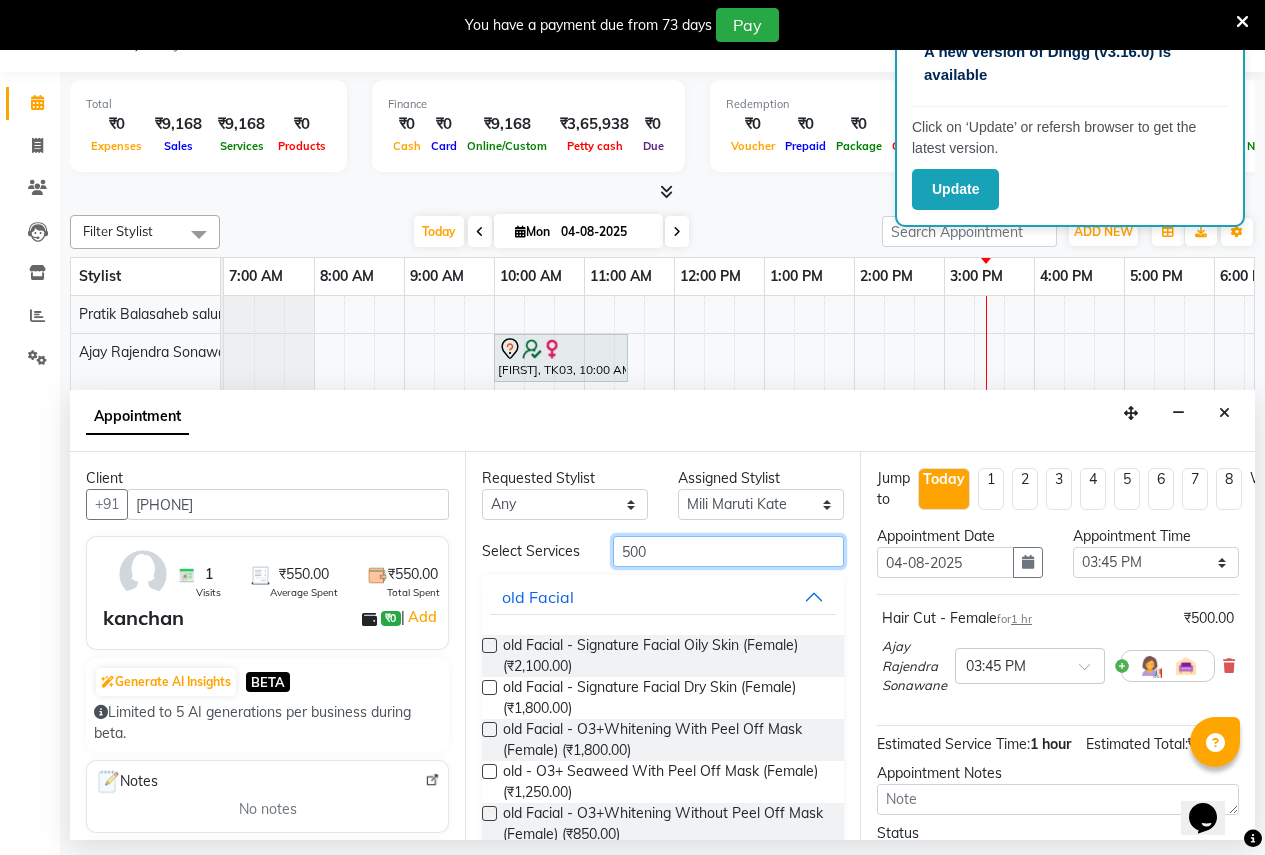 click on "500" at bounding box center [728, 551] 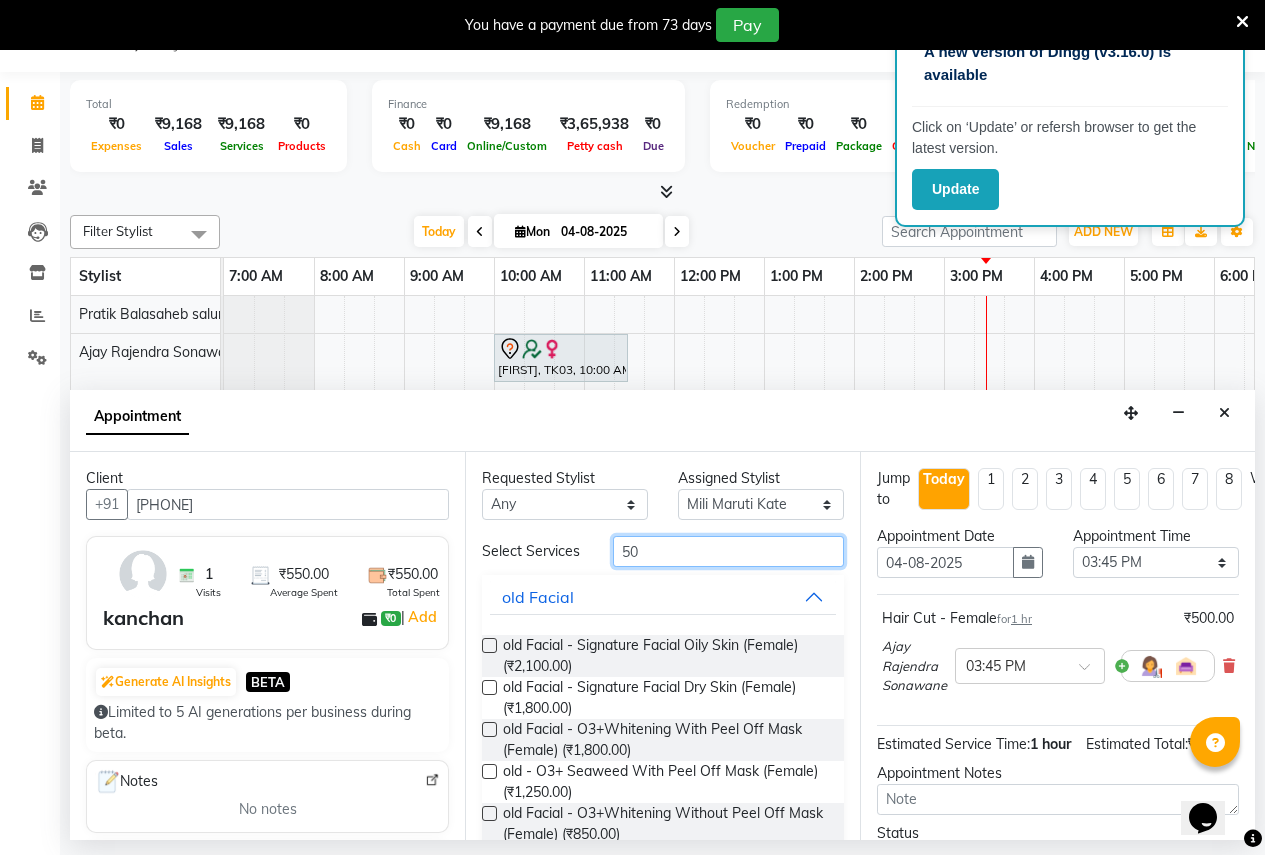 type on "5" 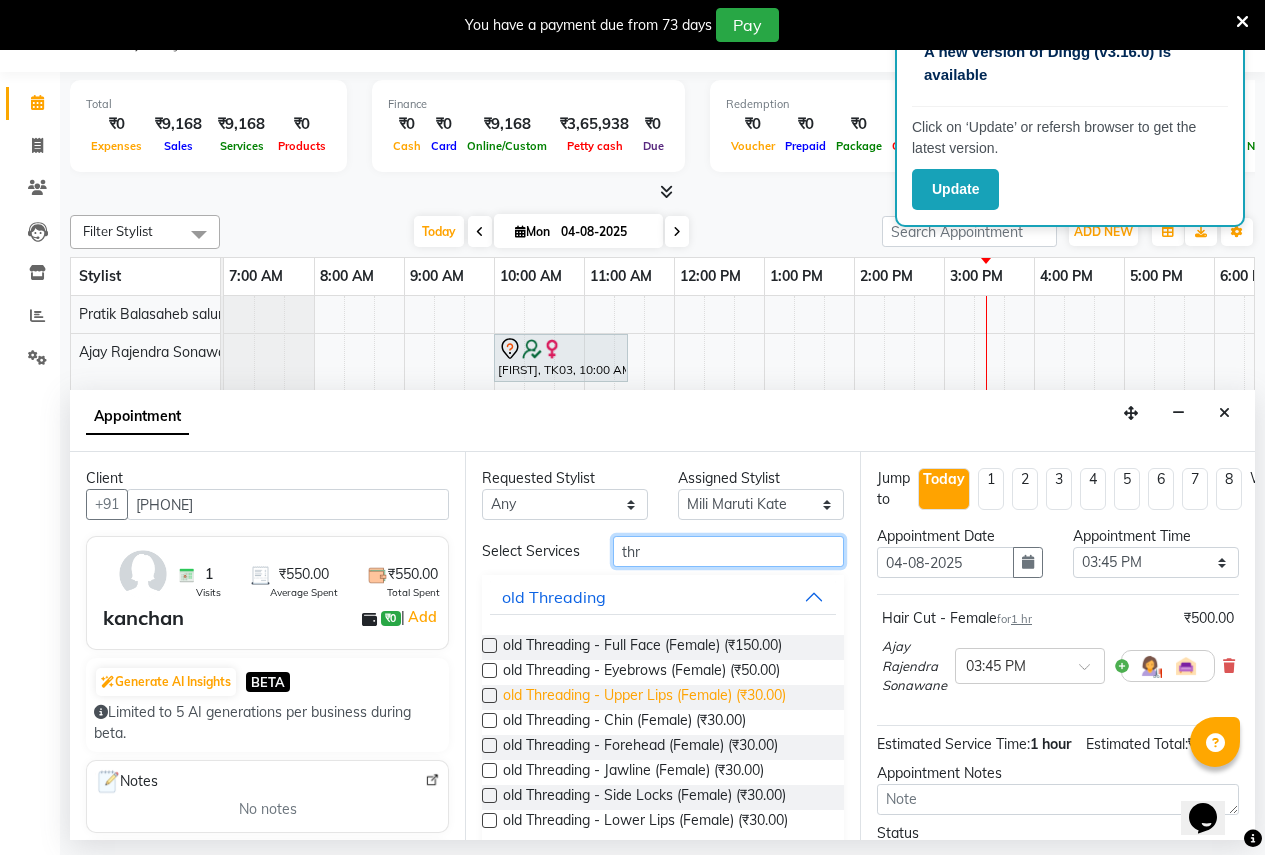 scroll, scrollTop: 82, scrollLeft: 0, axis: vertical 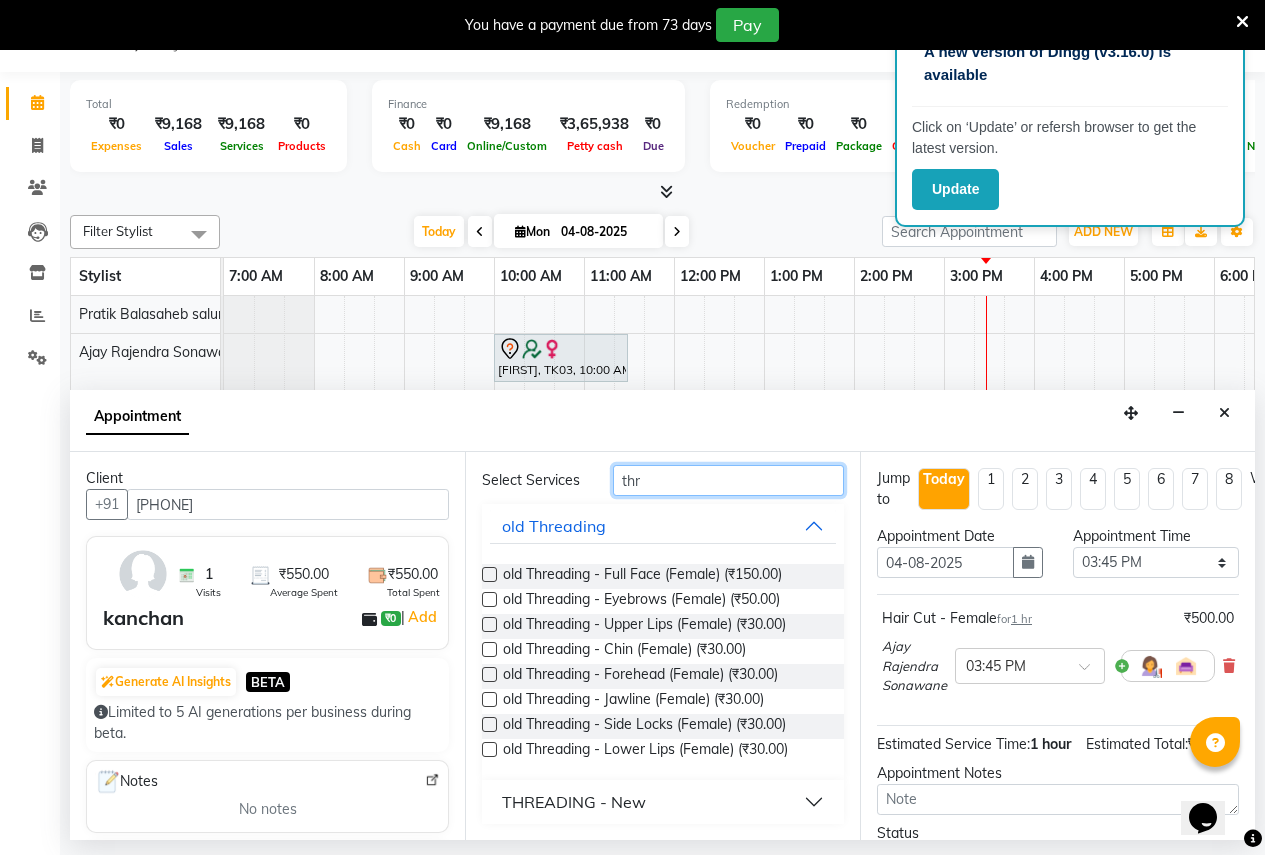 type on "thr" 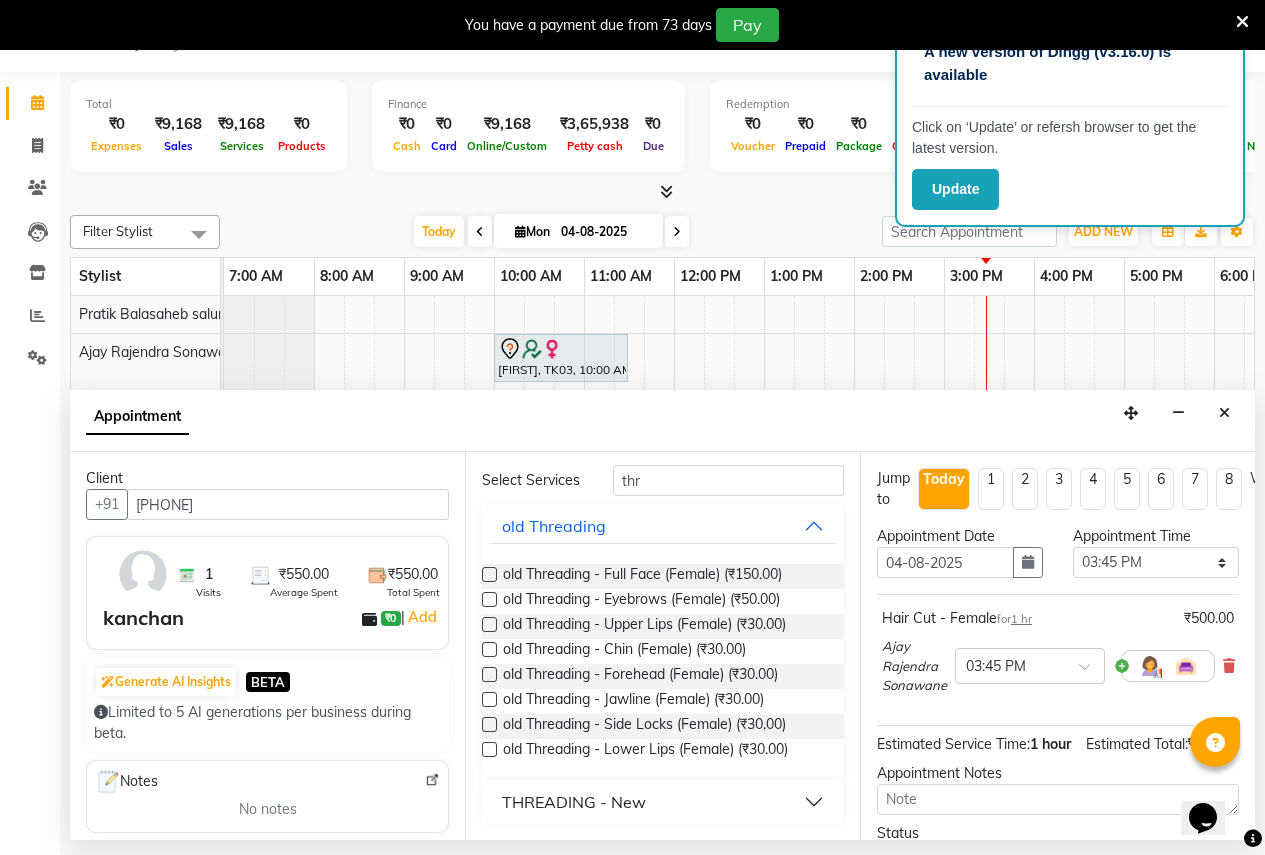 click on "THREADING - New" at bounding box center [574, 802] 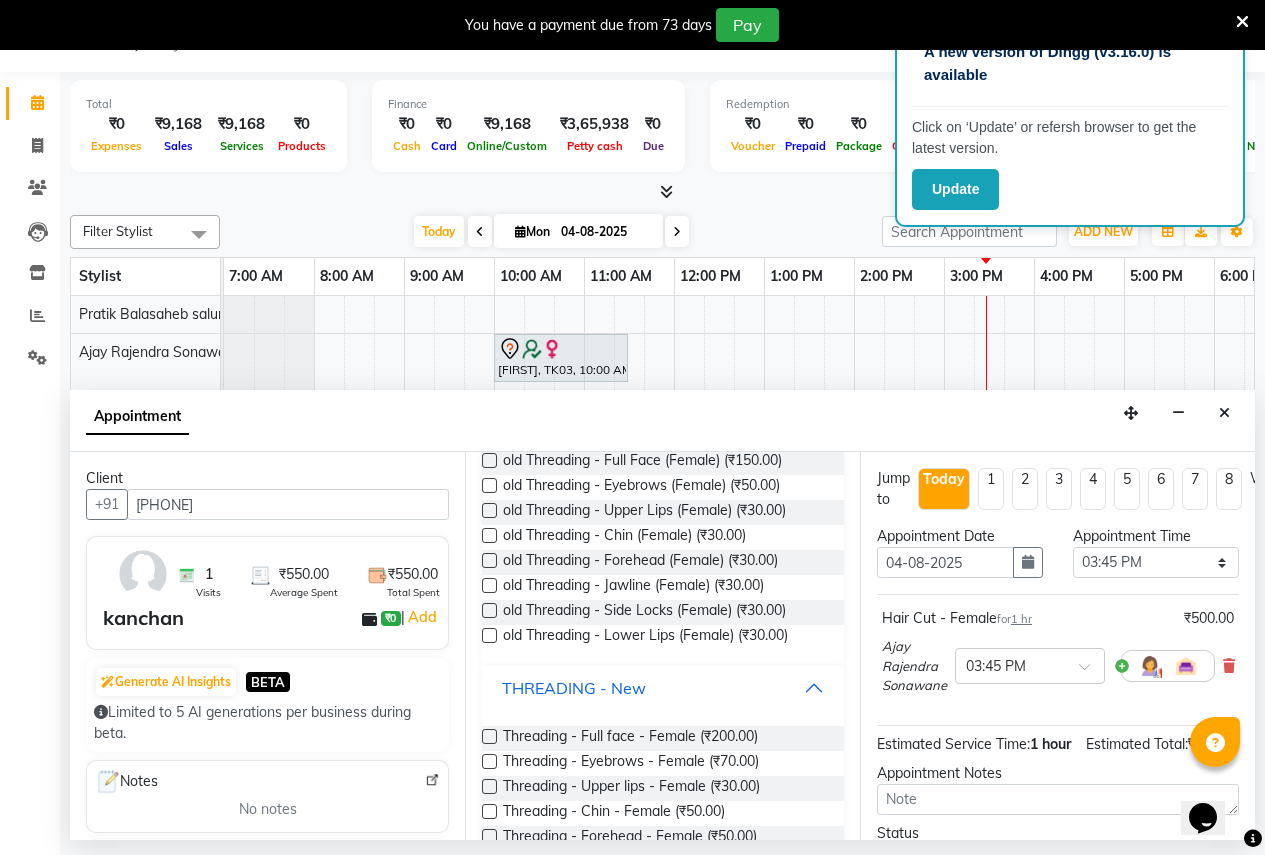 scroll, scrollTop: 282, scrollLeft: 0, axis: vertical 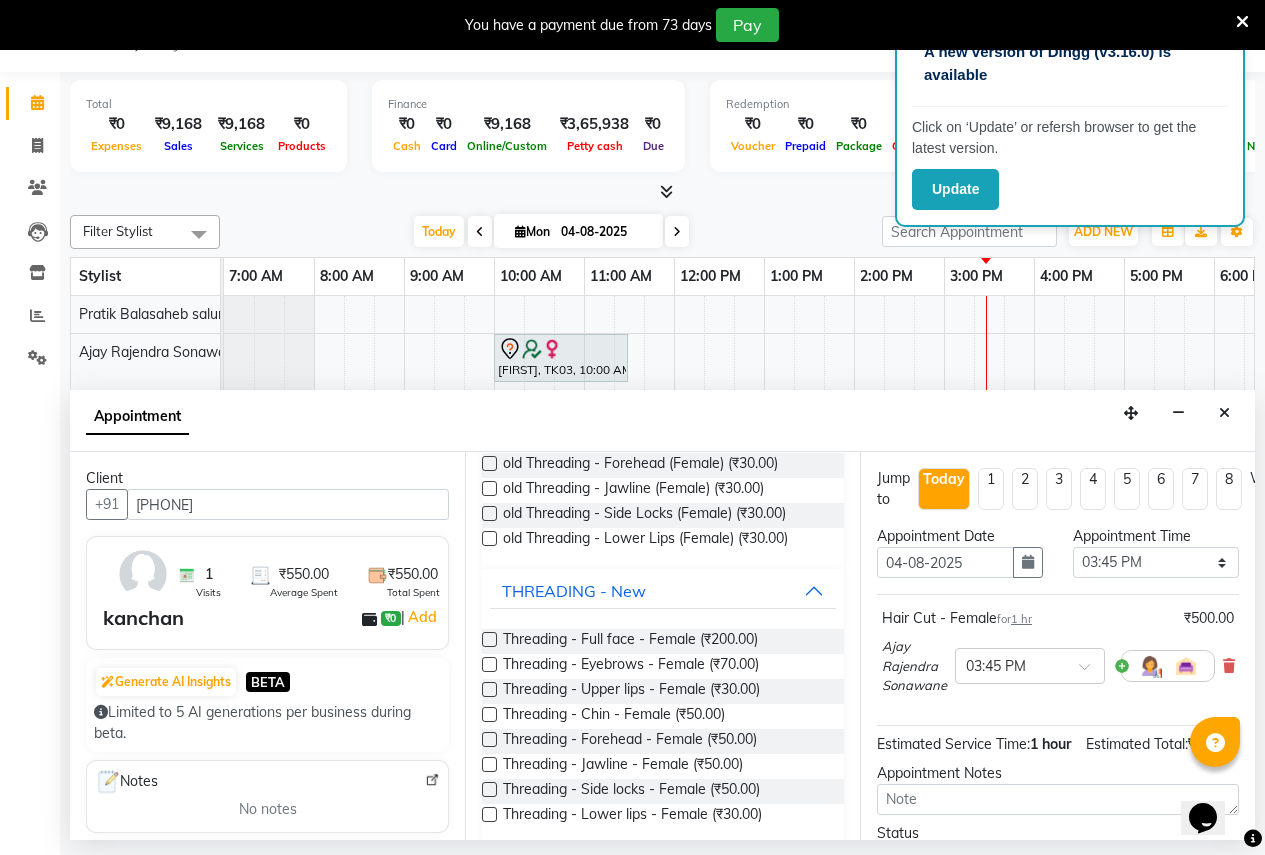 click at bounding box center [489, 664] 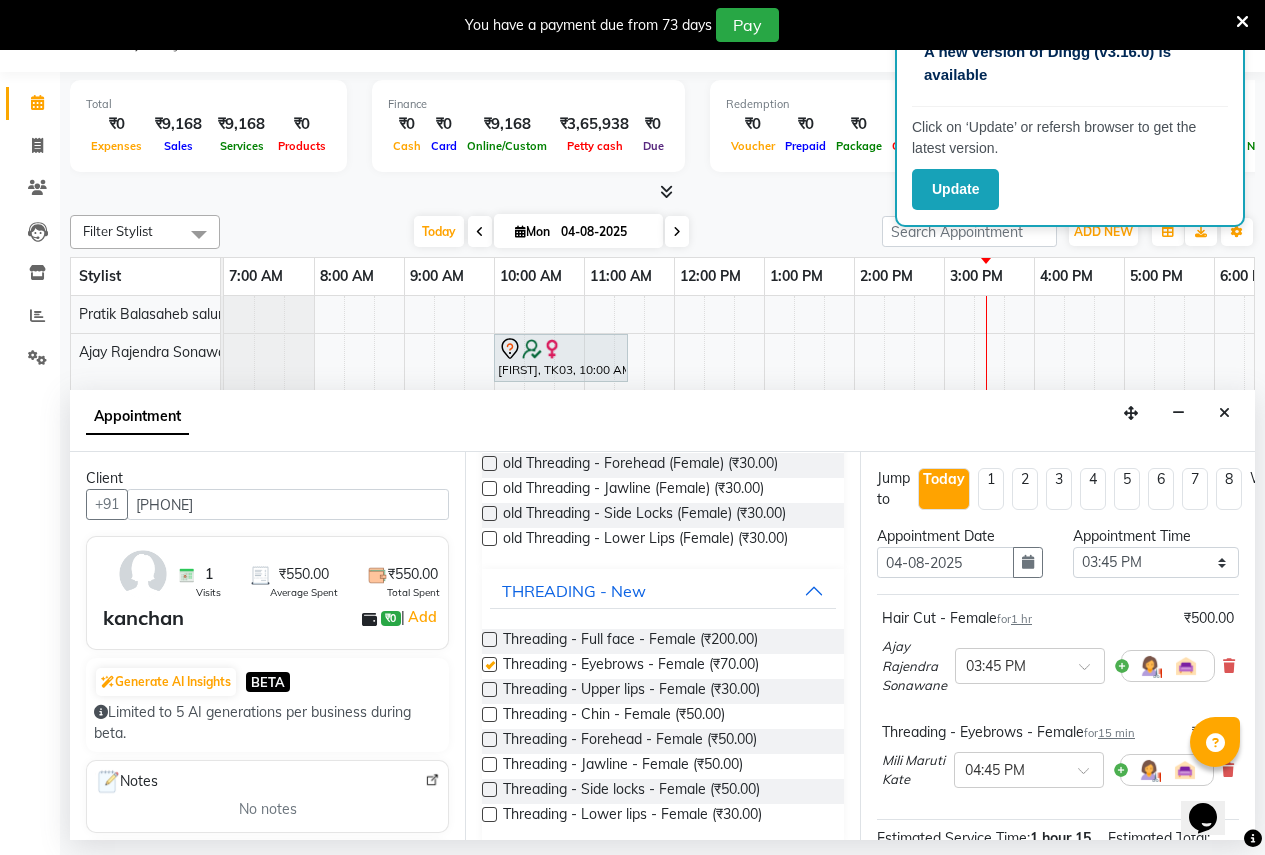 checkbox on "false" 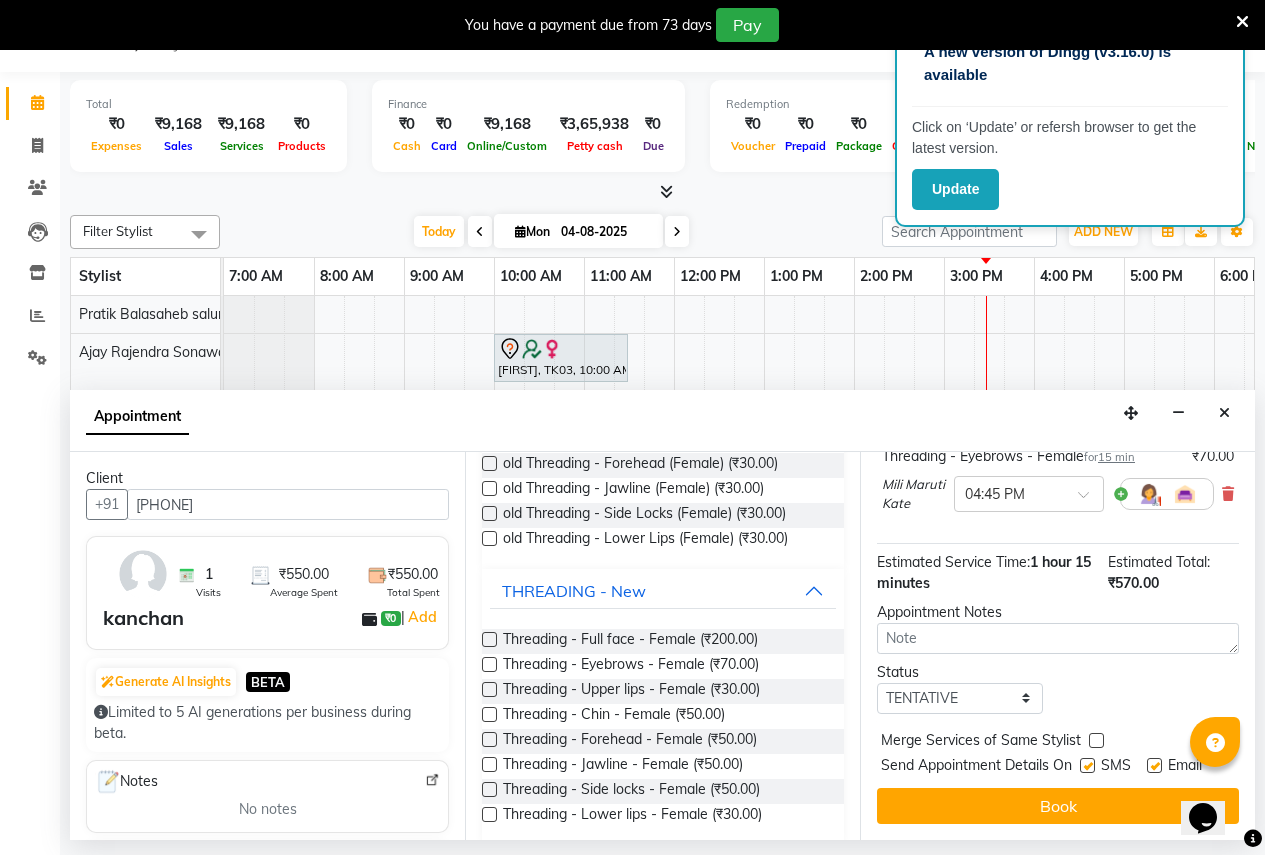 scroll, scrollTop: 310, scrollLeft: 0, axis: vertical 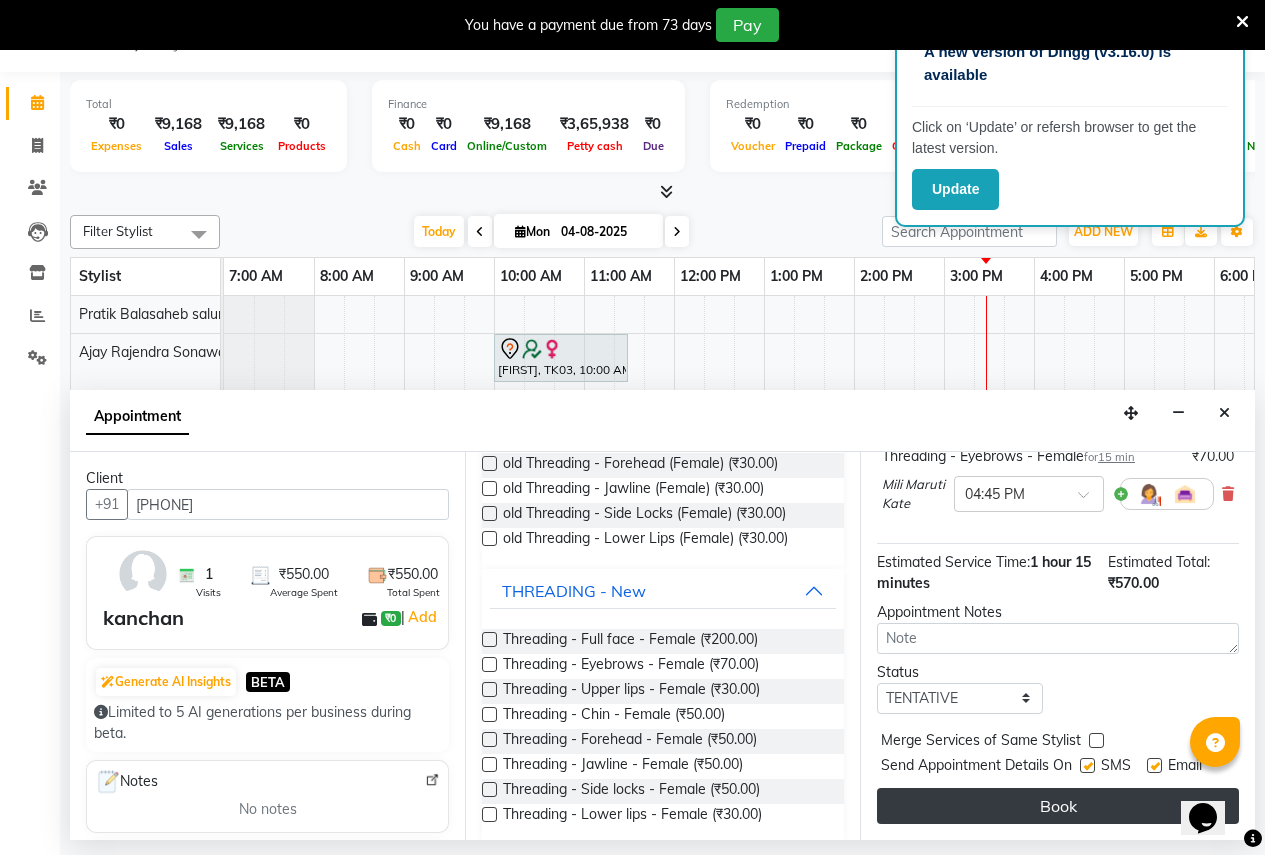click on "Book" at bounding box center [1058, 806] 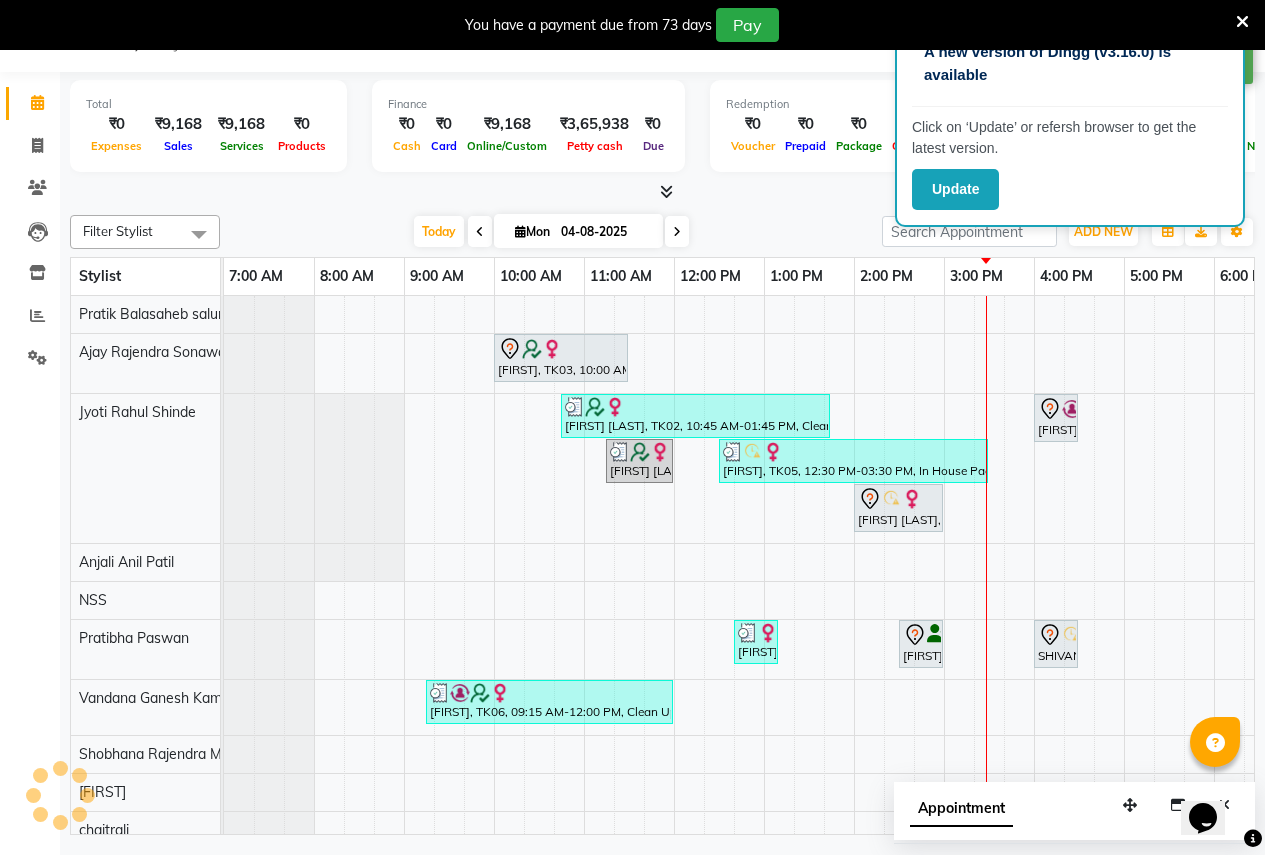 scroll, scrollTop: 0, scrollLeft: 0, axis: both 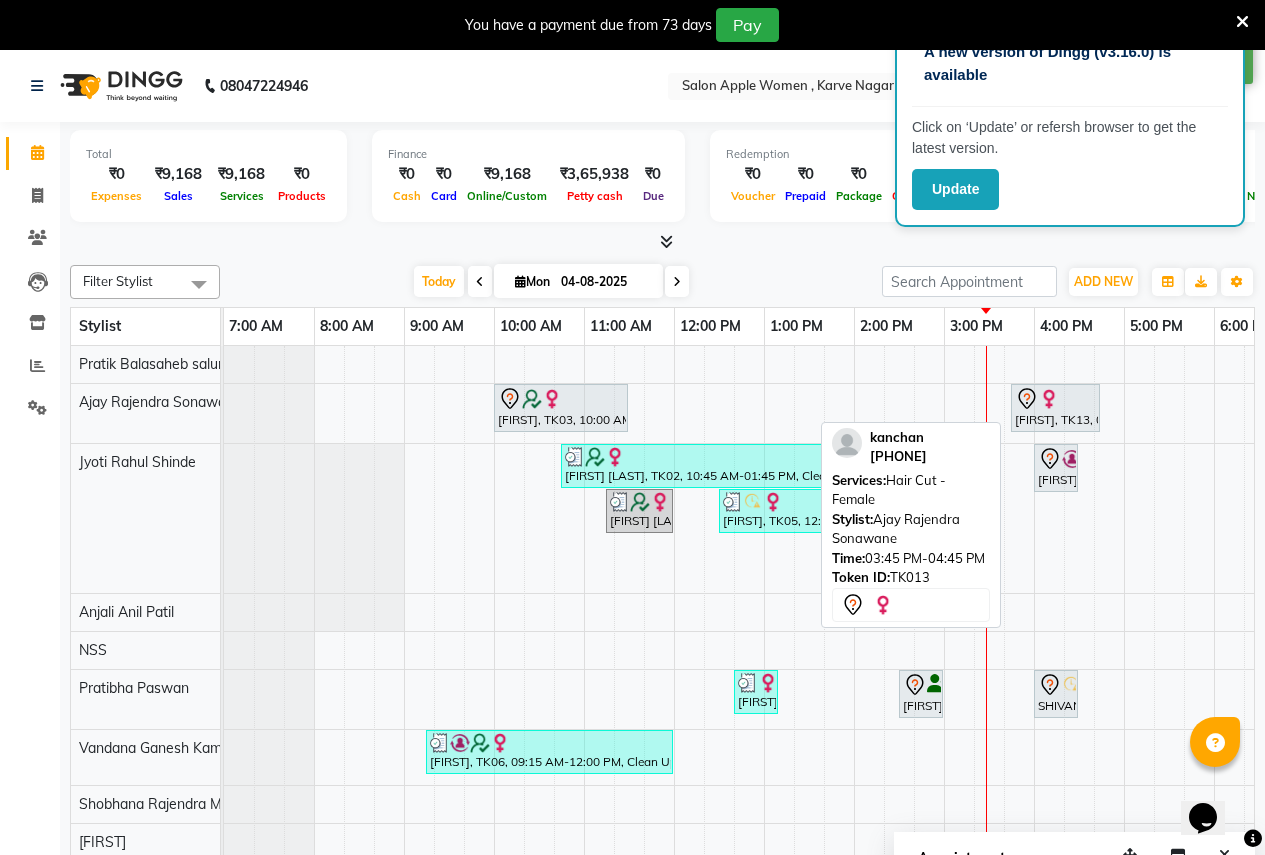 click at bounding box center [1049, 399] 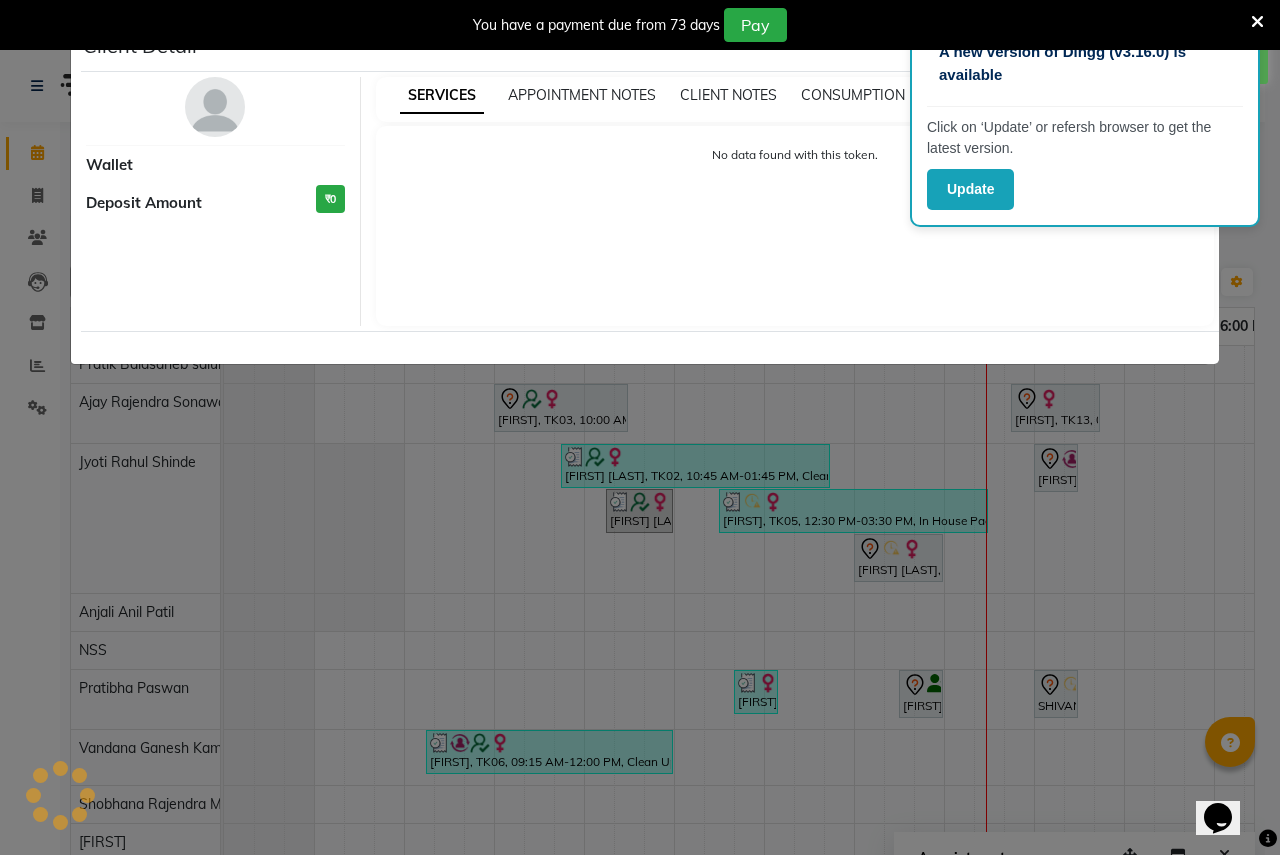 select on "7" 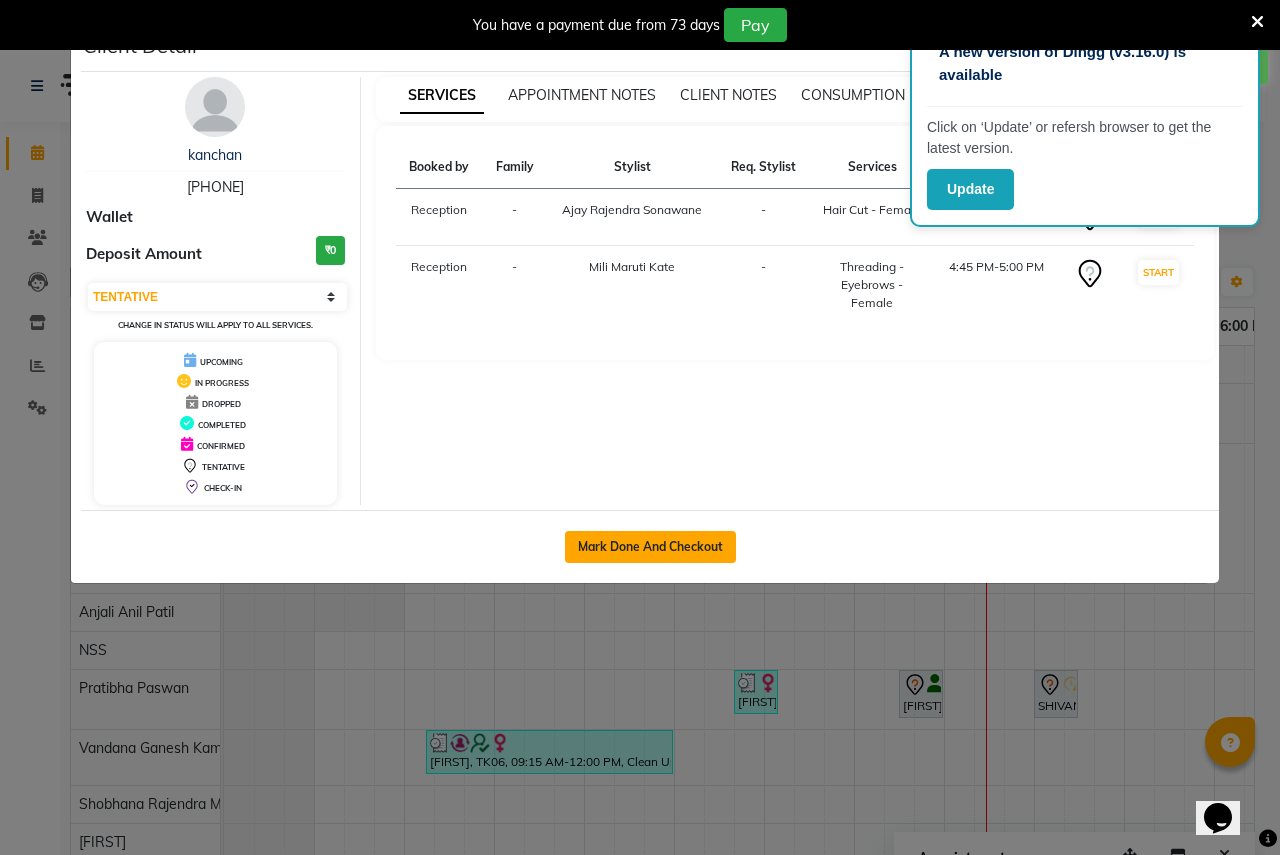 click on "Mark Done And Checkout" 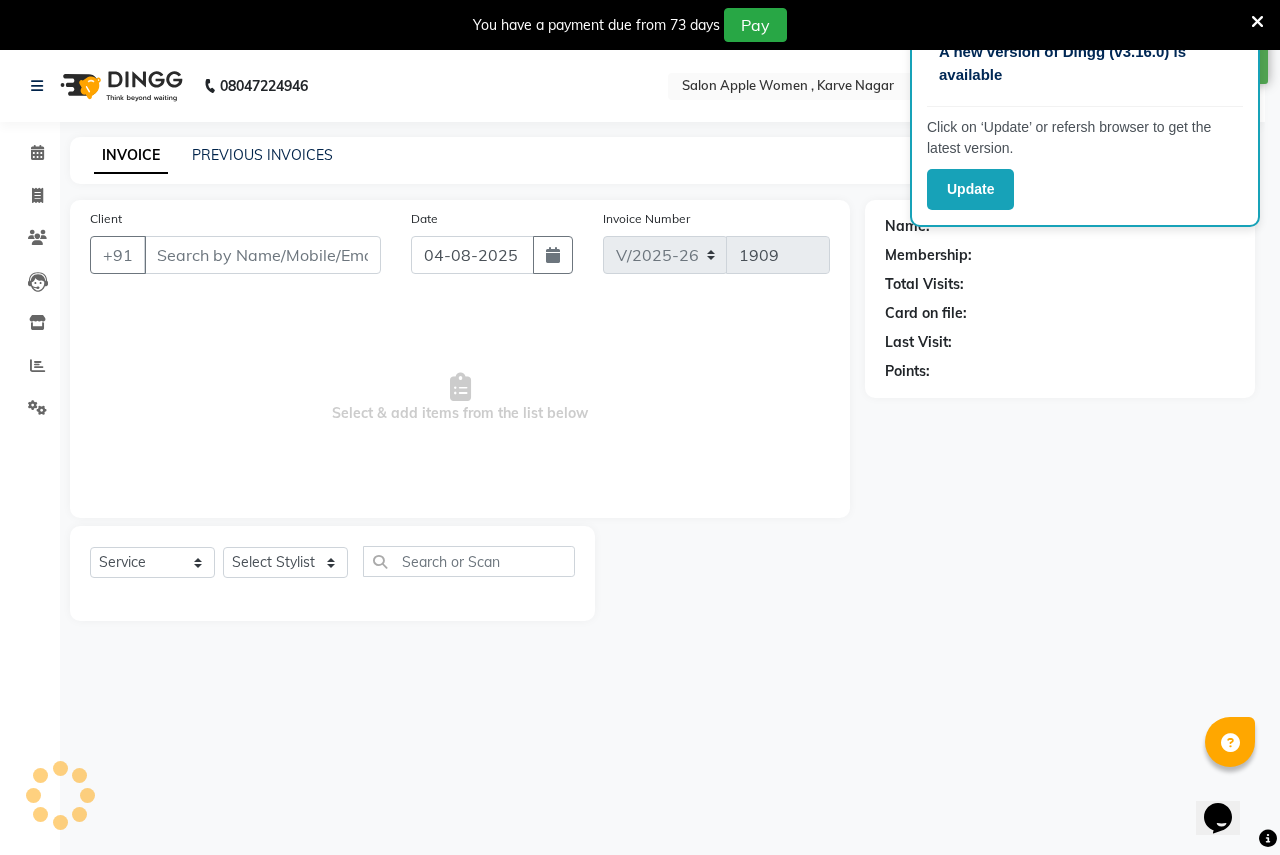 select on "3" 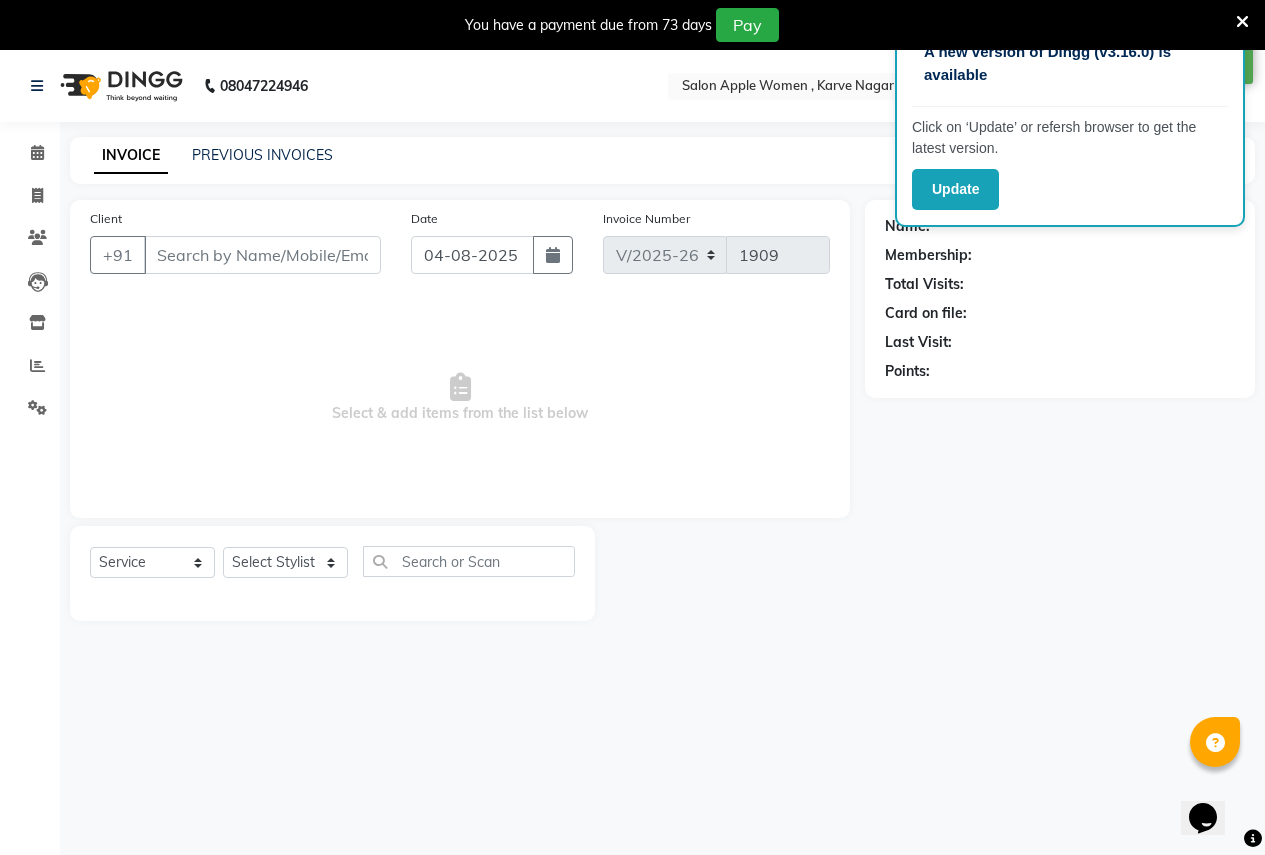 type on "7385918114" 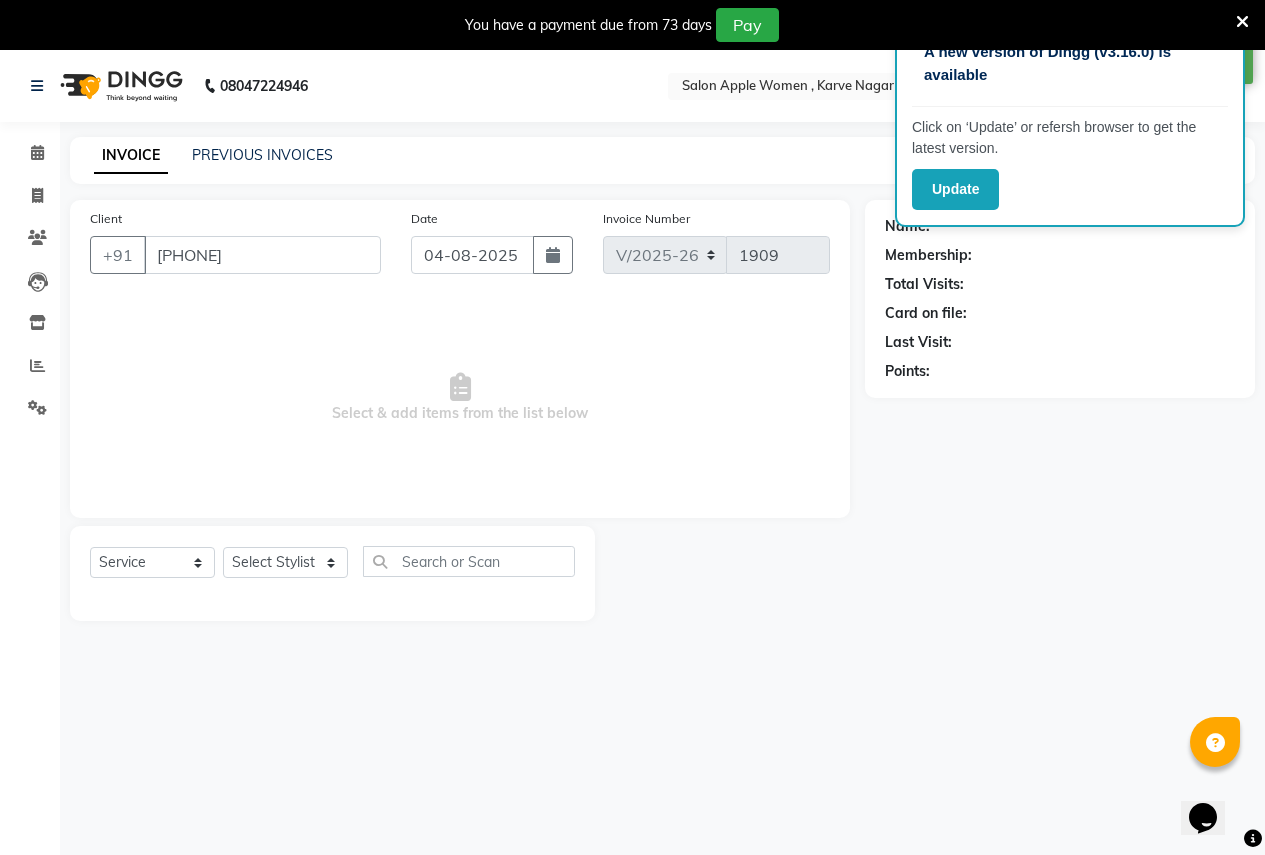 select on "70311" 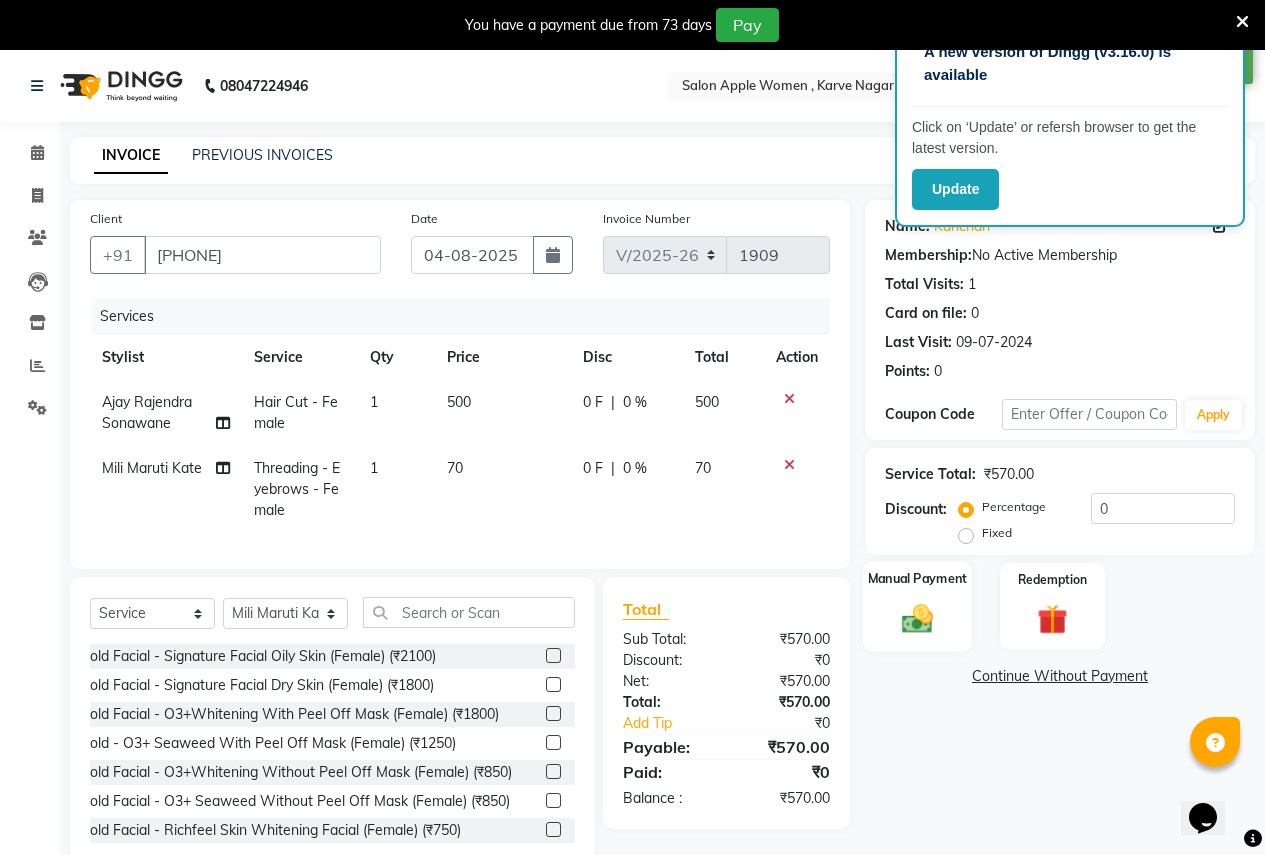 click on "Manual Payment" 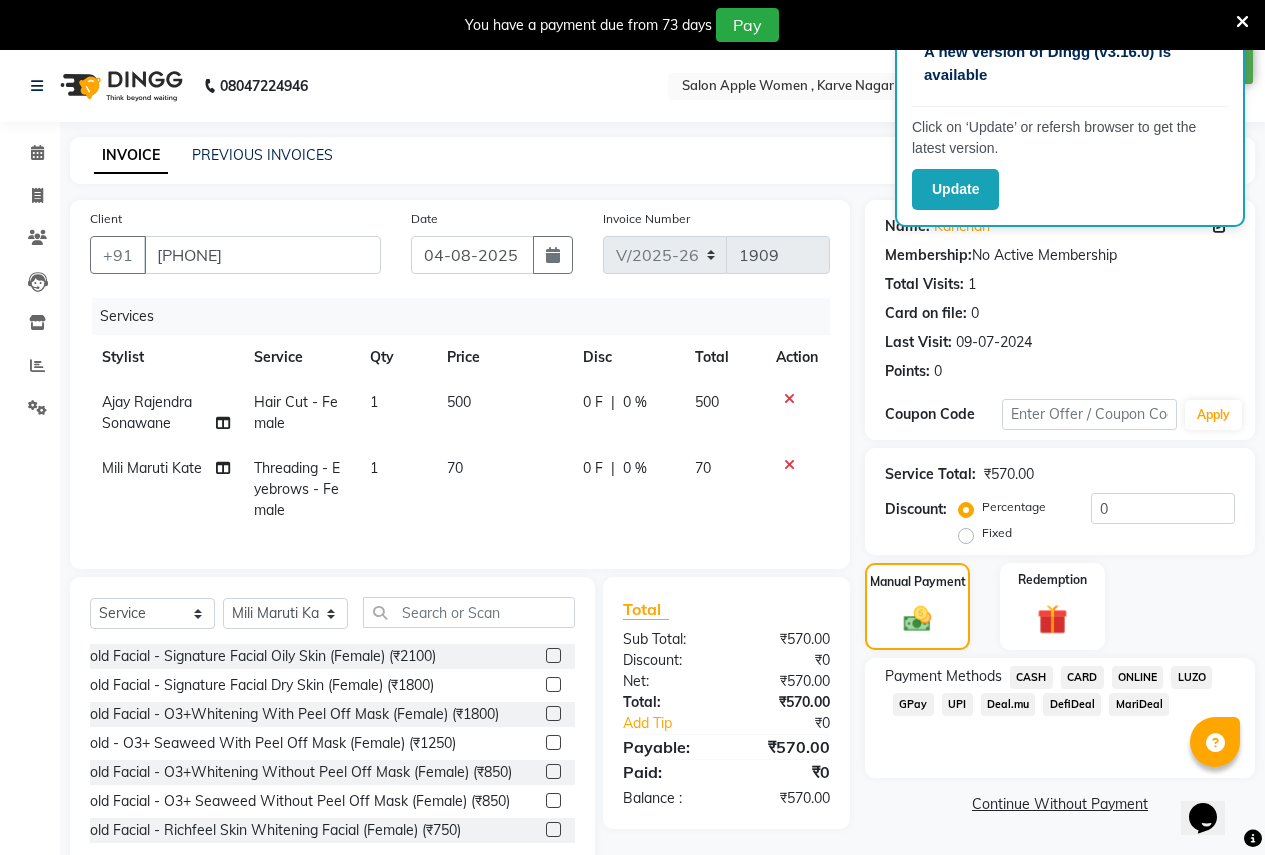 click on "ONLINE" 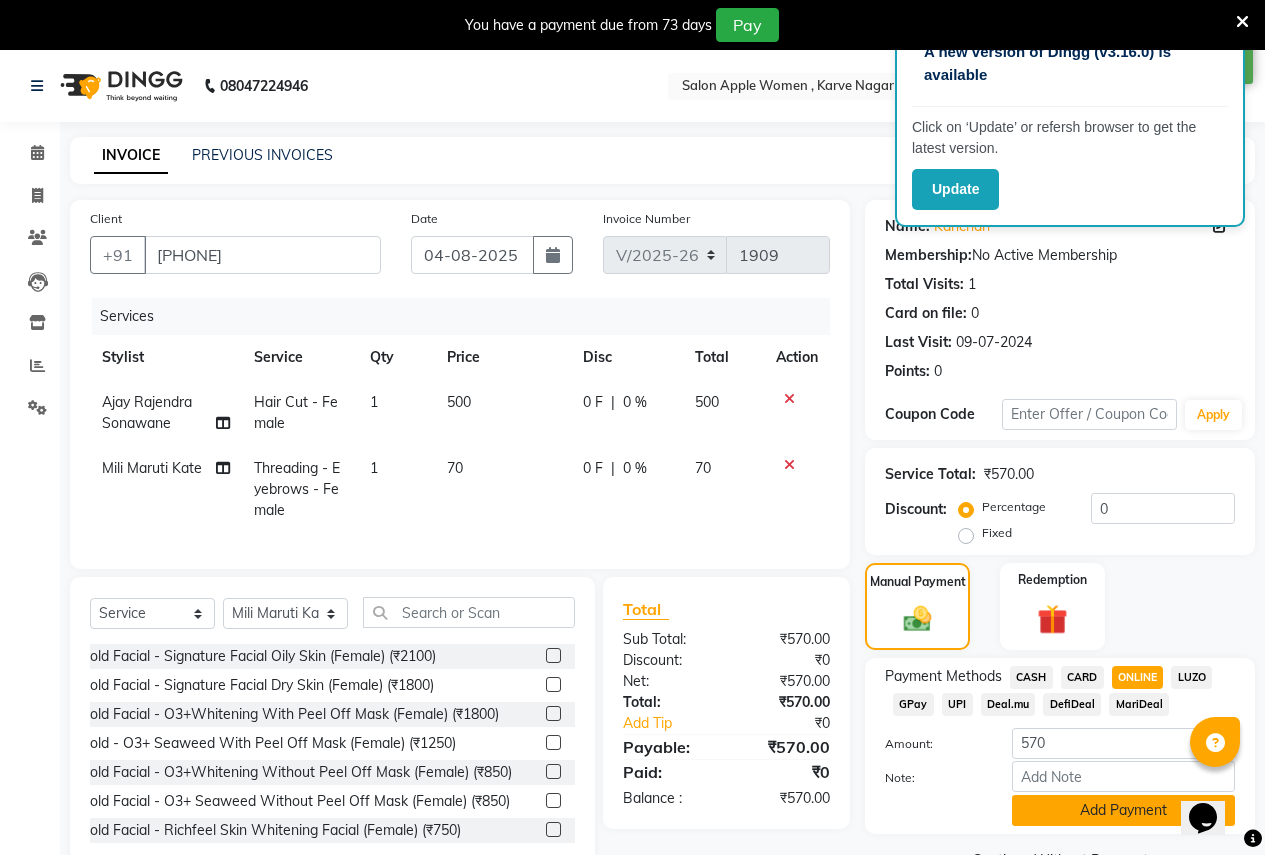 click on "Add Payment" 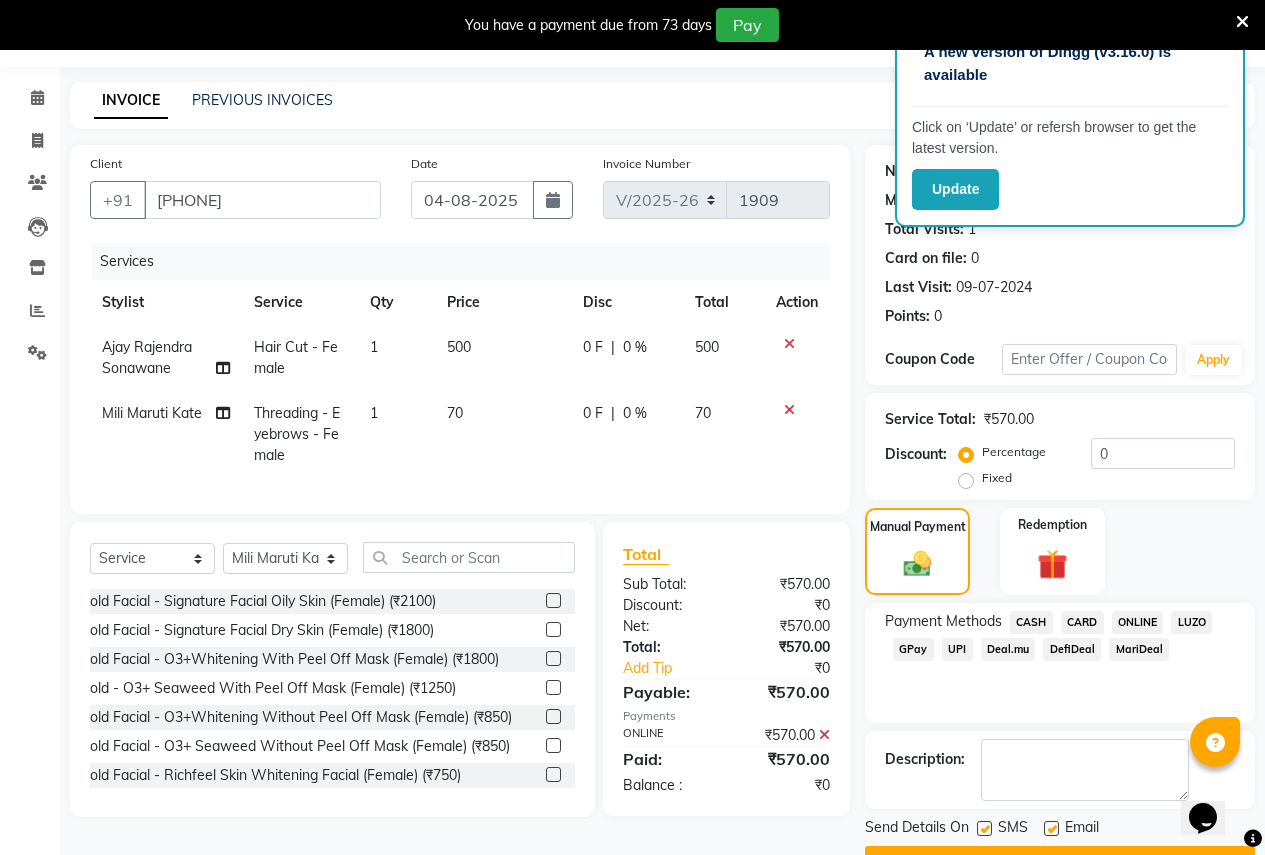 scroll, scrollTop: 107, scrollLeft: 0, axis: vertical 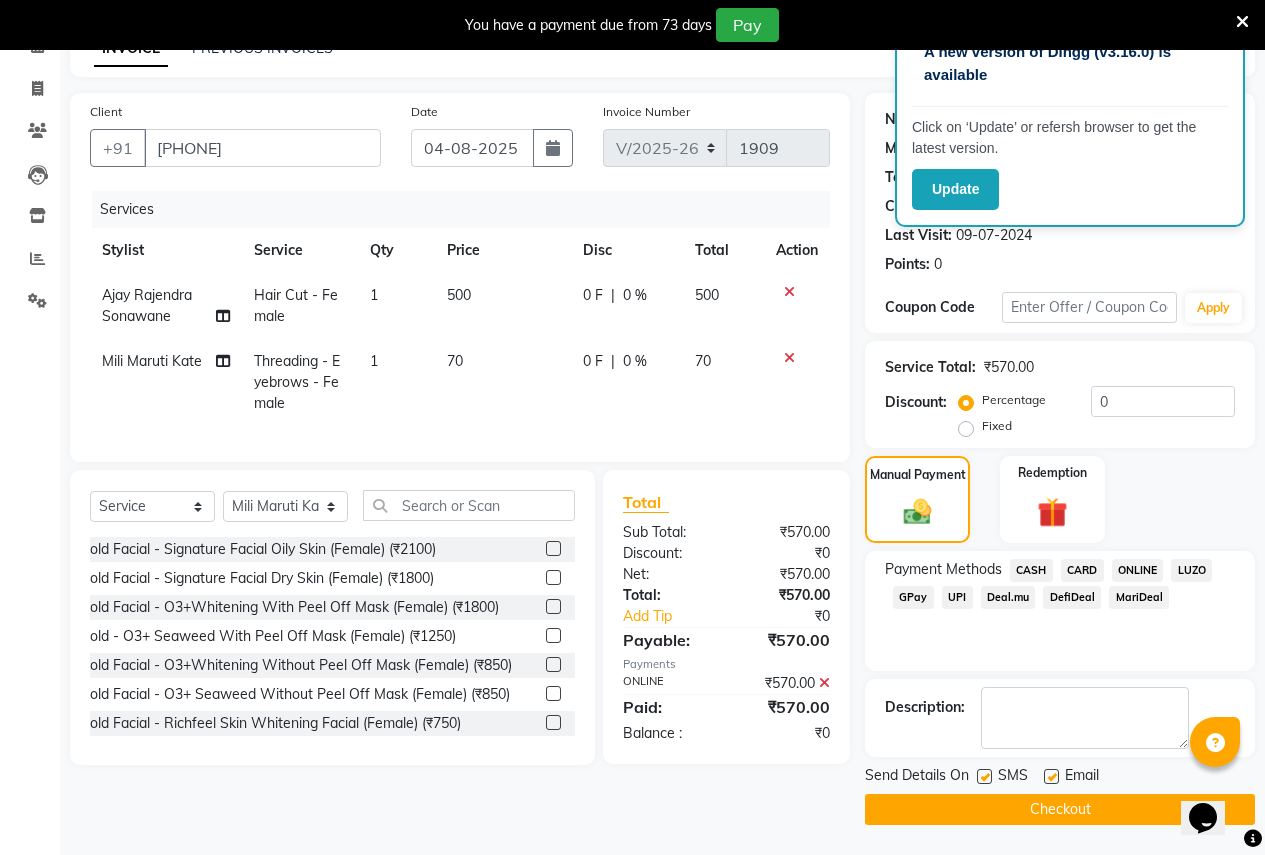 click on "Checkout" 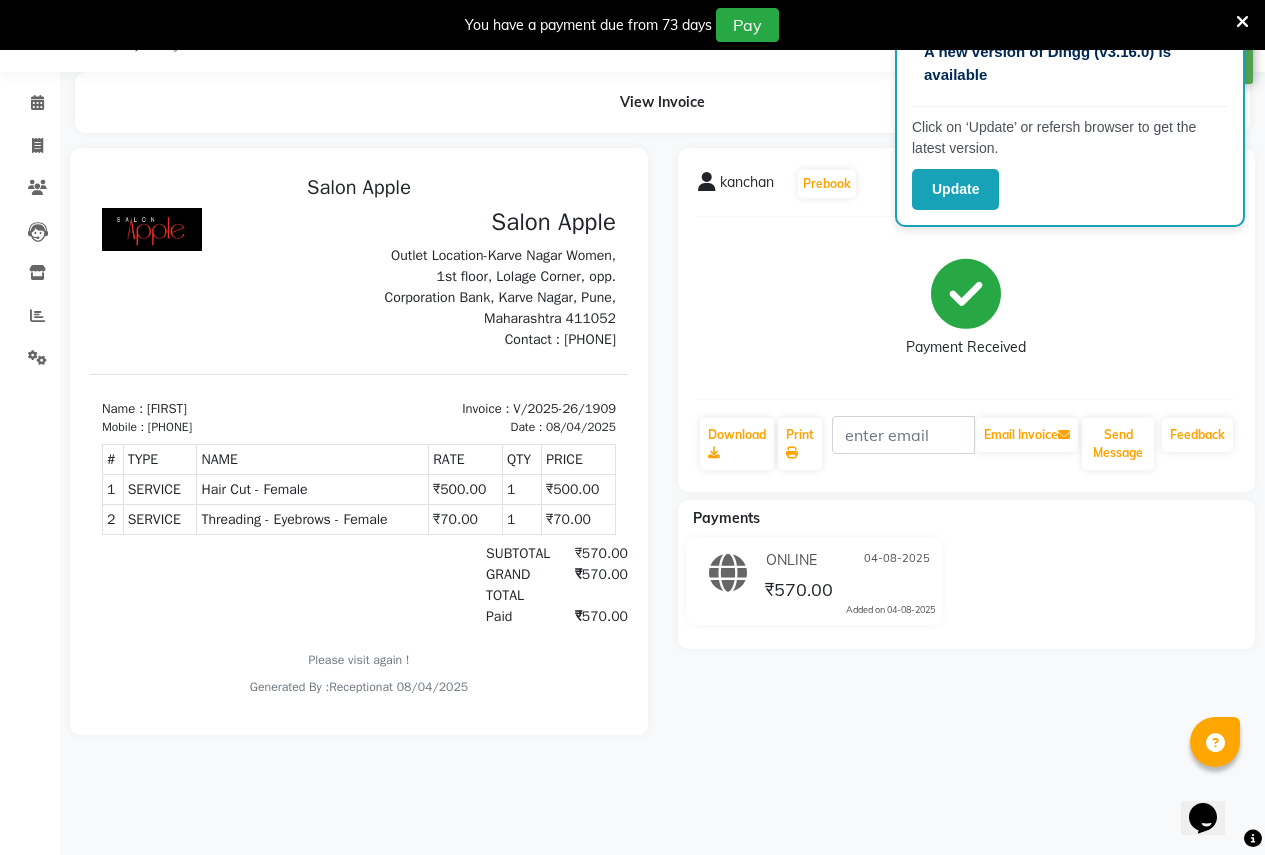 scroll, scrollTop: 0, scrollLeft: 0, axis: both 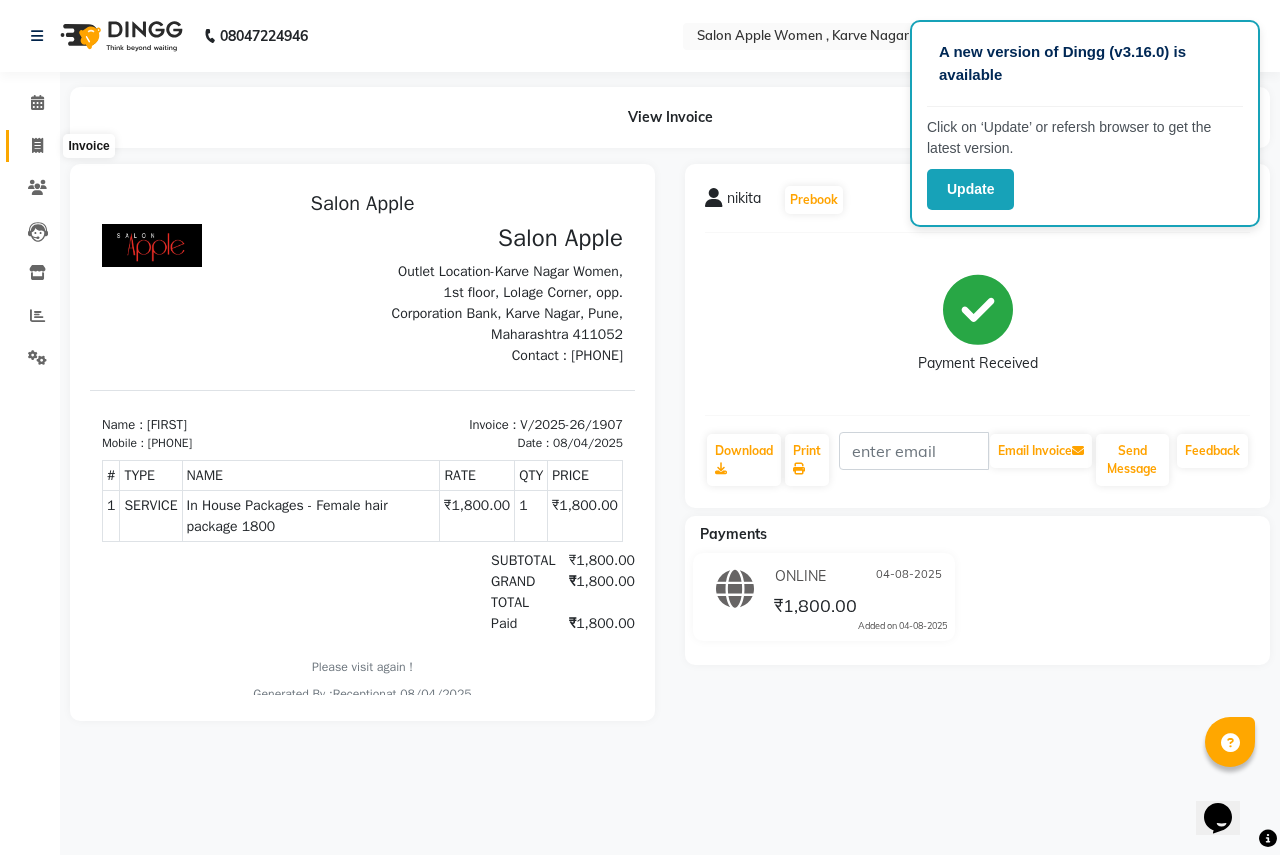 click 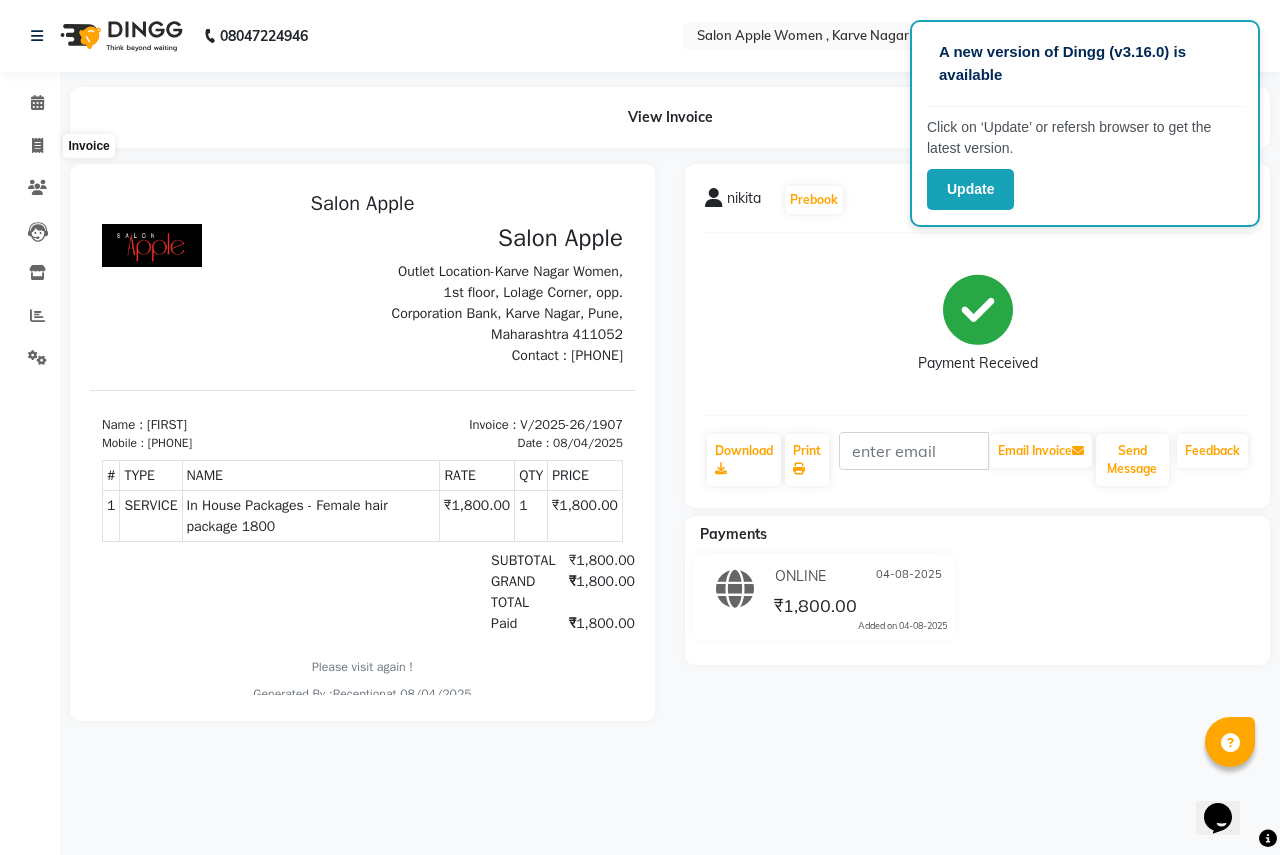 select on "service" 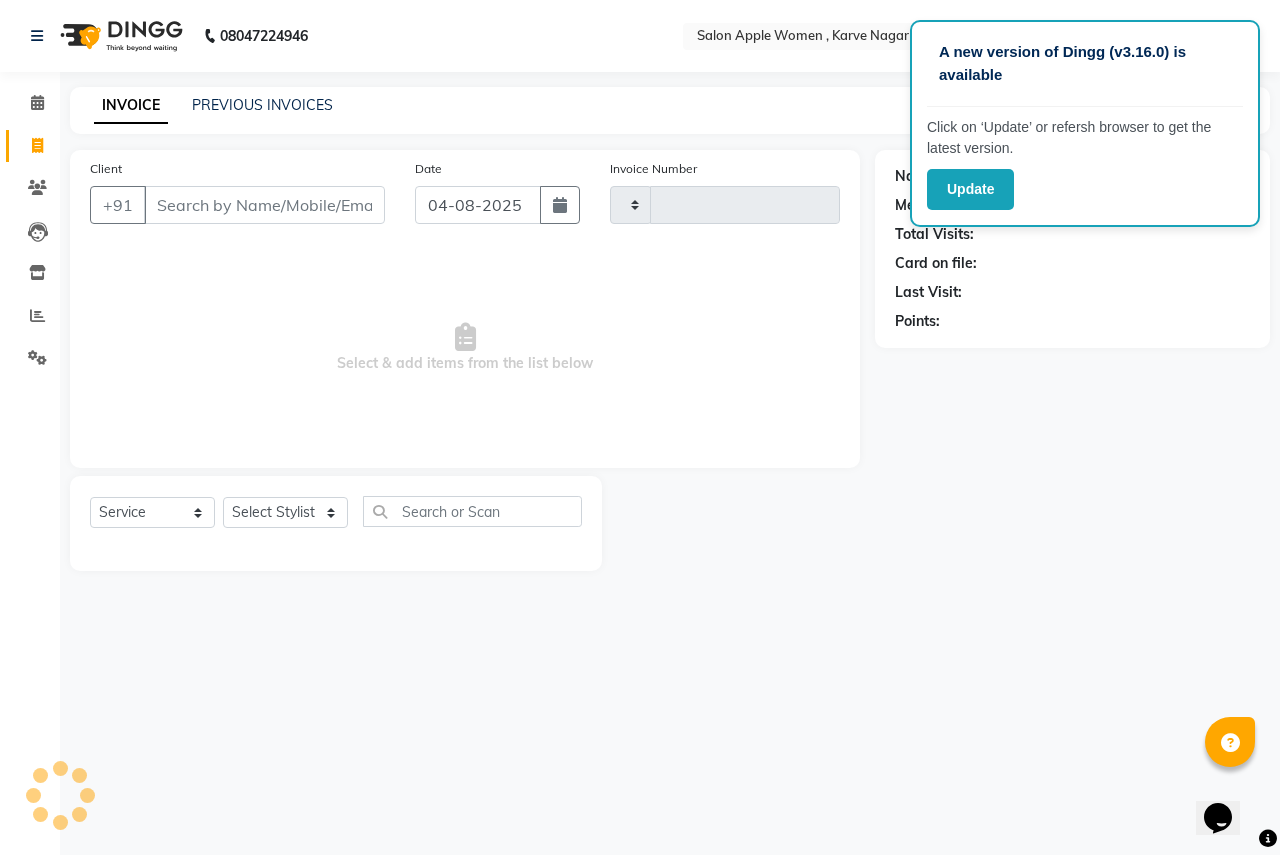 type on "1908" 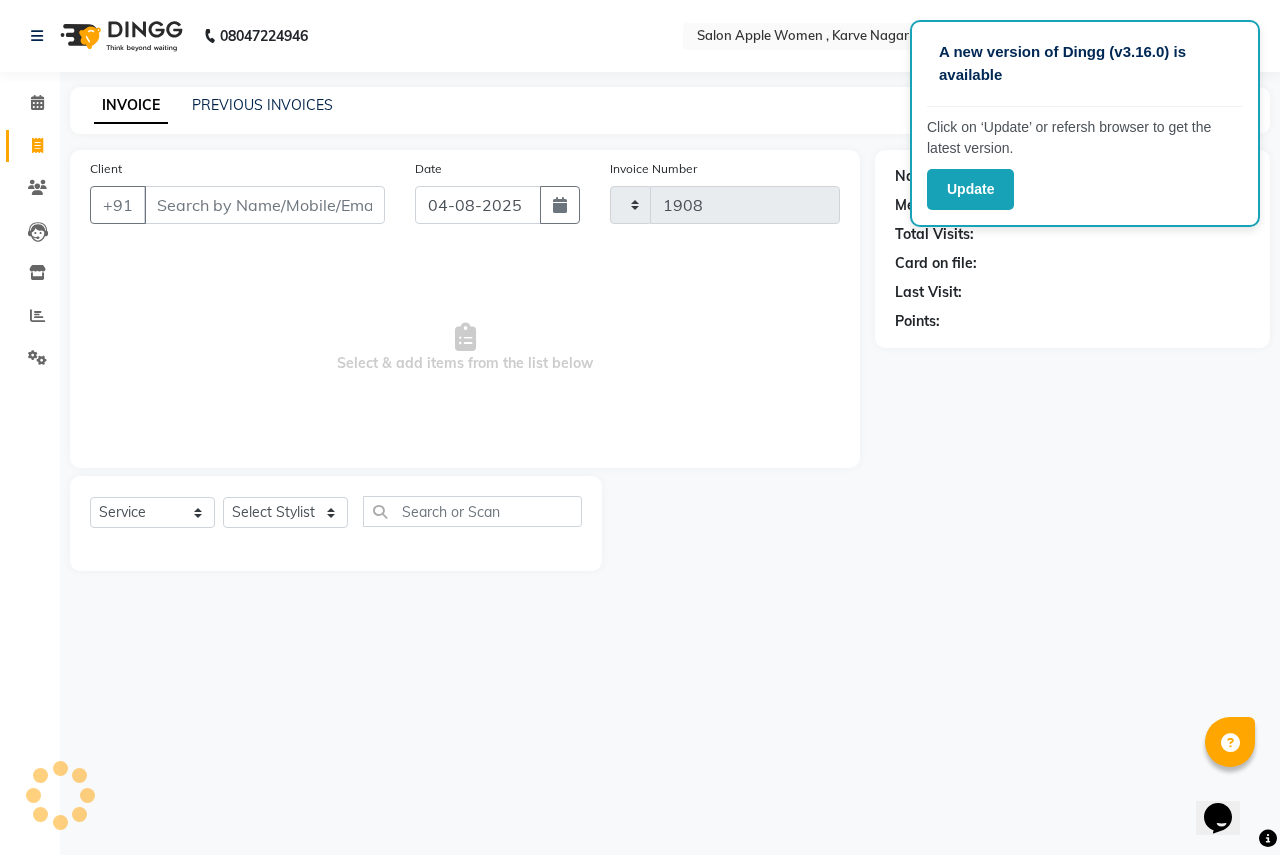 click on "Client" at bounding box center [264, 205] 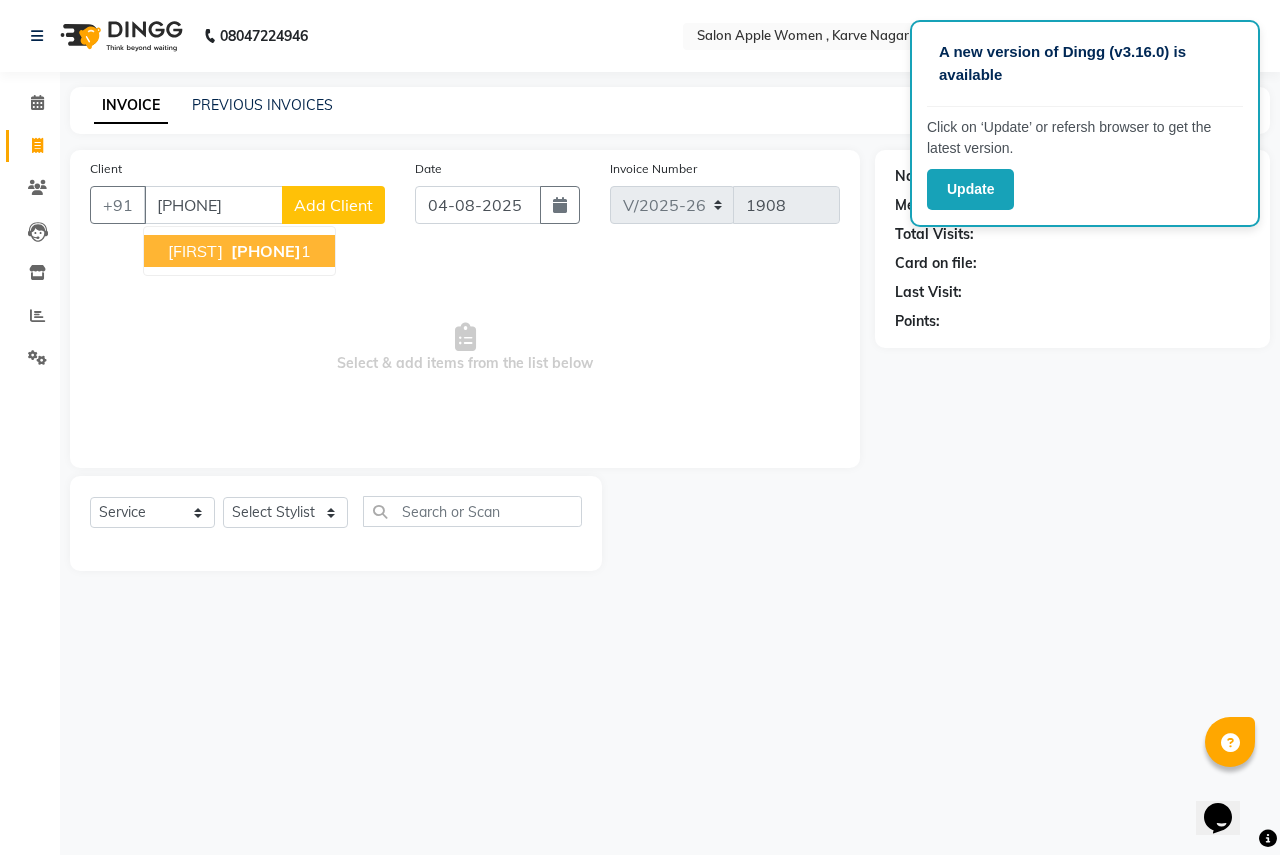 type on "9890167961" 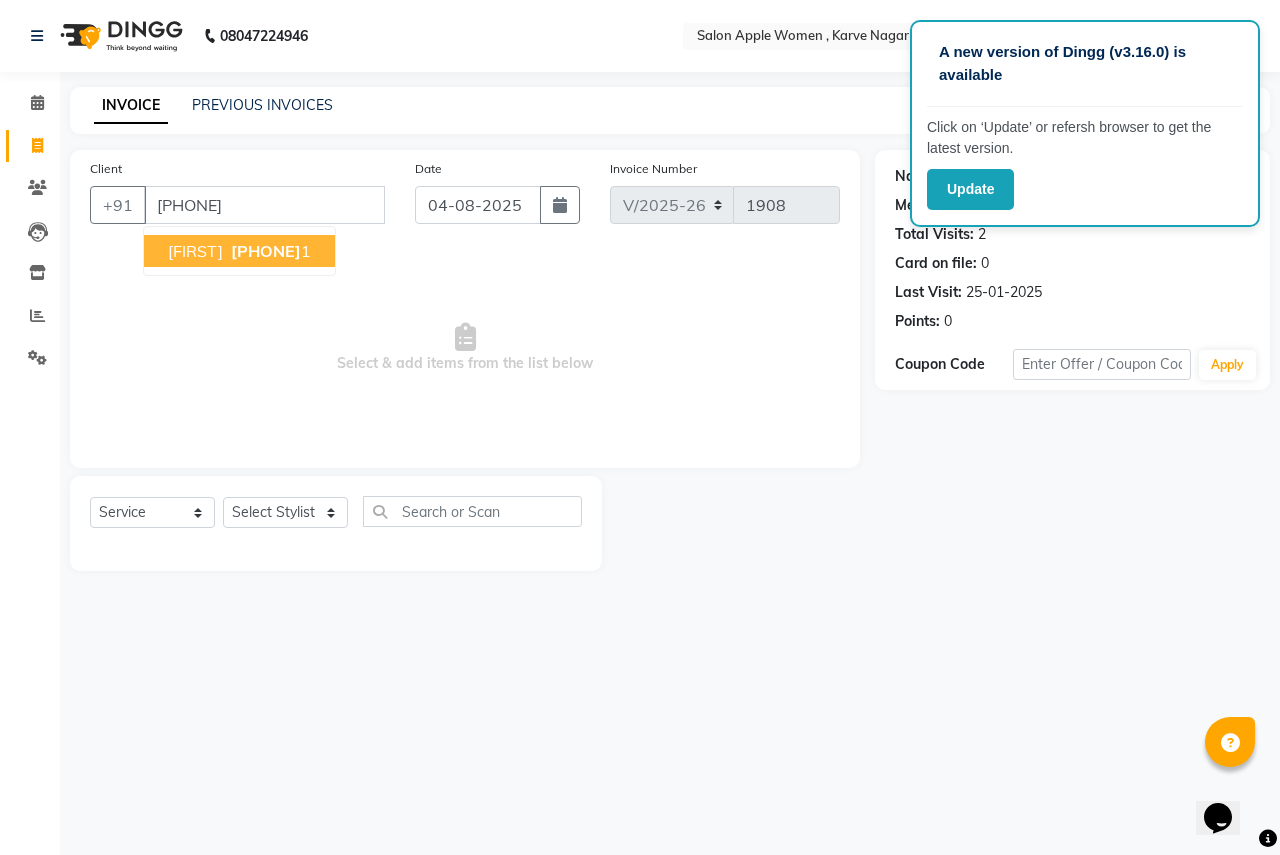 drag, startPoint x: 319, startPoint y: 243, endPoint x: 319, endPoint y: 256, distance: 13 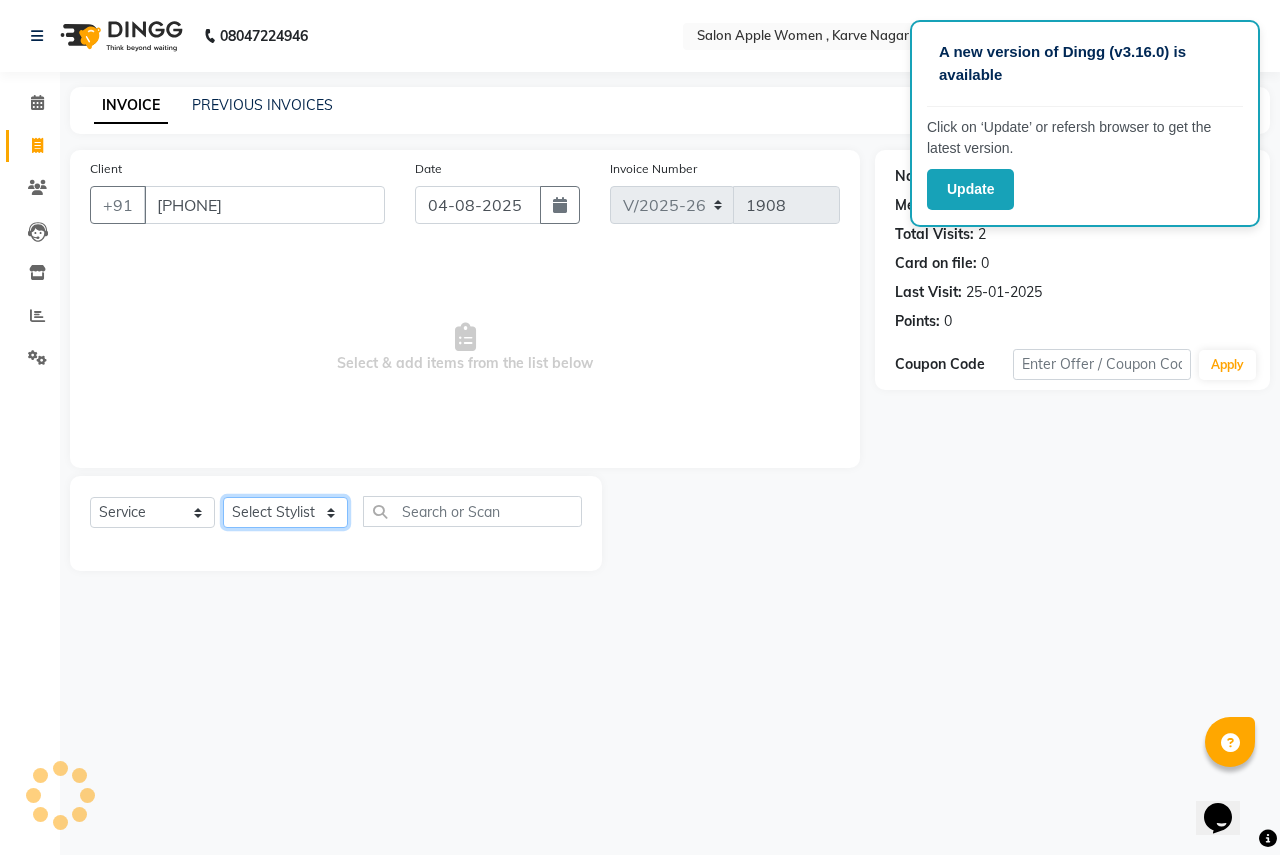 click on "Select Stylist Ajay Rajendra Sonawane Anjali Anil Patil Ashwini chaitrali Jyoti Rahul Shinde Laxmi Mili Maruti Kate NSS Pratibha Paswan Pratik Balasaheb salunkhe Reception  Reshma Operations Head Shobhana Rajendra Muly TejashriTushar Shinde Vandana Ganesh Kambale" 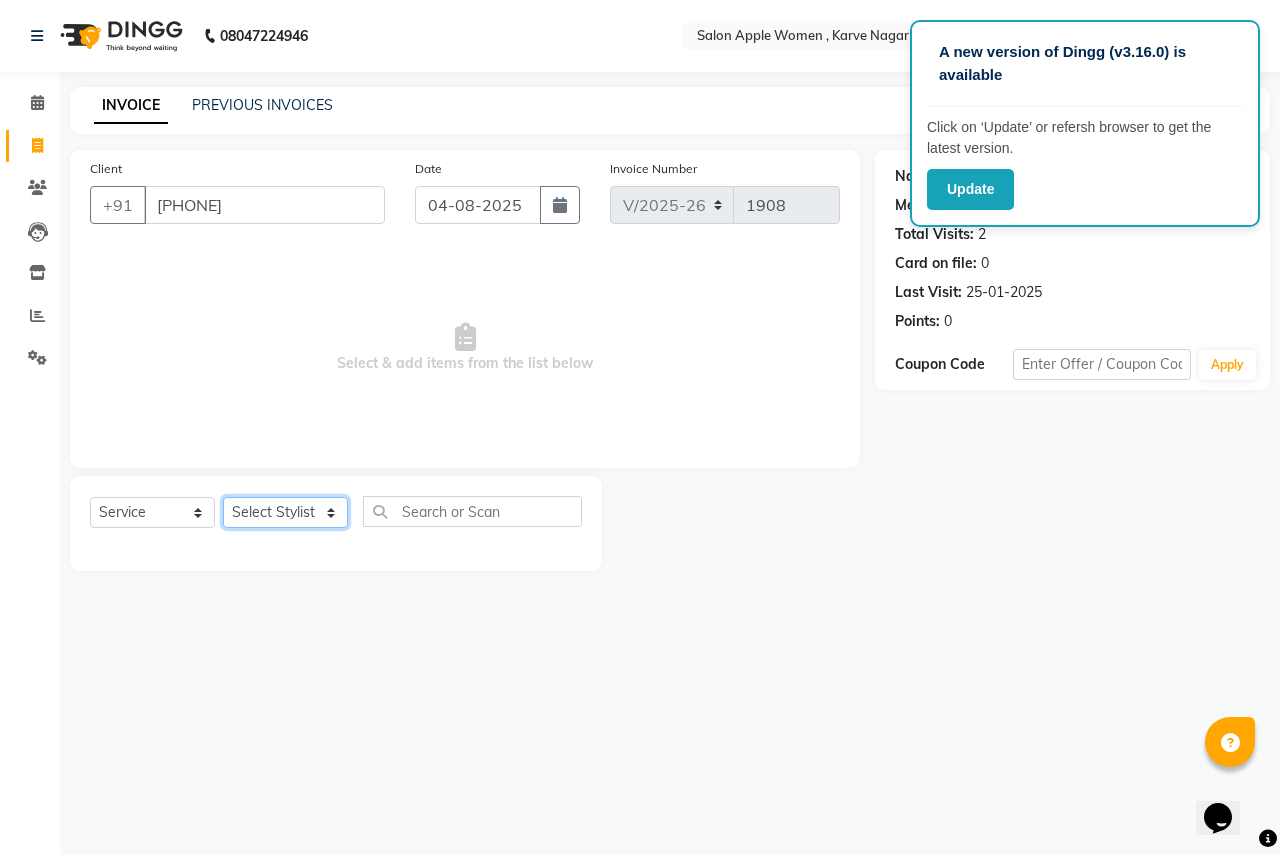 select on "70309" 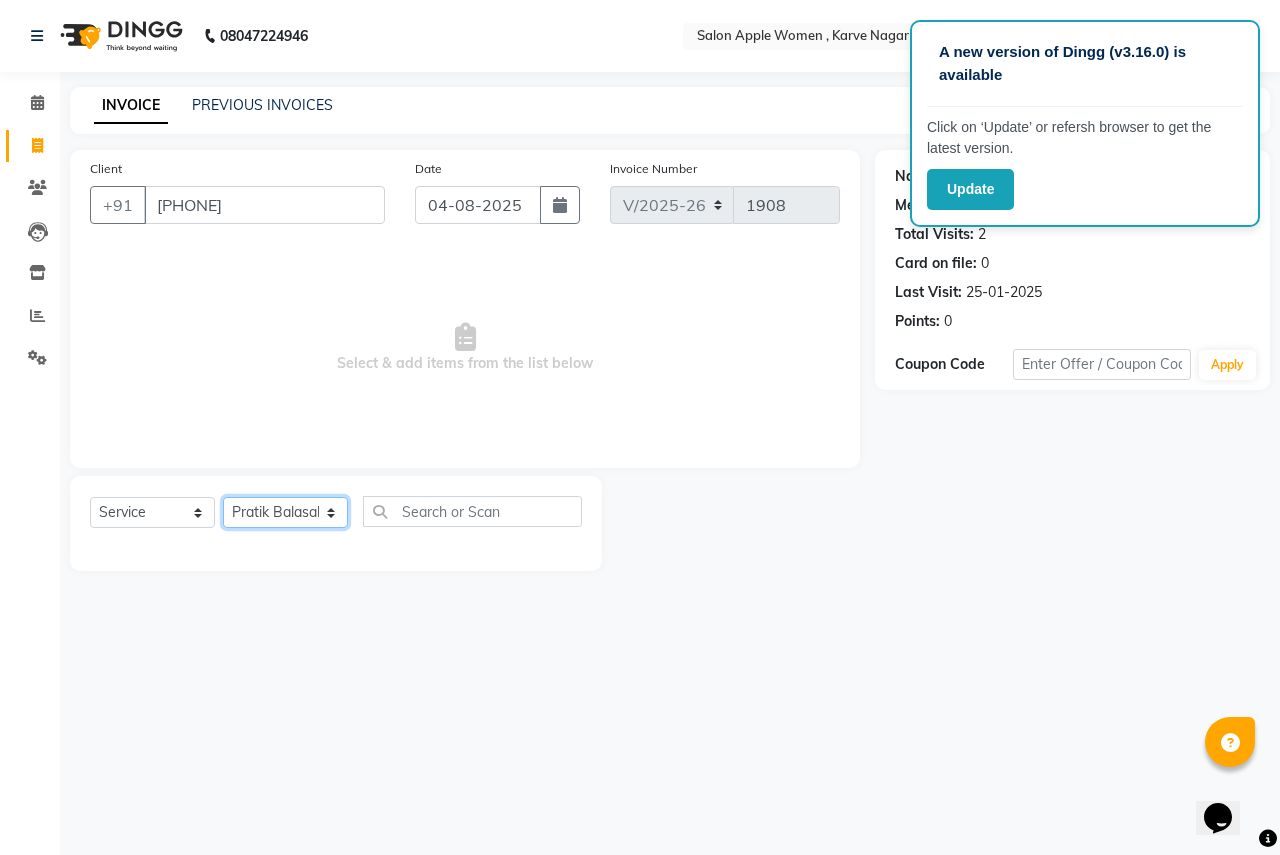 click on "Select Stylist Ajay Rajendra Sonawane Anjali Anil Patil Ashwini chaitrali Jyoti Rahul Shinde Laxmi Mili Maruti Kate NSS Pratibha Paswan Pratik Balasaheb salunkhe Reception  Reshma Operations Head Shobhana Rajendra Muly TejashriTushar Shinde Vandana Ganesh Kambale" 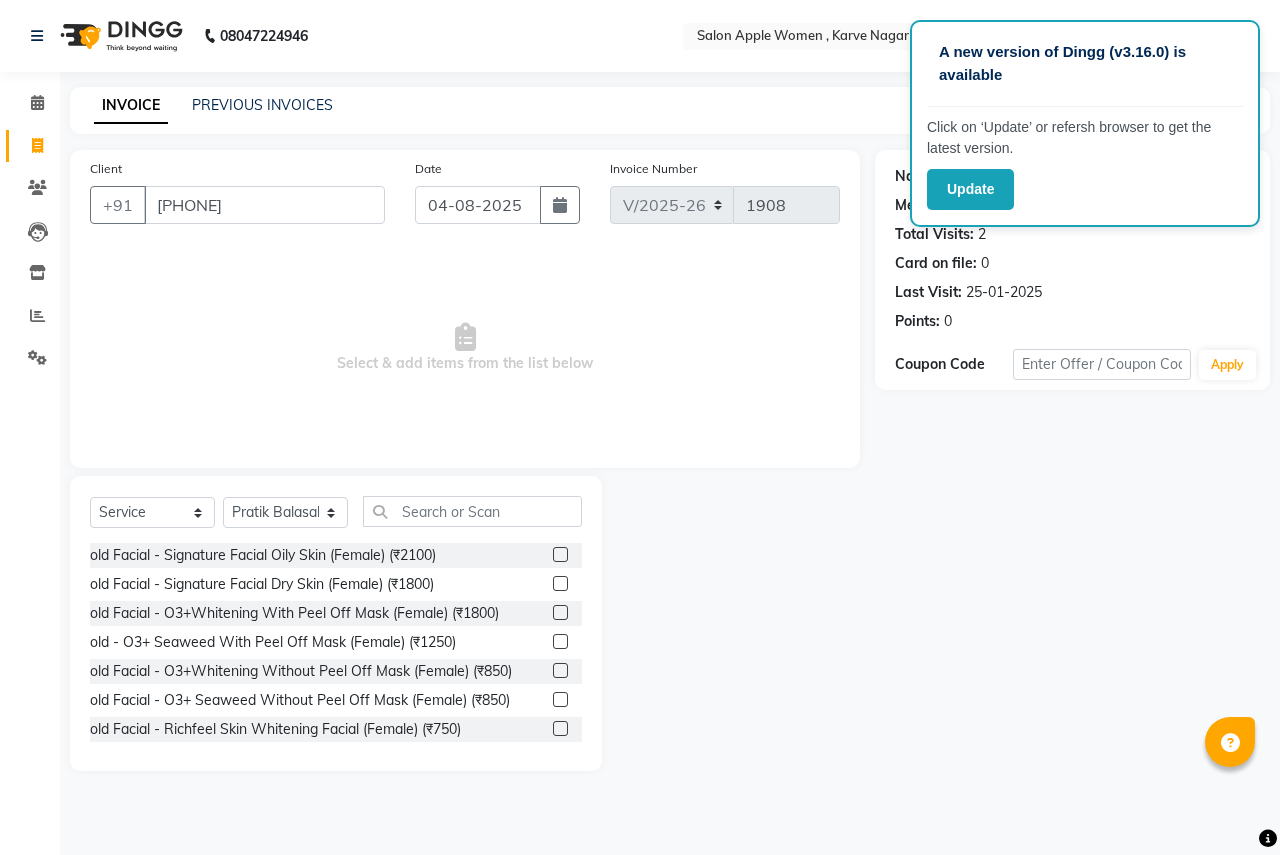 select on "96" 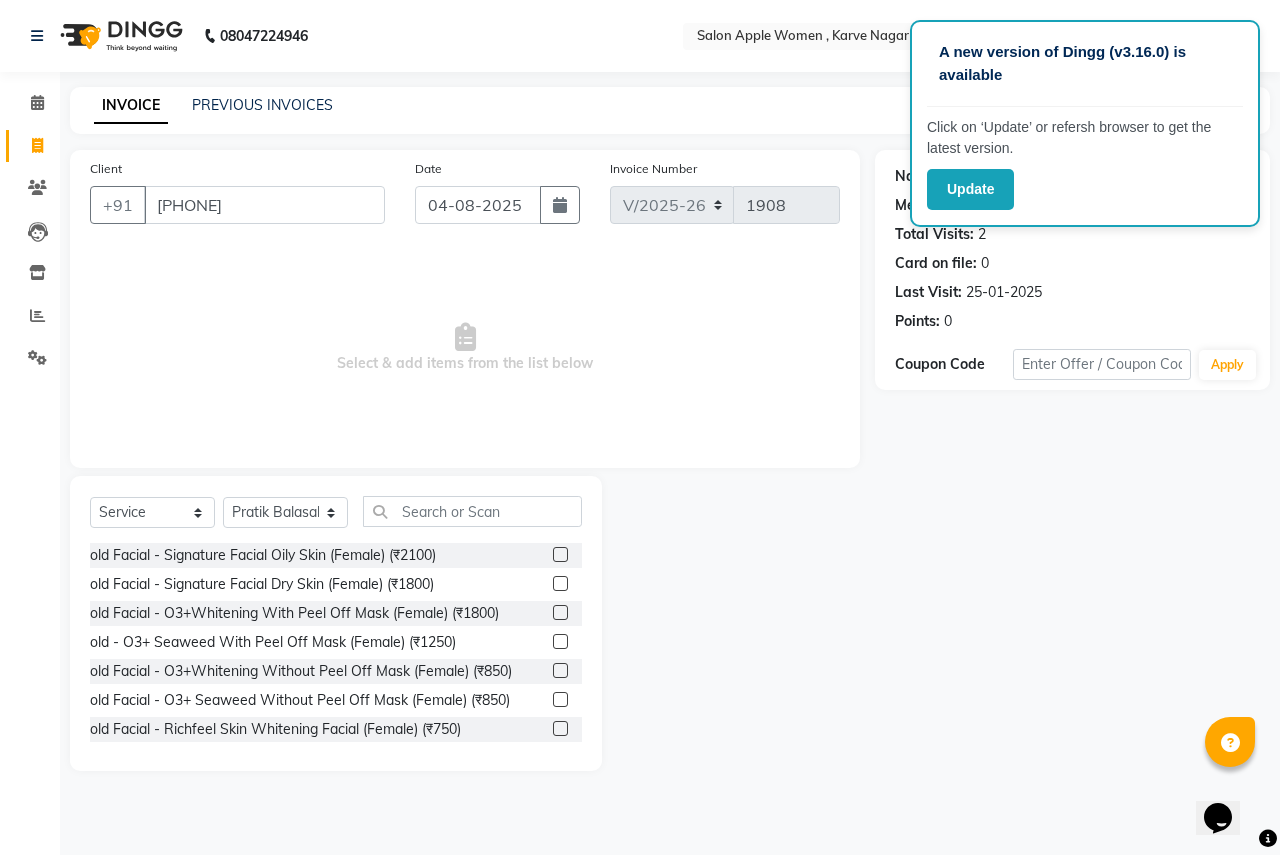 scroll, scrollTop: 0, scrollLeft: 0, axis: both 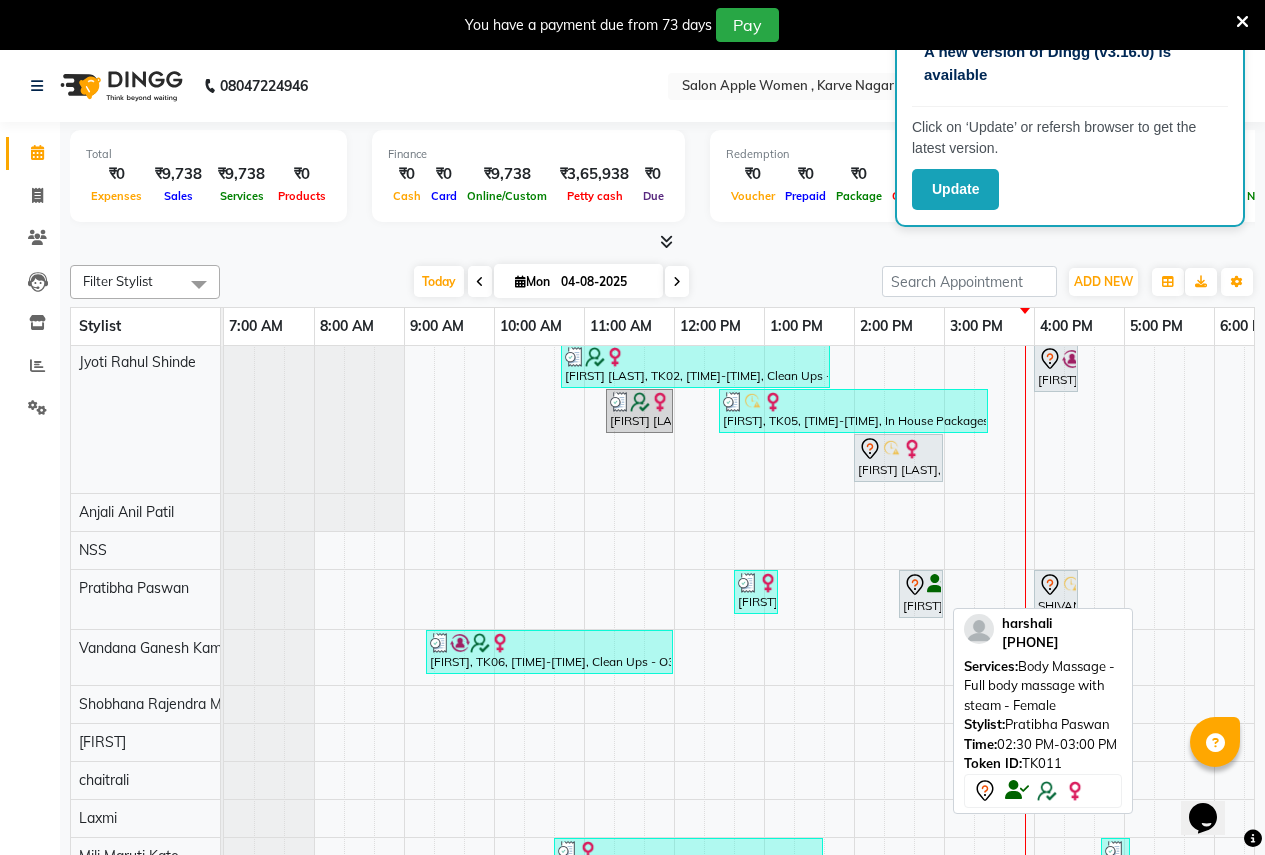 click on "[FIRST], TK11, 02:30 PM-03:00 PM, Body Massage - Full body massage with steam - Female" at bounding box center [921, 594] 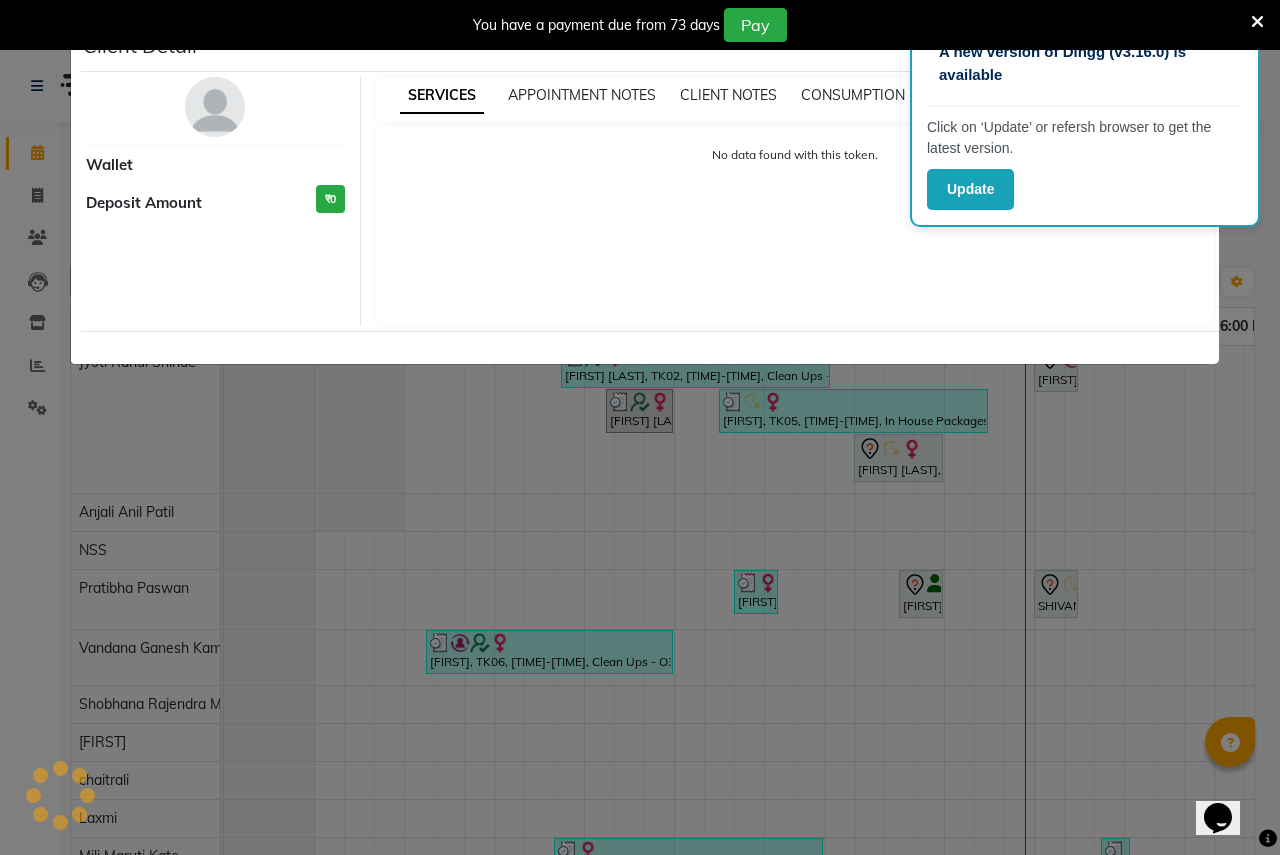 select on "7" 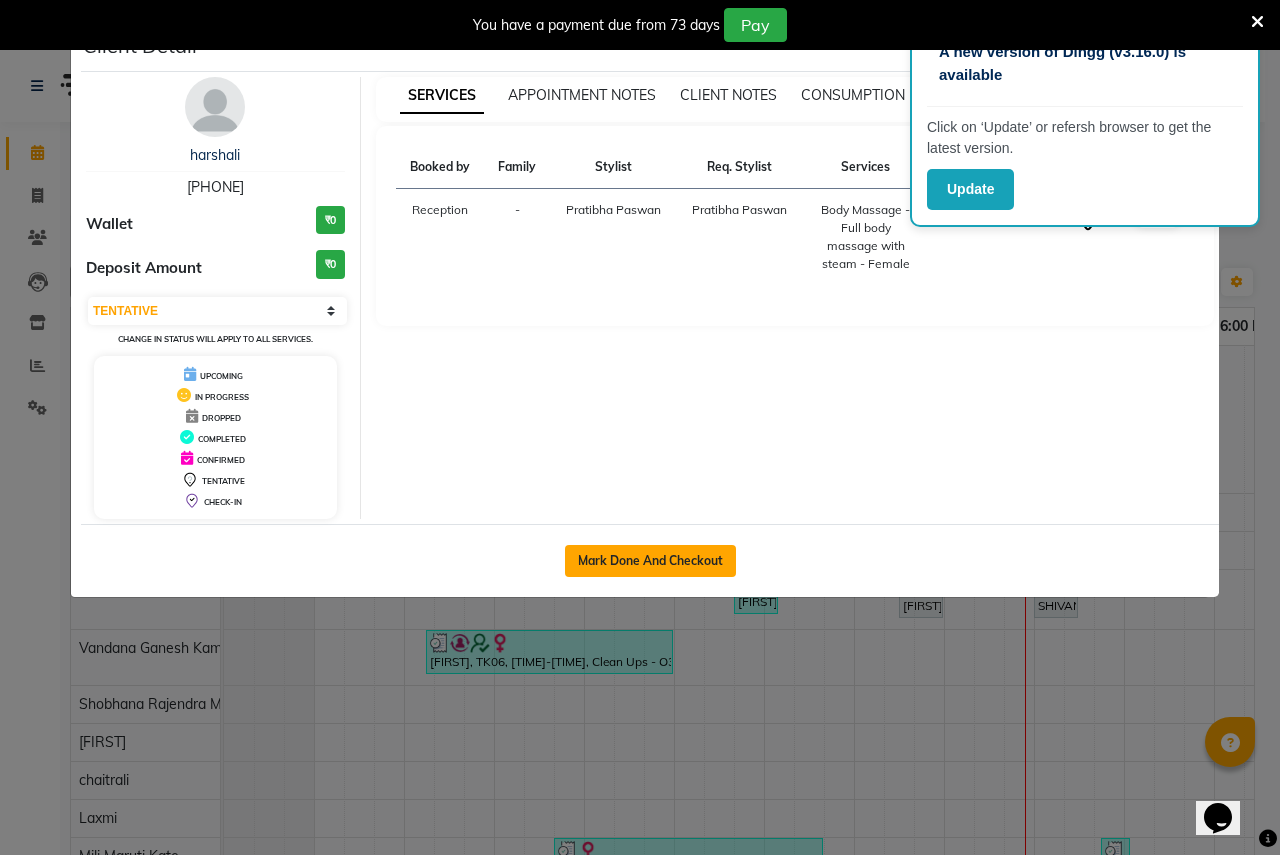 click on "Mark Done And Checkout" 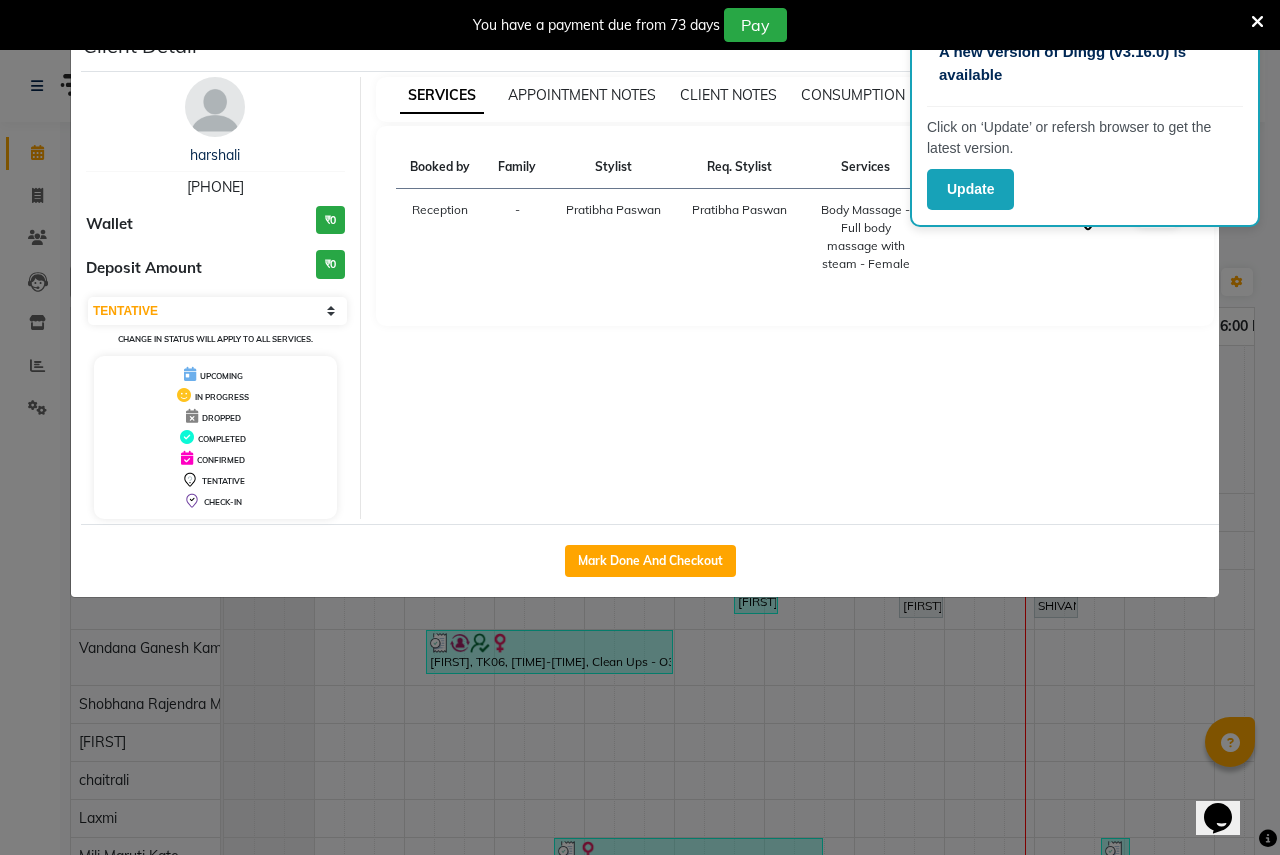 select on "service" 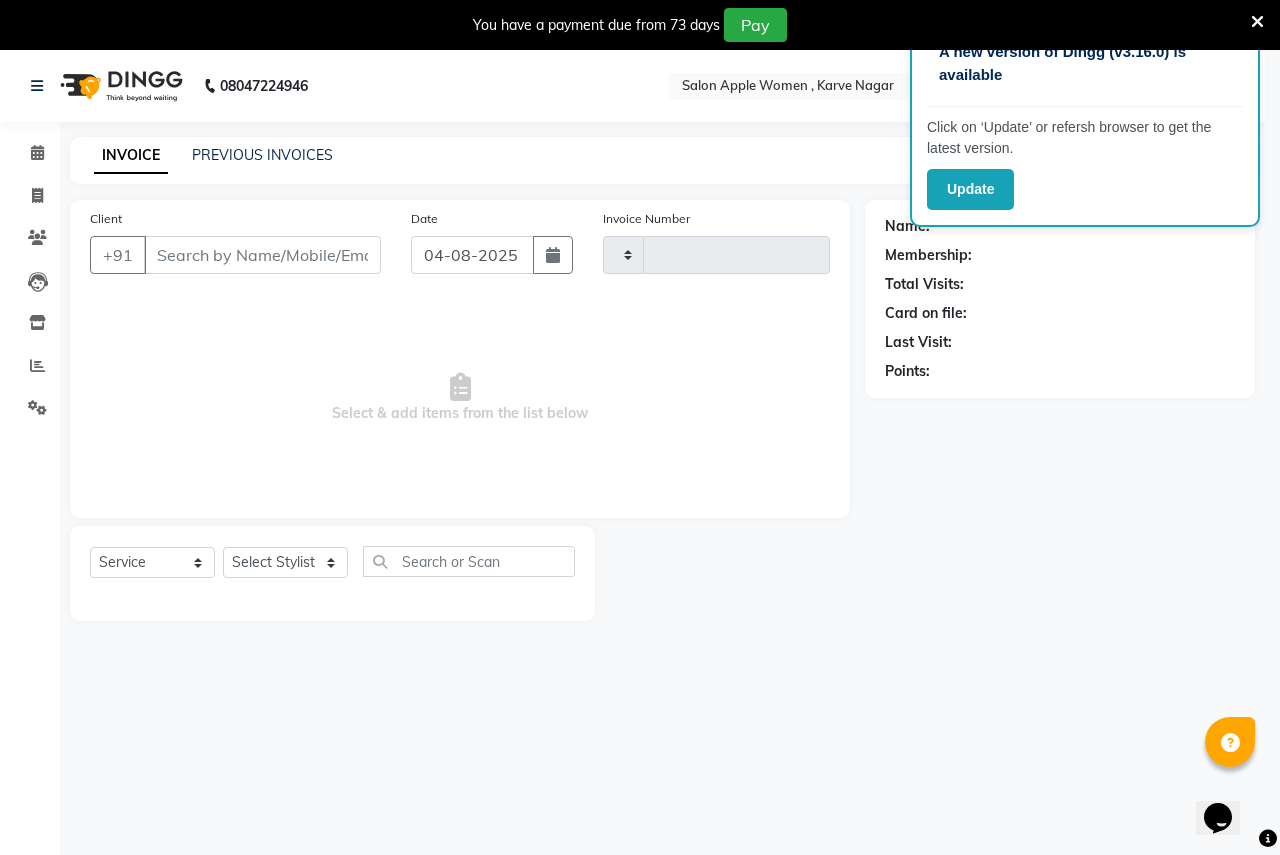 type on "1910" 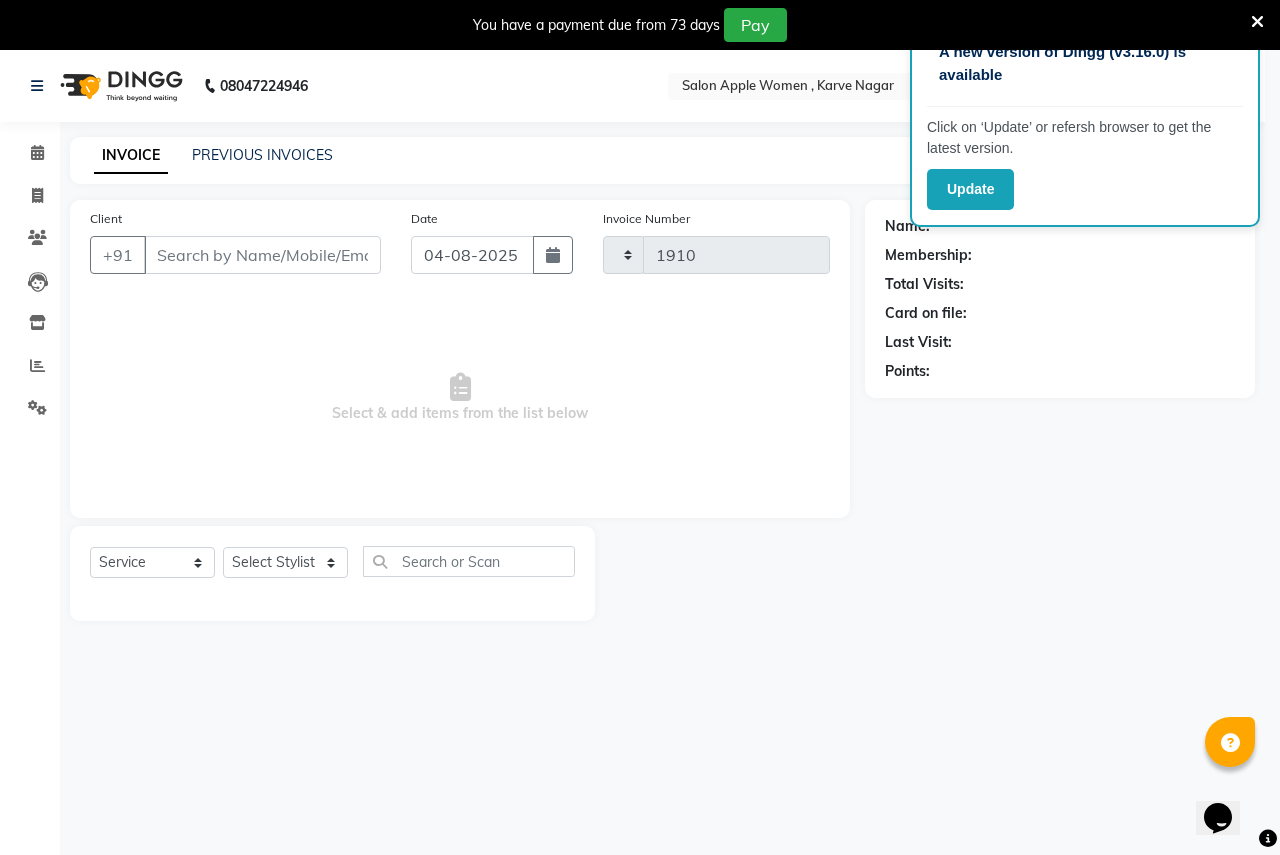 select on "3" 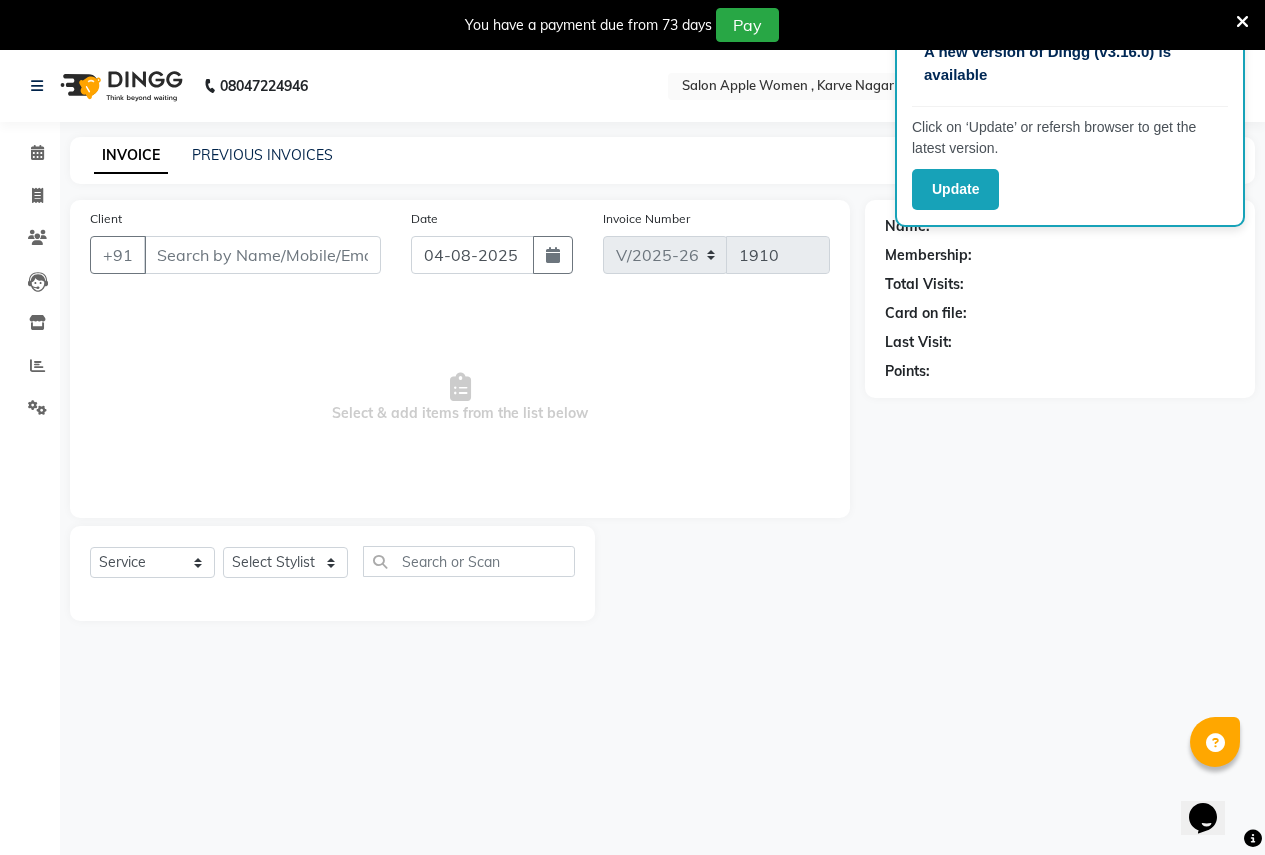 type on "9766118598" 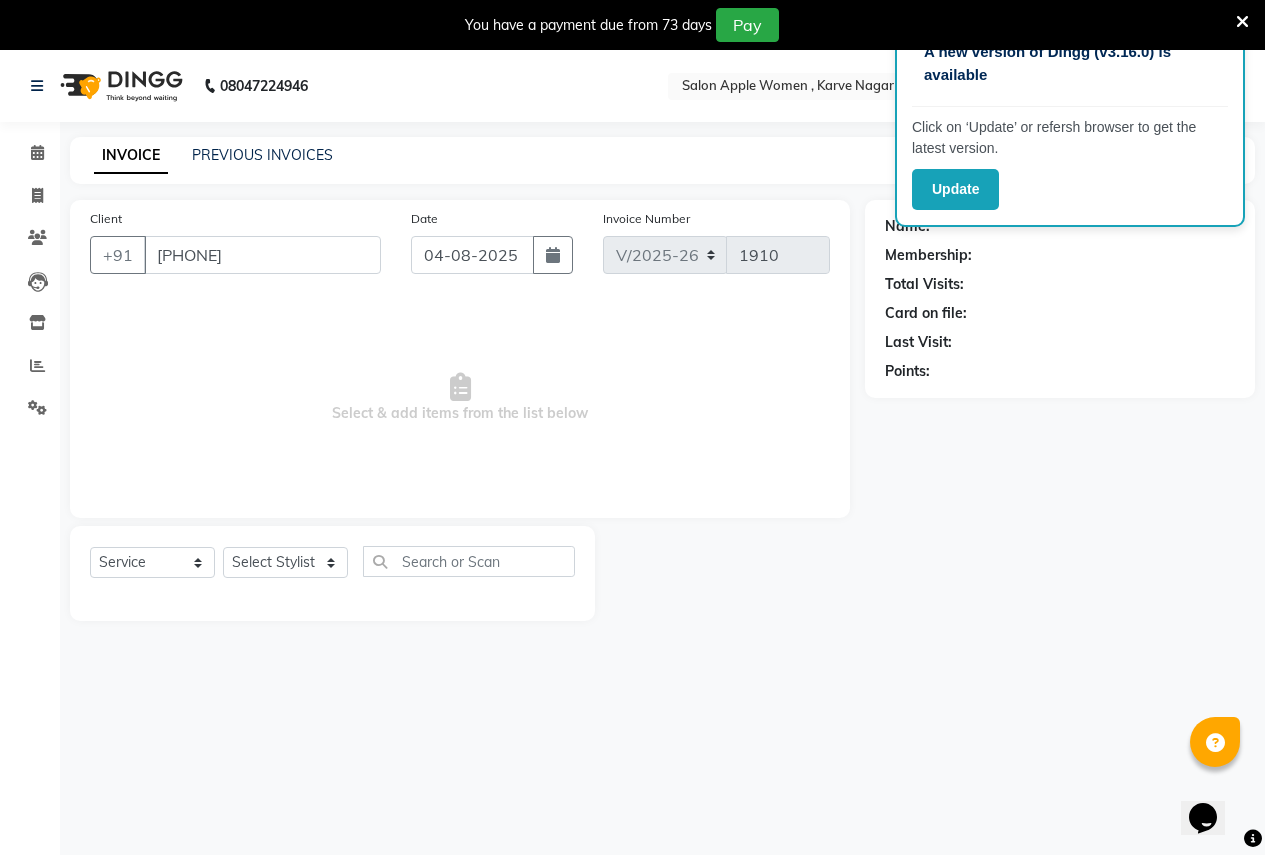 select on "12123" 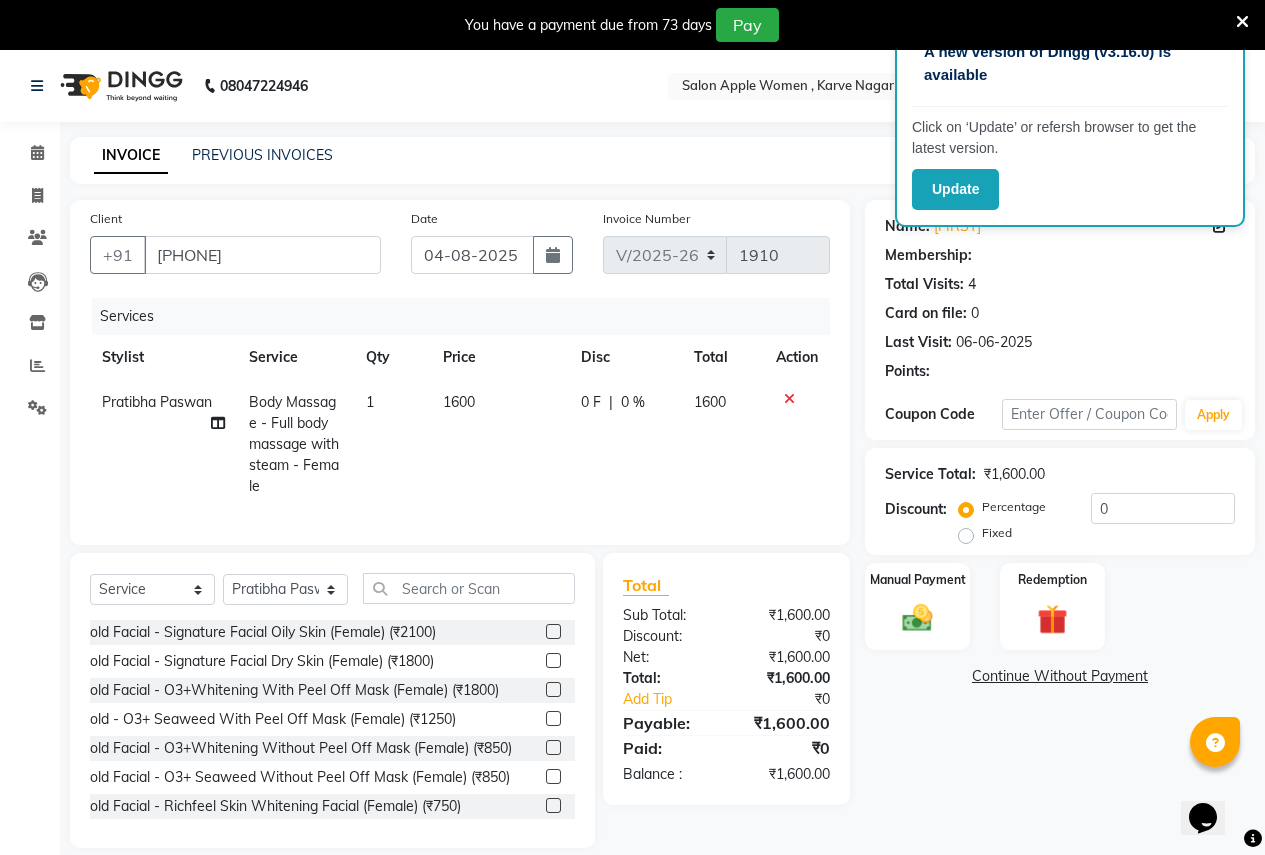 type on "10" 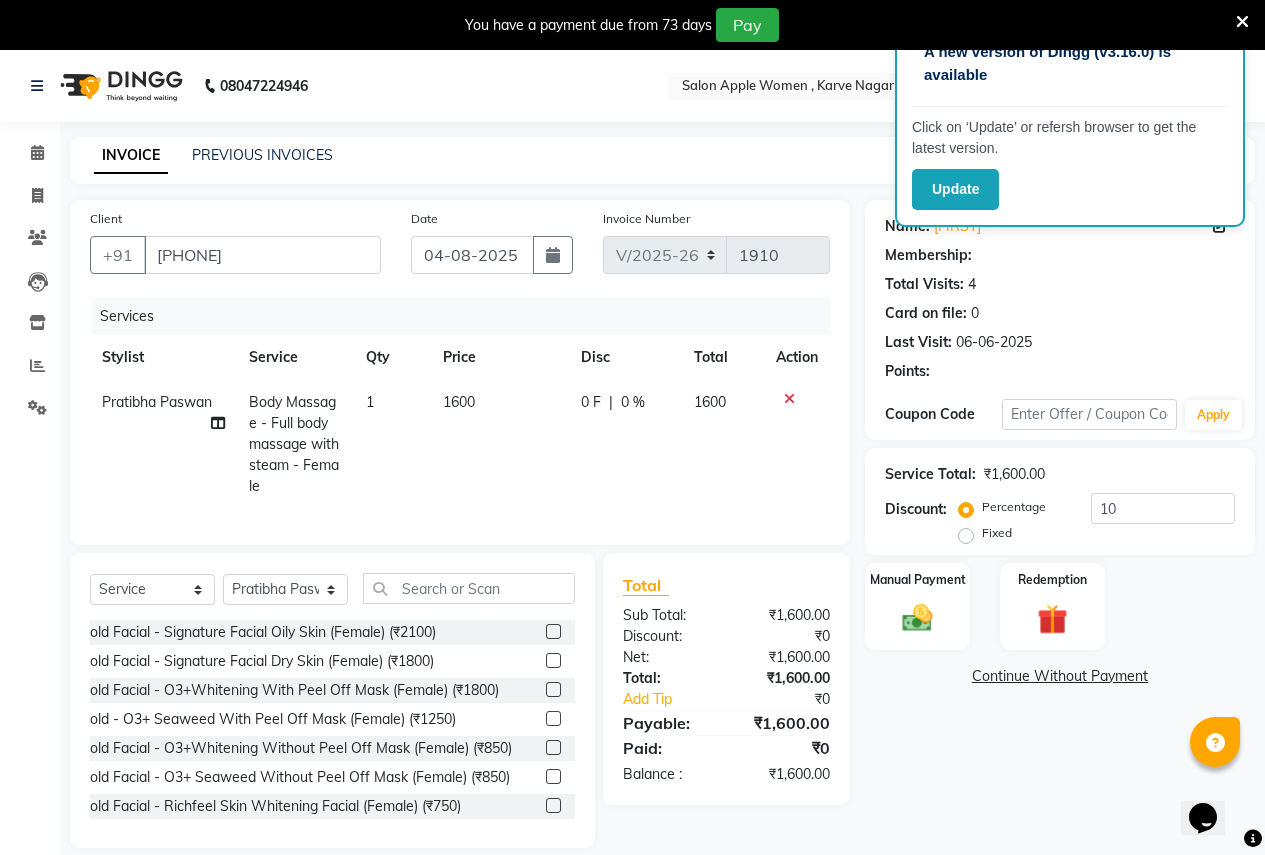 select on "1: Object" 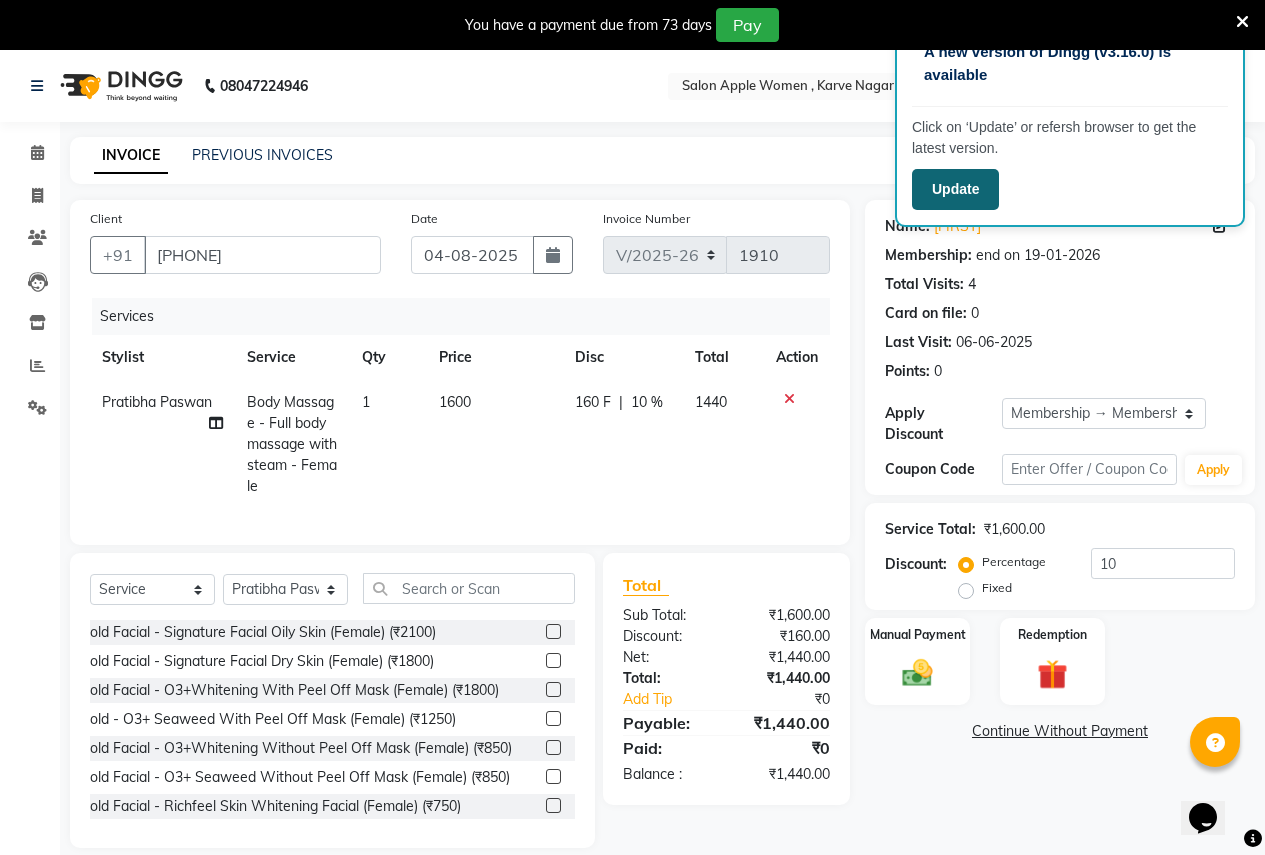 click on "Update" 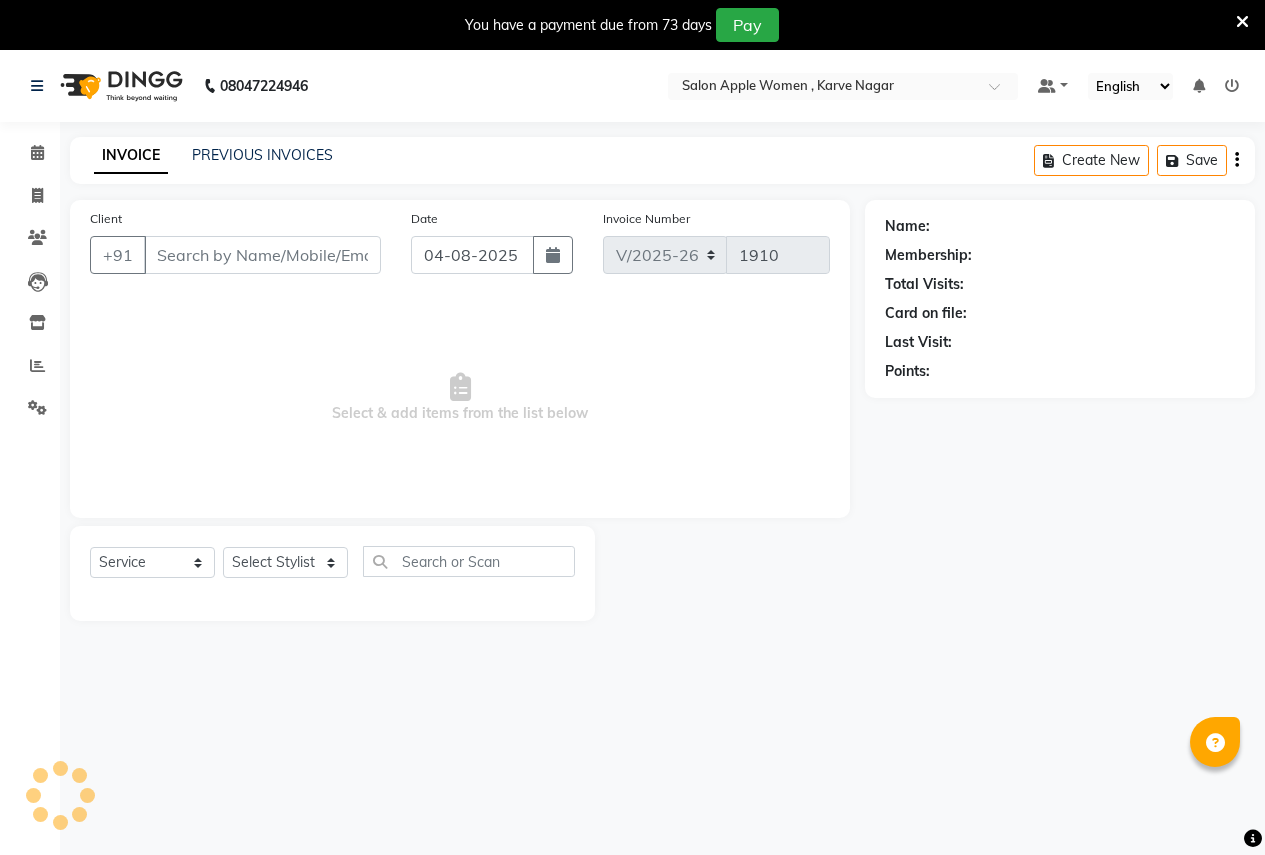 select on "96" 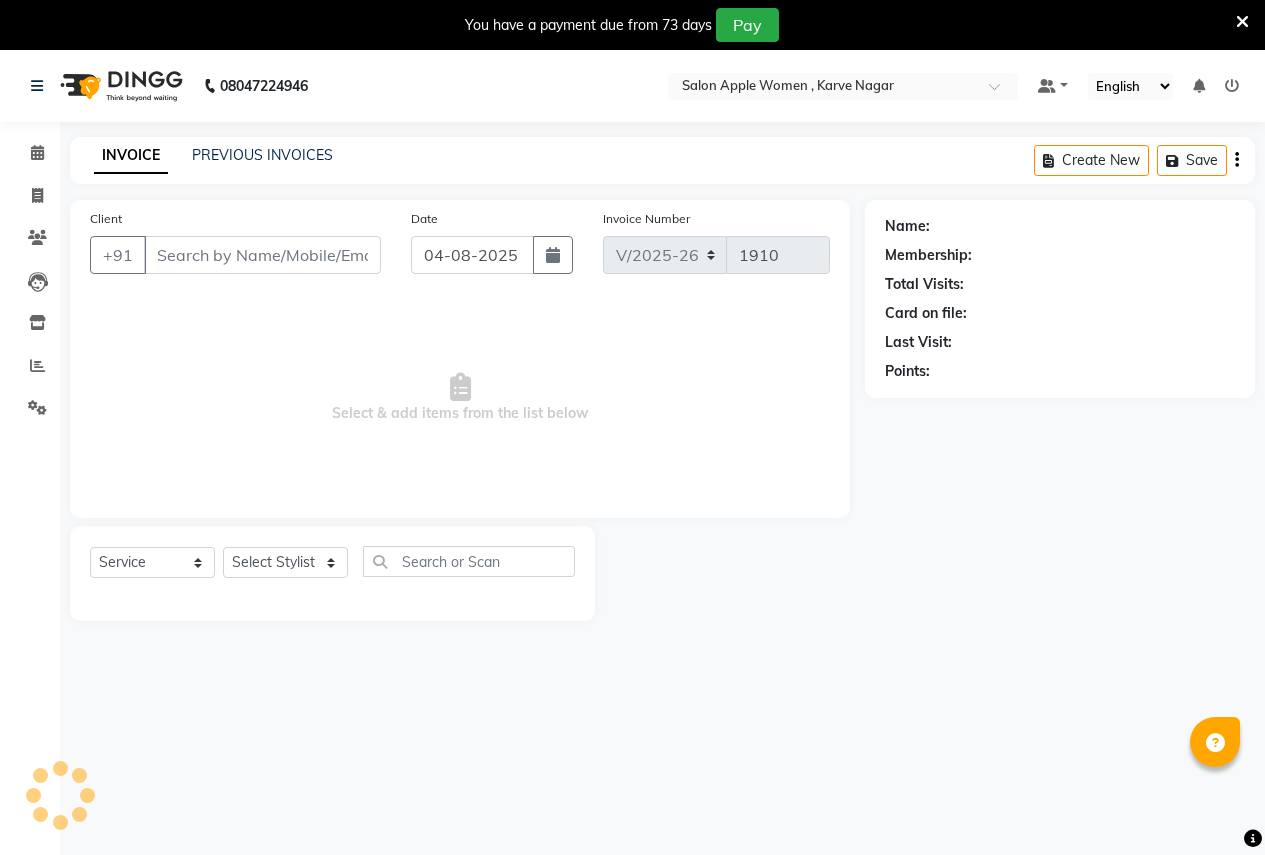 scroll, scrollTop: 0, scrollLeft: 0, axis: both 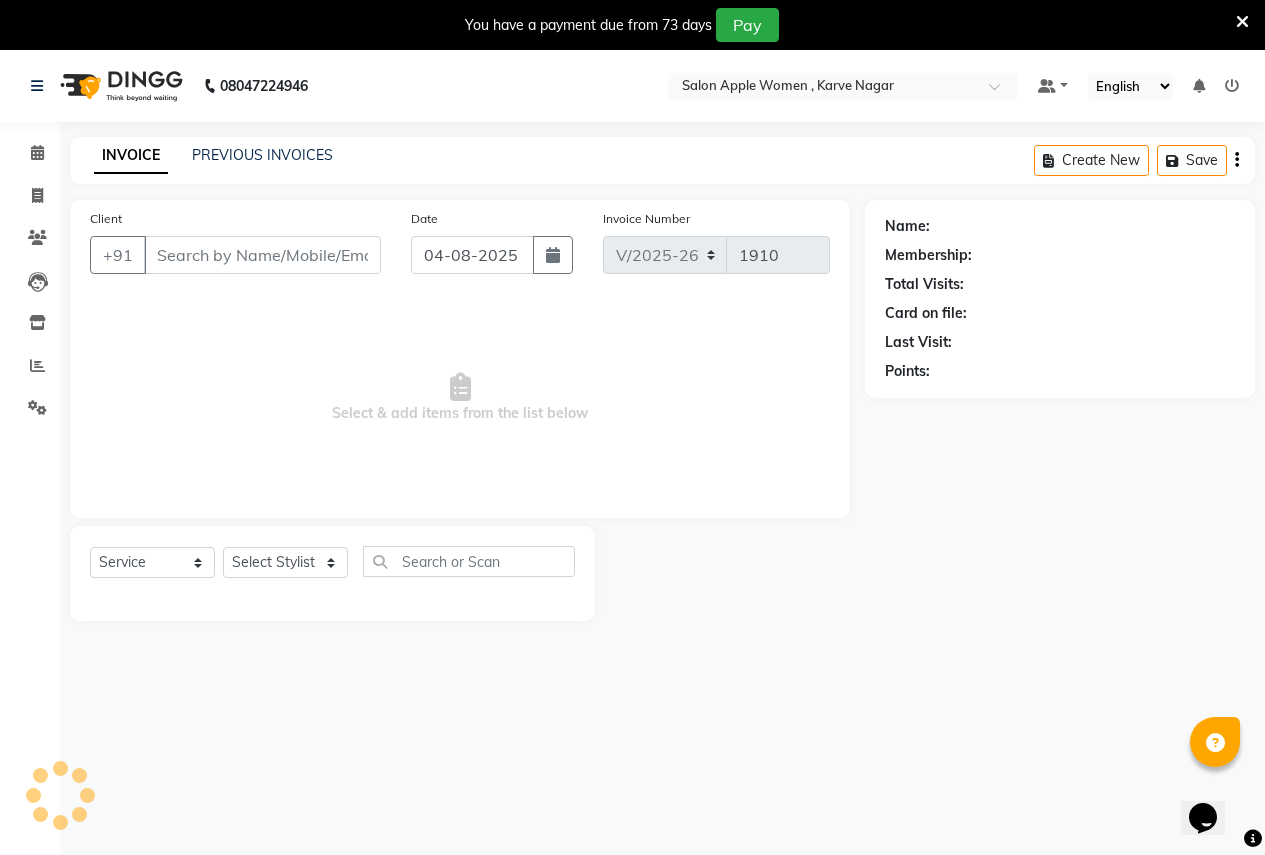 type on "[PHONE]" 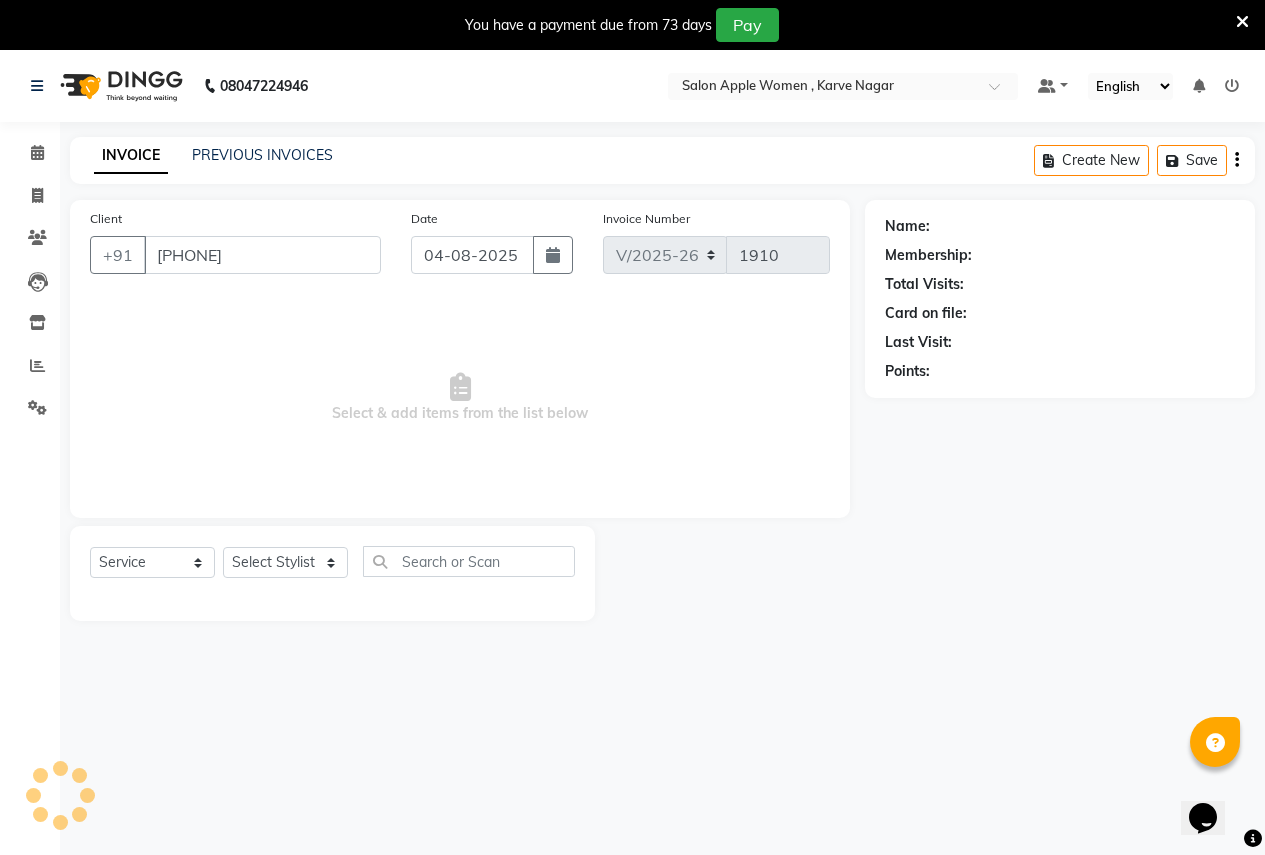 select on "12123" 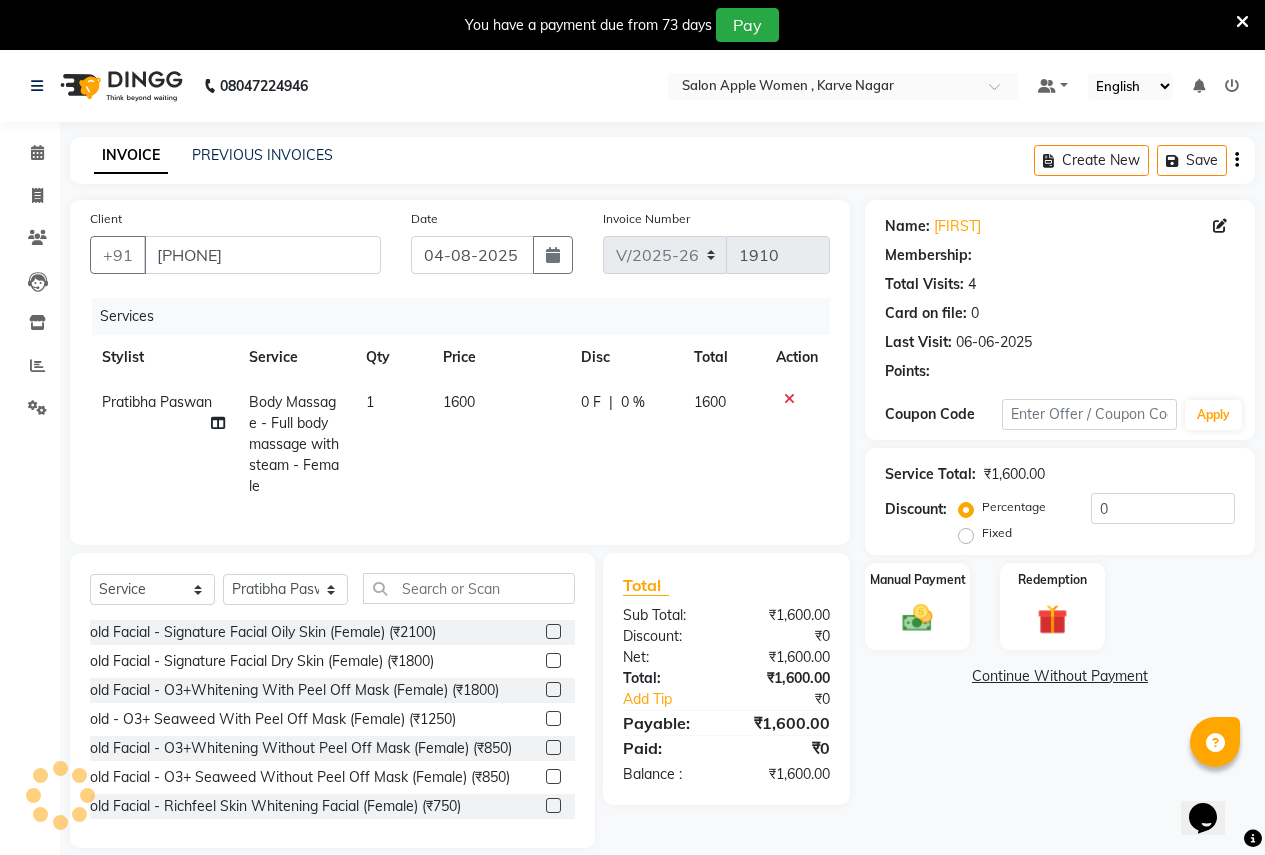 type on "10" 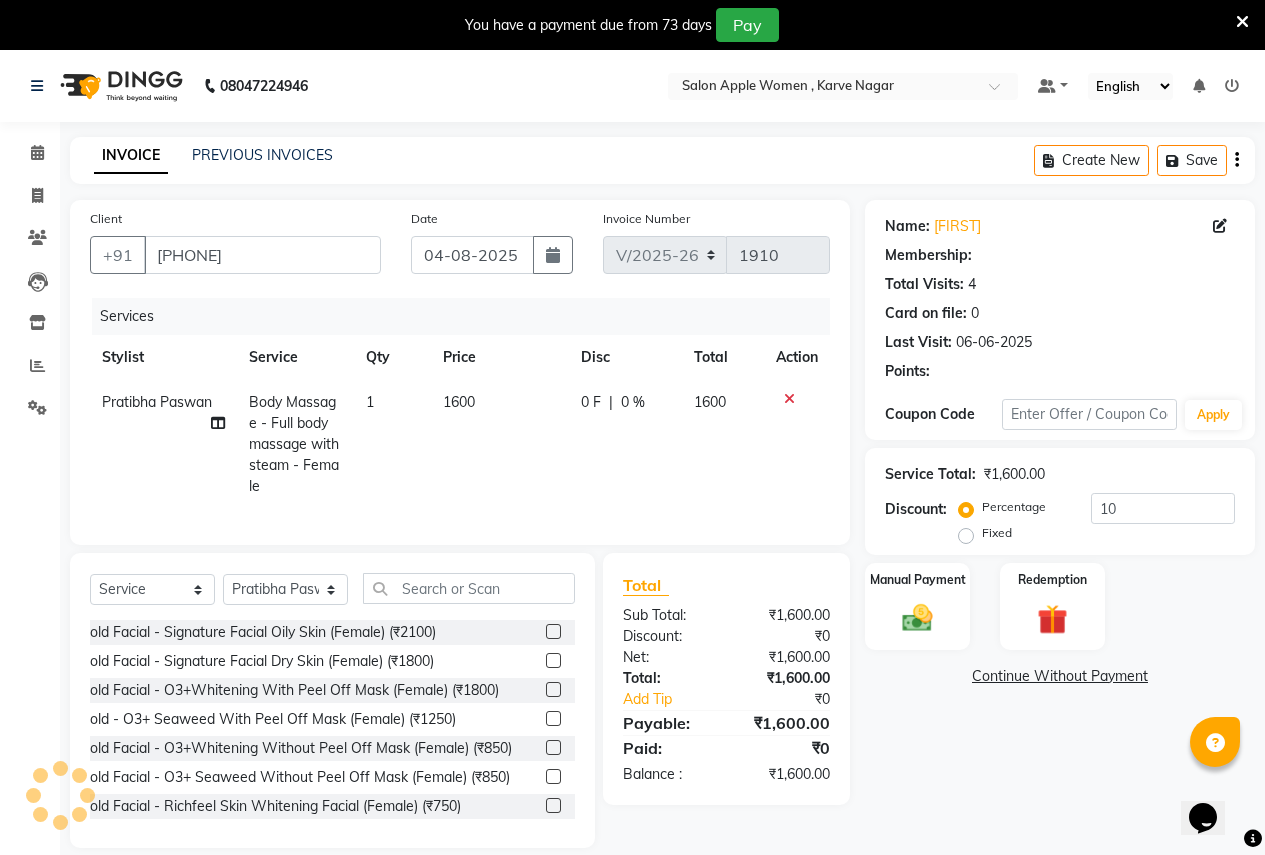 select on "1: Object" 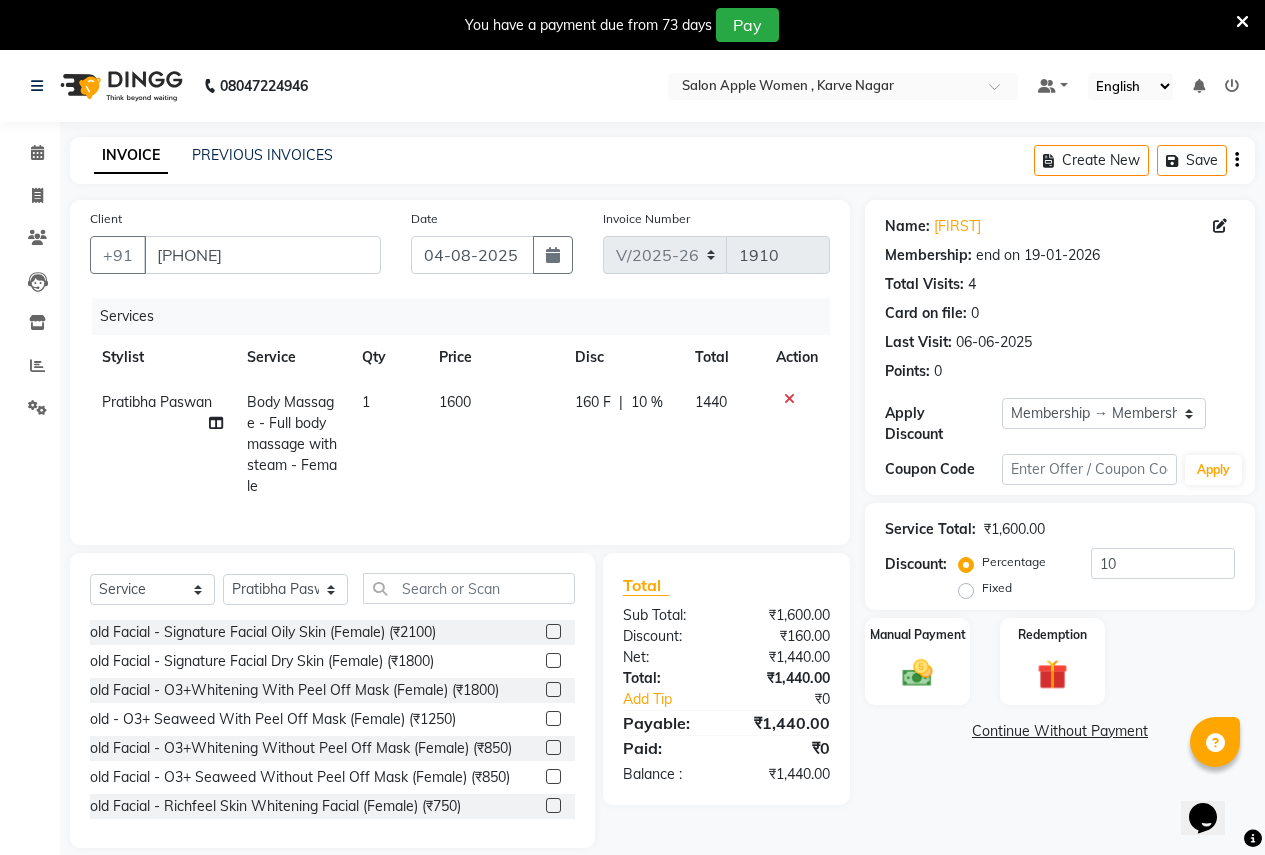 click on "10 %" 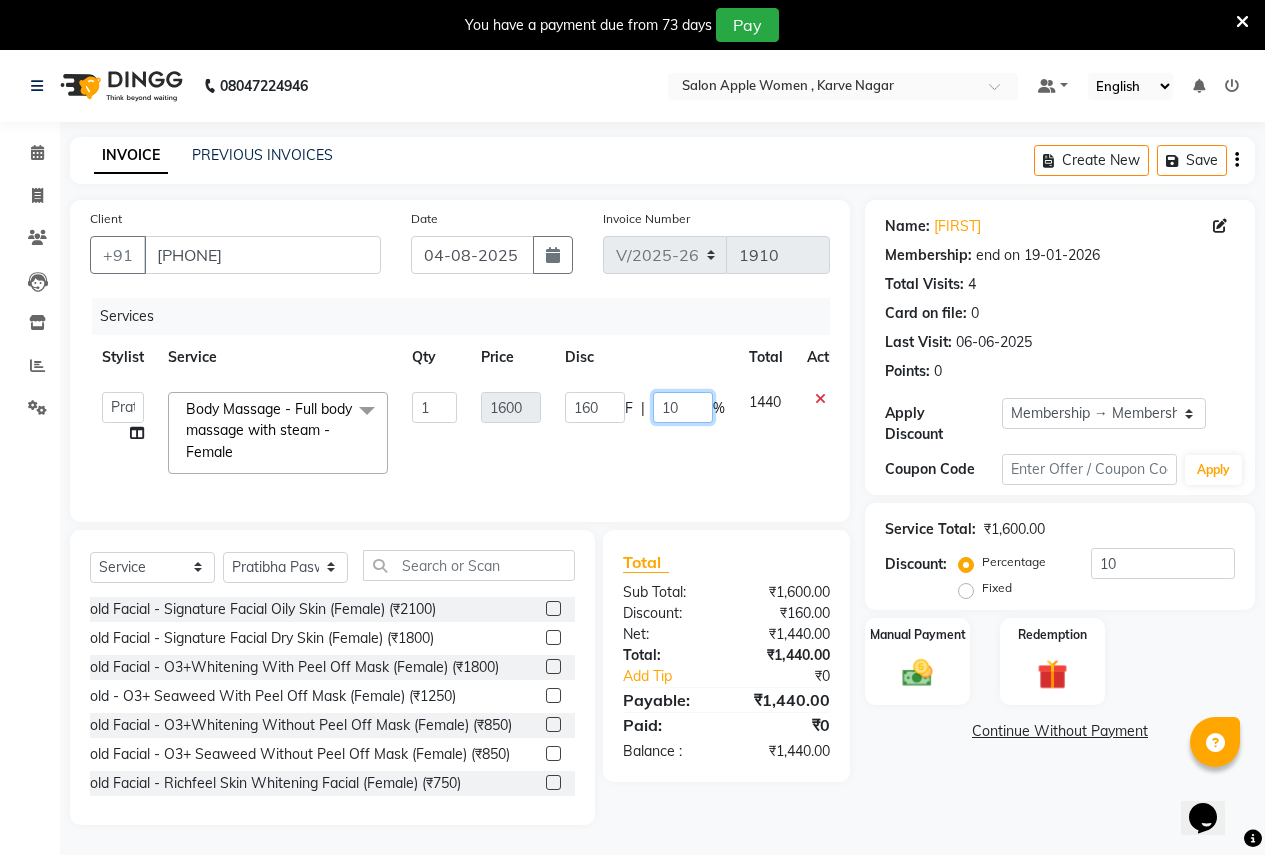 drag, startPoint x: 680, startPoint y: 411, endPoint x: 621, endPoint y: 404, distance: 59.413803 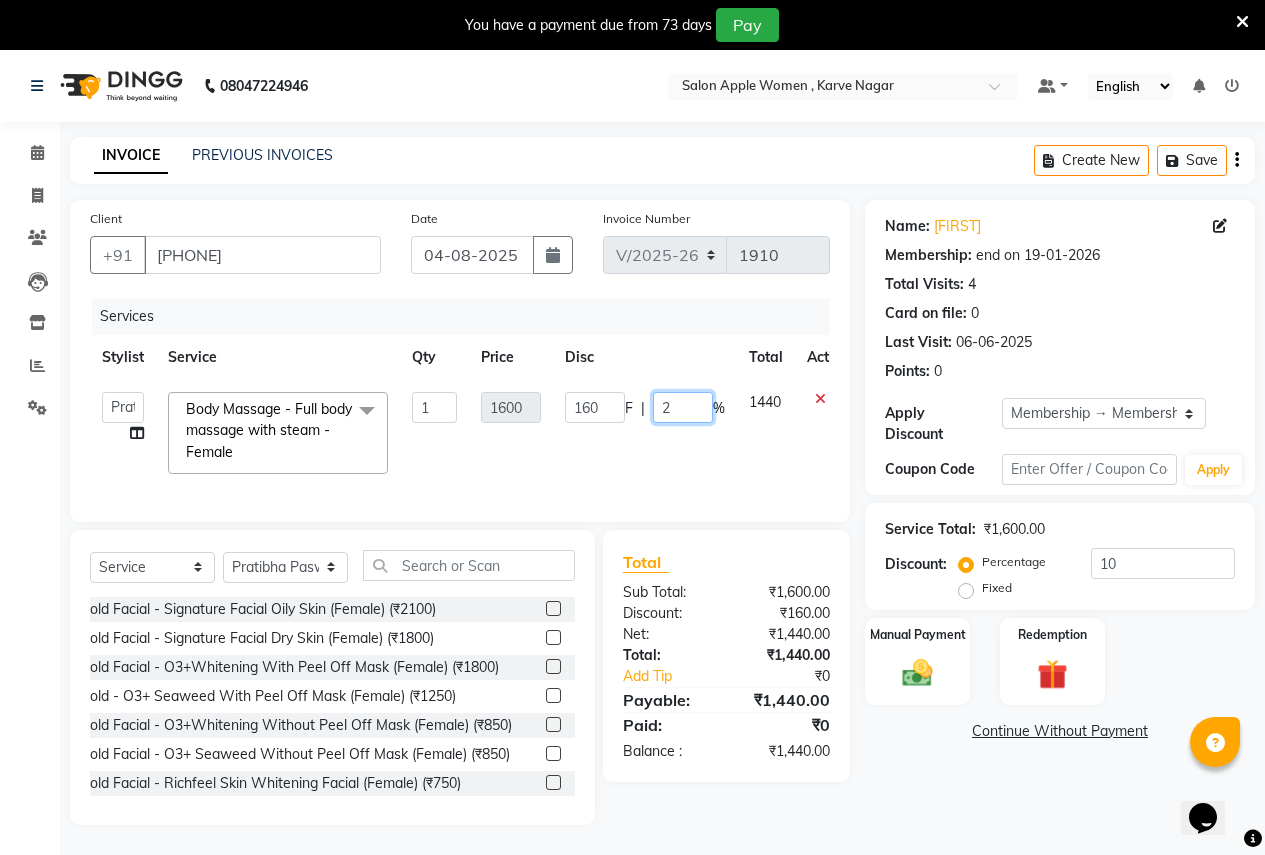 type on "20" 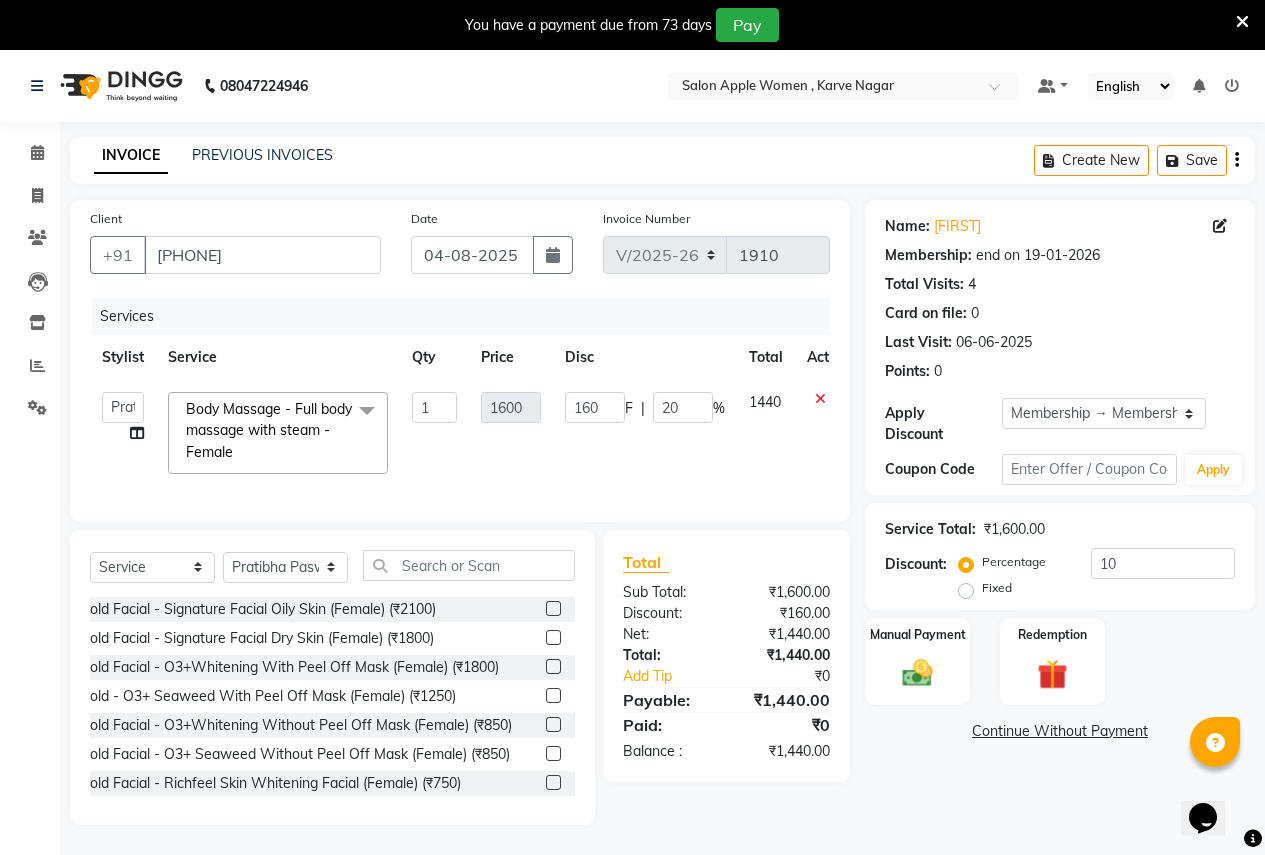click on "Name: Harshali  Membership: end on 19-01-2026 Total Visits:  4 Card on file:  0 Last Visit:   06-06-2025 Points:   0  Apply Discount Select Membership → Membership 500 Coupon Code Apply Service Total:  ₹1,600.00  Discount:  Percentage   Fixed  10 Manual Payment Redemption  Continue Without Payment" 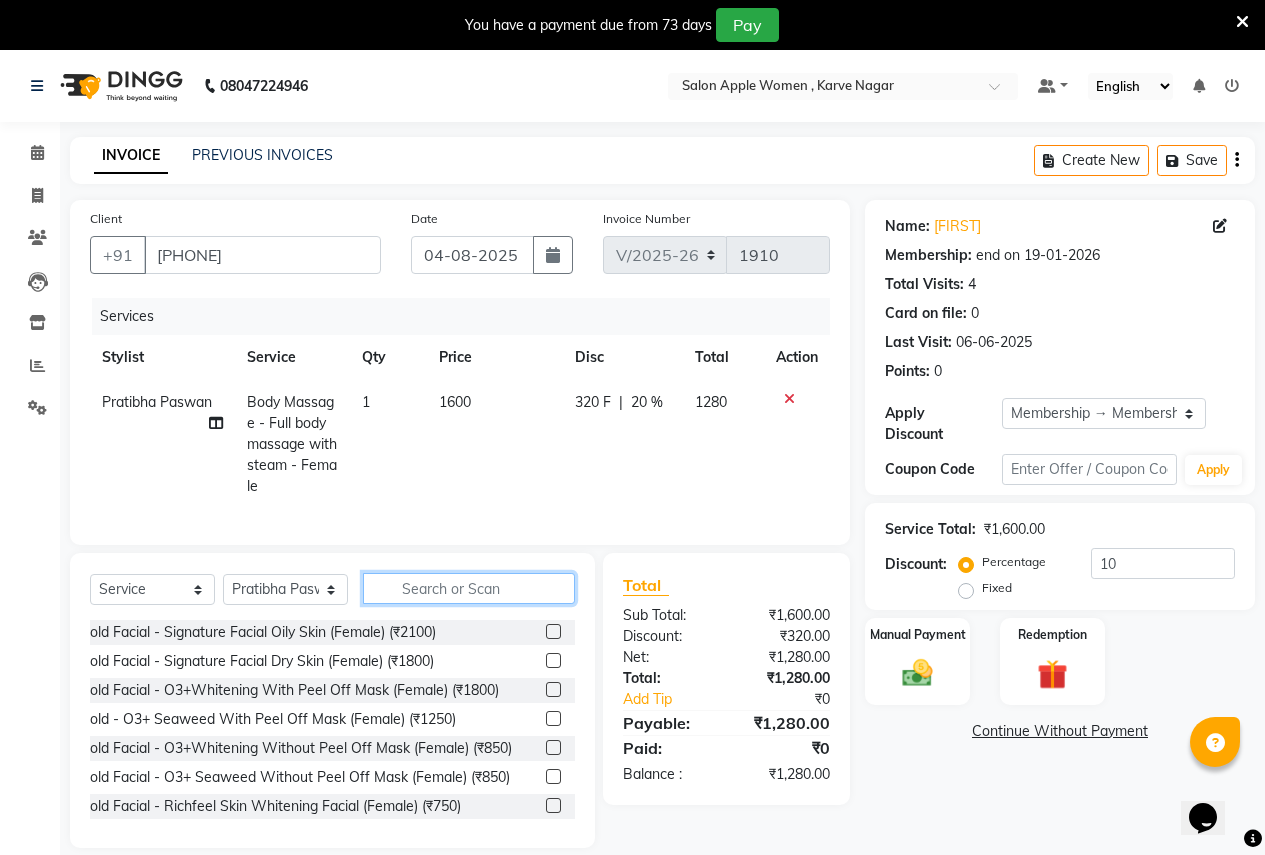 click 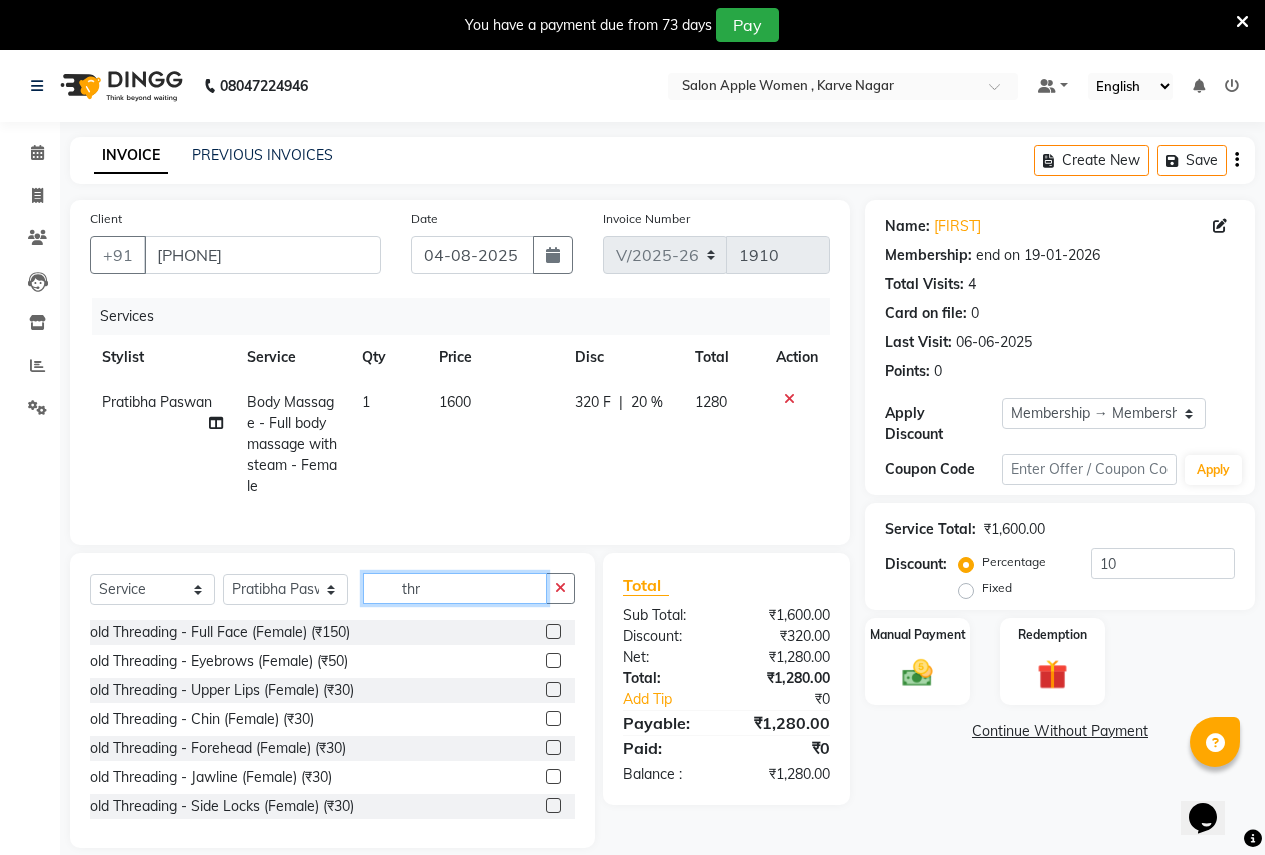 scroll, scrollTop: 100, scrollLeft: 0, axis: vertical 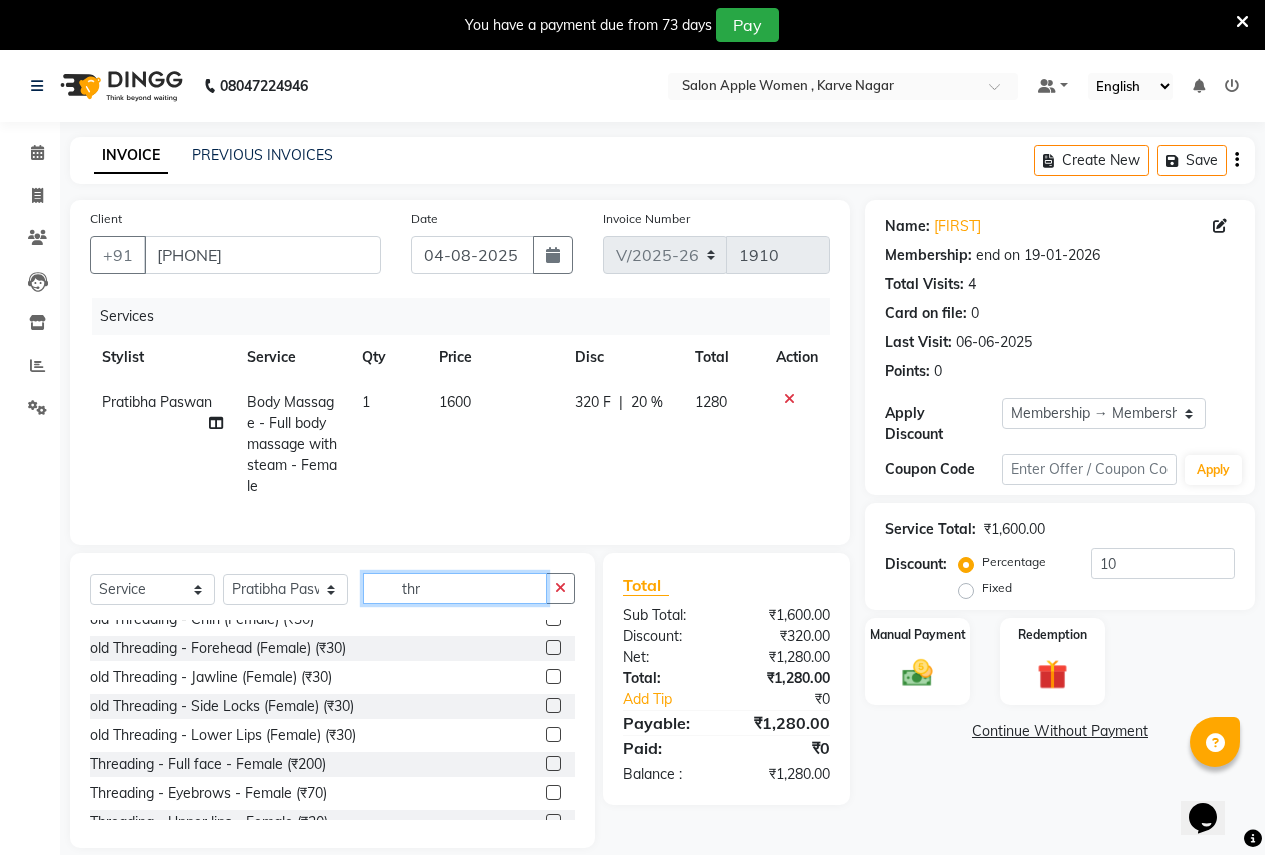 type on "thr" 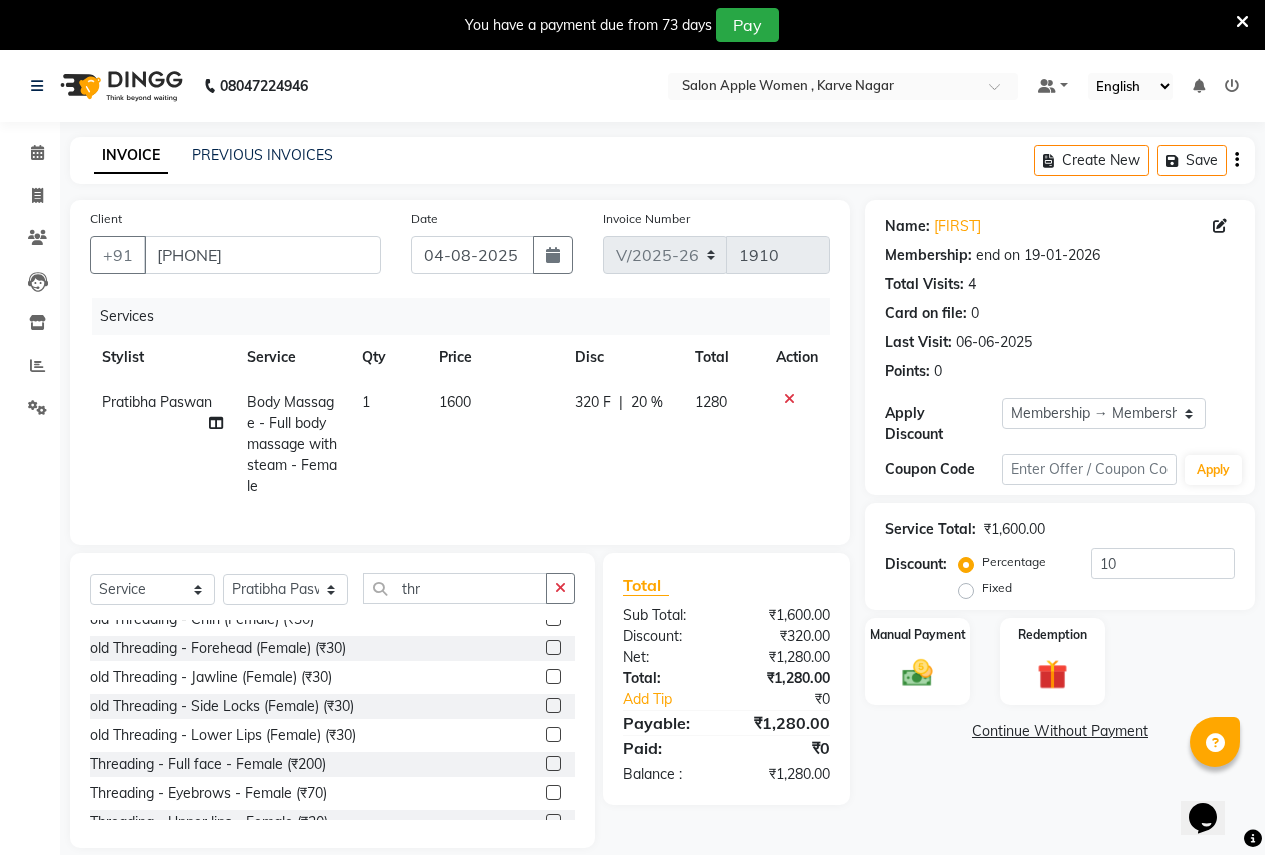 click 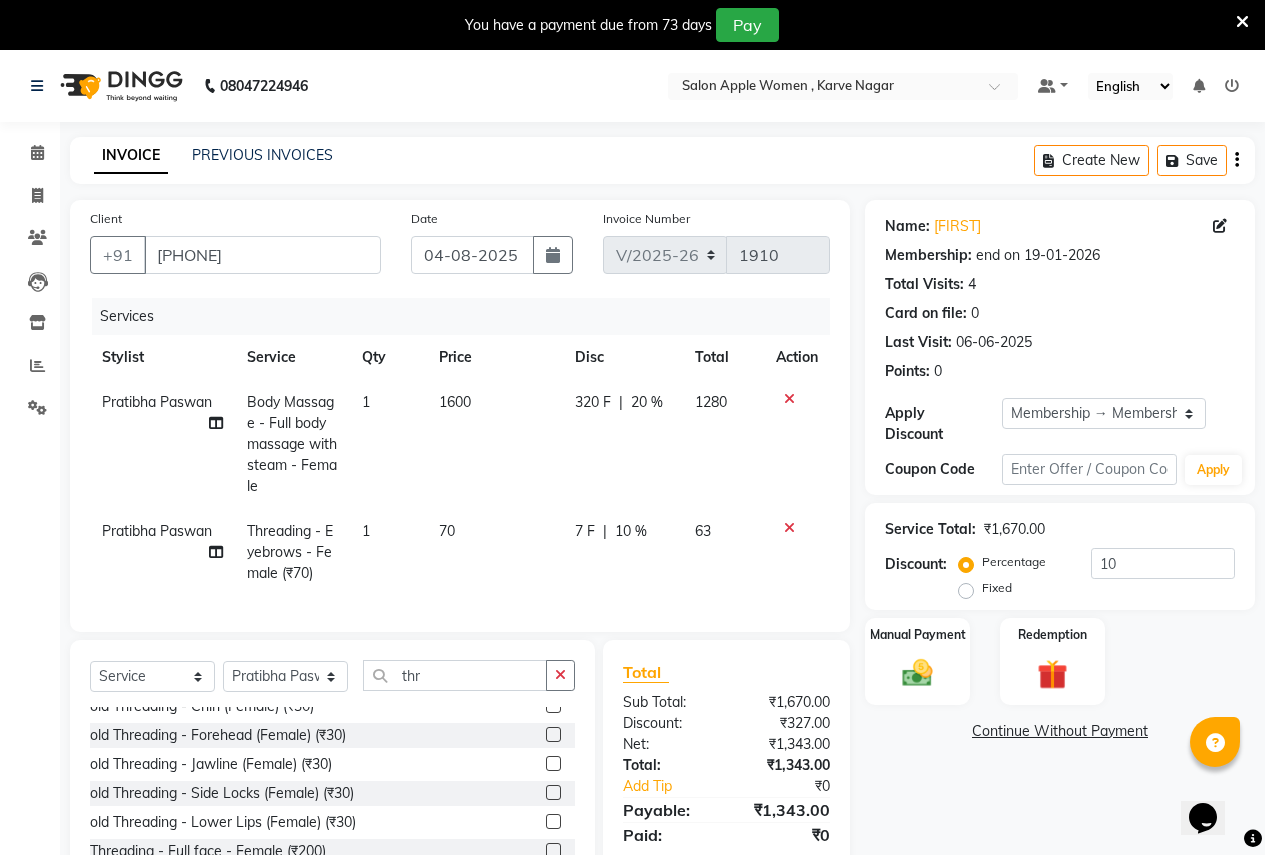 checkbox on "false" 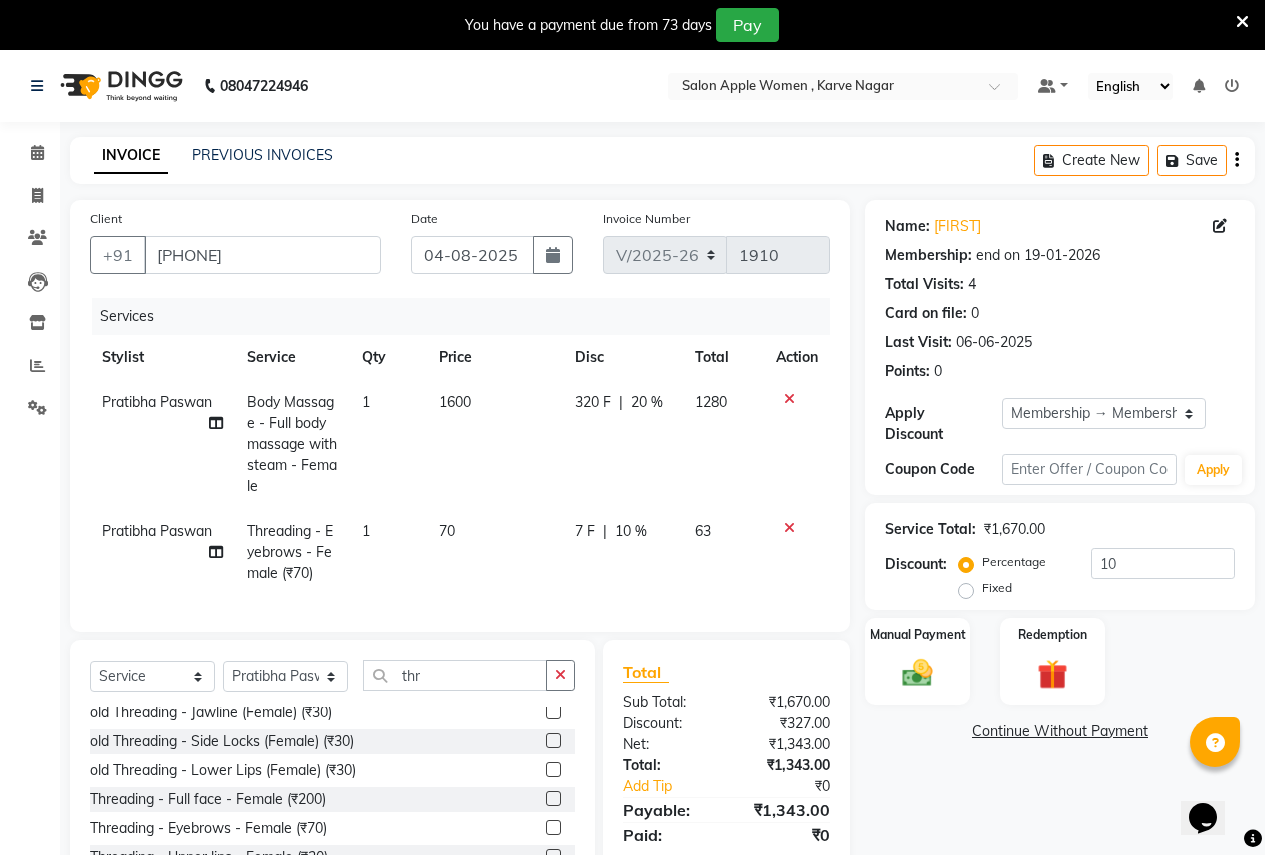 scroll, scrollTop: 200, scrollLeft: 0, axis: vertical 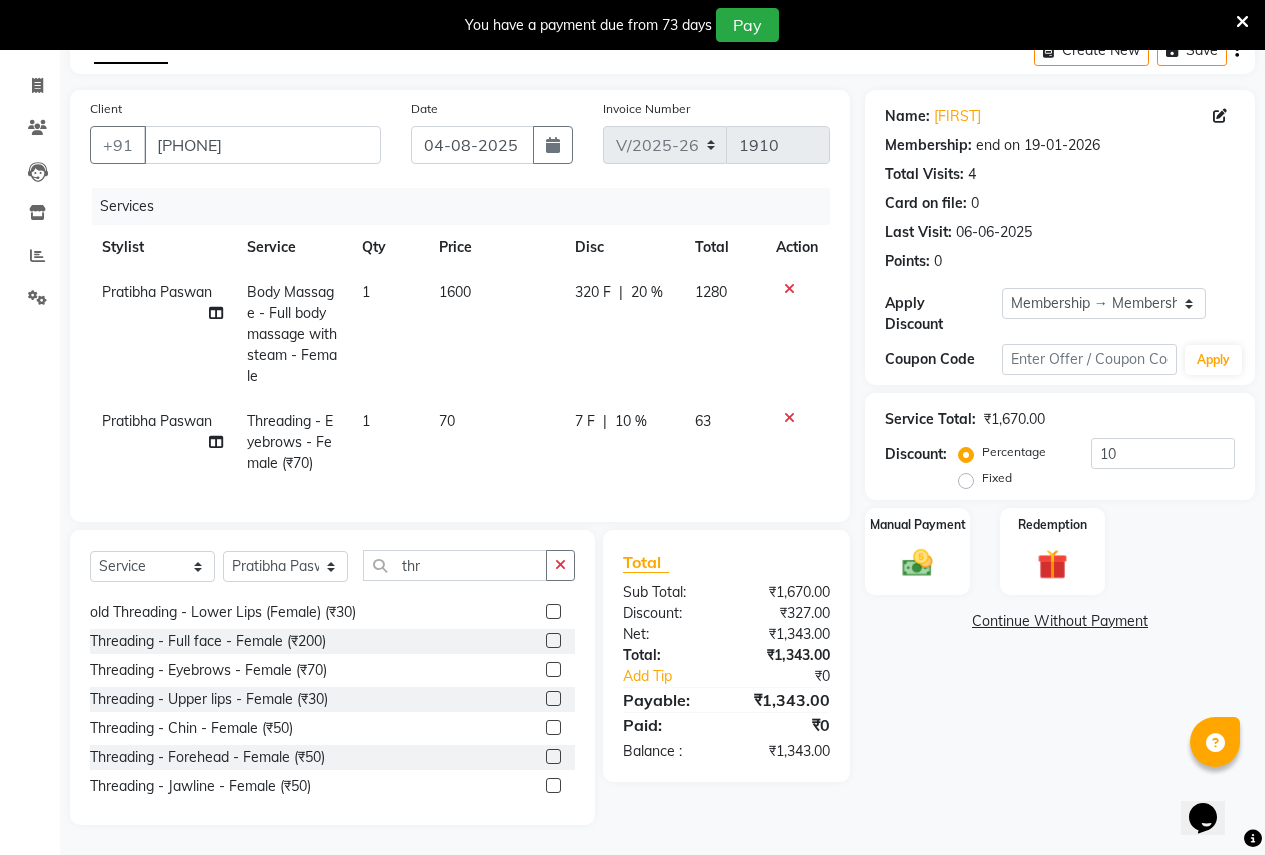 click 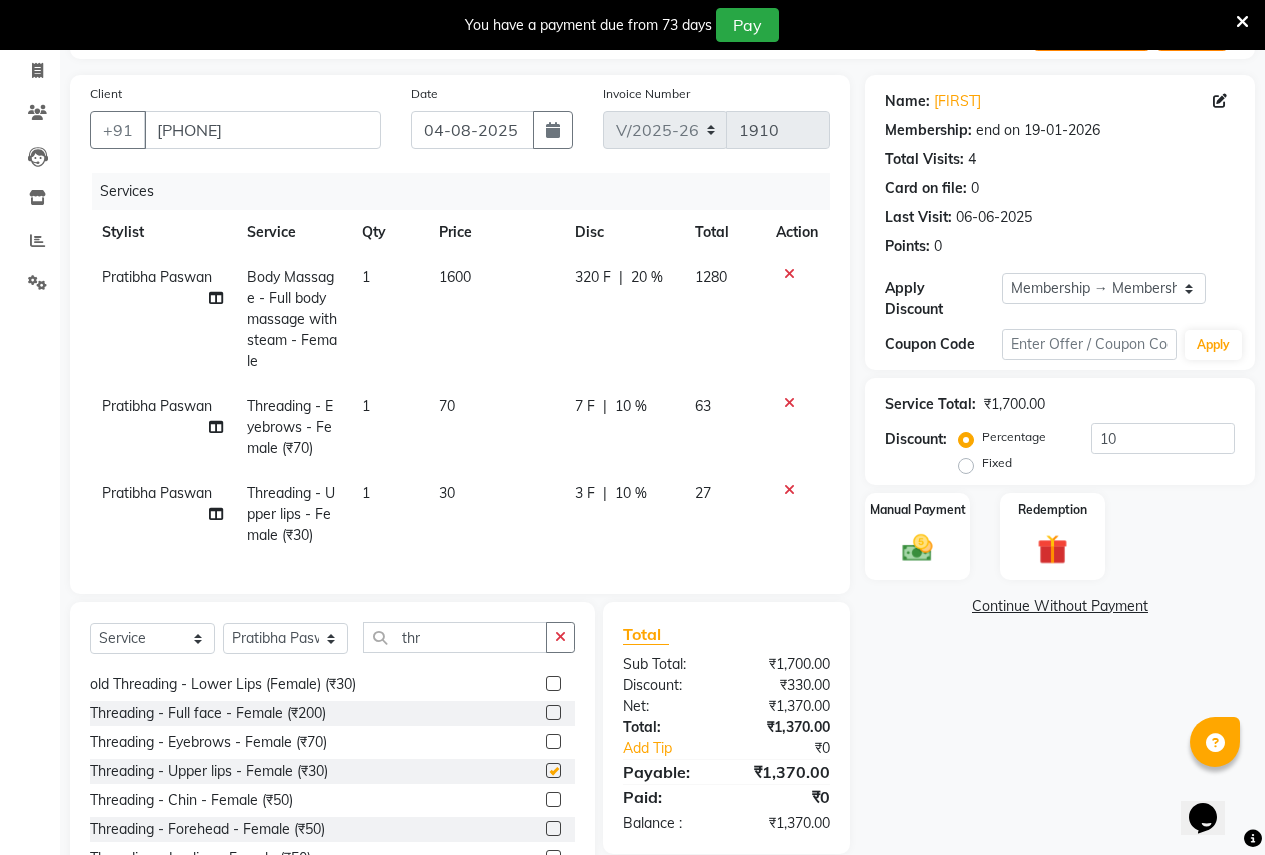 checkbox on "false" 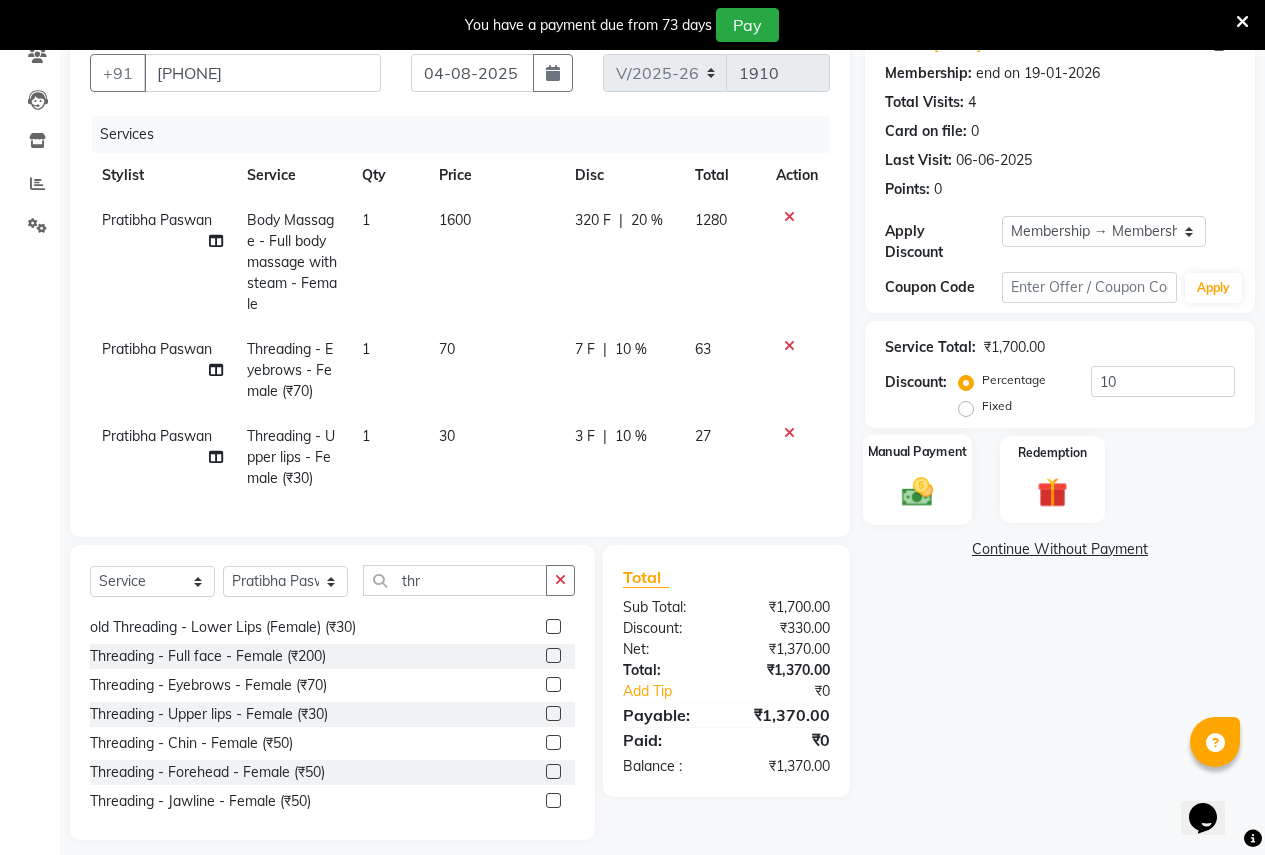 scroll, scrollTop: 212, scrollLeft: 0, axis: vertical 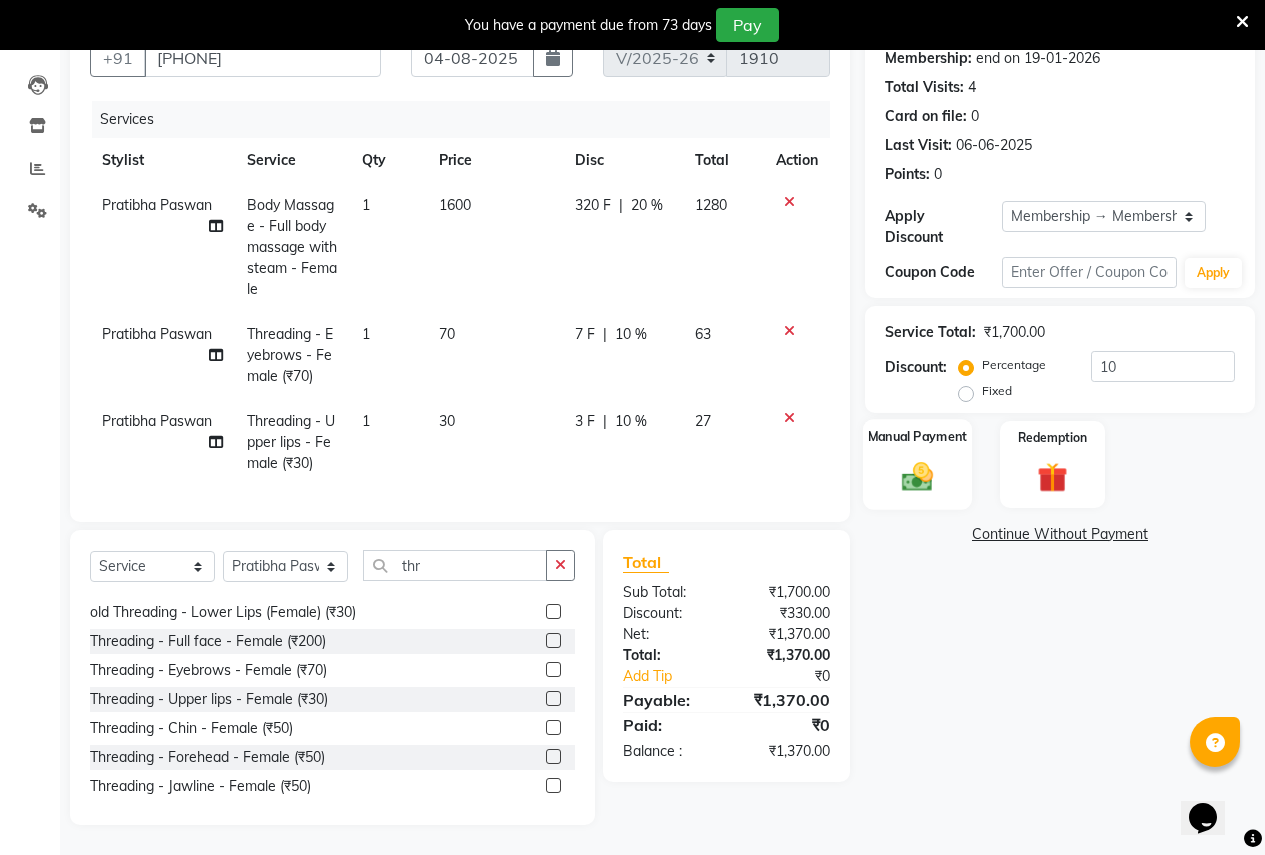 click 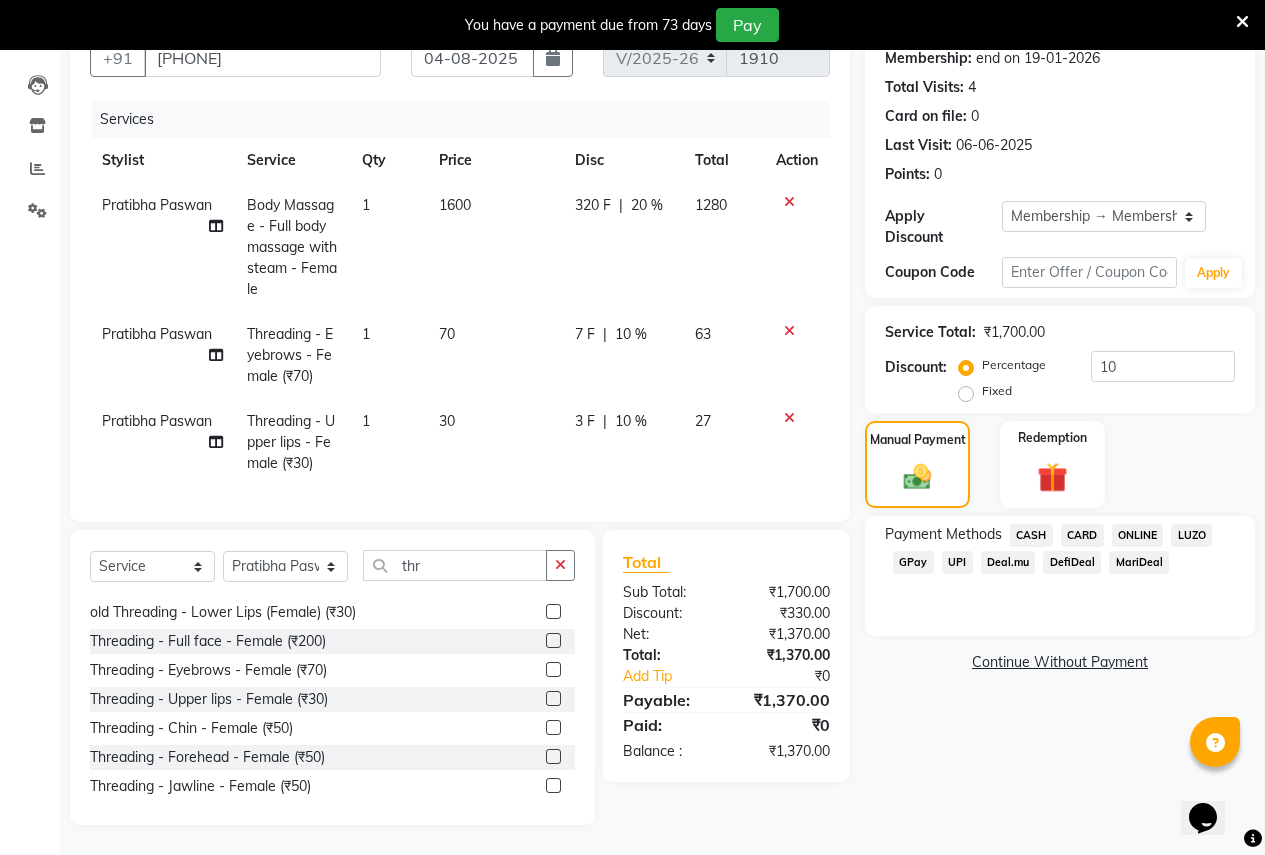 click on "ONLINE" 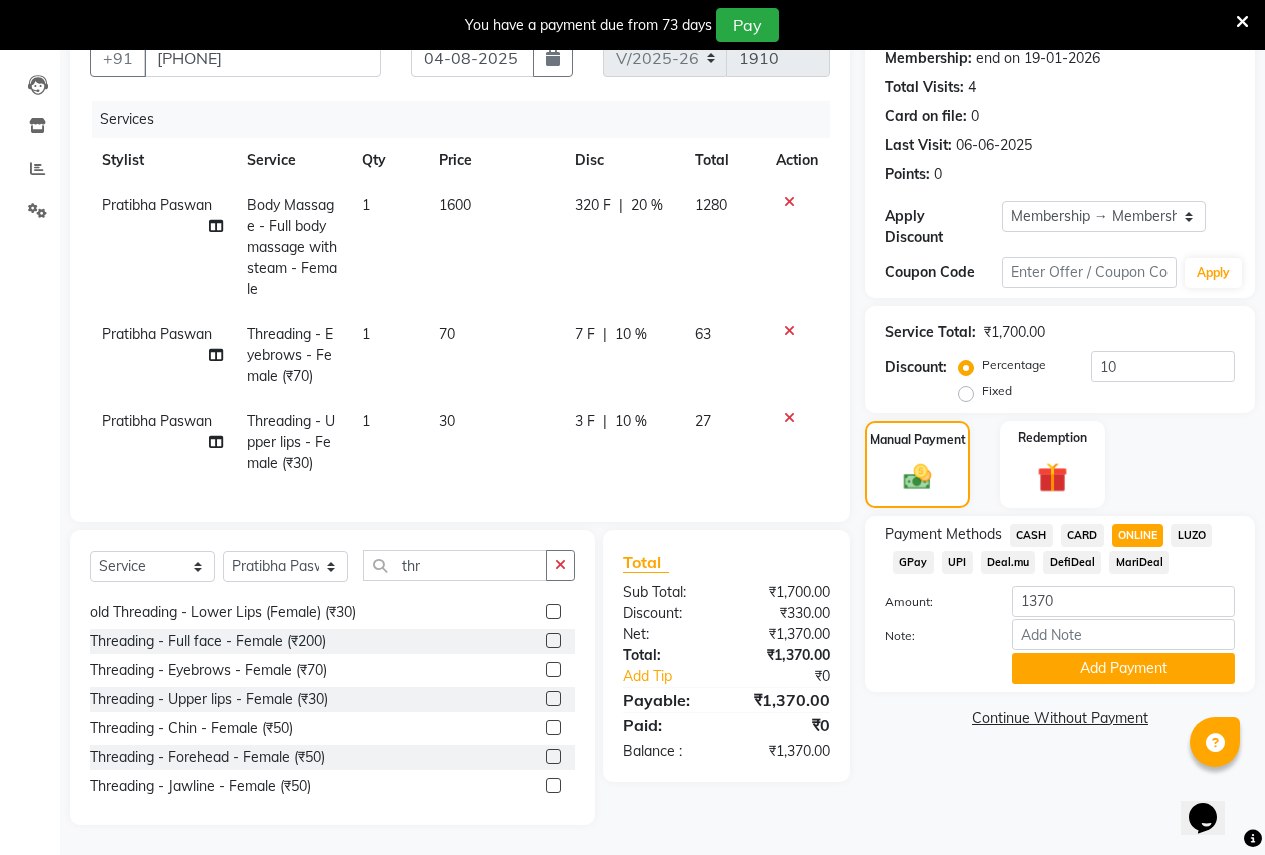 click on "Name: Harshali  Membership: end on 19-01-2026 Total Visits:  4 Card on file:  0 Last Visit:   06-06-2025 Points:   0  Apply Discount Select Membership → Membership 500 Coupon Code Apply Service Total:  ₹1,700.00  Discount:  Percentage   Fixed  10 Manual Payment Redemption Payment Methods  CASH   CARD   ONLINE   LUZO   GPay   UPI   Deal.mu   DefiDeal   MariDeal  Amount: 1370 Note: Add Payment  Continue Without Payment" 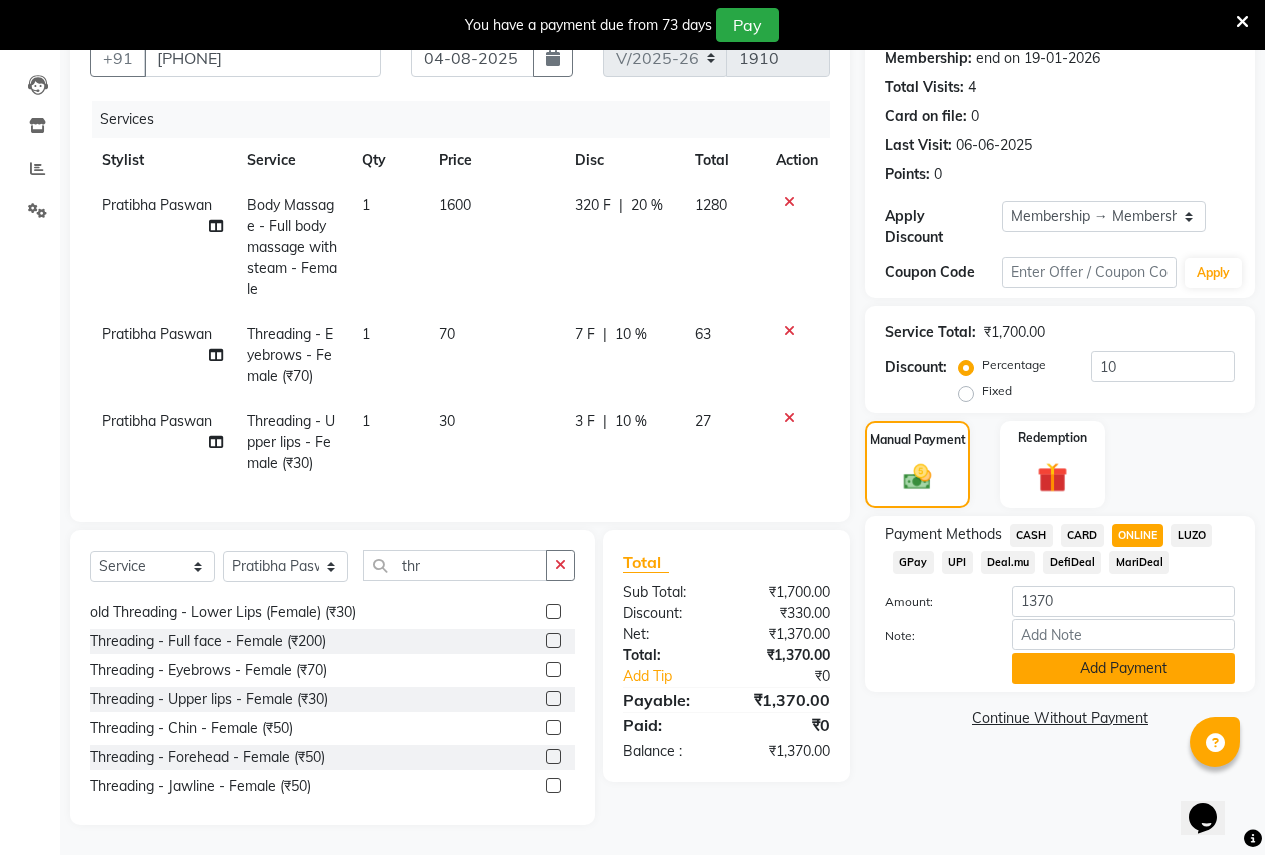 click on "Add Payment" 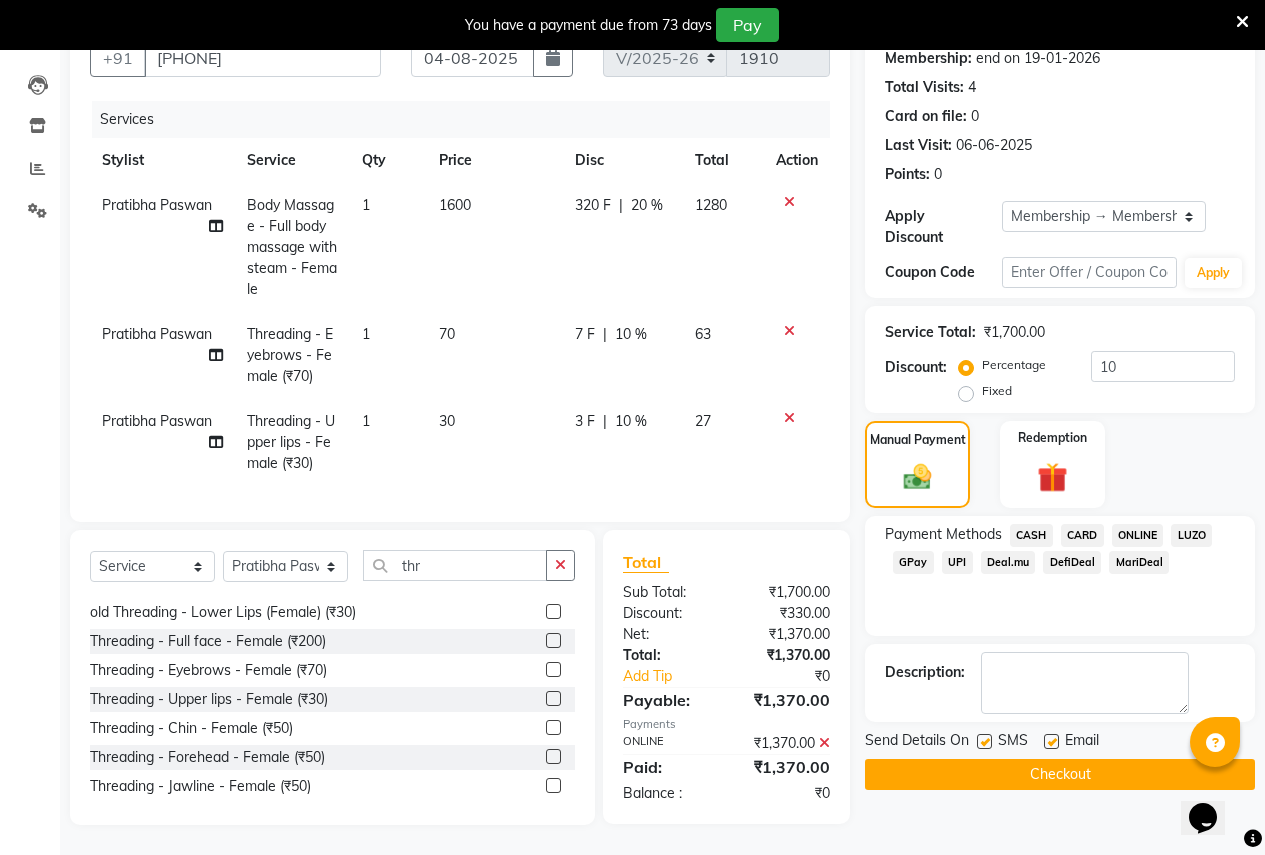 click on "Checkout" 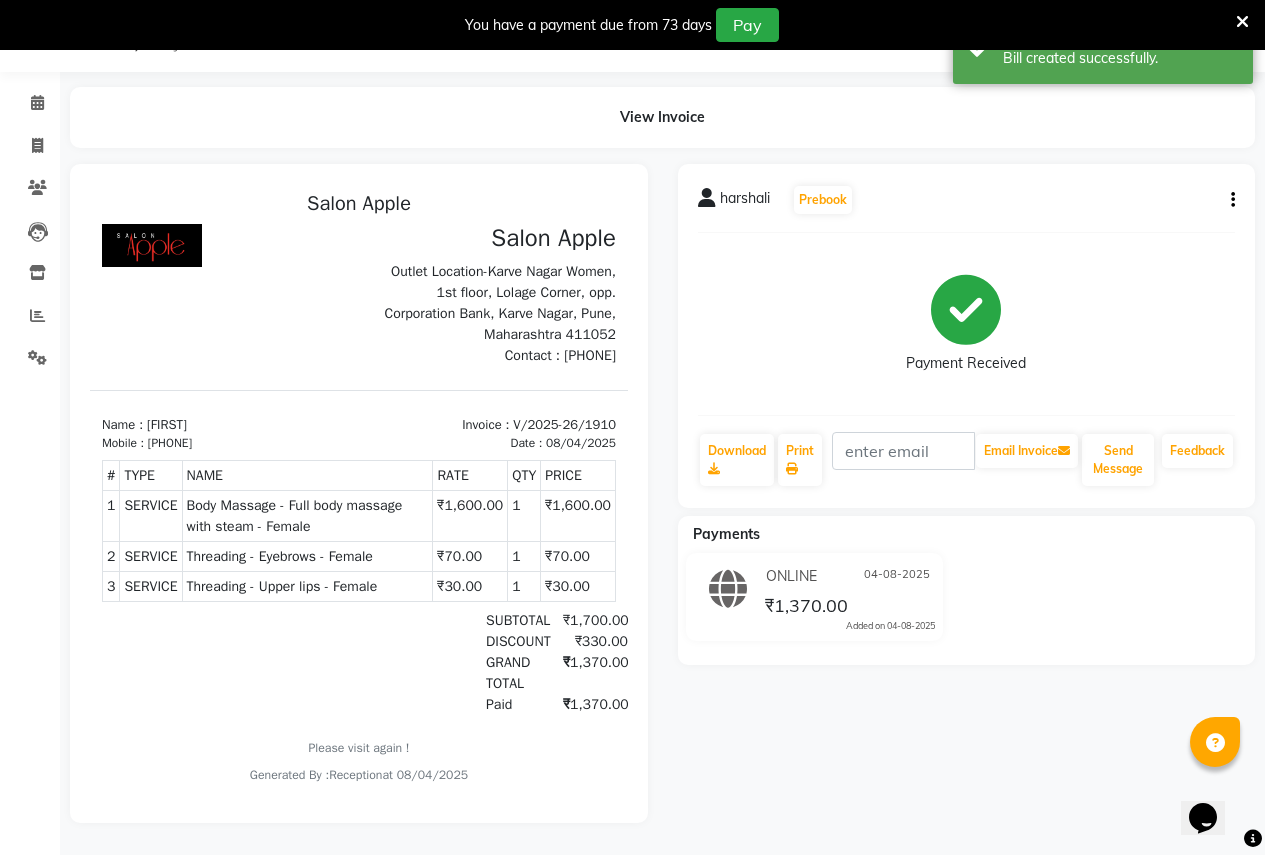 scroll, scrollTop: 0, scrollLeft: 0, axis: both 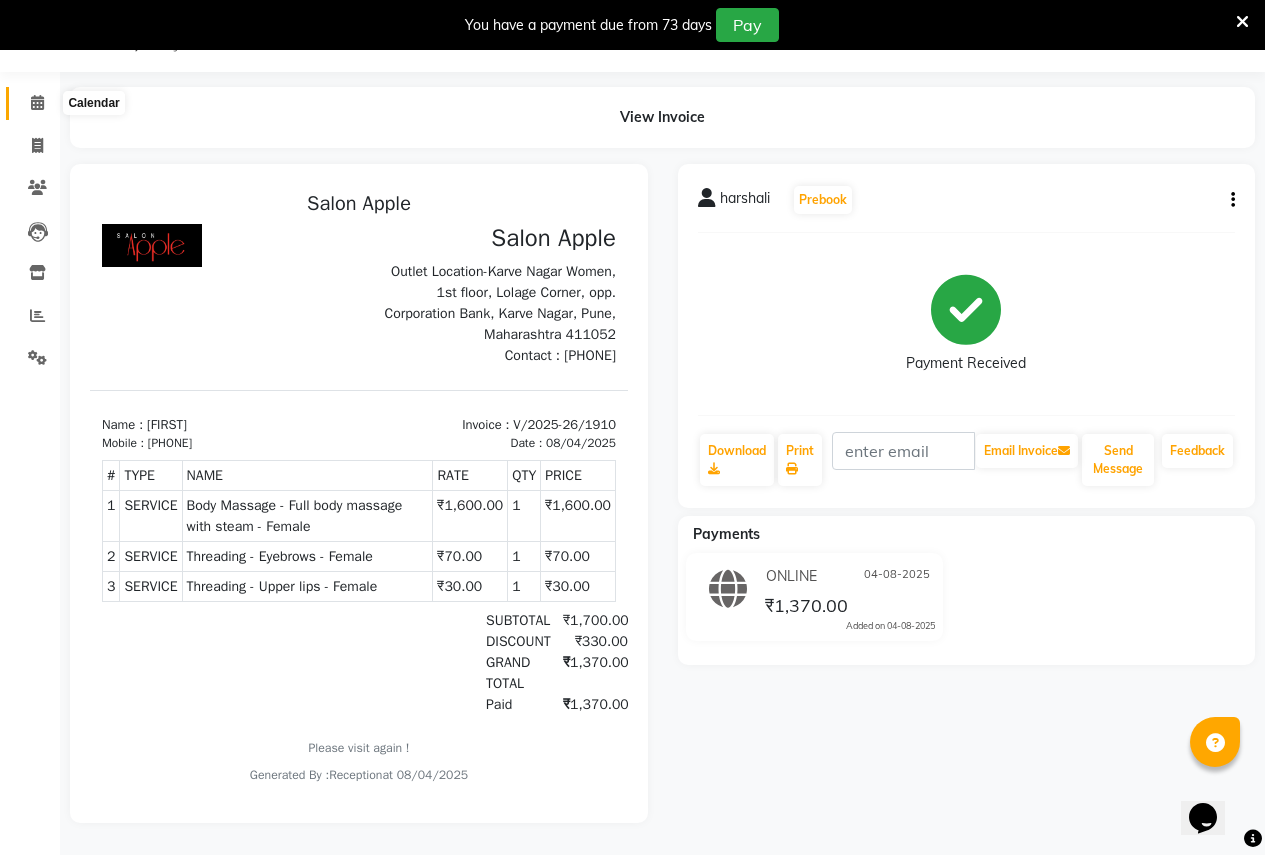 click 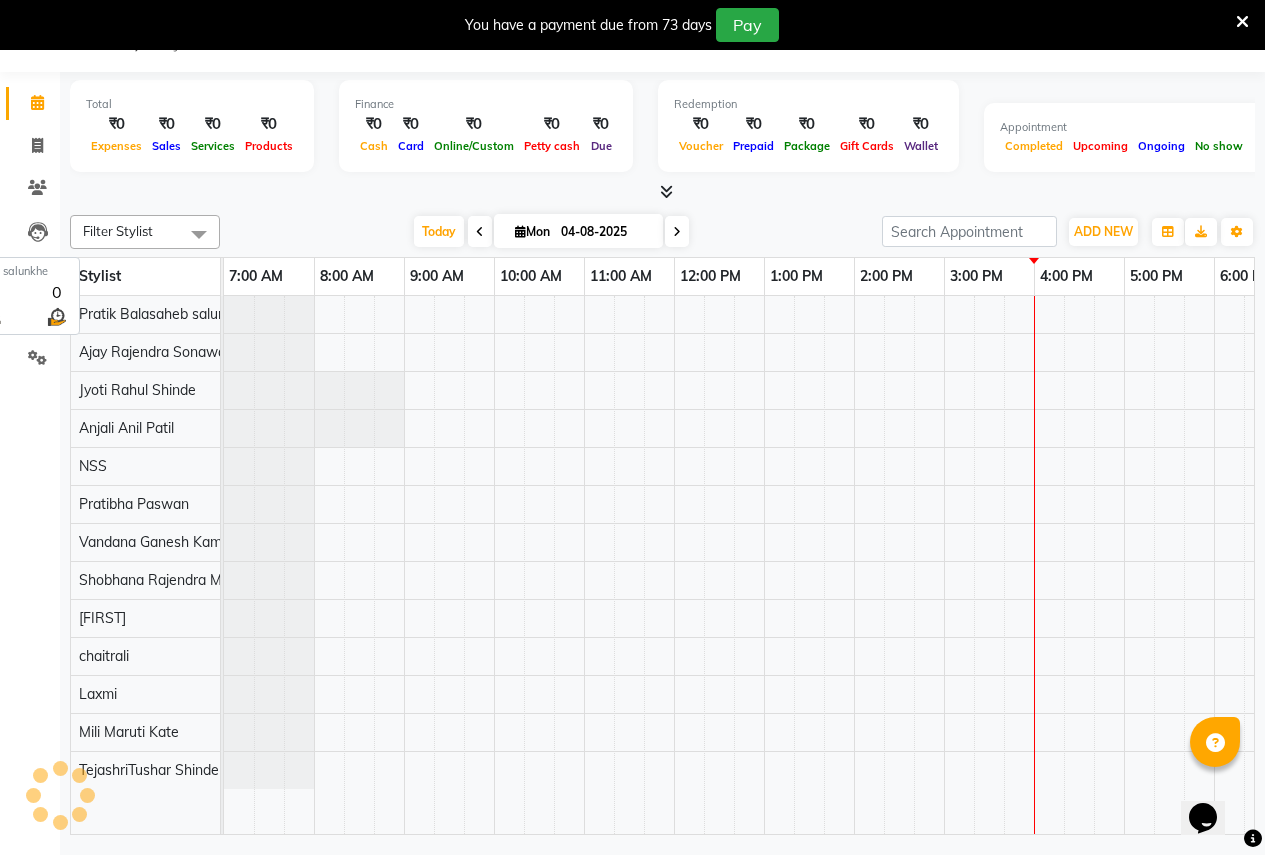 scroll, scrollTop: 50, scrollLeft: 0, axis: vertical 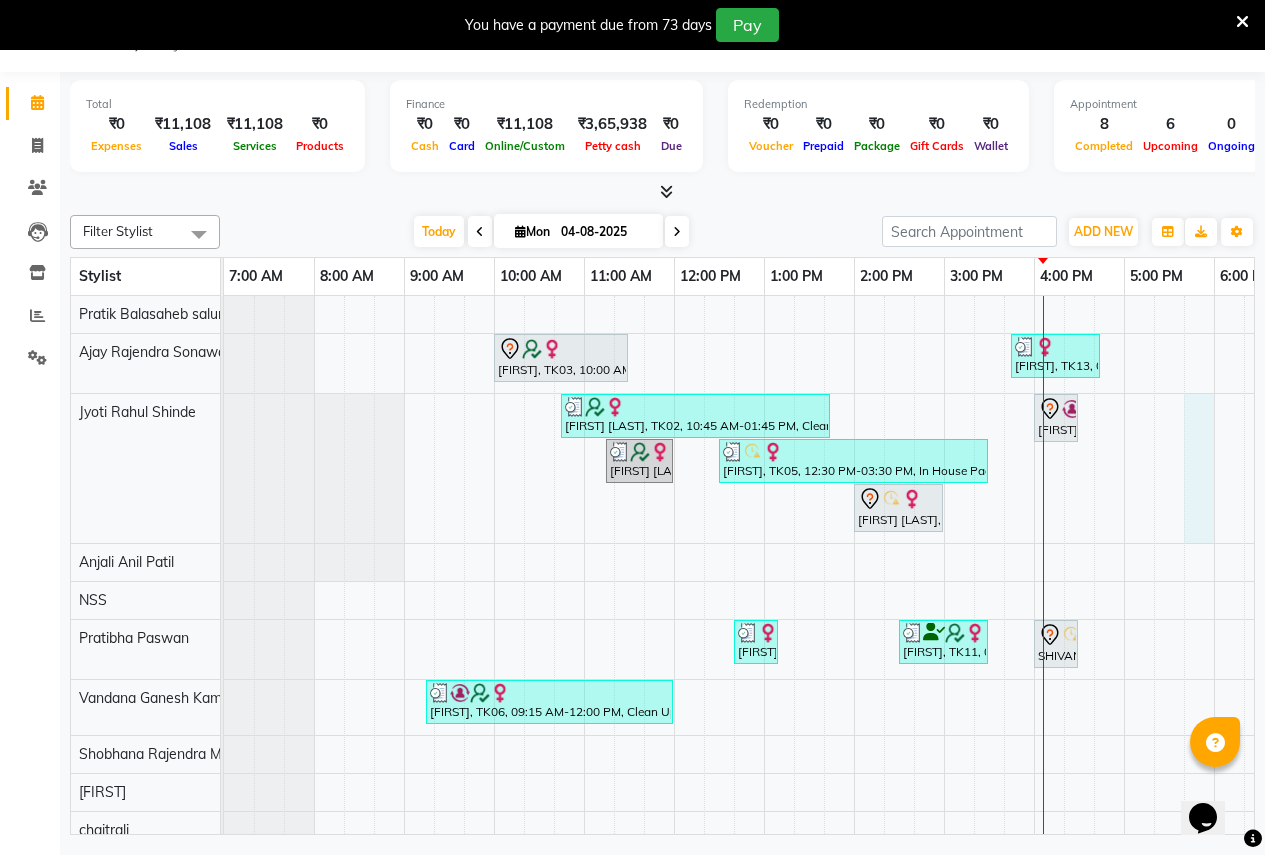 click on "AISHWARYA, TK03, 10:00 AM-11:30 AM, old Global Colouring -Wella - Neck Length (Female)     kanchan, TK13, 03:45 PM-04:45 PM, Hair Cut - Female     PRACHI JAIN, TK02, 10:45 AM-01:45 PM, Clean Ups - signature clean up oily skin - Female (₹1000),Bleach - Oxy life(face) - Female (₹550),Threading - Eyebrows - Female (₹70),2g liposoluble flavoured waxing - Full hands - Female (₹450),2g liposoluble flavoured waxing - Half legs - Female (₹500),Sugar wax - Regular - Under arms - Female (₹150)             vishakha, TK08, 04:00 PM-04:30 PM, old vWaxing (Sugar Wax - Regular) - Upper Lips (Female)     PRACHI JAIN, TK02, 11:15 AM-12:00 PM, Clean Ups - O3+ face clean up - Female     manasi, TK05, 12:30 PM-03:30 PM, In House Packages - Female beauty package 2800 (₹2800)             rajeshree barate, TK01, 02:00 PM-03:00 PM, old Facial - Signature Facial Oily Skin (Female)     prajakta Thorave, TK09, 12:40 PM-01:10 PM, Threading - Eyebrows - Female (₹70),Threading - Upper lips - Female (₹30)" at bounding box center (944, 663) 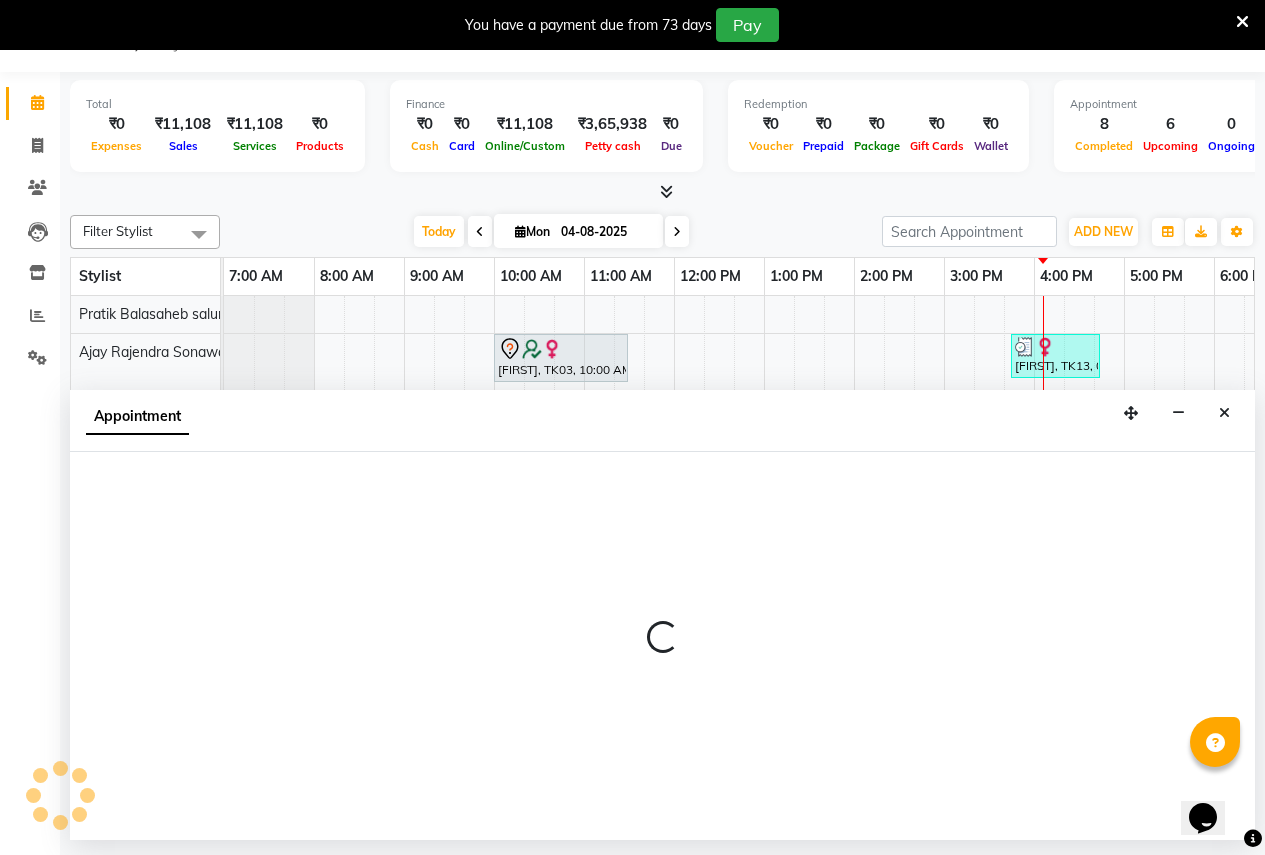 select on "3151" 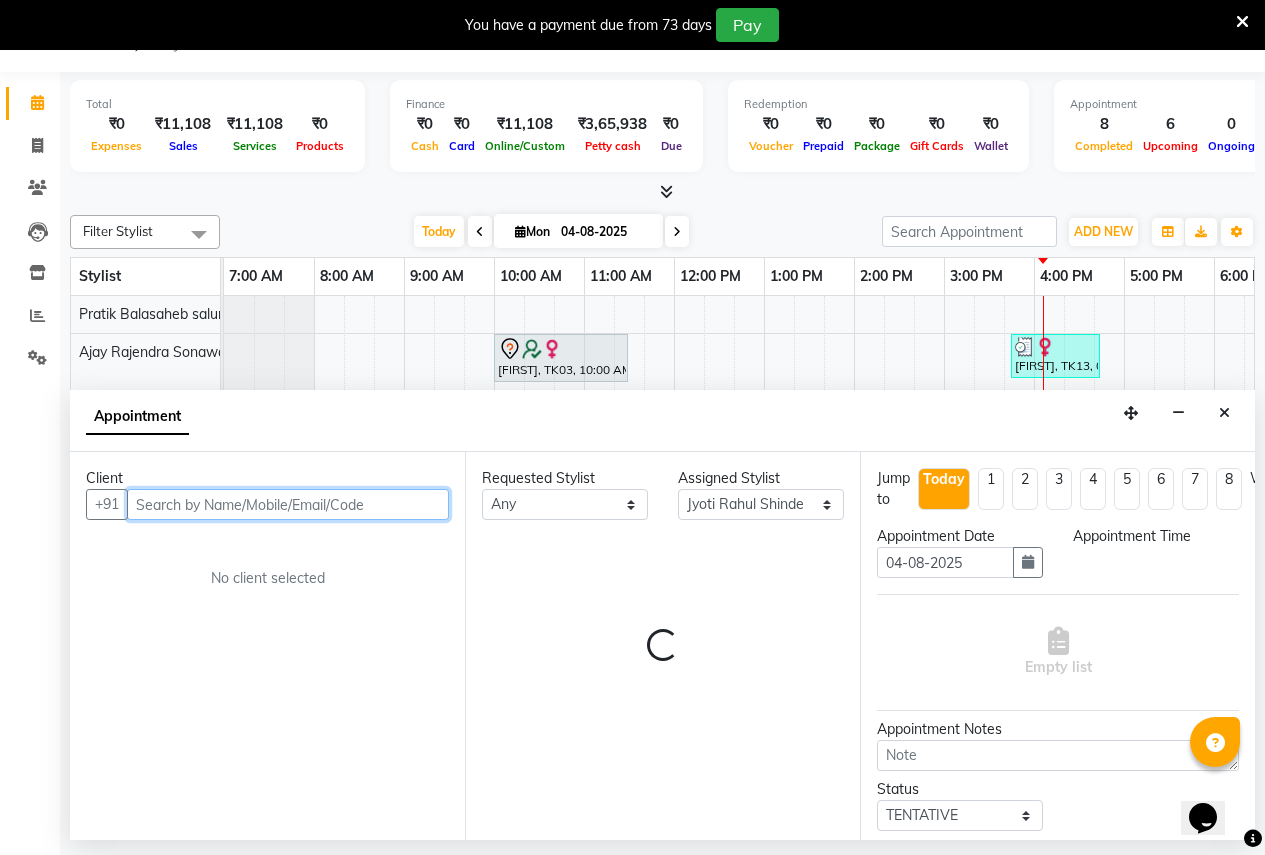 select on "1065" 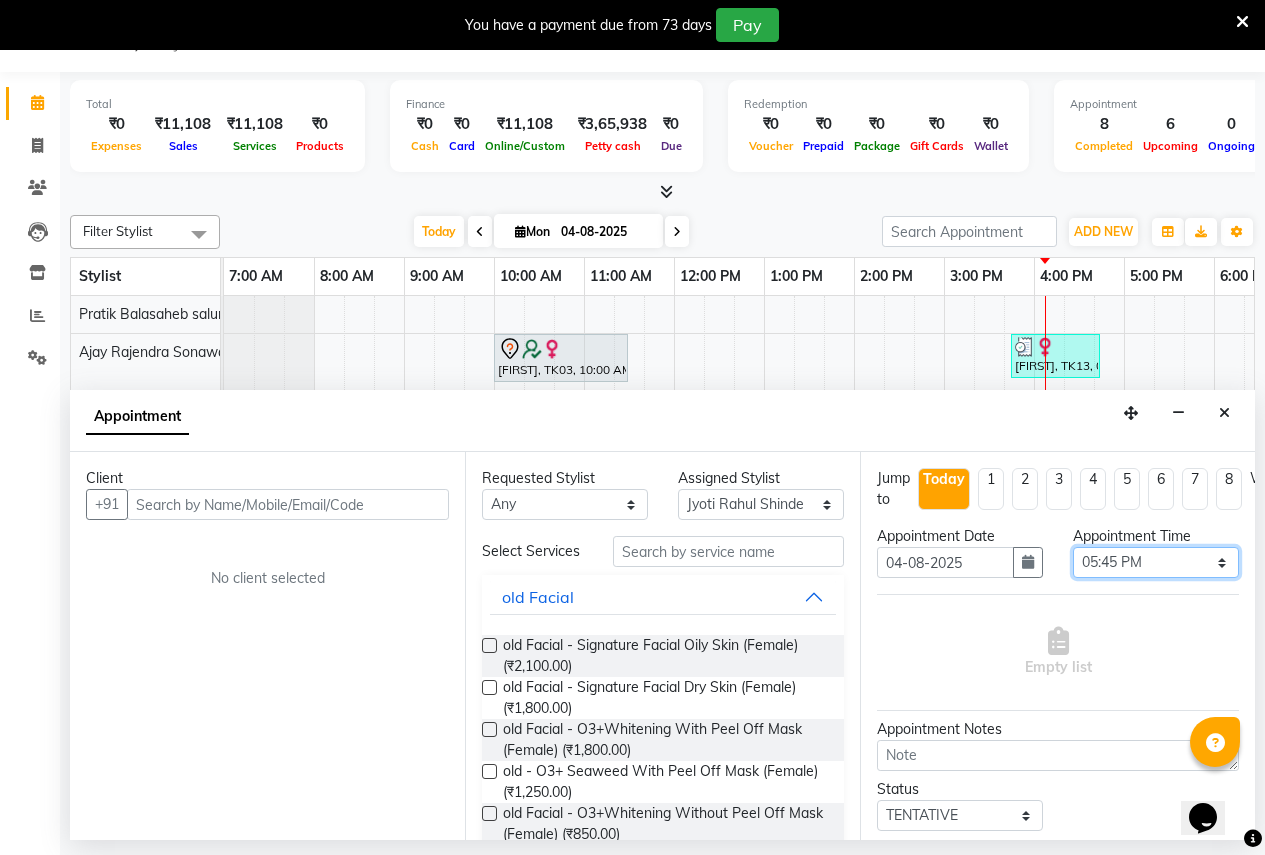 click on "Select 08:00 AM 08:15 AM 08:30 AM 08:45 AM 09:00 AM 09:15 AM 09:30 AM 09:45 AM 10:00 AM 10:15 AM 10:30 AM 10:45 AM 11:00 AM 11:15 AM 11:30 AM 11:45 AM 12:00 PM 12:15 PM 12:30 PM 12:45 PM 01:00 PM 01:15 PM 01:30 PM 01:45 PM 02:00 PM 02:15 PM 02:30 PM 02:45 PM 03:00 PM 03:15 PM 03:30 PM 03:45 PM 04:00 PM 04:15 PM 04:30 PM 04:45 PM 05:00 PM 05:15 PM 05:30 PM 05:45 PM 06:00 PM 06:15 PM 06:30 PM 06:45 PM 07:00 PM 07:15 PM 07:30 PM 07:45 PM 08:00 PM 08:15 PM 08:30 PM 08:45 PM 09:00 PM 09:15 PM 09:30 PM 09:45 PM 10:00 PM 10:15 PM 10:30 PM" at bounding box center [1156, 562] 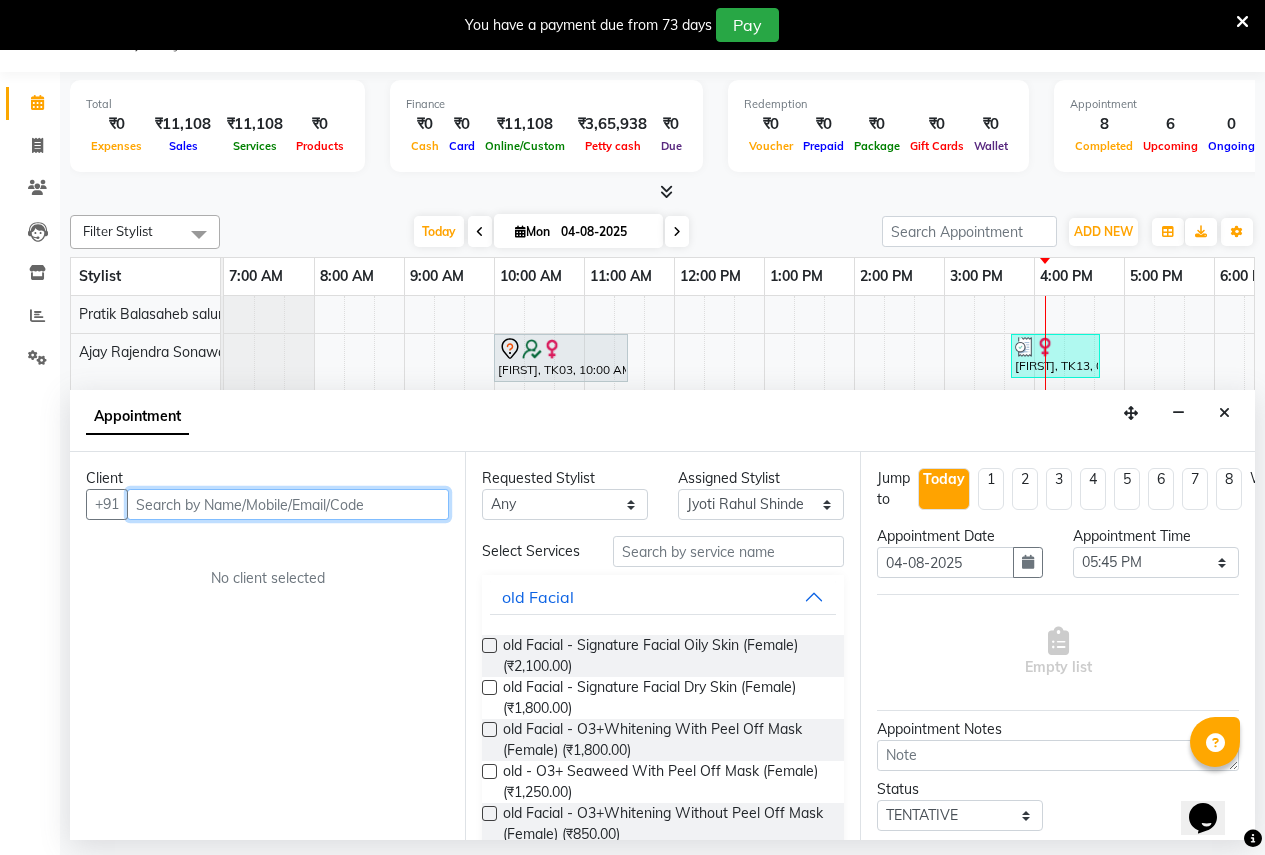 click at bounding box center (288, 504) 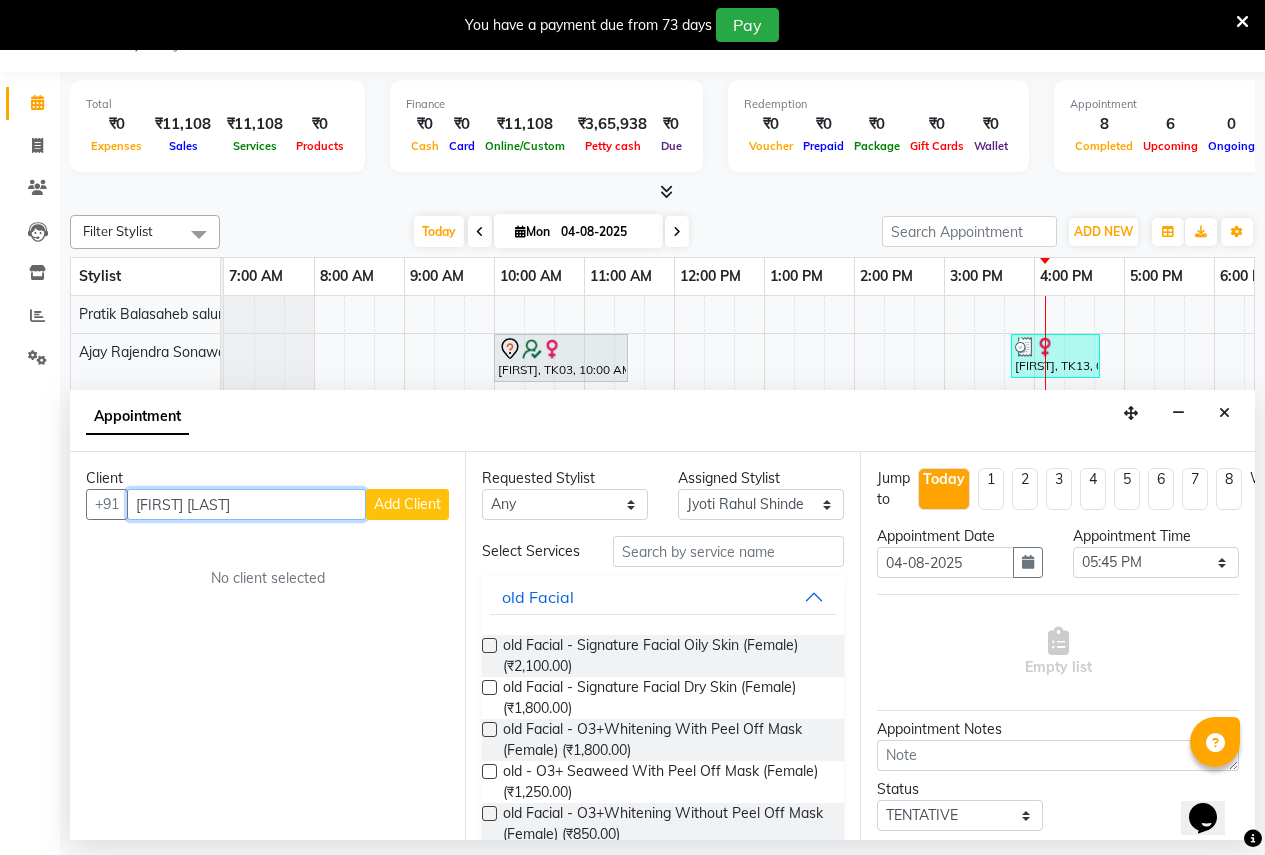 type on "ankita shelar" 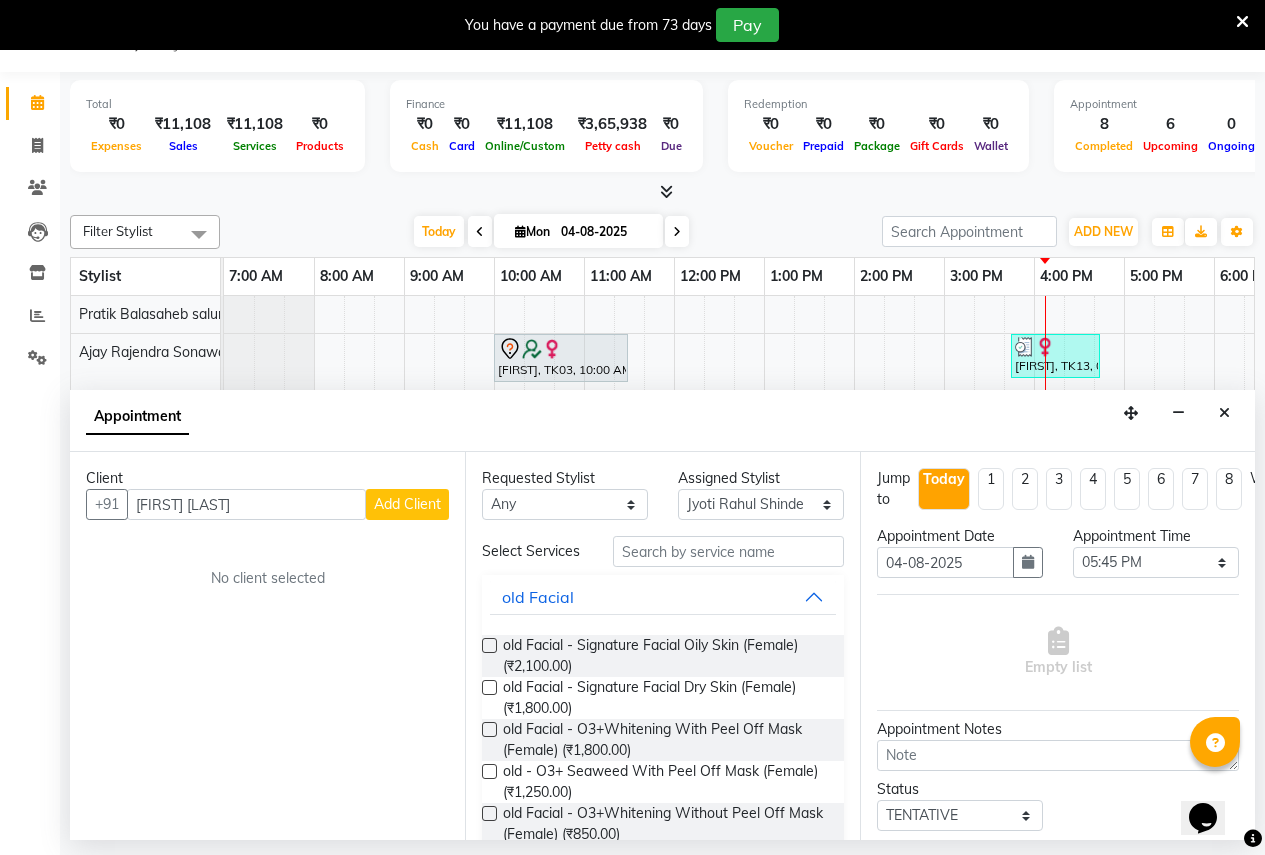 click on "Add Client" at bounding box center [407, 504] 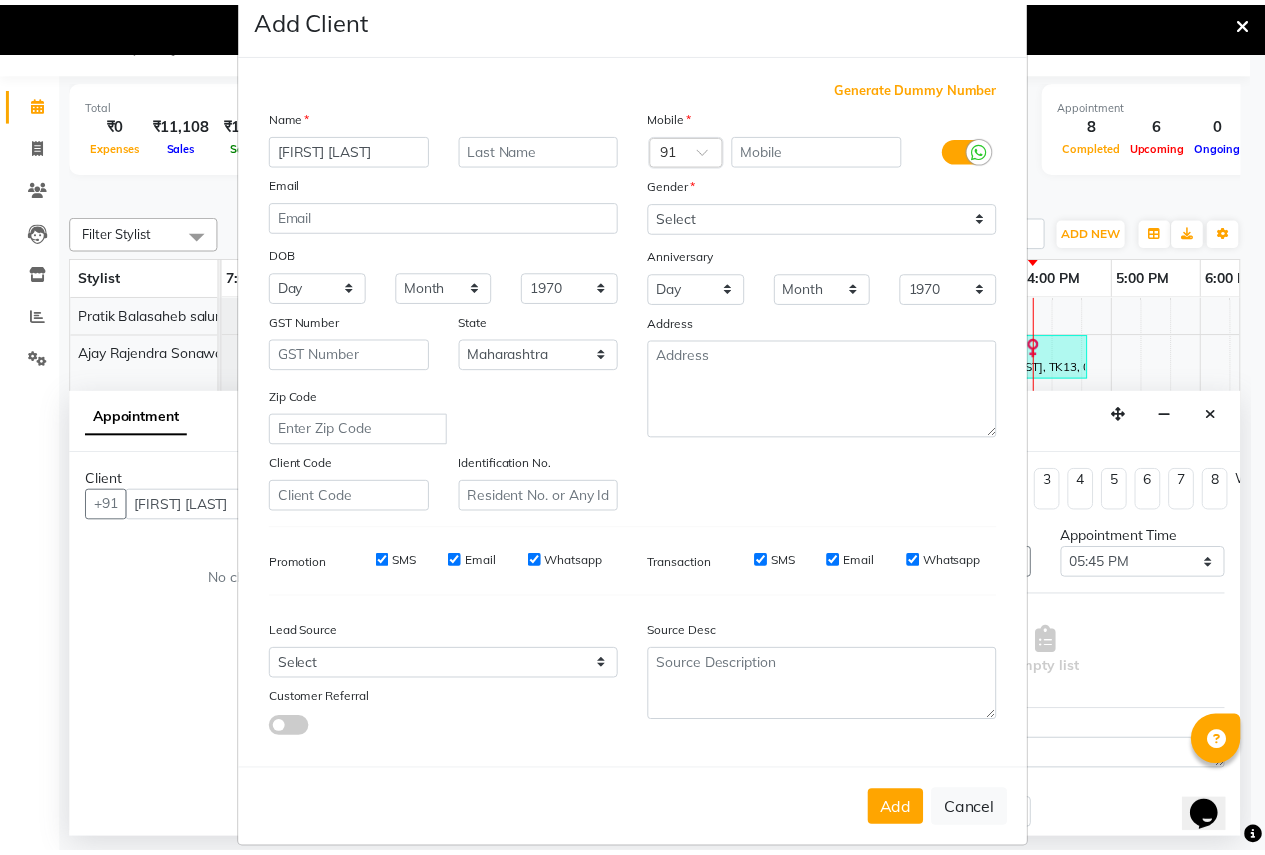 scroll, scrollTop: 68, scrollLeft: 0, axis: vertical 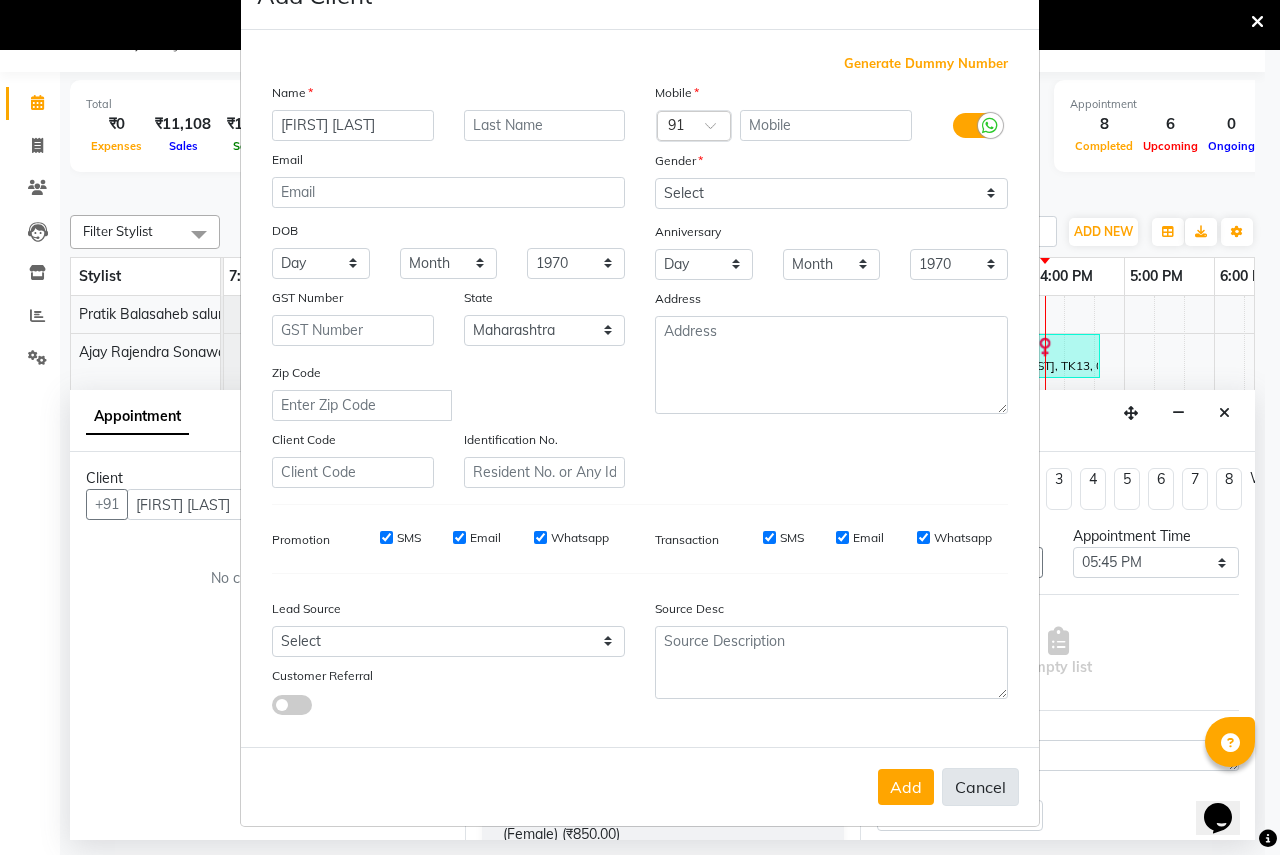 click on "Cancel" at bounding box center (980, 787) 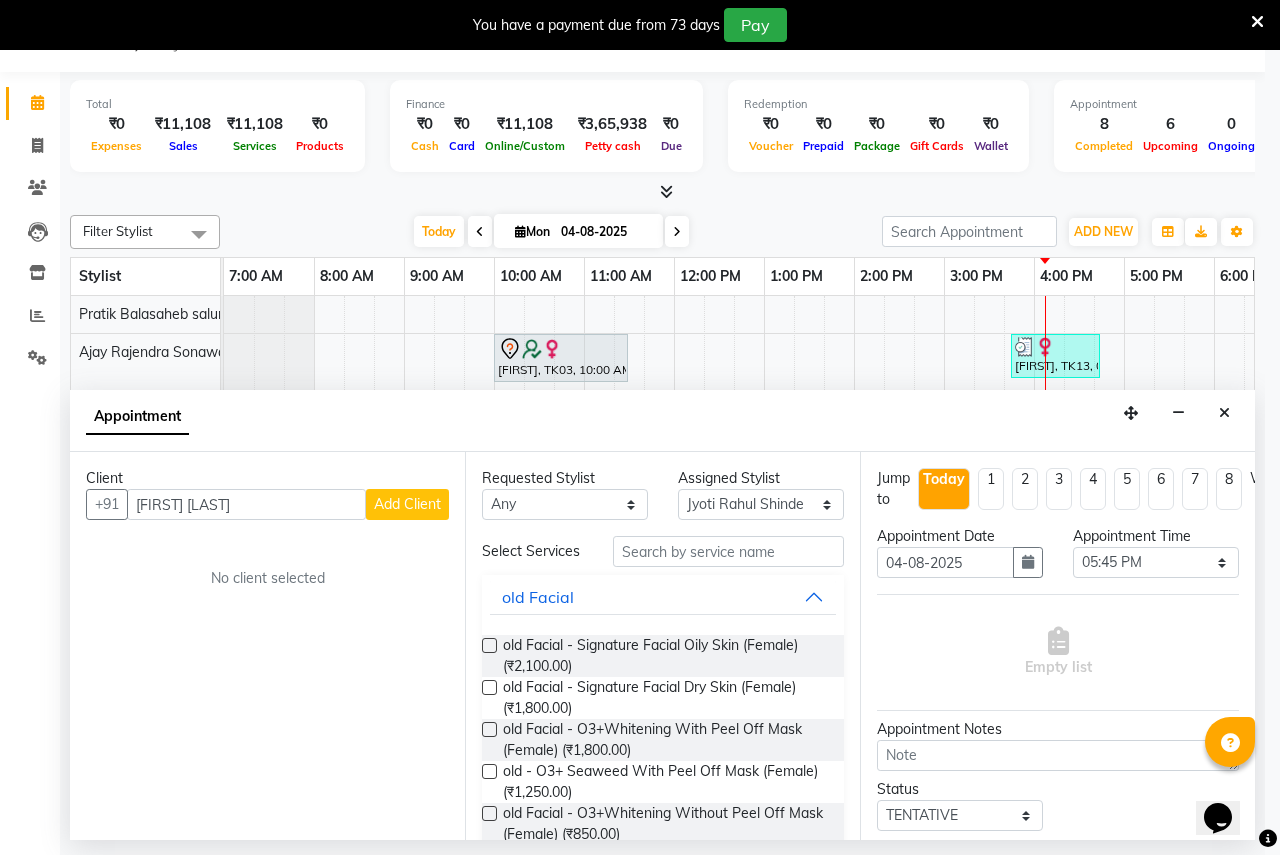 type 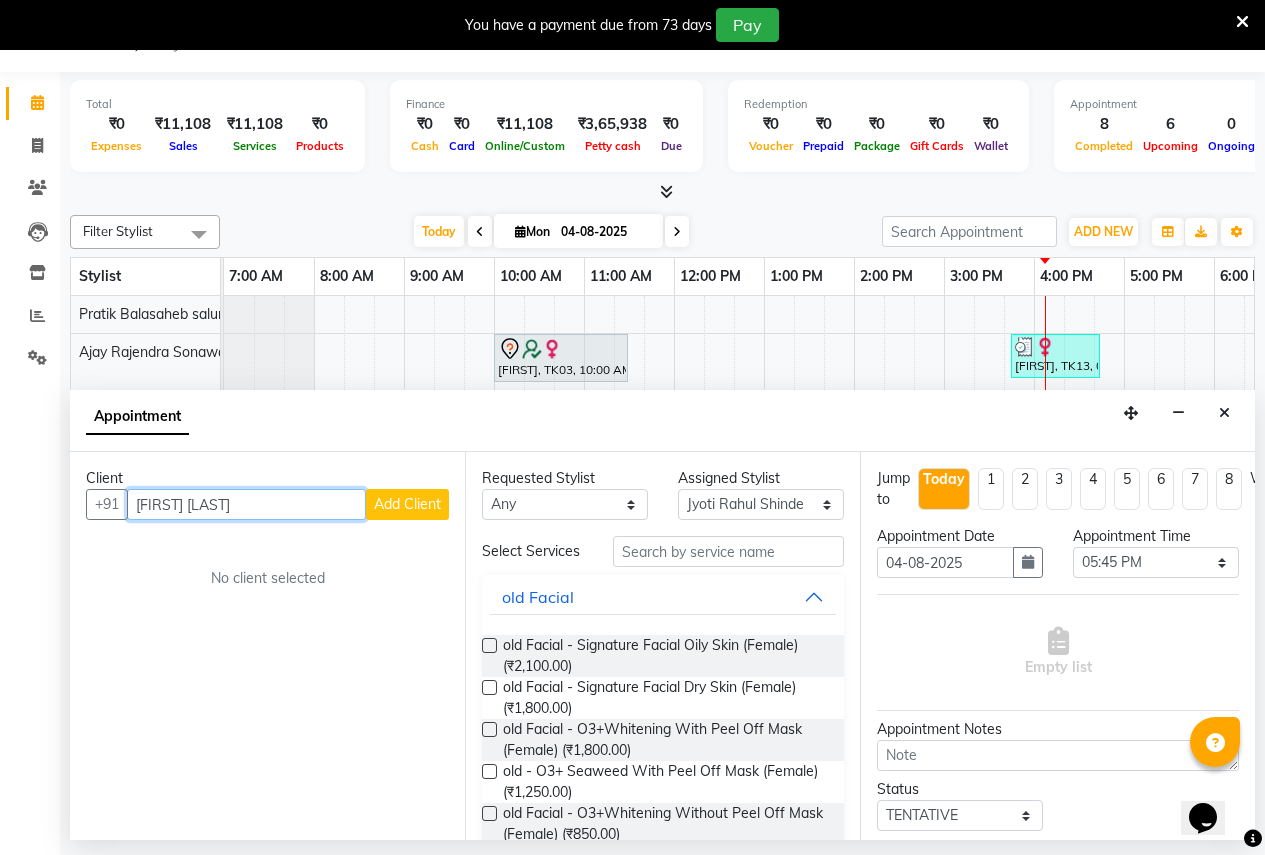 click on "ankita shelar" at bounding box center (246, 504) 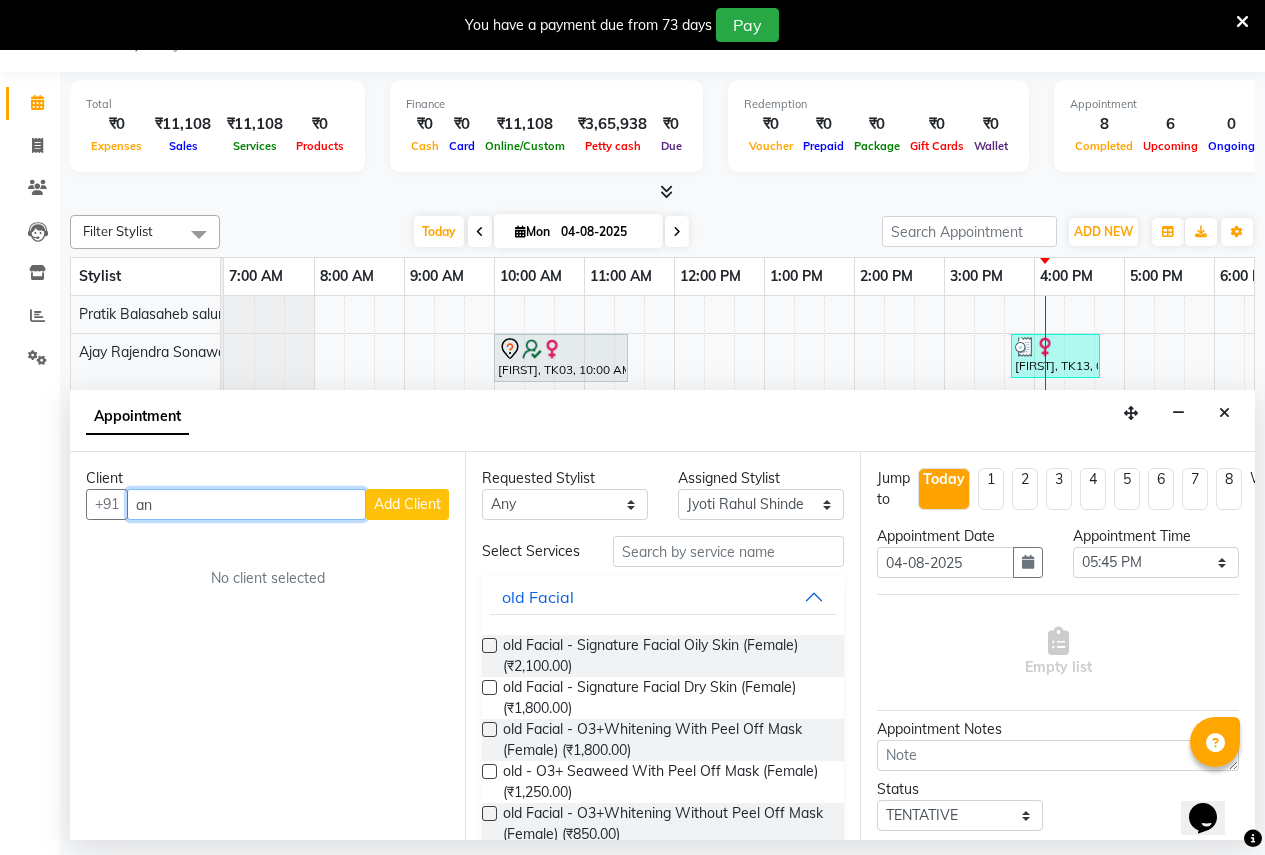 type on "a" 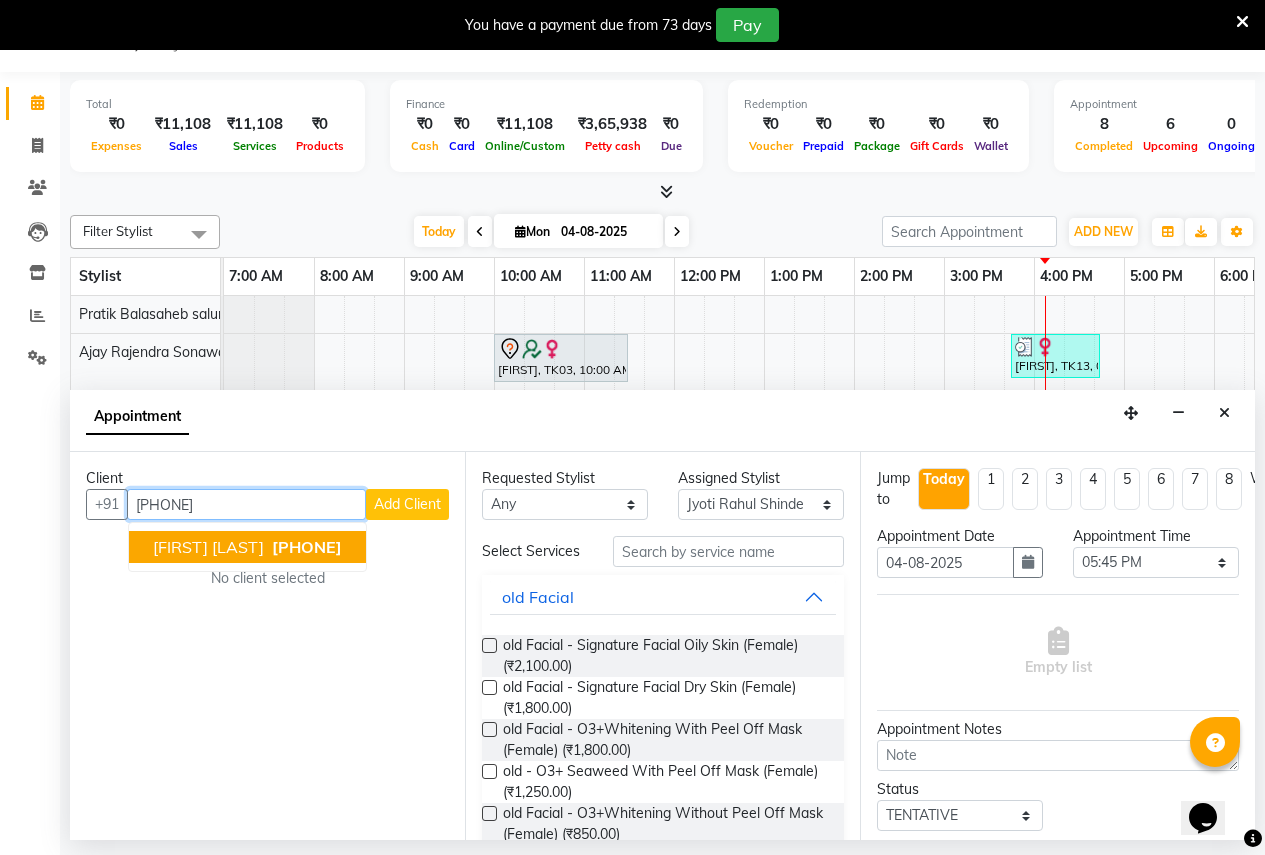 click on "[PHONE]" at bounding box center (307, 547) 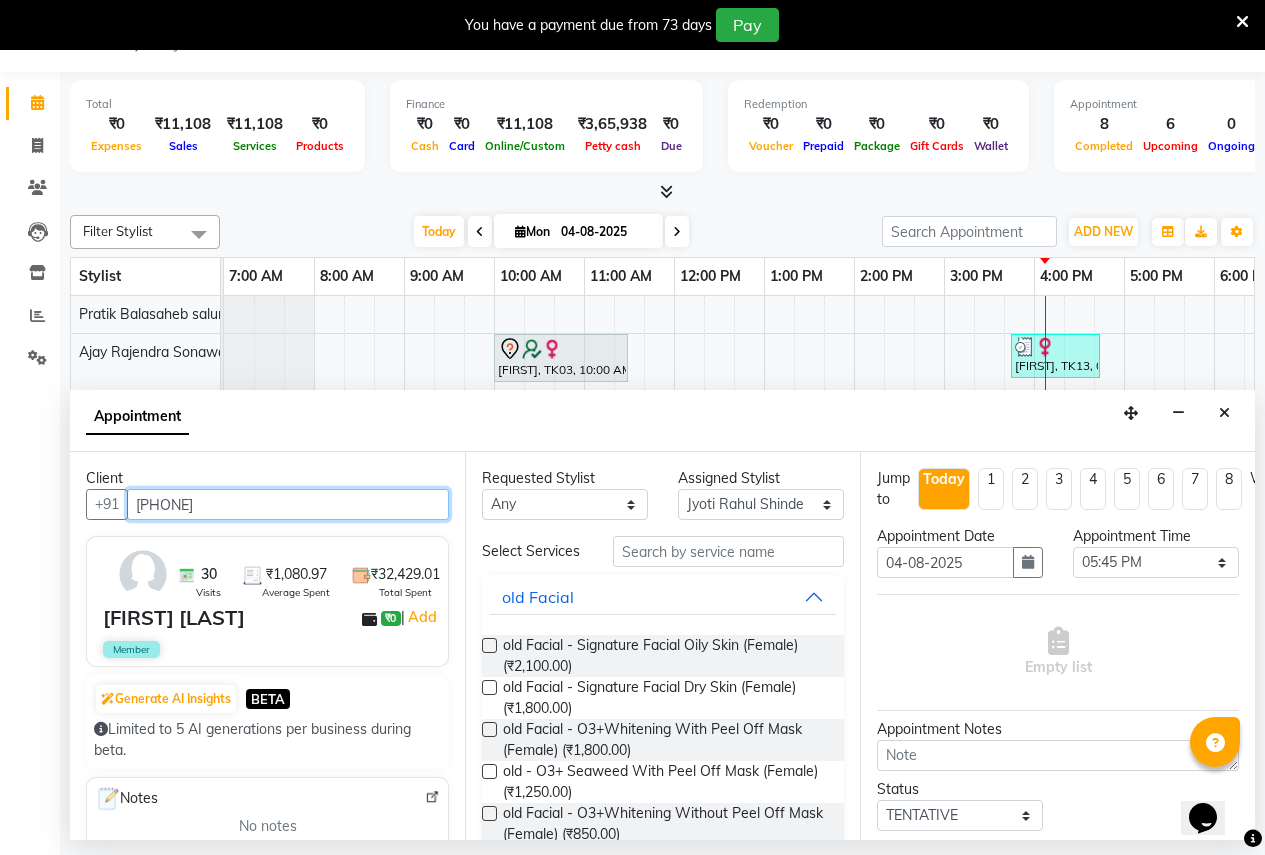 type on "[PHONE]" 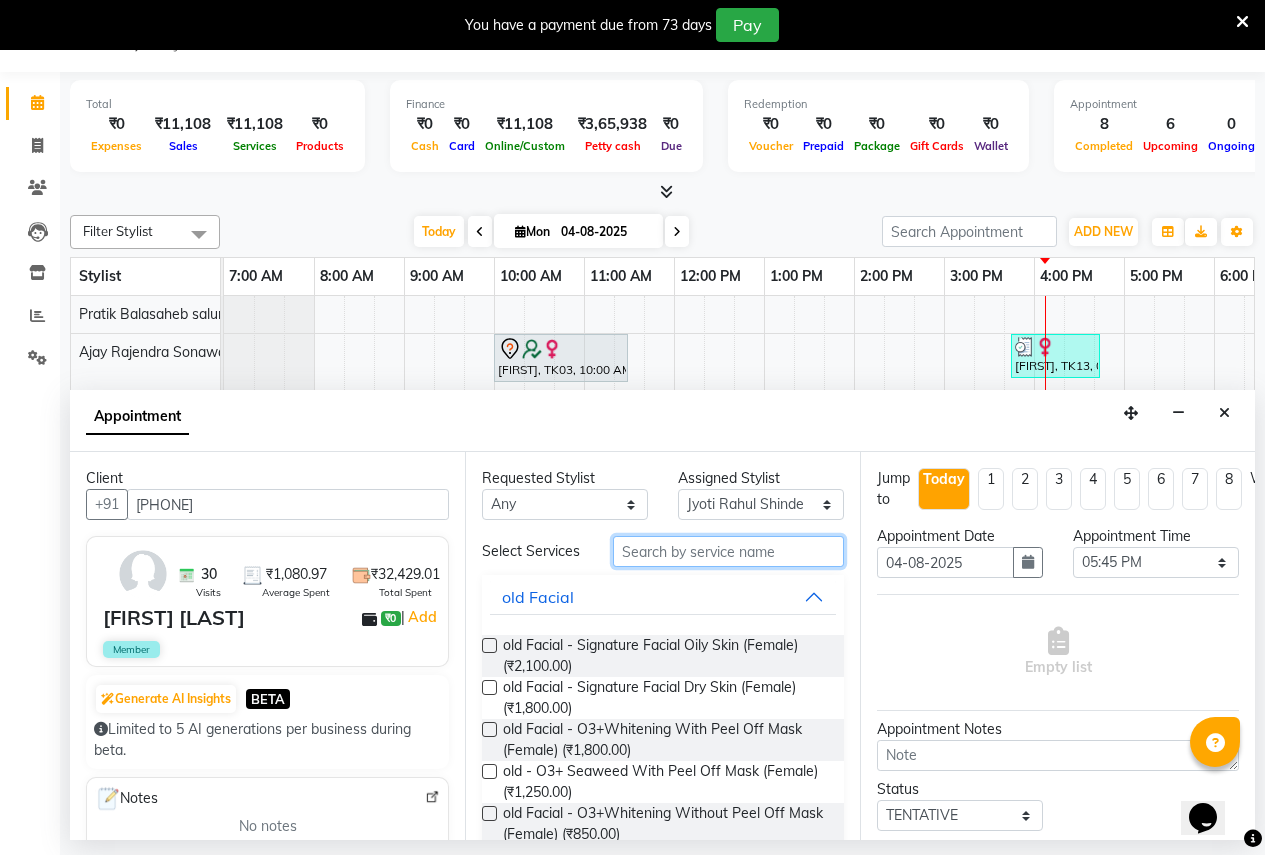 click at bounding box center [728, 551] 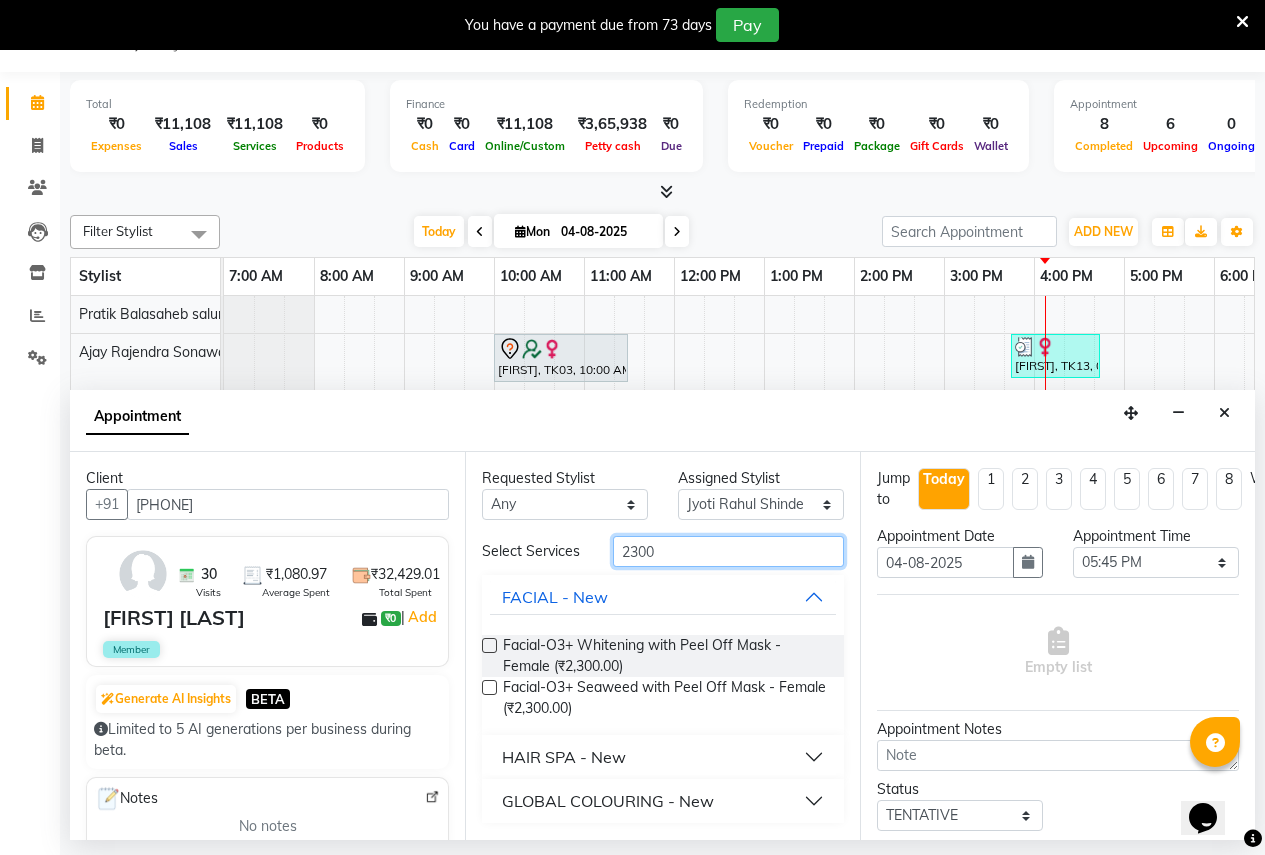 type on "2300" 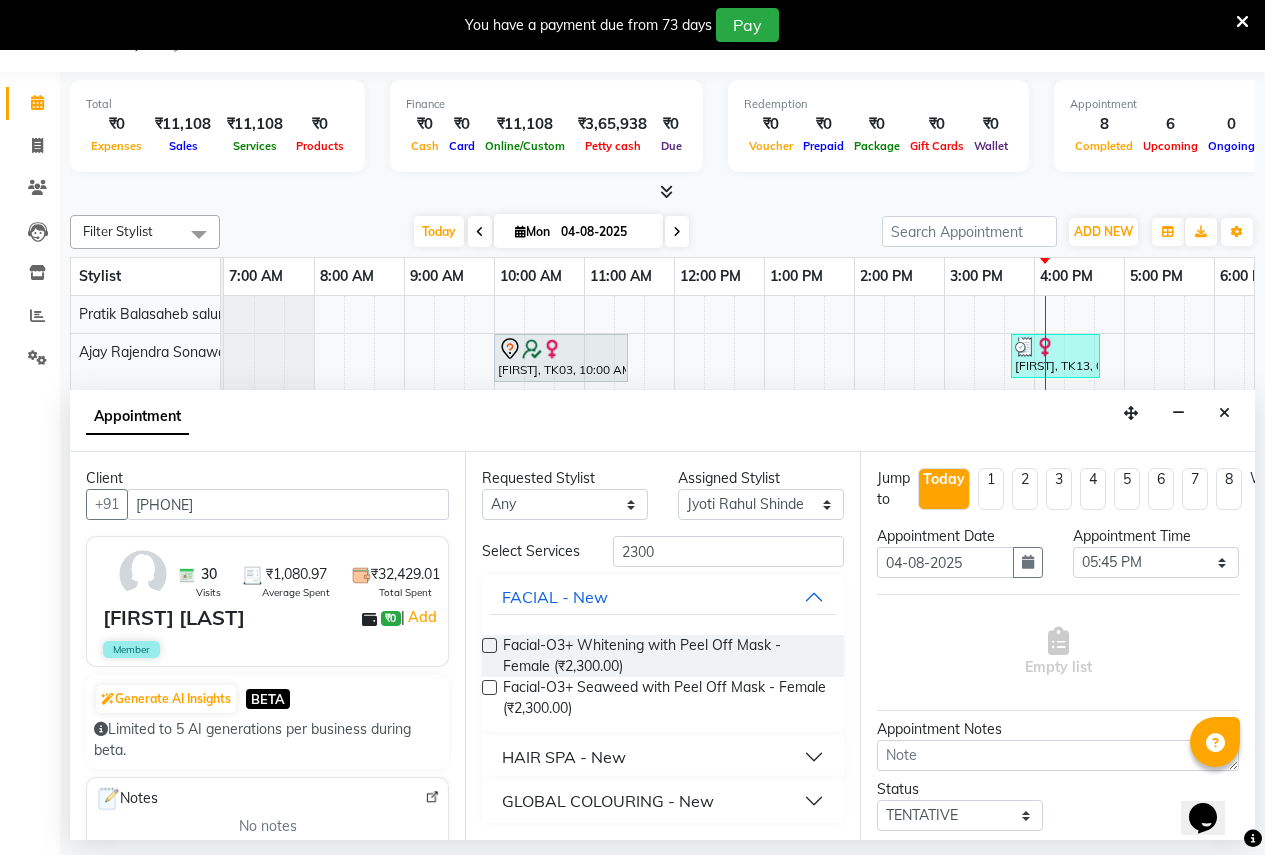 click at bounding box center (489, 687) 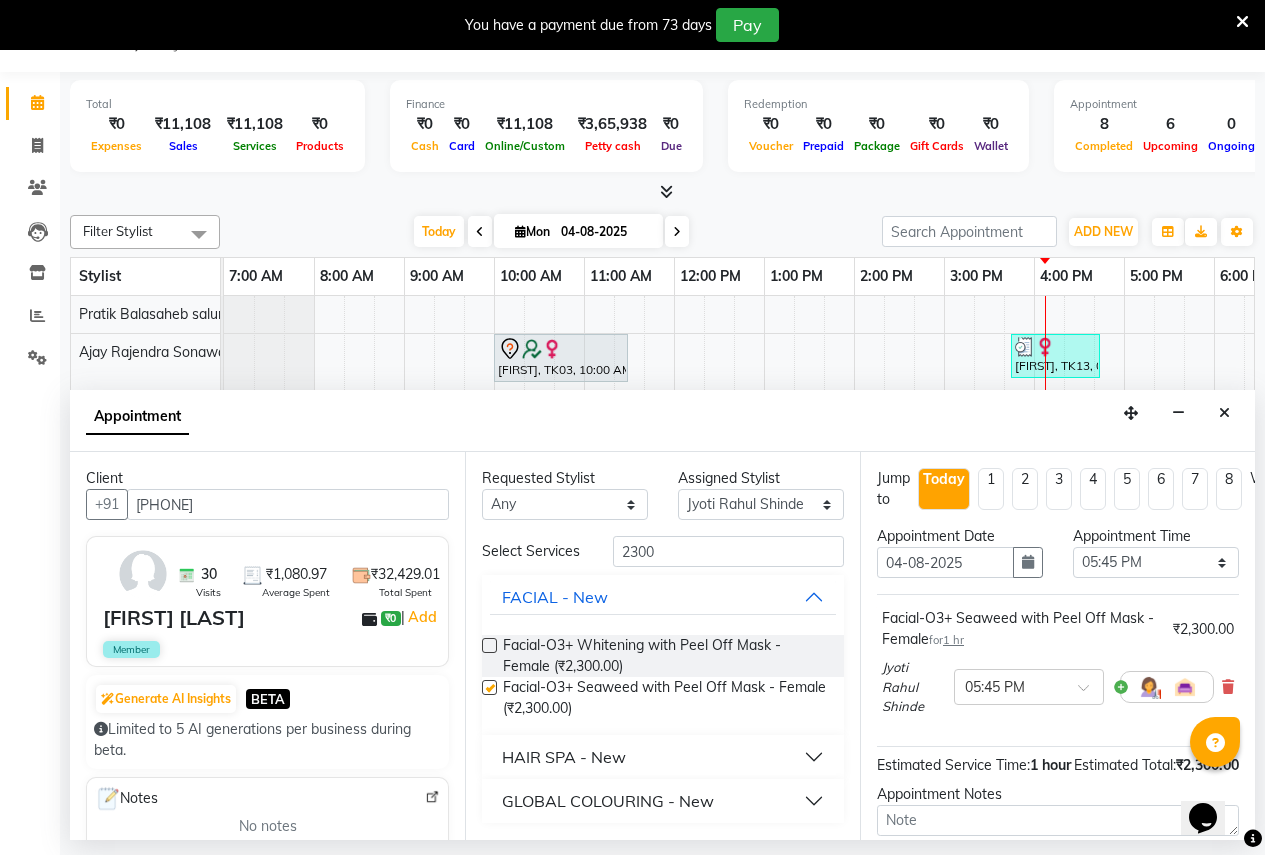 checkbox on "false" 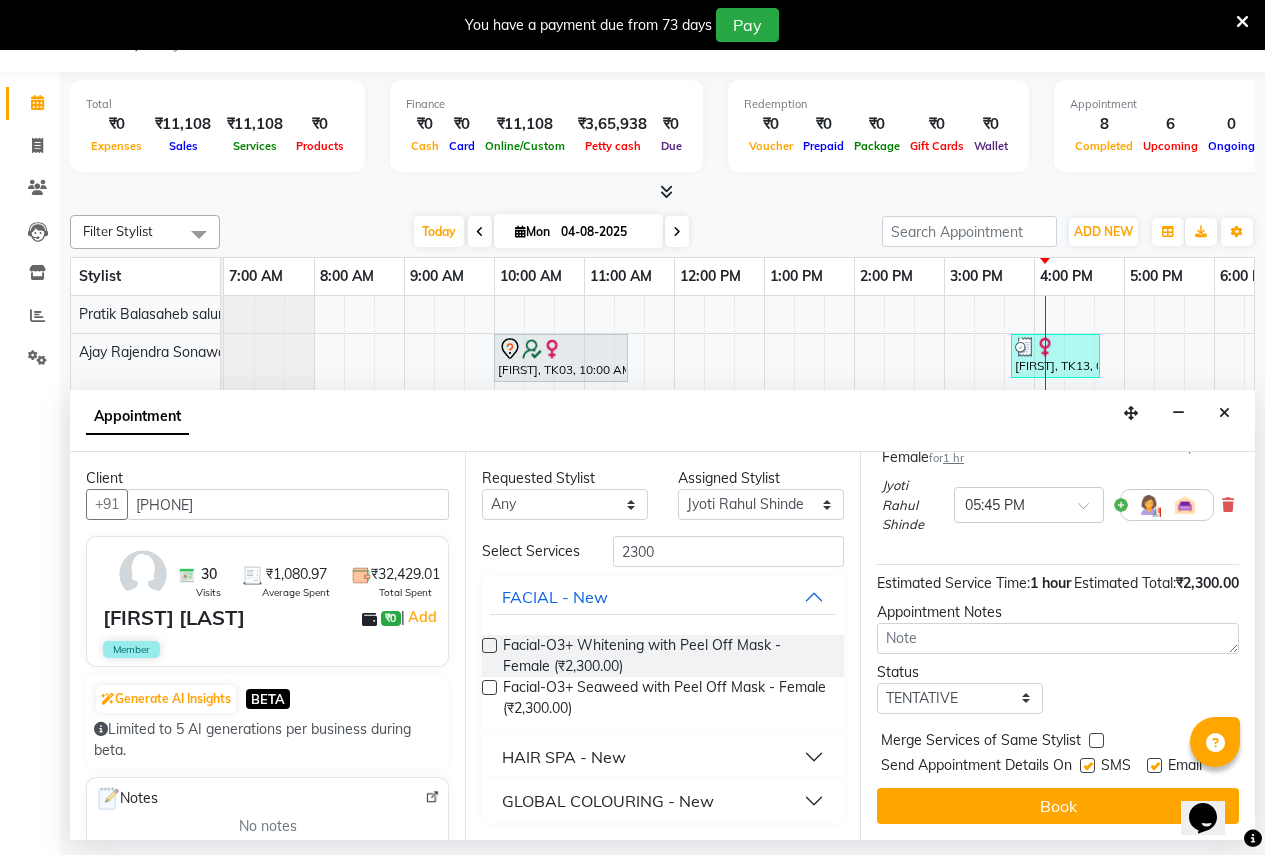 scroll, scrollTop: 218, scrollLeft: 0, axis: vertical 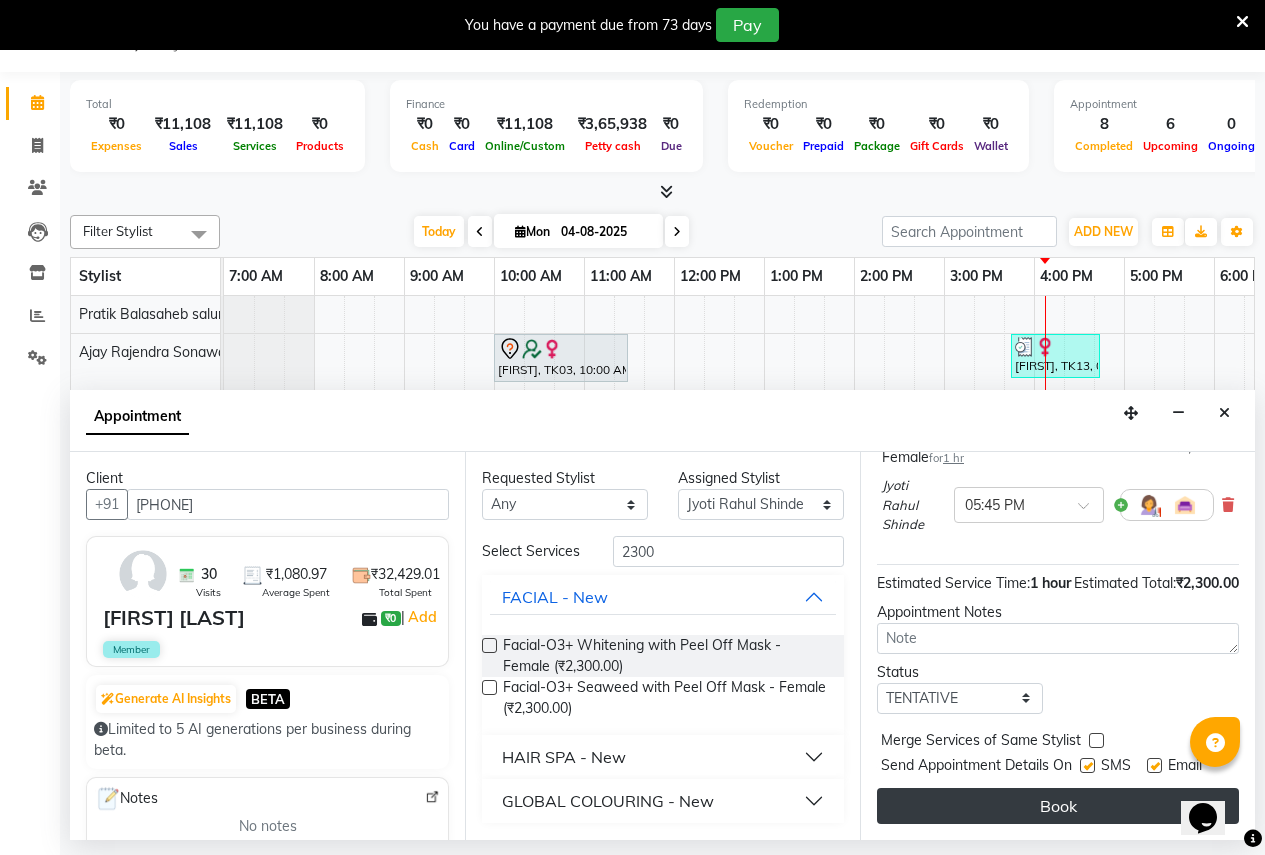 click on "Book" at bounding box center [1058, 806] 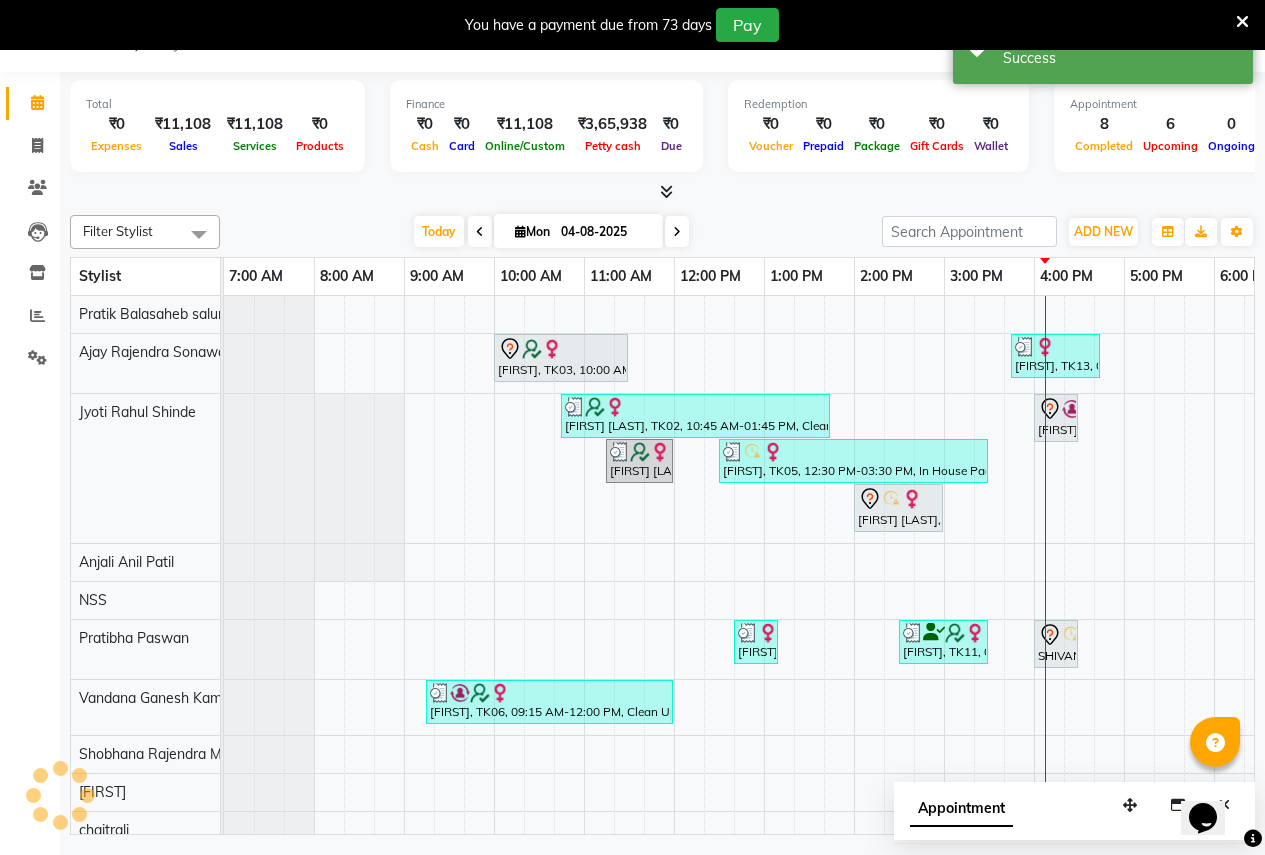 scroll, scrollTop: 0, scrollLeft: 0, axis: both 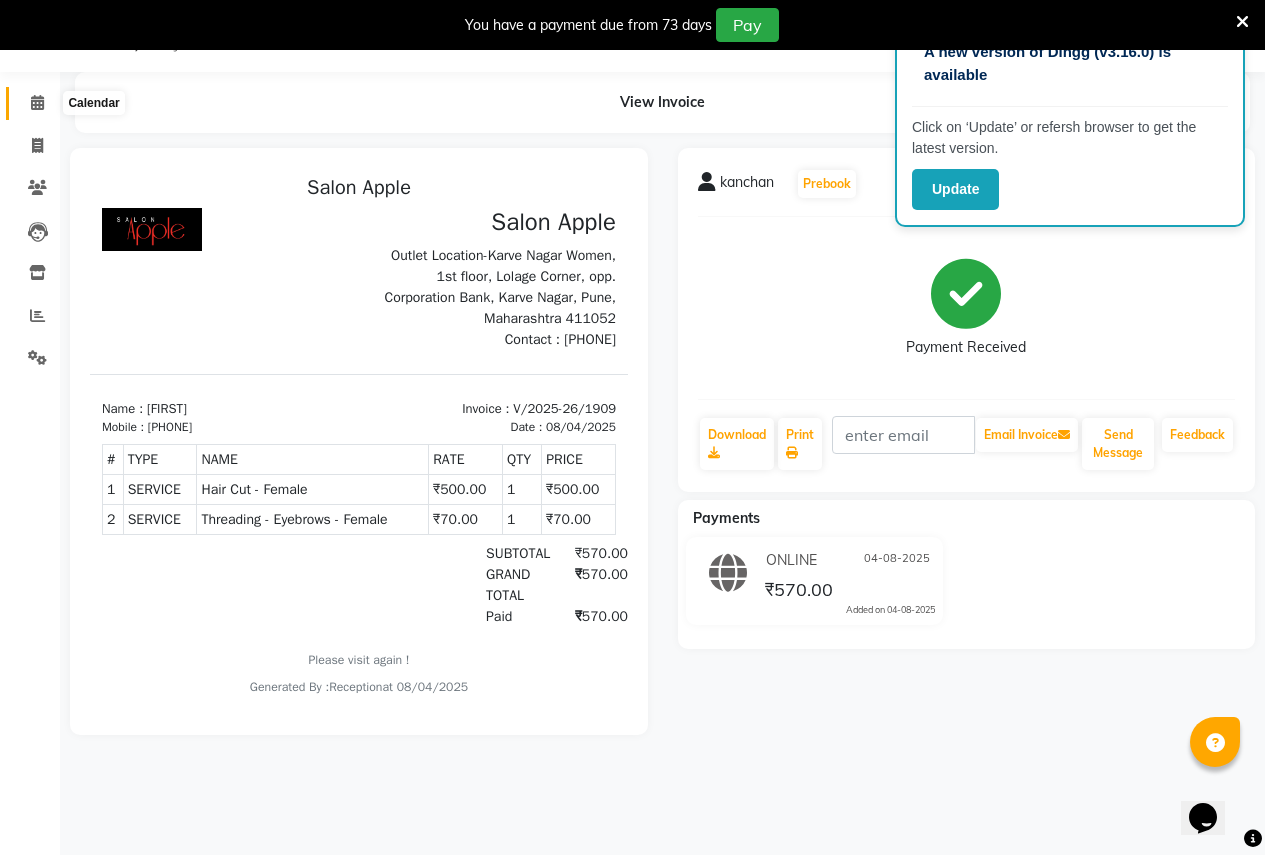 click 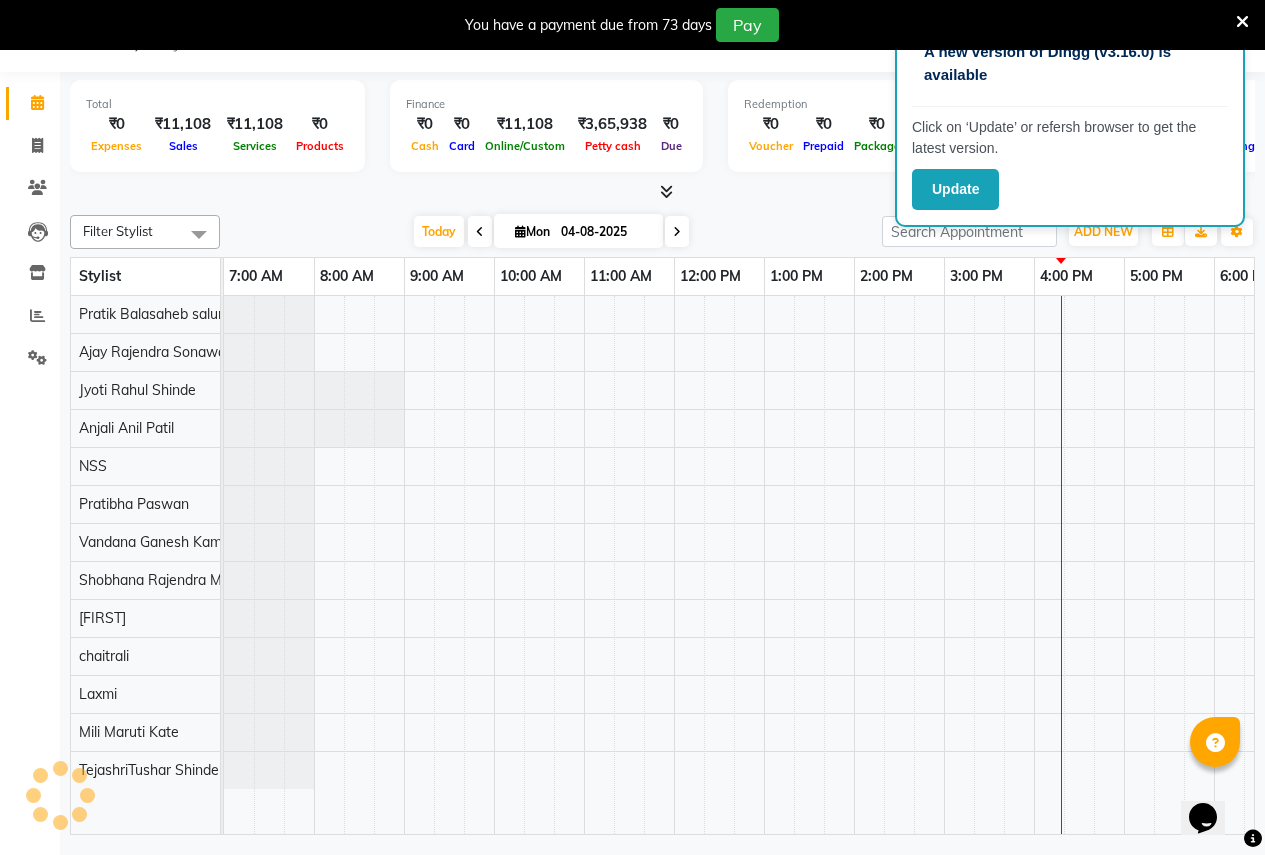 scroll, scrollTop: 0, scrollLeft: 410, axis: horizontal 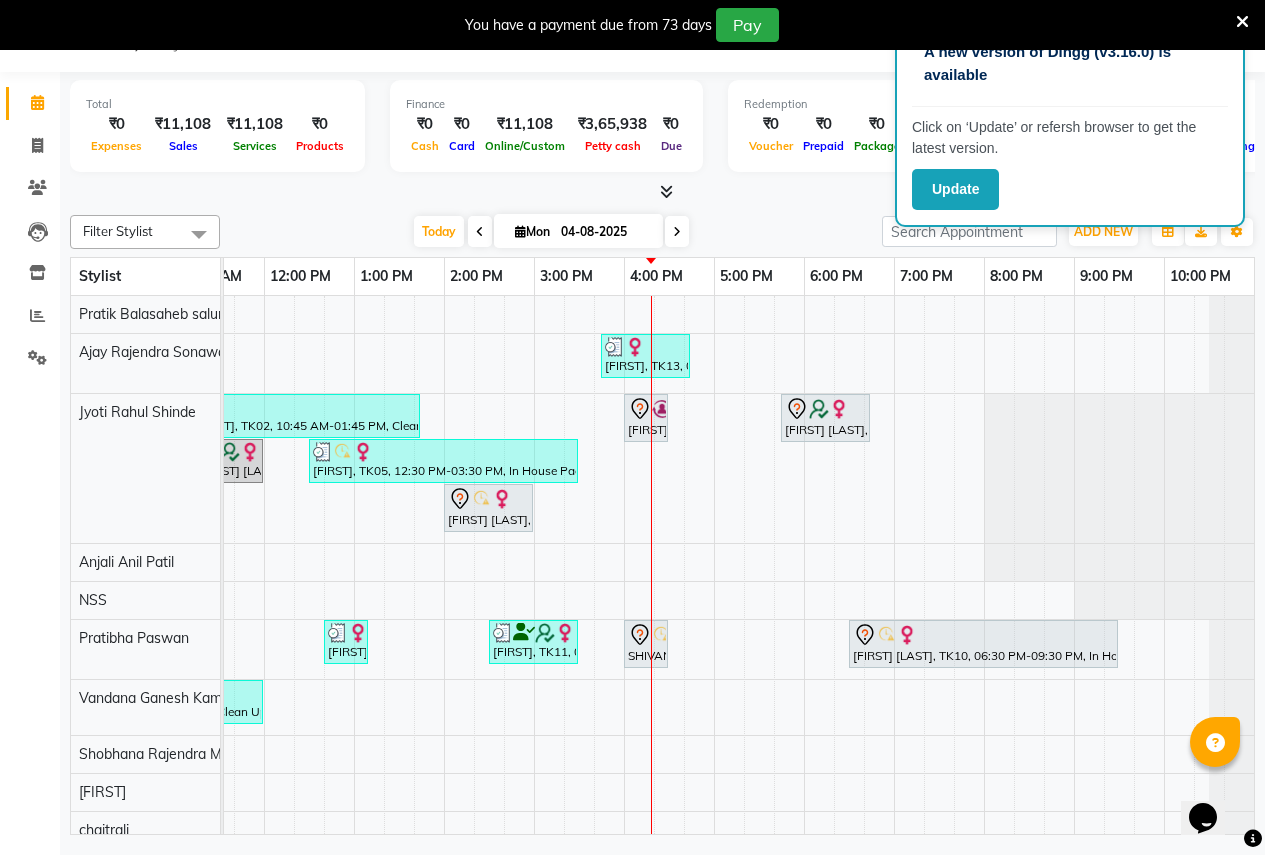 click at bounding box center [677, 231] 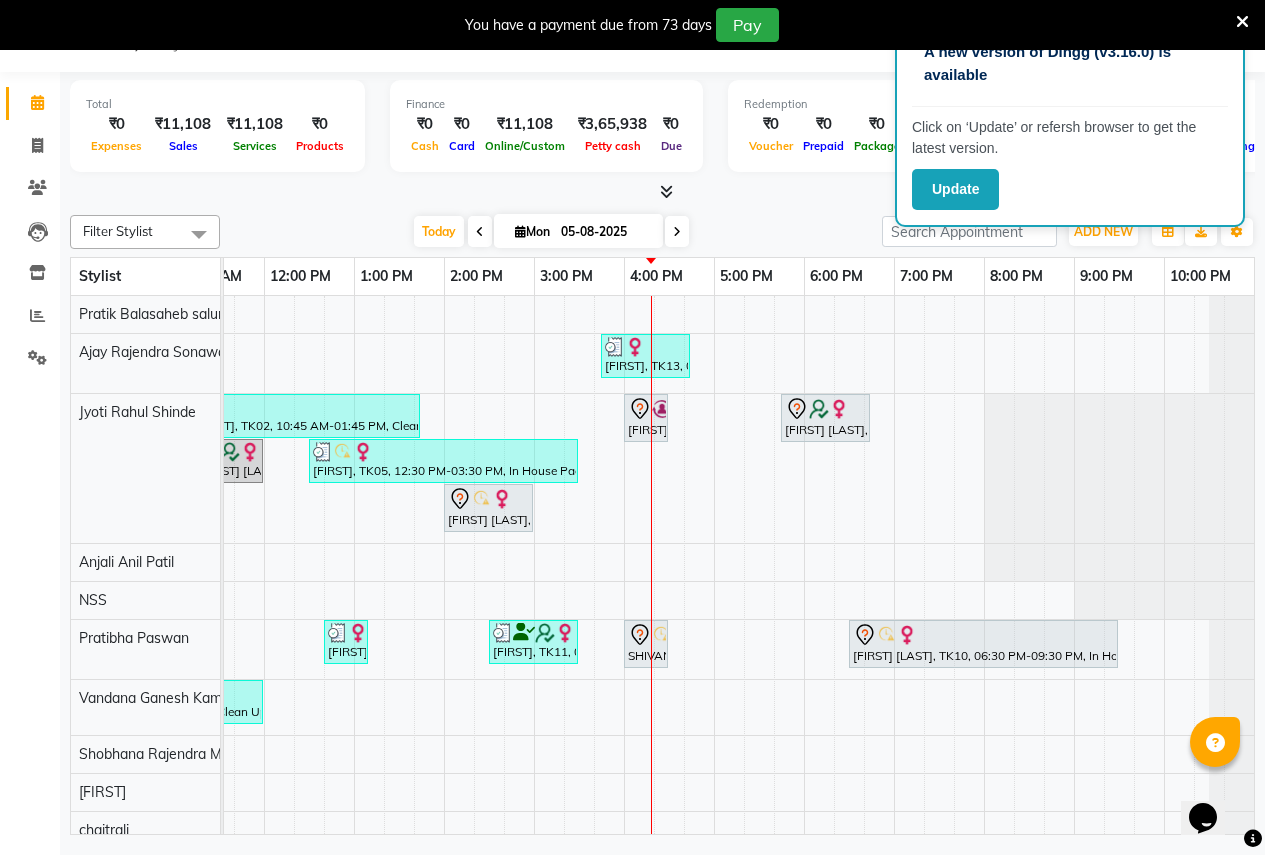 scroll, scrollTop: 0, scrollLeft: 0, axis: both 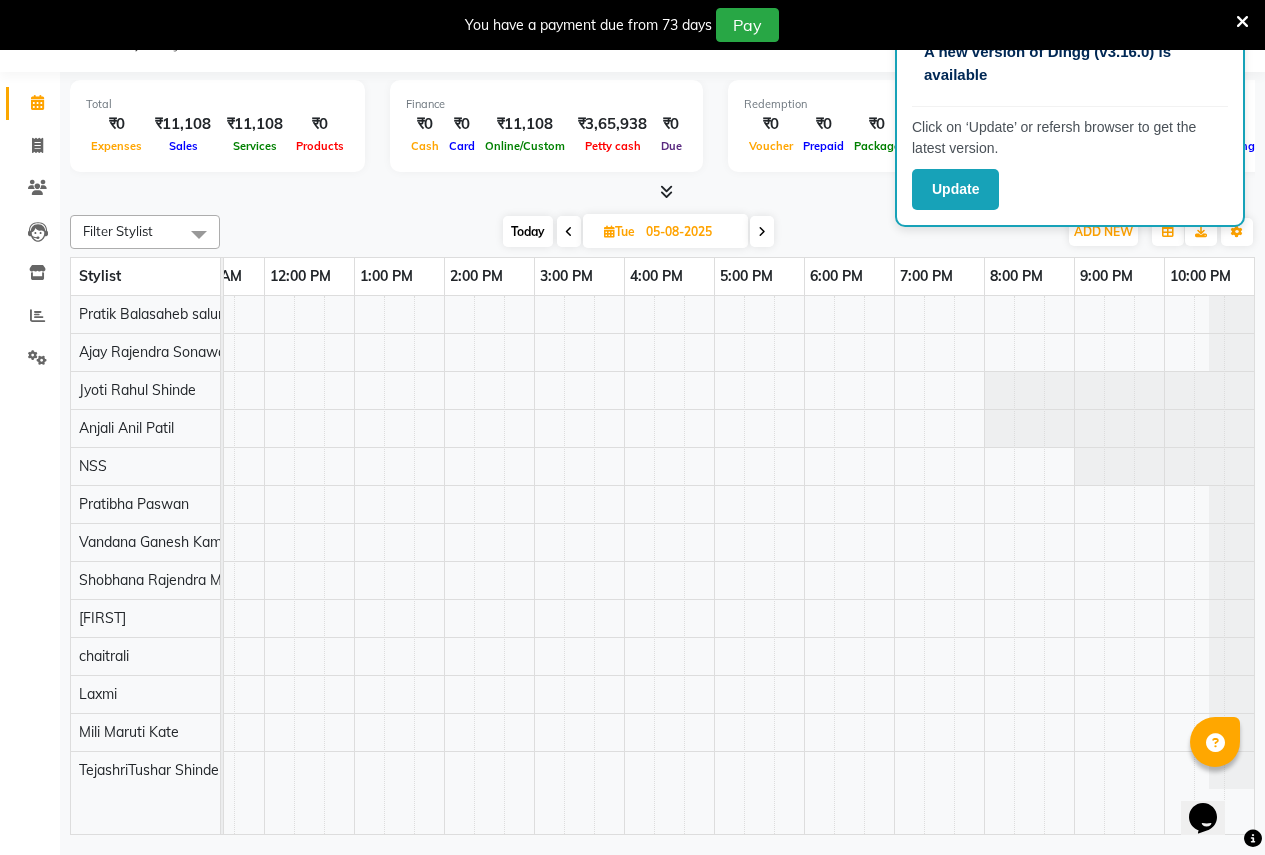 click at bounding box center (762, 232) 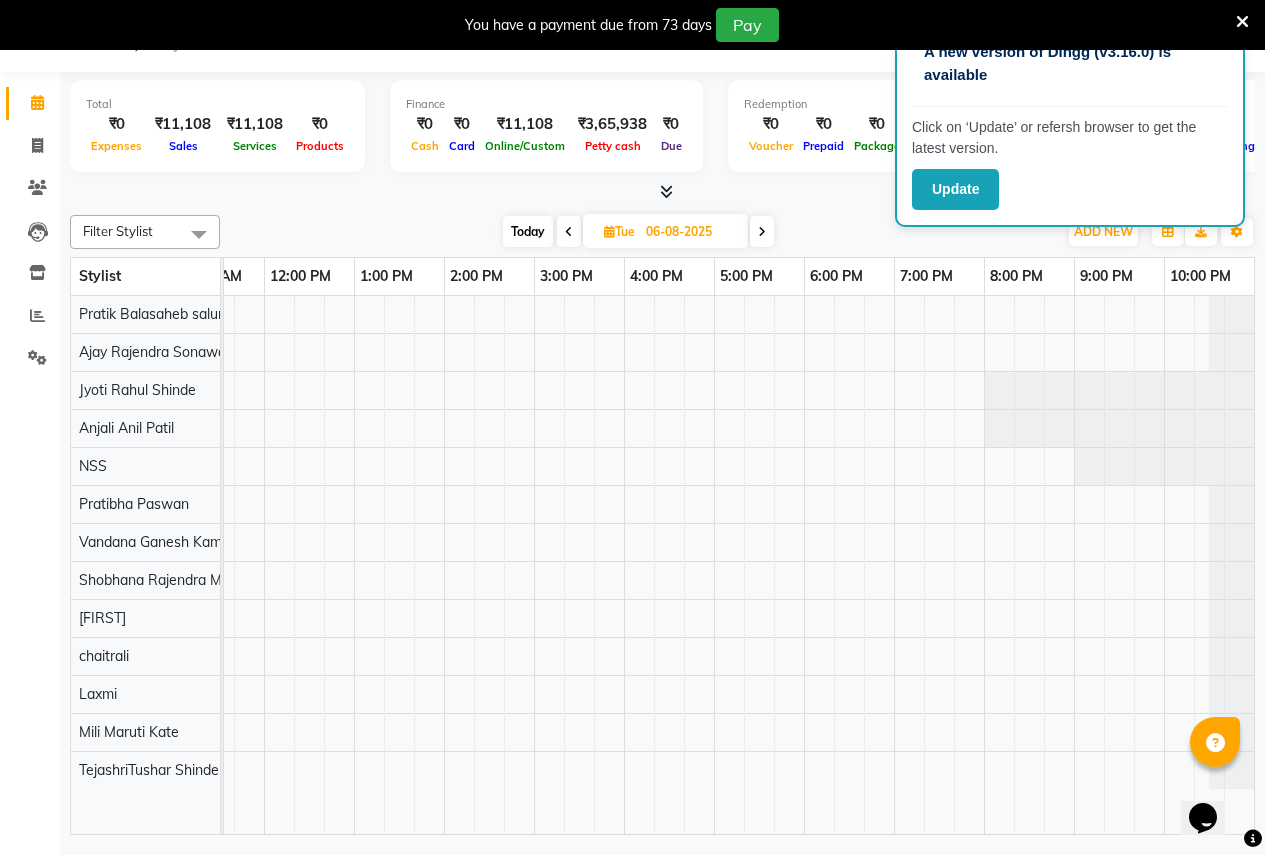 scroll, scrollTop: 0, scrollLeft: 0, axis: both 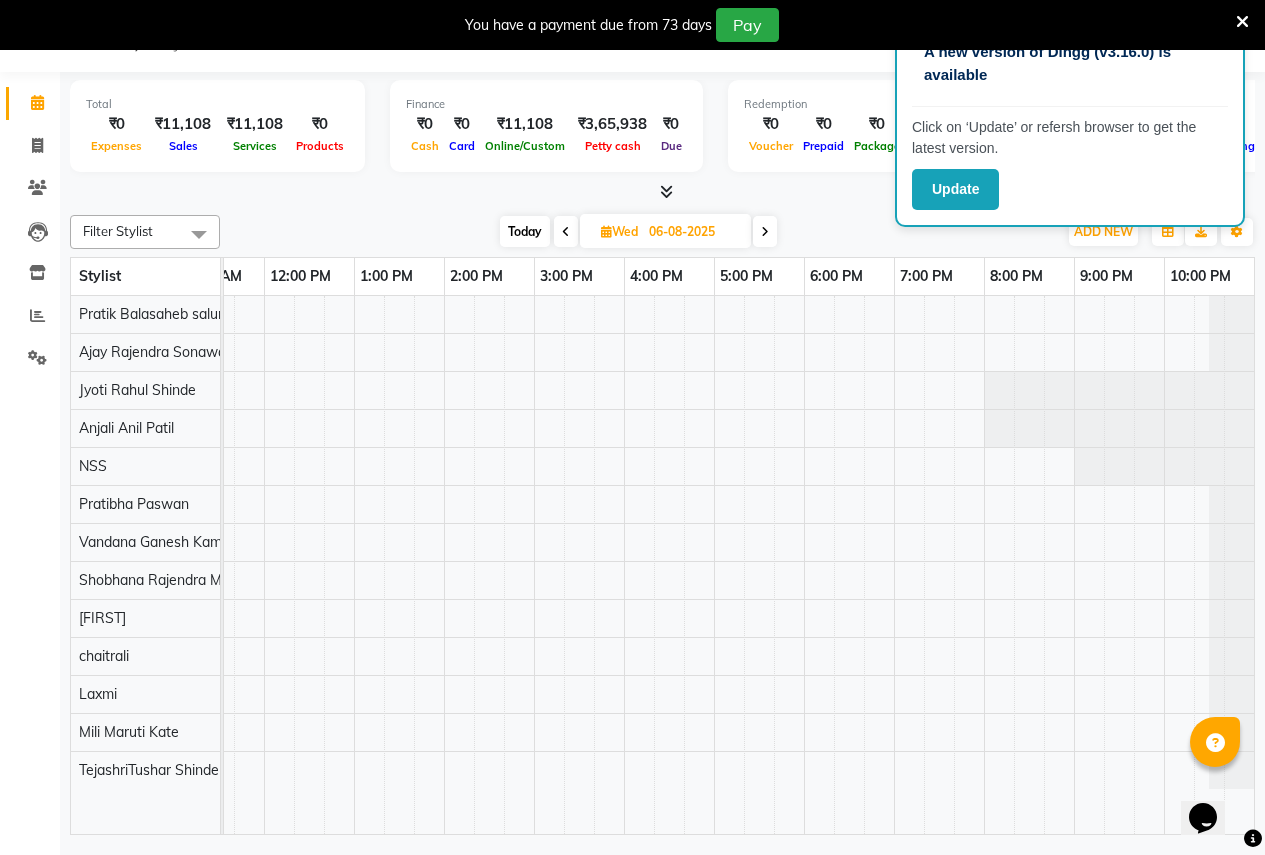 click at bounding box center (765, 231) 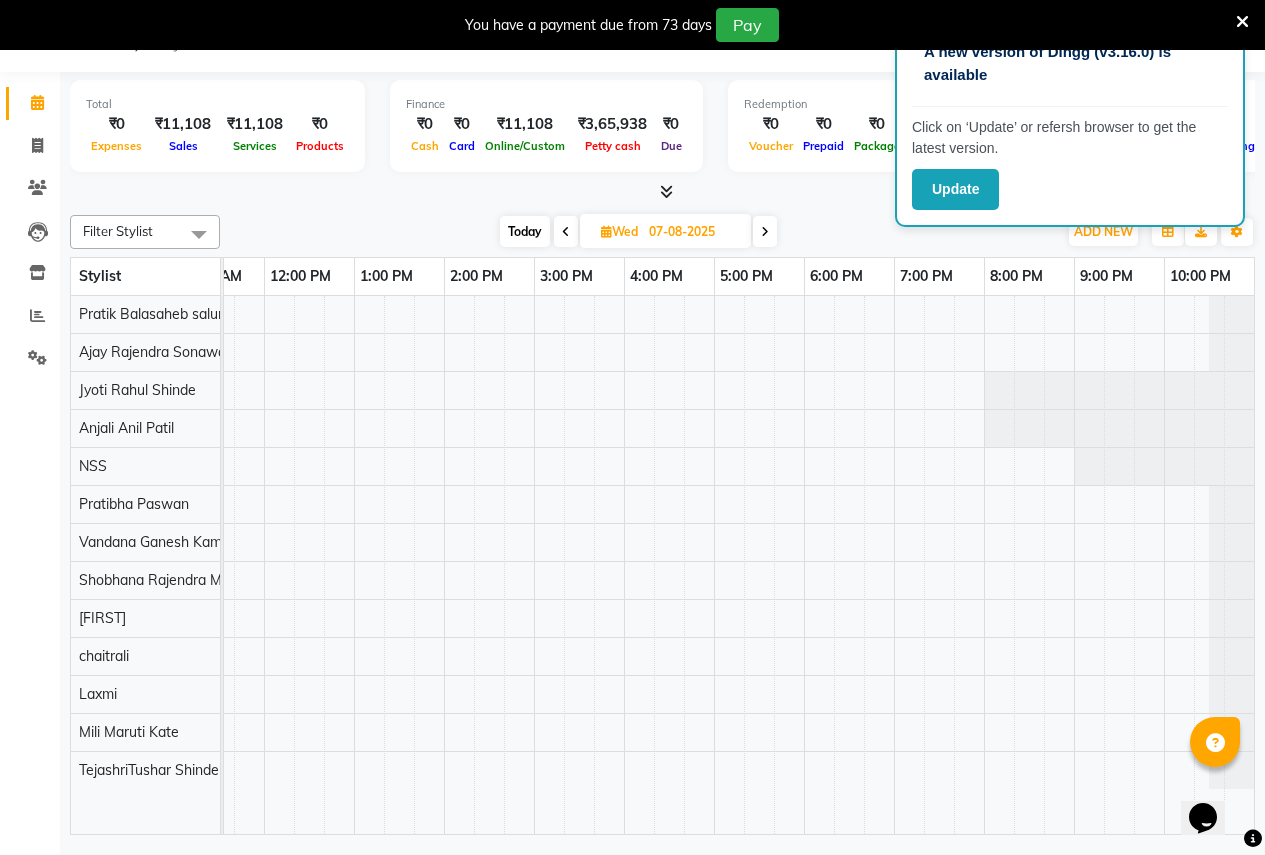 scroll, scrollTop: 0, scrollLeft: 0, axis: both 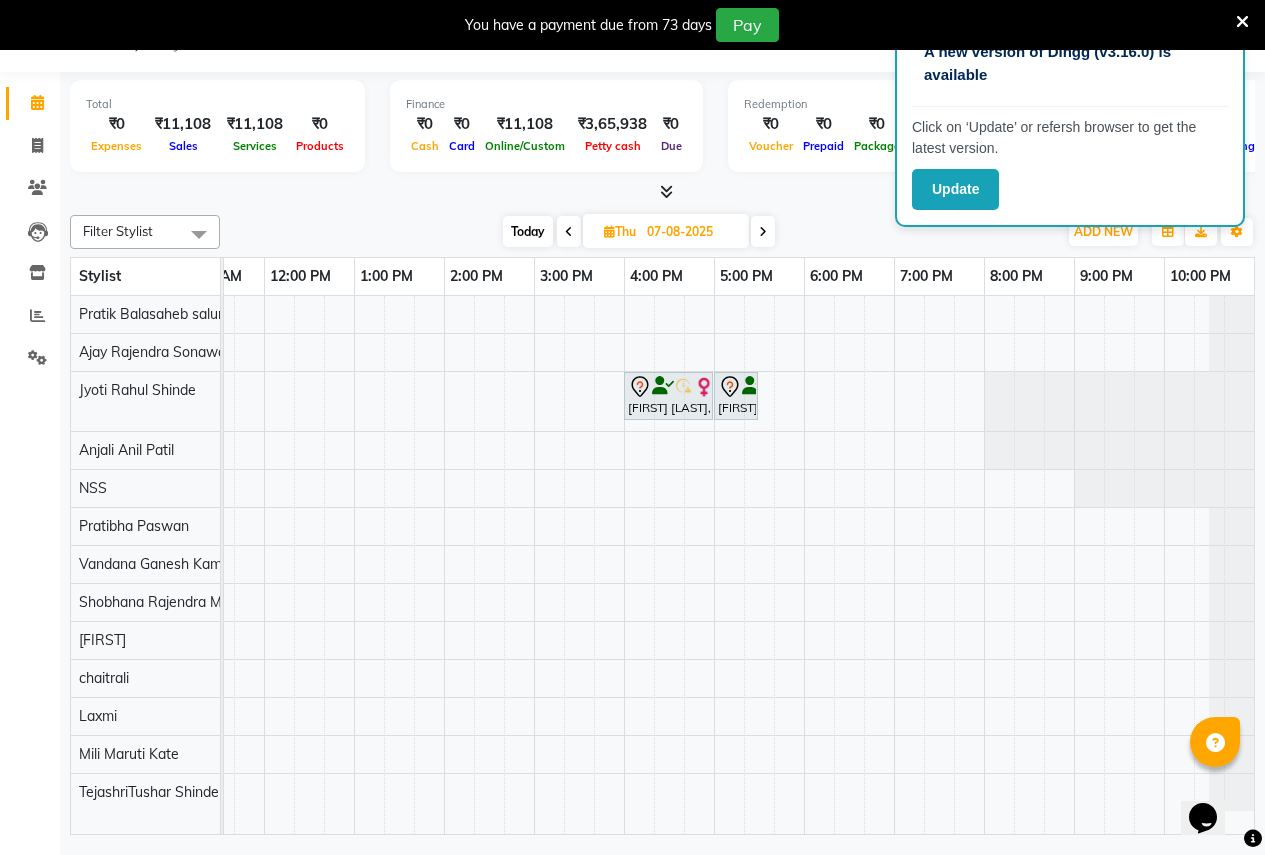 click on "Today" at bounding box center (528, 231) 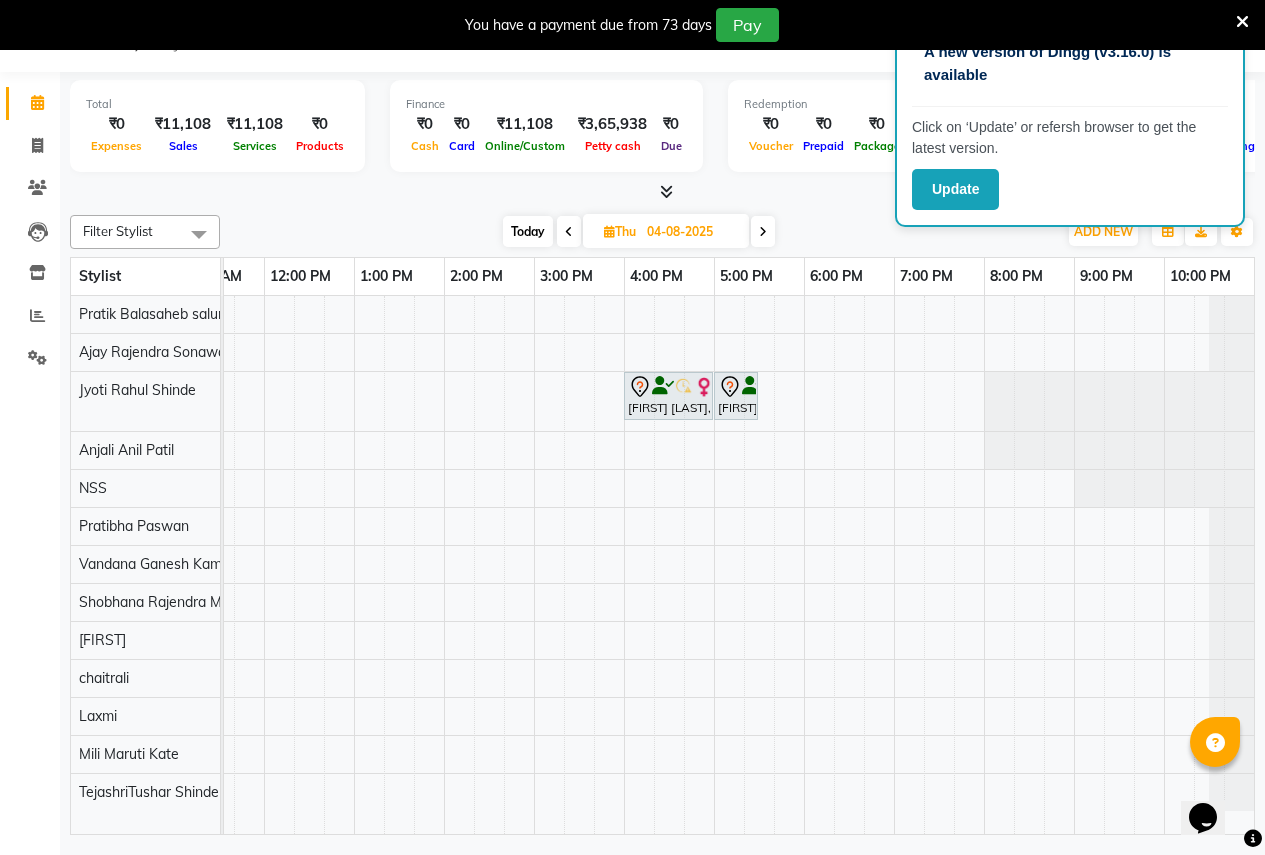 scroll, scrollTop: 0, scrollLeft: 410, axis: horizontal 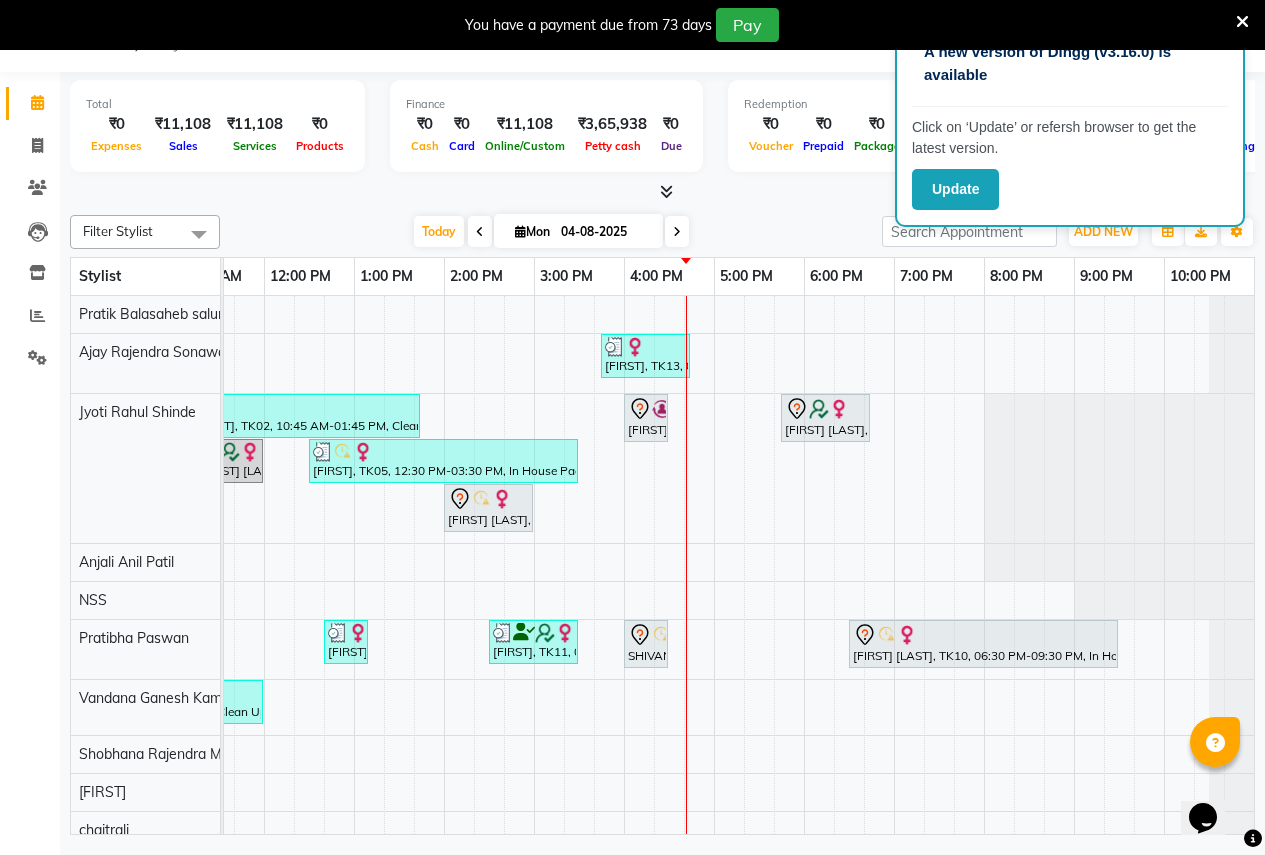 click at bounding box center [677, 231] 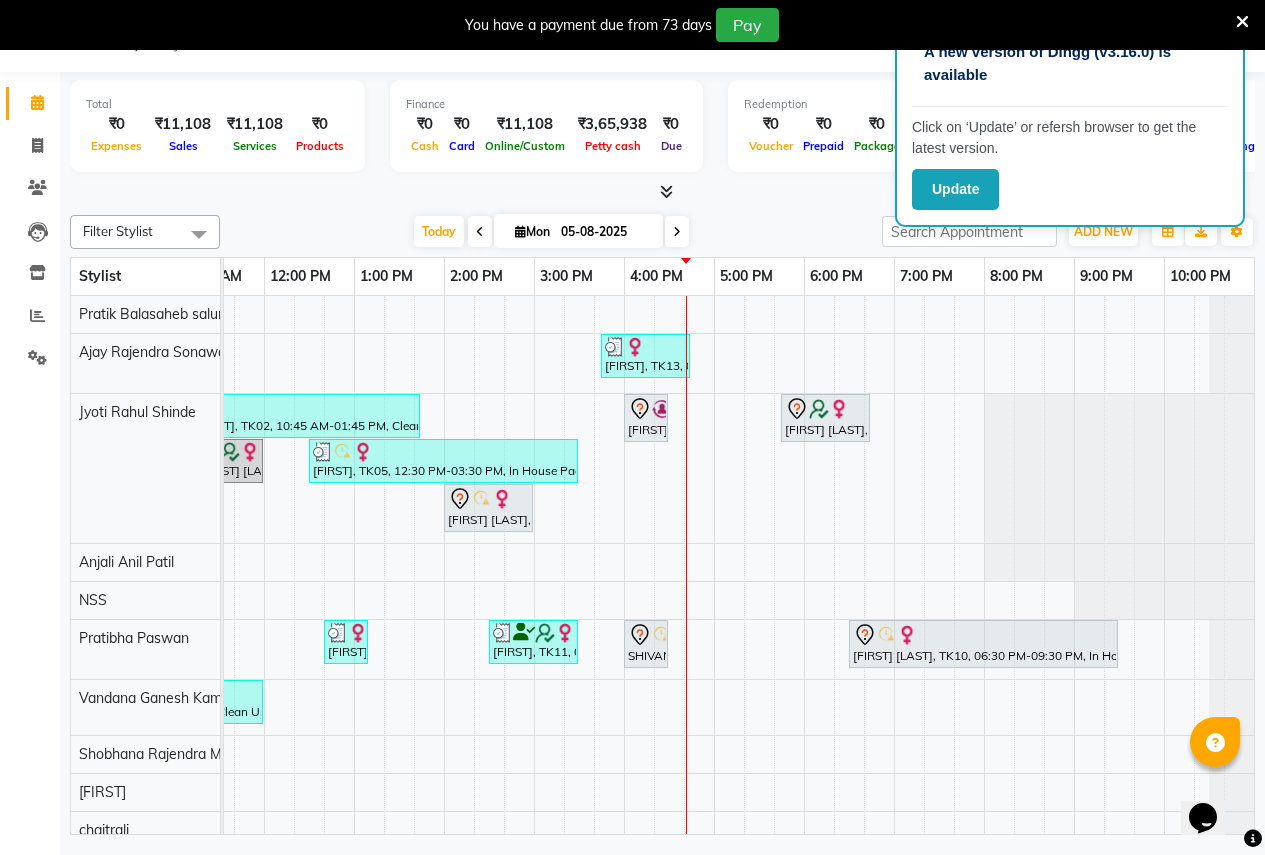 scroll, scrollTop: 0, scrollLeft: 410, axis: horizontal 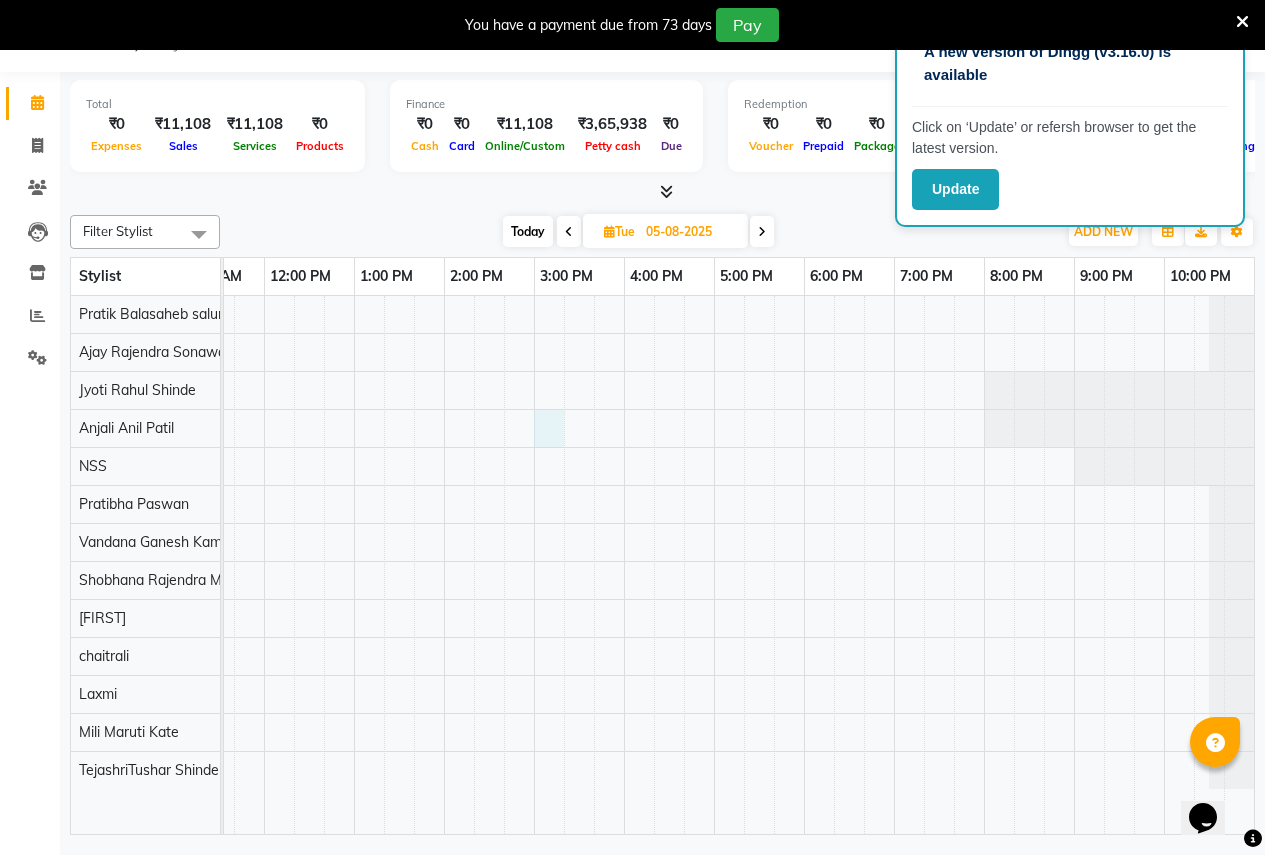 click at bounding box center (534, 565) 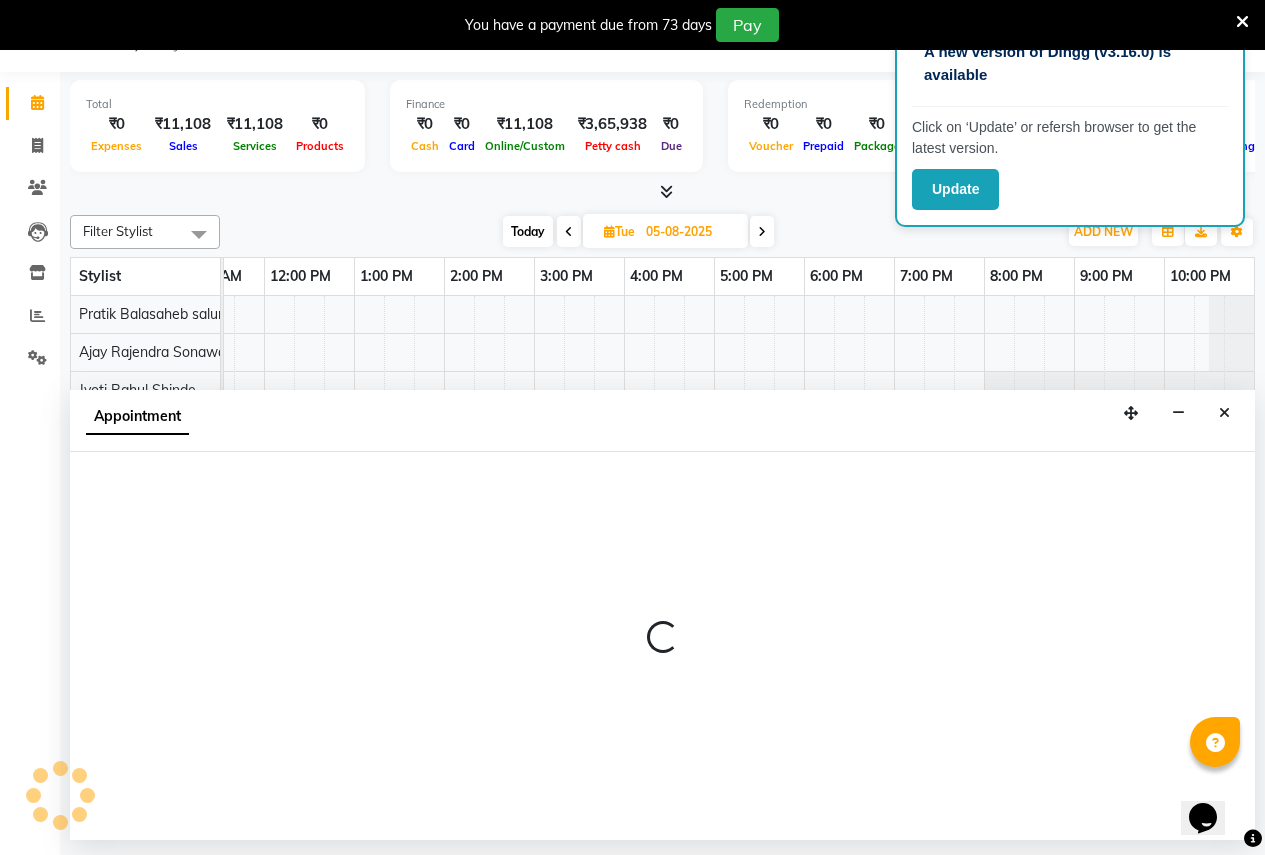 select on "3152" 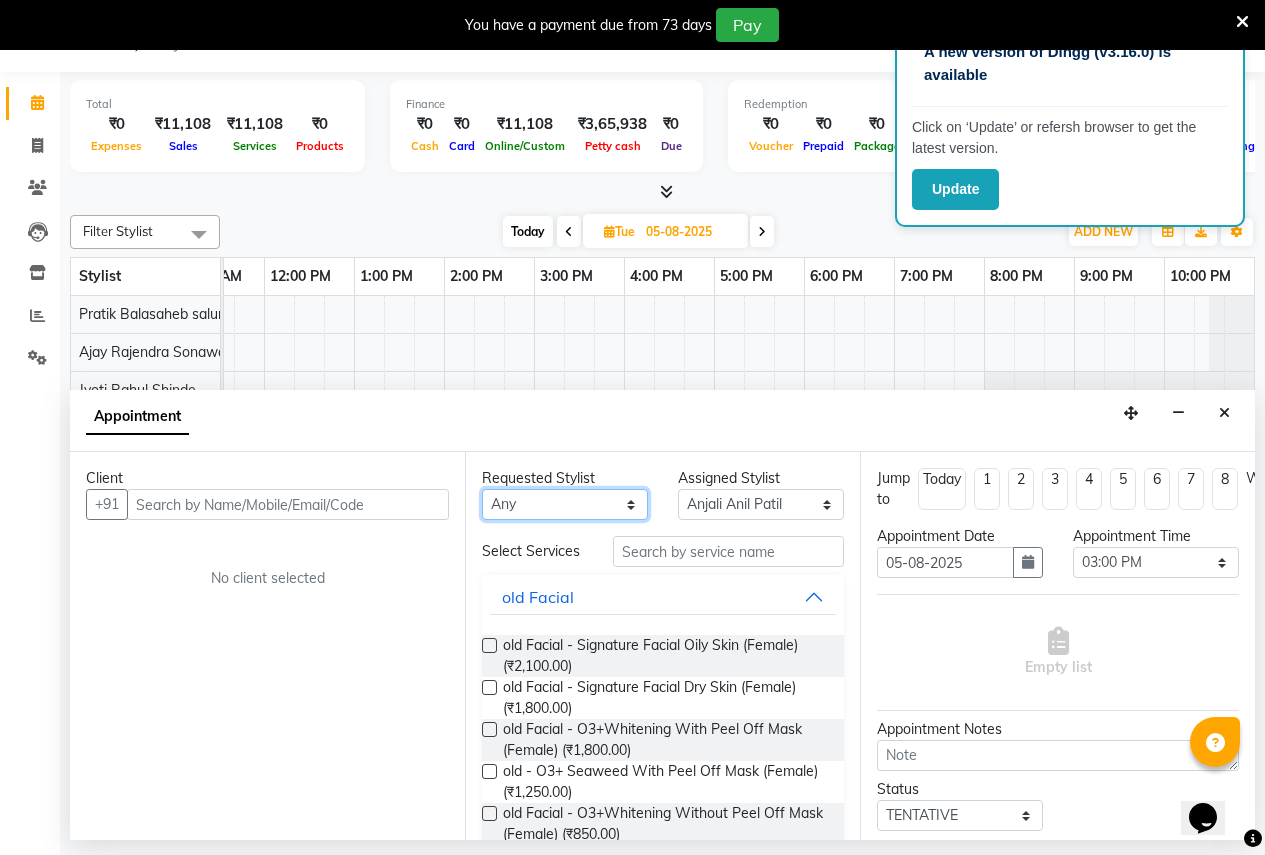 click on "Any [FIRST] [LAST] [FIRST] [LAST] [FIRST] [LAST] [FIRST] [LAST] [FIRST] [LAST] [FIRST] [LAST] [FIRST] [LAST] [FIRST] [LAST] [FIRST] [LAST] [FIRST] [LAST] [FIRST] [LAST] [FIRST] [LAST] [FIRST] [LAST] [FIRST] [LAST] [FIRST] [LAST] [FIRST] [LAST] [FIRST] [LAST] [FIRST] [LAST] [FIRST] [LAST] [FIRST] [LAST] [FIRST] [LAST]" at bounding box center [565, 504] 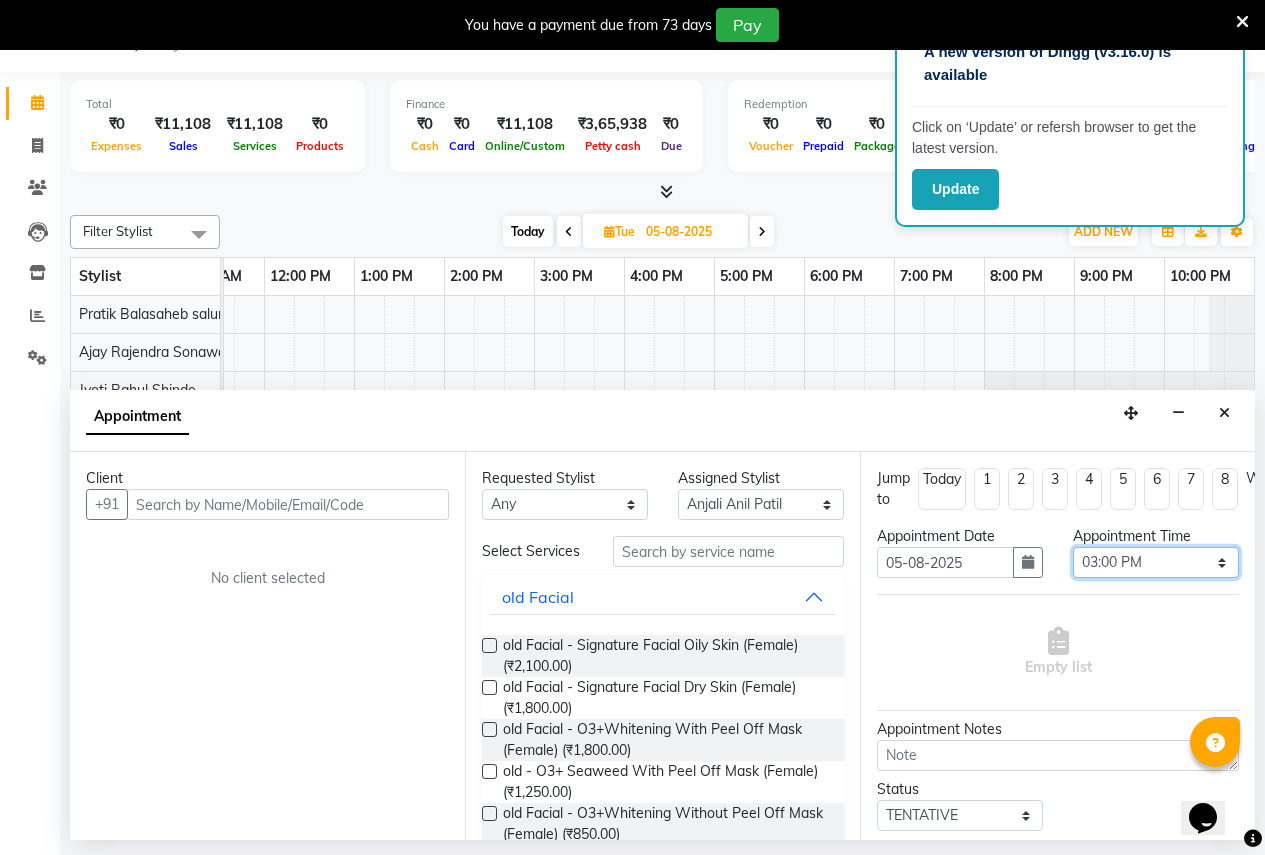 click on "Select 08:00 AM 08:15 AM 08:30 AM 08:45 AM 09:00 AM 09:15 AM 09:30 AM 09:45 AM 10:00 AM 10:15 AM 10:30 AM 10:45 AM 11:00 AM 11:15 AM 11:30 AM 11:45 AM 12:00 PM 12:15 PM 12:30 PM 12:45 PM 01:00 PM 01:15 PM 01:30 PM 01:45 PM 02:00 PM 02:15 PM 02:30 PM 02:45 PM 03:00 PM 03:15 PM 03:30 PM 03:45 PM 04:00 PM 04:15 PM 04:30 PM 04:45 PM 05:00 PM 05:15 PM 05:30 PM 05:45 PM 06:00 PM 06:15 PM 06:30 PM 06:45 PM 07:00 PM 07:15 PM 07:30 PM 07:45 PM 08:00 PM 08:15 PM 08:30 PM 08:45 PM 09:00 PM 09:15 PM 09:30 PM 09:45 PM 10:00 PM 10:15 PM 10:30 PM" at bounding box center (1156, 562) 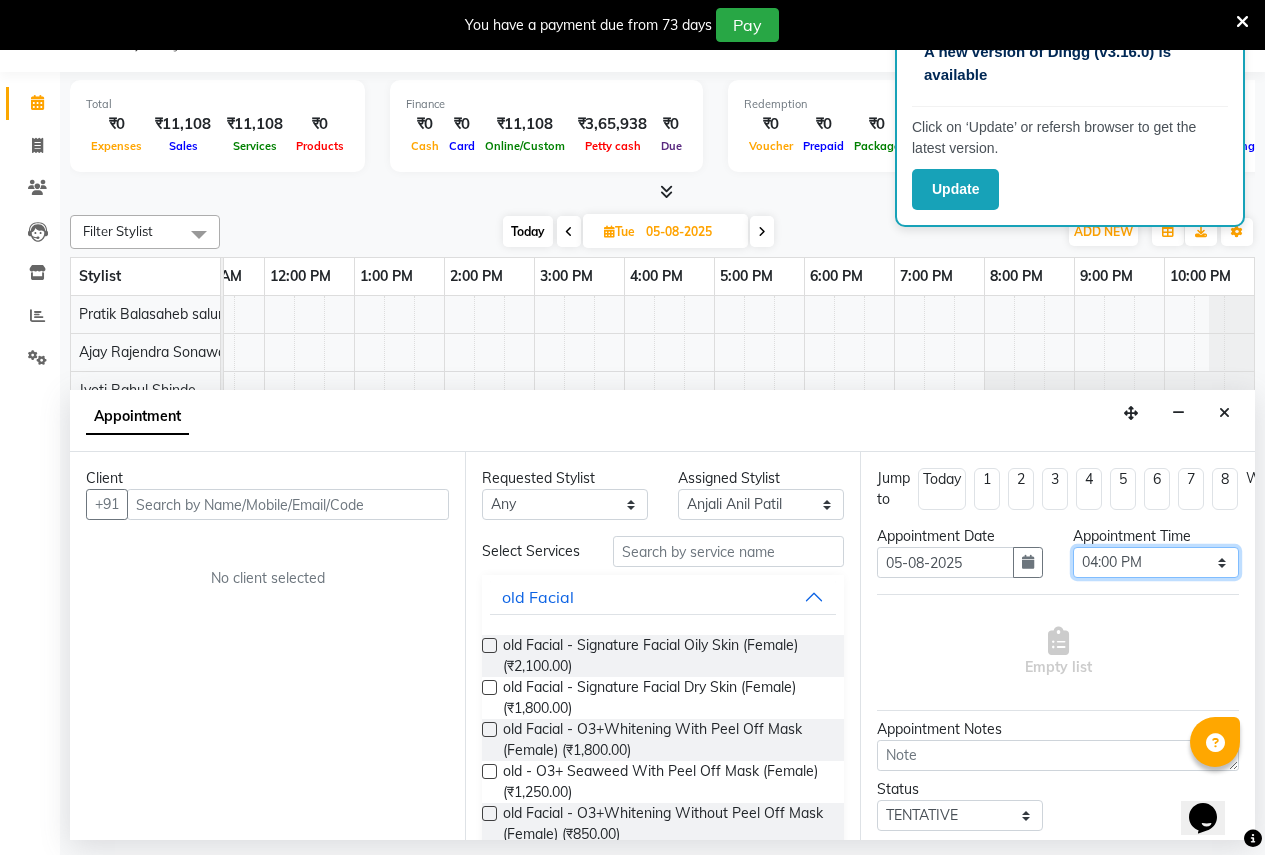 click on "Select 08:00 AM 08:15 AM 08:30 AM 08:45 AM 09:00 AM 09:15 AM 09:30 AM 09:45 AM 10:00 AM 10:15 AM 10:30 AM 10:45 AM 11:00 AM 11:15 AM 11:30 AM 11:45 AM 12:00 PM 12:15 PM 12:30 PM 12:45 PM 01:00 PM 01:15 PM 01:30 PM 01:45 PM 02:00 PM 02:15 PM 02:30 PM 02:45 PM 03:00 PM 03:15 PM 03:30 PM 03:45 PM 04:00 PM 04:15 PM 04:30 PM 04:45 PM 05:00 PM 05:15 PM 05:30 PM 05:45 PM 06:00 PM 06:15 PM 06:30 PM 06:45 PM 07:00 PM 07:15 PM 07:30 PM 07:45 PM 08:00 PM 08:15 PM 08:30 PM 08:45 PM 09:00 PM 09:15 PM 09:30 PM 09:45 PM 10:00 PM 10:15 PM 10:30 PM" at bounding box center (1156, 562) 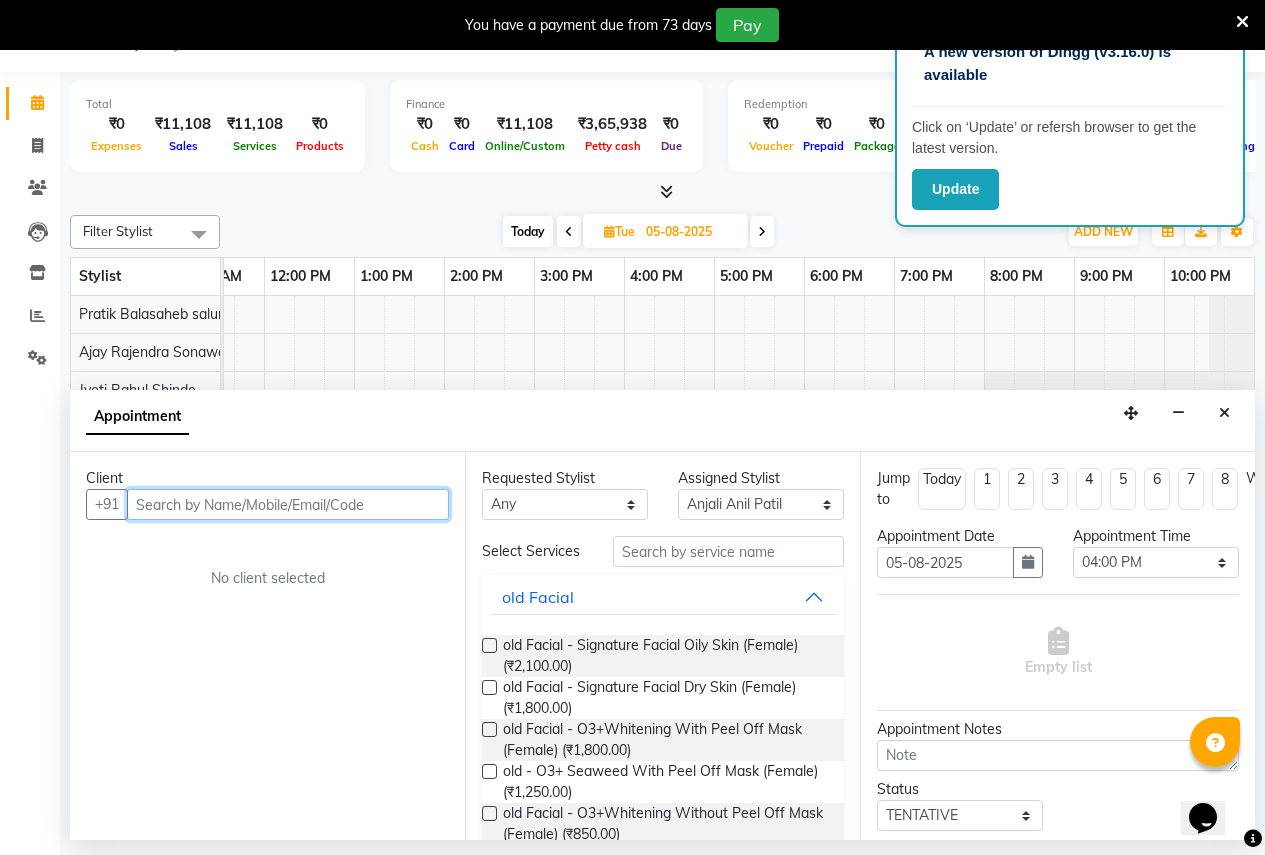 click at bounding box center (288, 504) 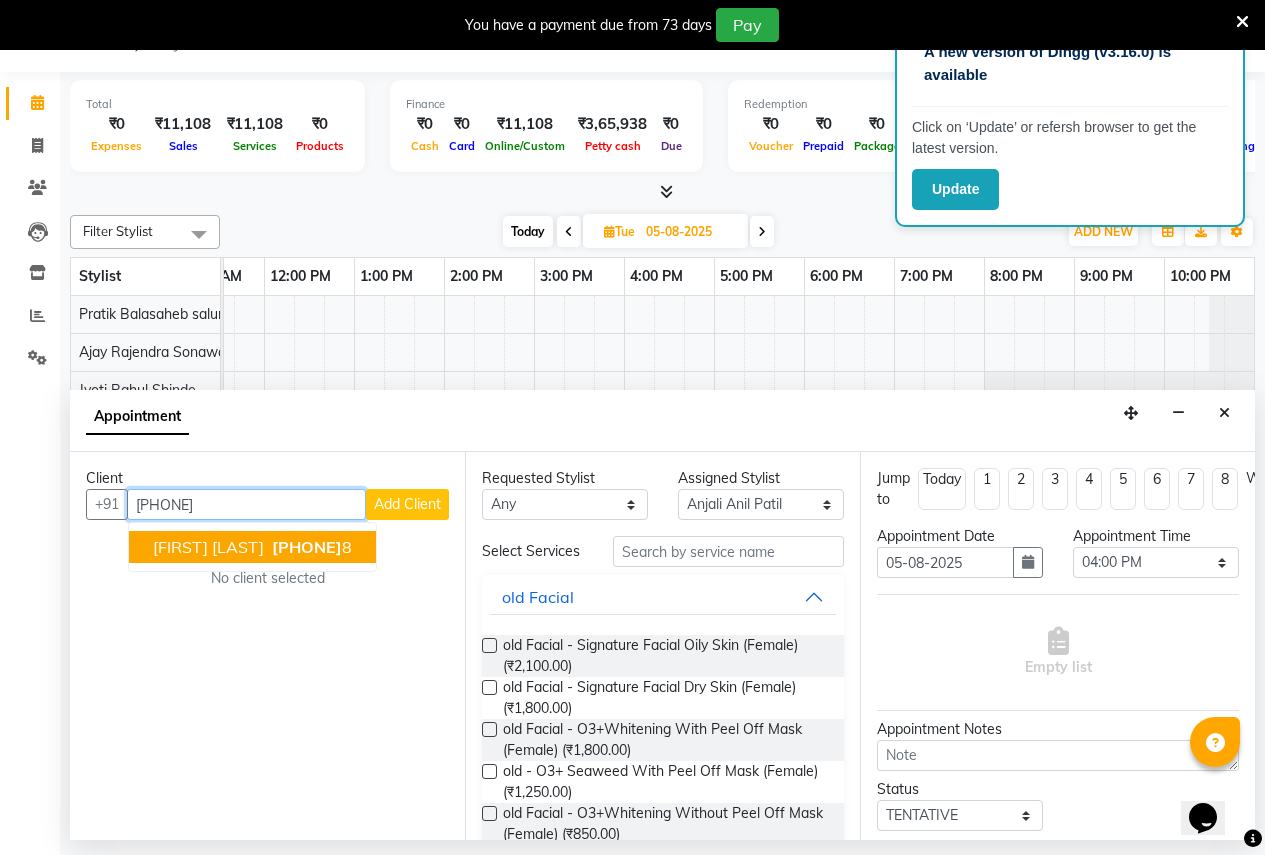 click on "901137777" at bounding box center (307, 547) 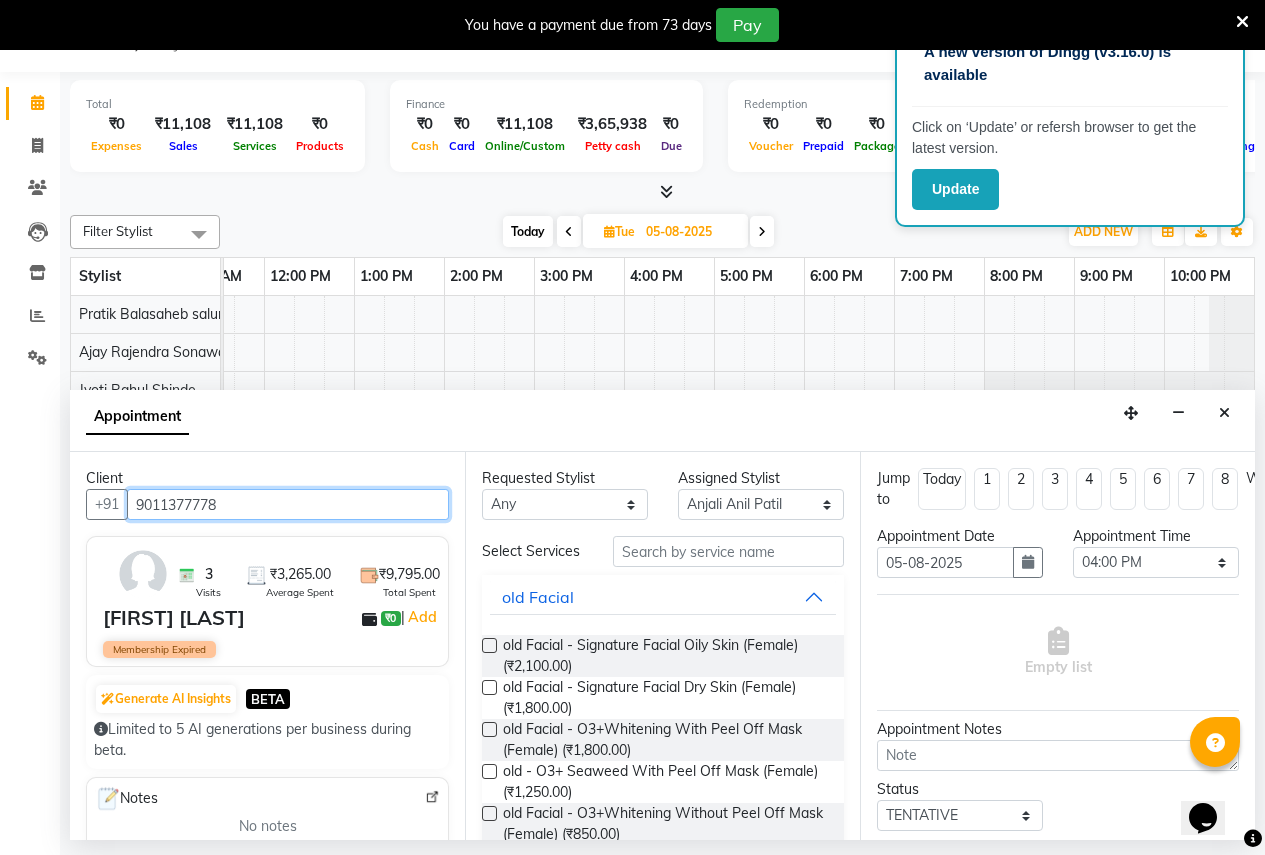 type on "9011377778" 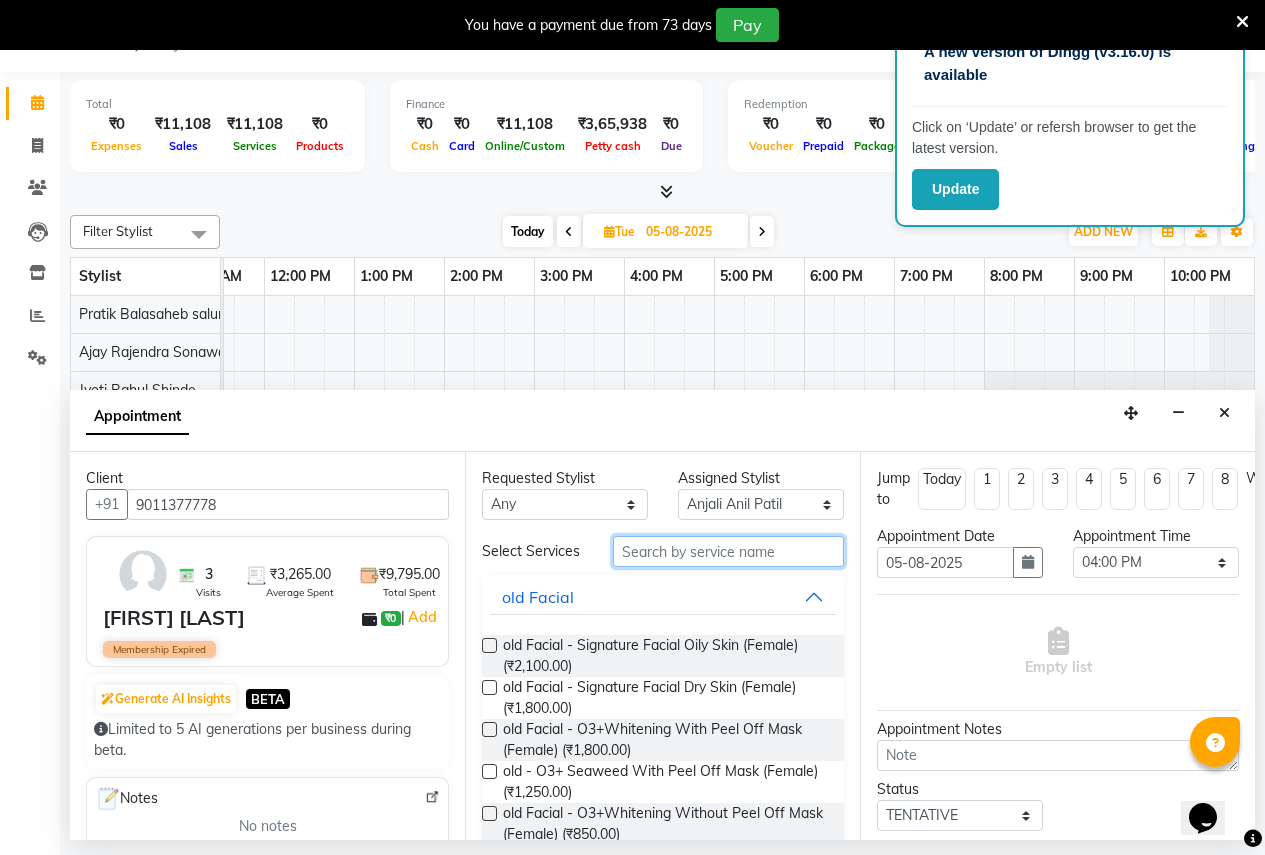 click at bounding box center (728, 551) 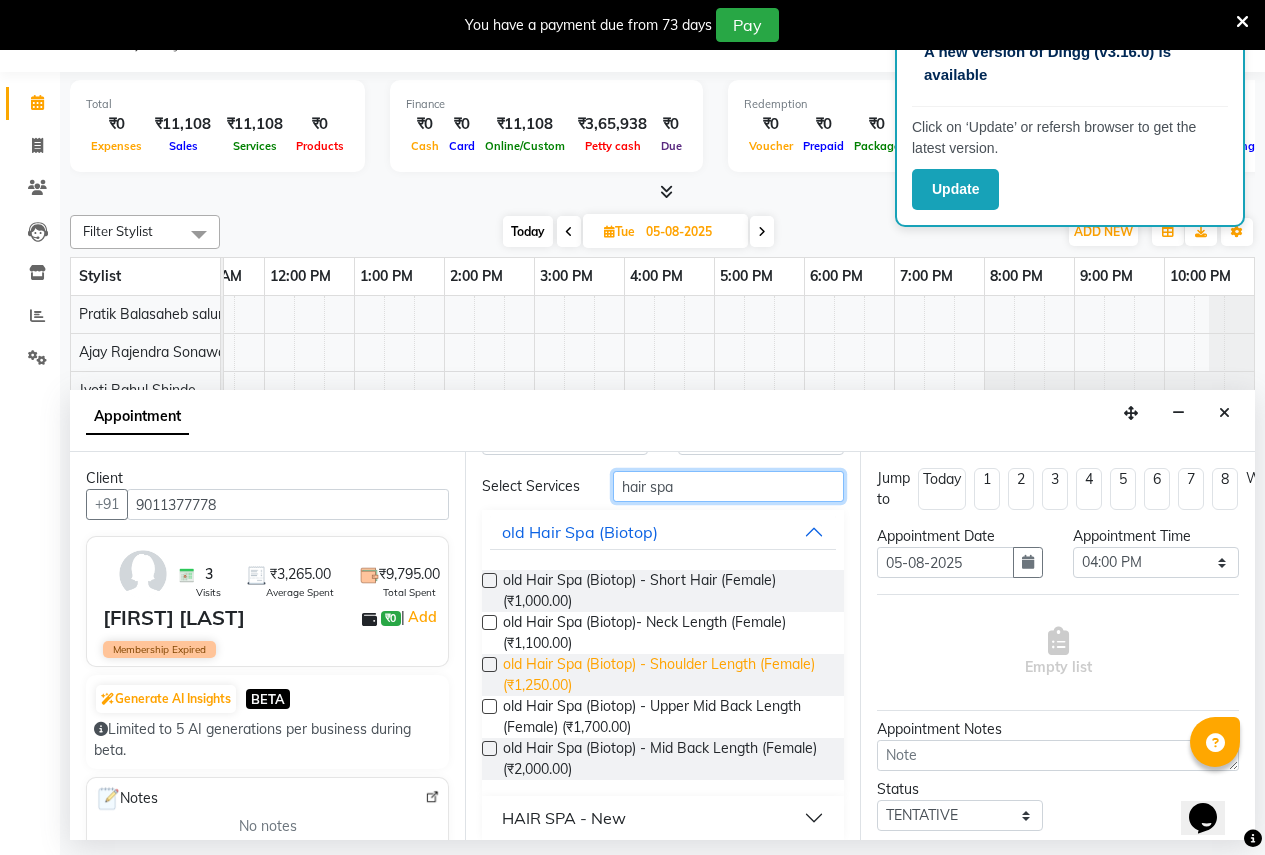 scroll, scrollTop: 92, scrollLeft: 0, axis: vertical 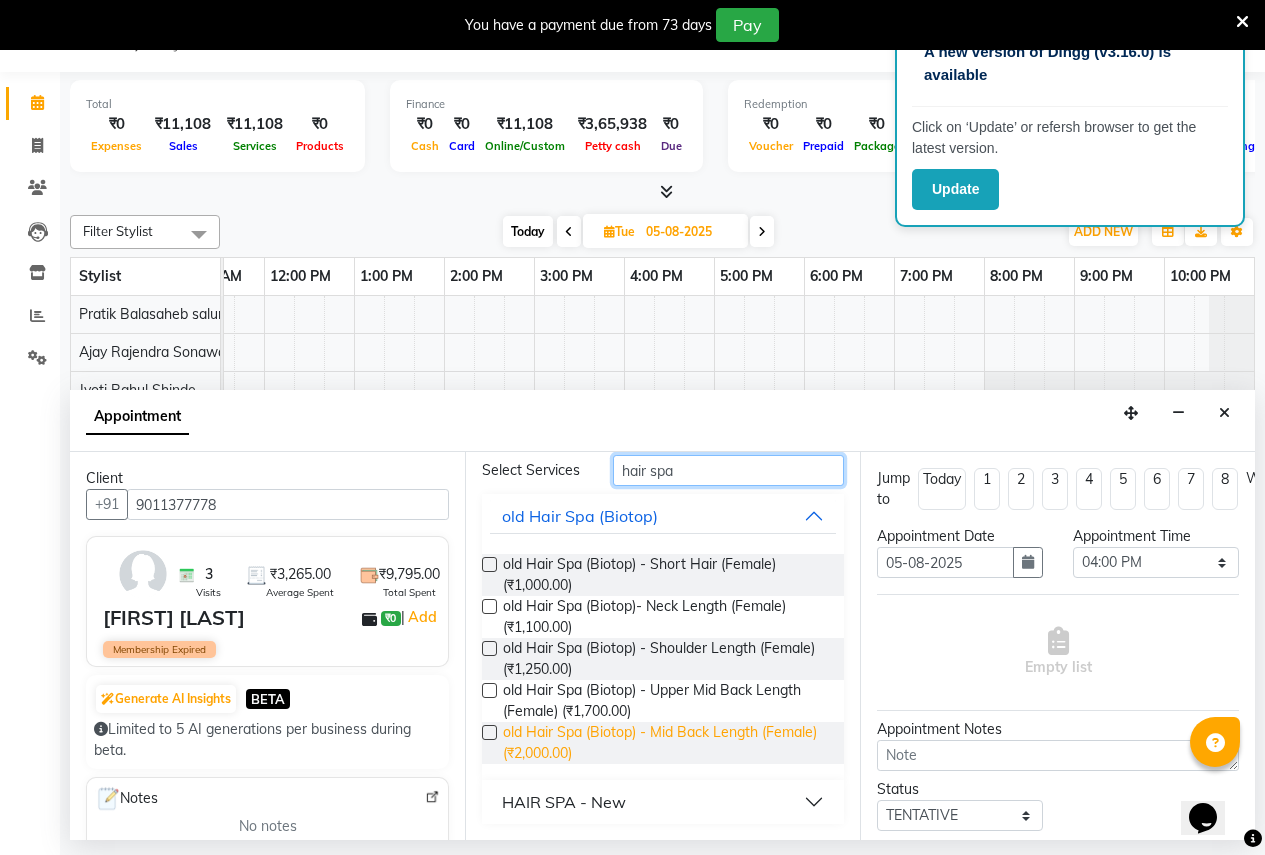 type on "hair spa" 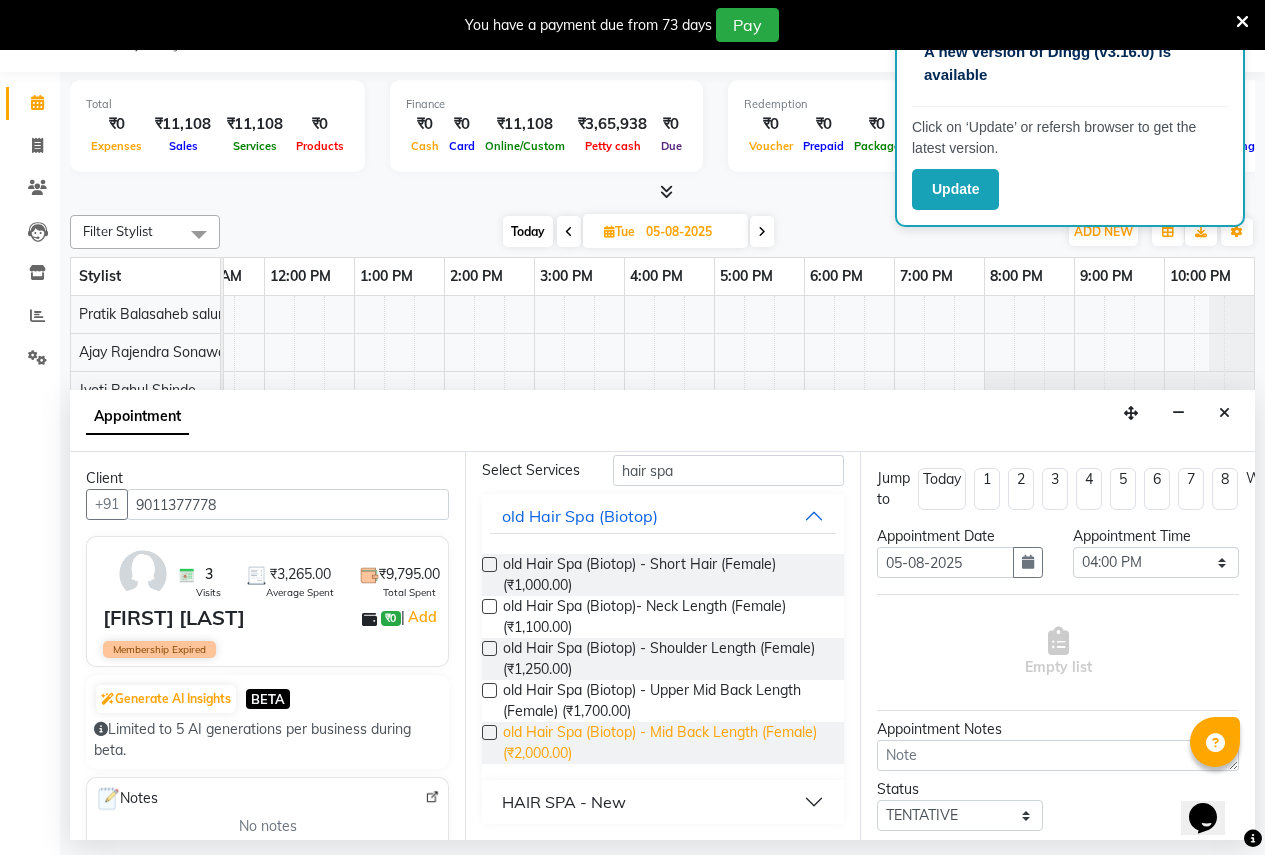 click on "old Hair Spa (Biotop) - Mid Back Length (Female) (₹2,000.00)" at bounding box center (665, 743) 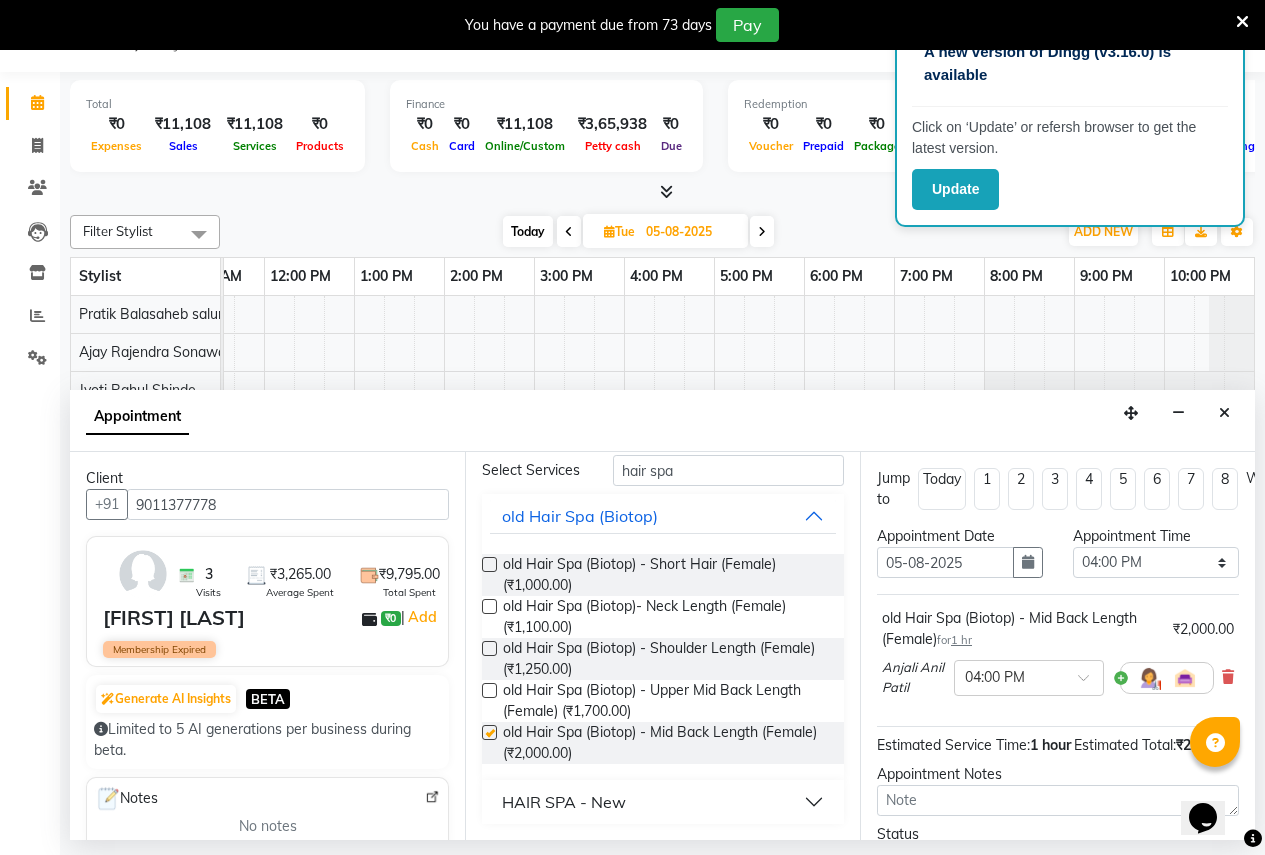 checkbox on "false" 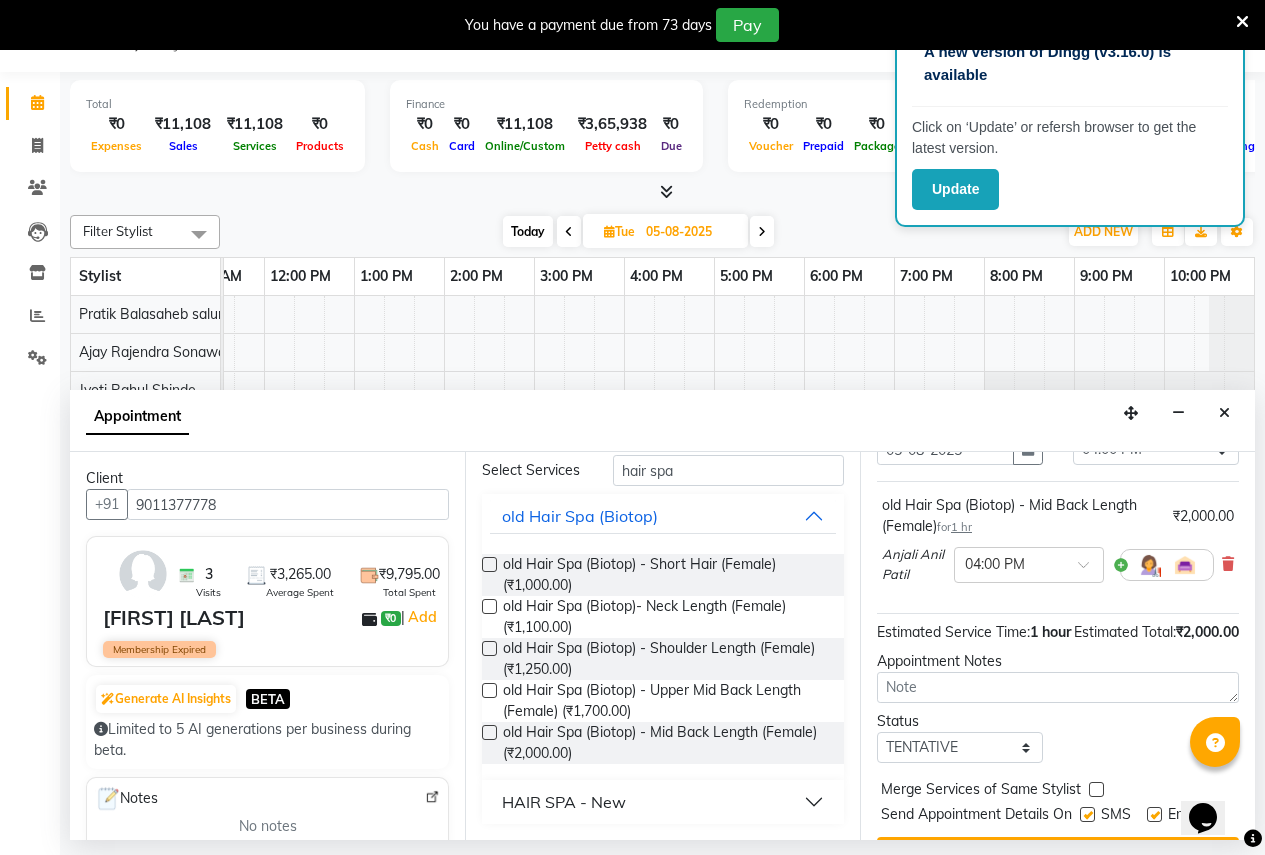 scroll, scrollTop: 218, scrollLeft: 0, axis: vertical 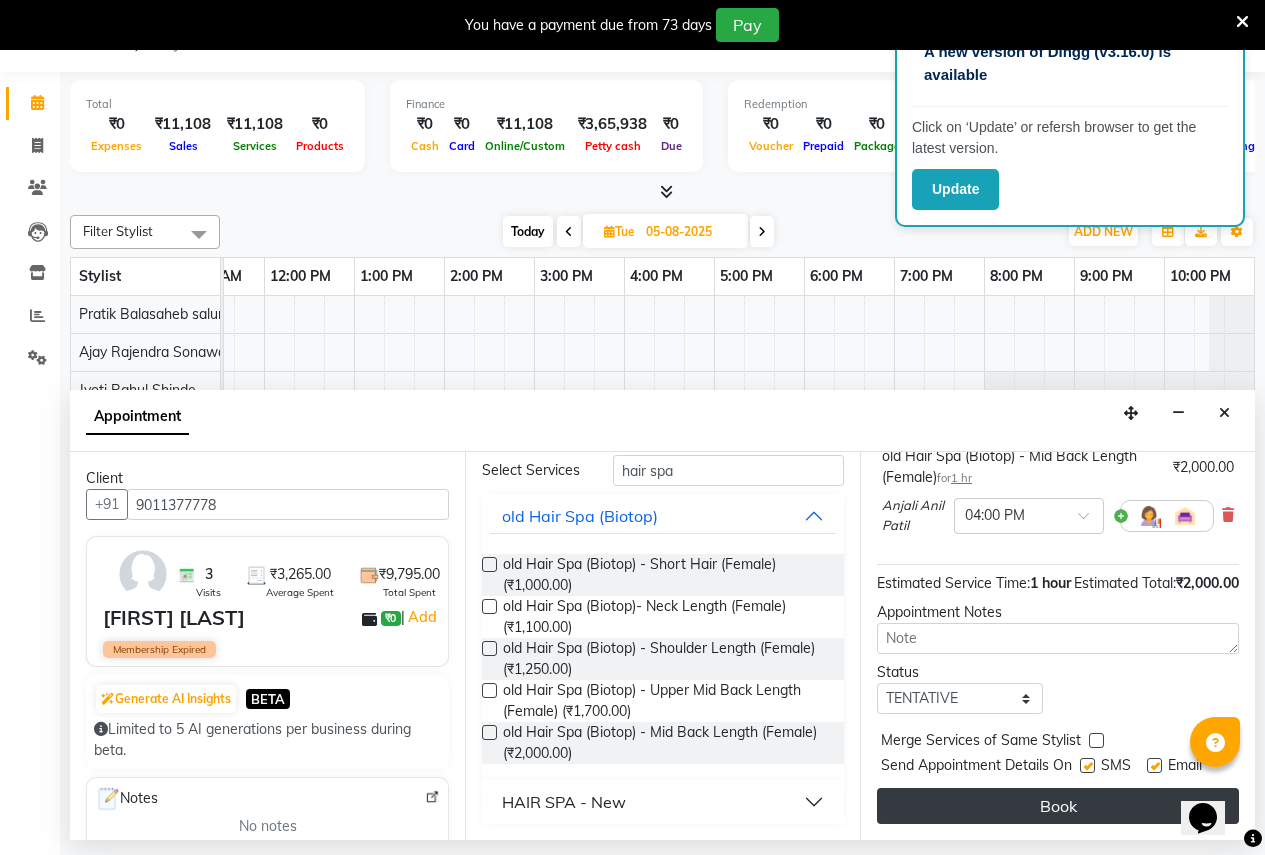 click on "Book" at bounding box center [1058, 806] 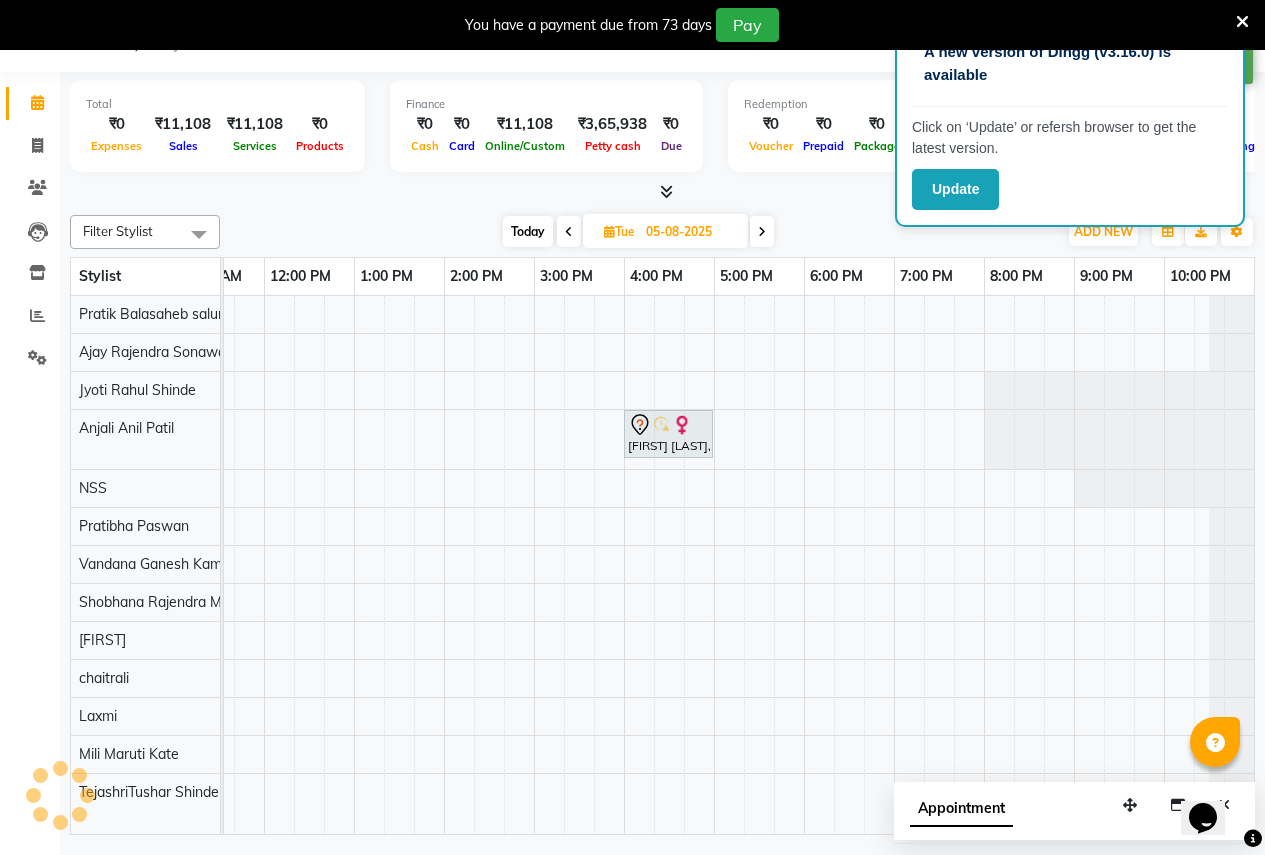 scroll, scrollTop: 0, scrollLeft: 0, axis: both 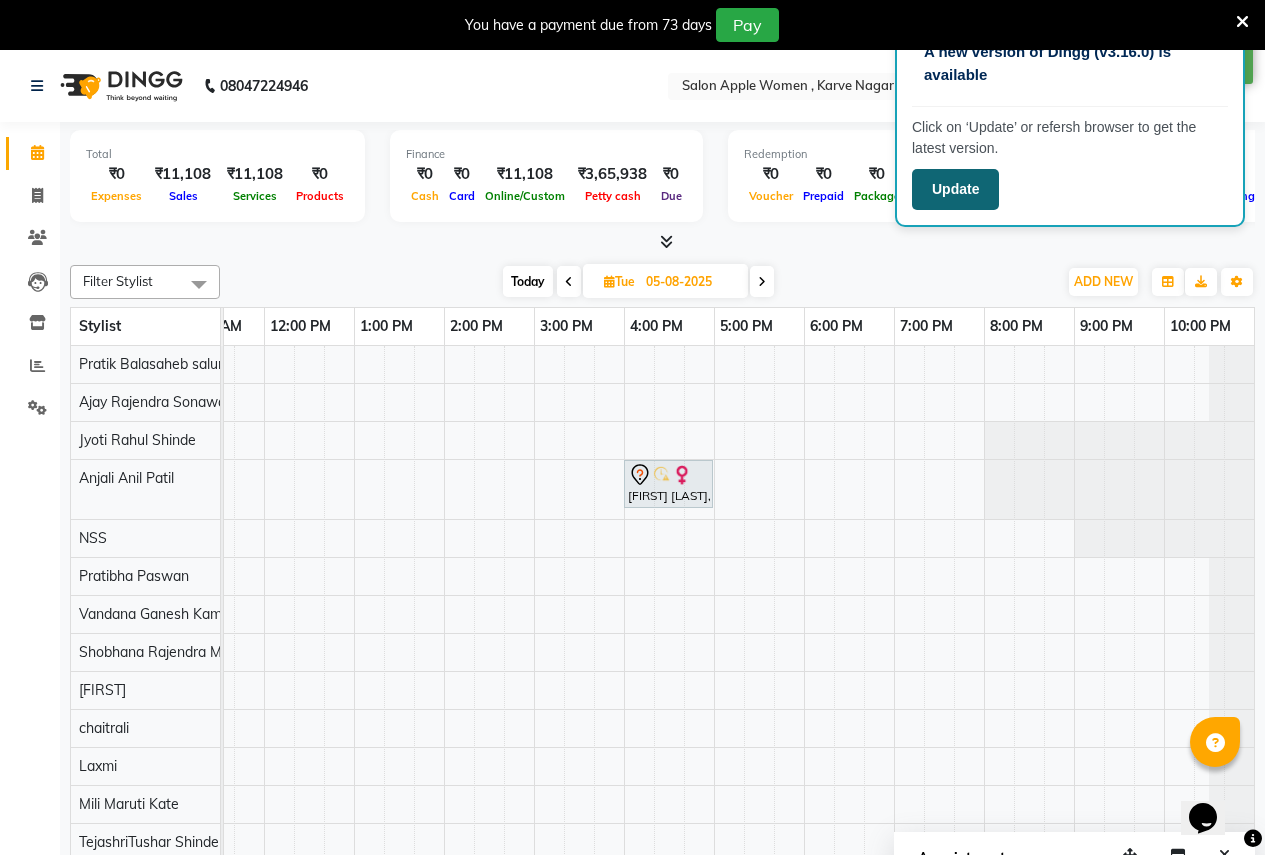 click on "Update" 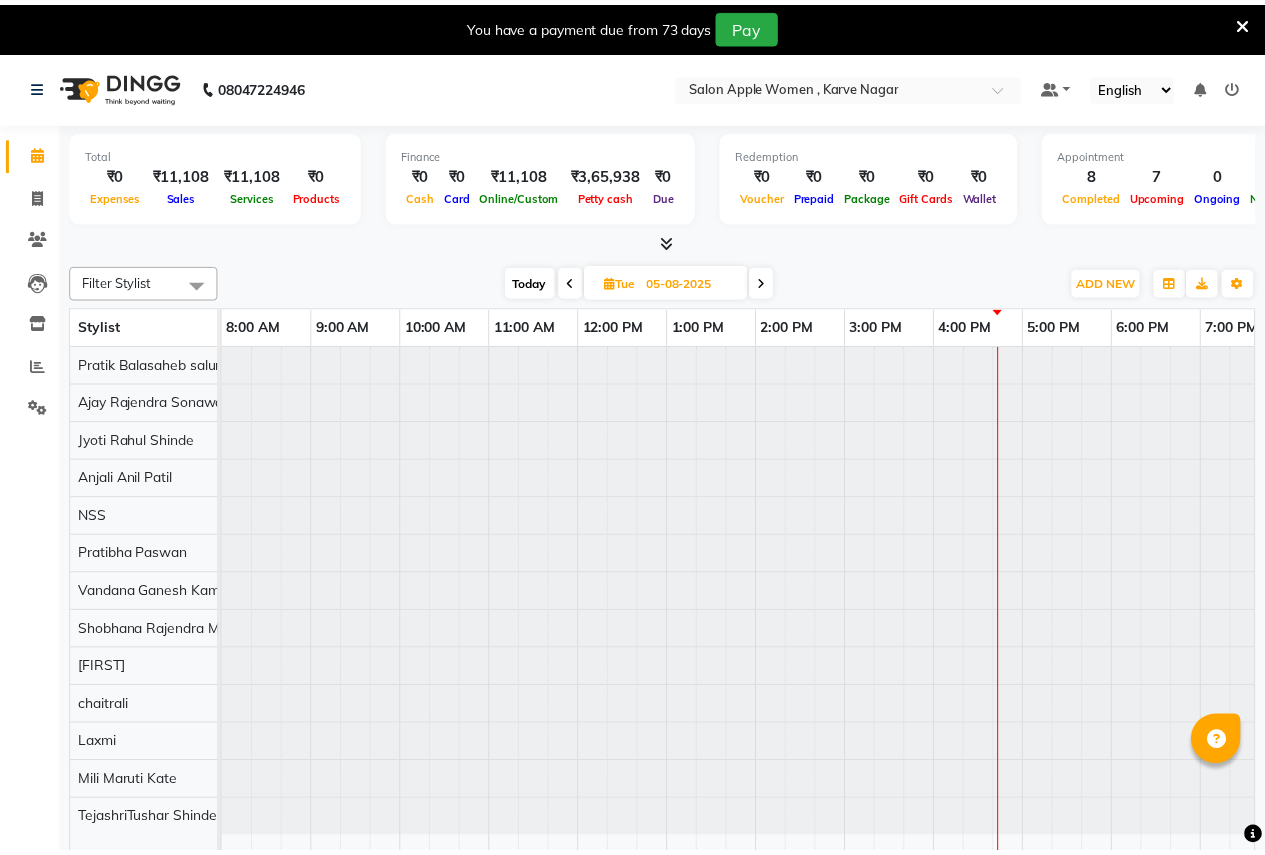 scroll, scrollTop: 0, scrollLeft: 0, axis: both 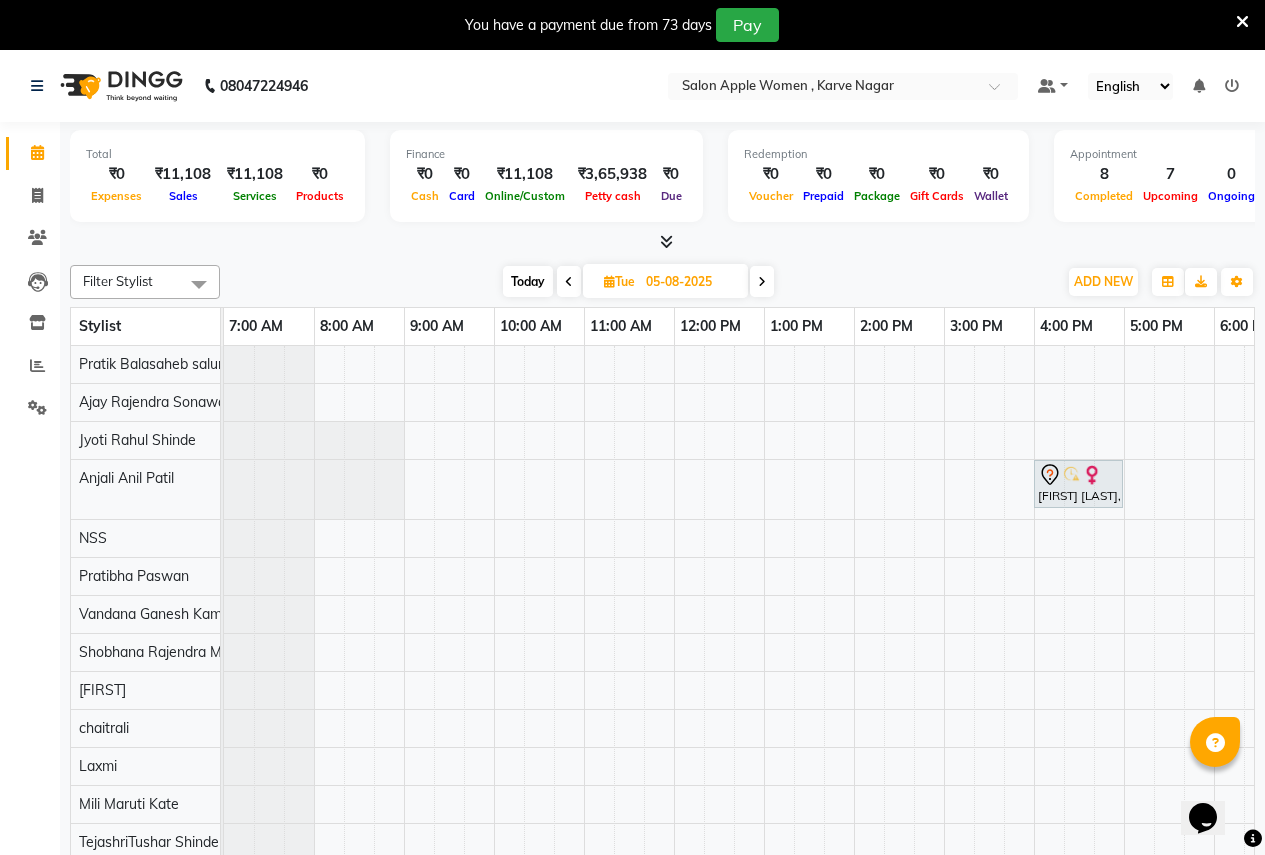 click on "Today" at bounding box center (528, 281) 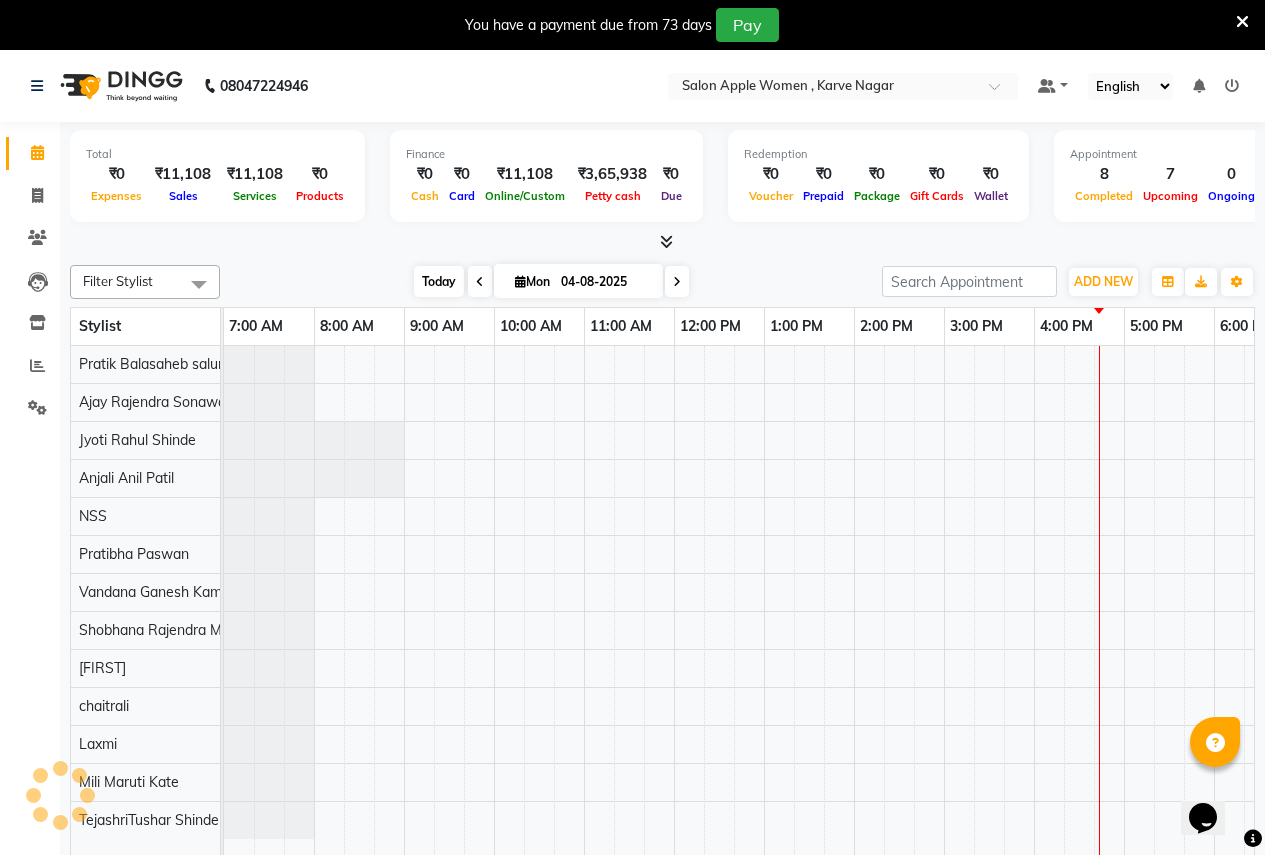 scroll, scrollTop: 0, scrollLeft: 410, axis: horizontal 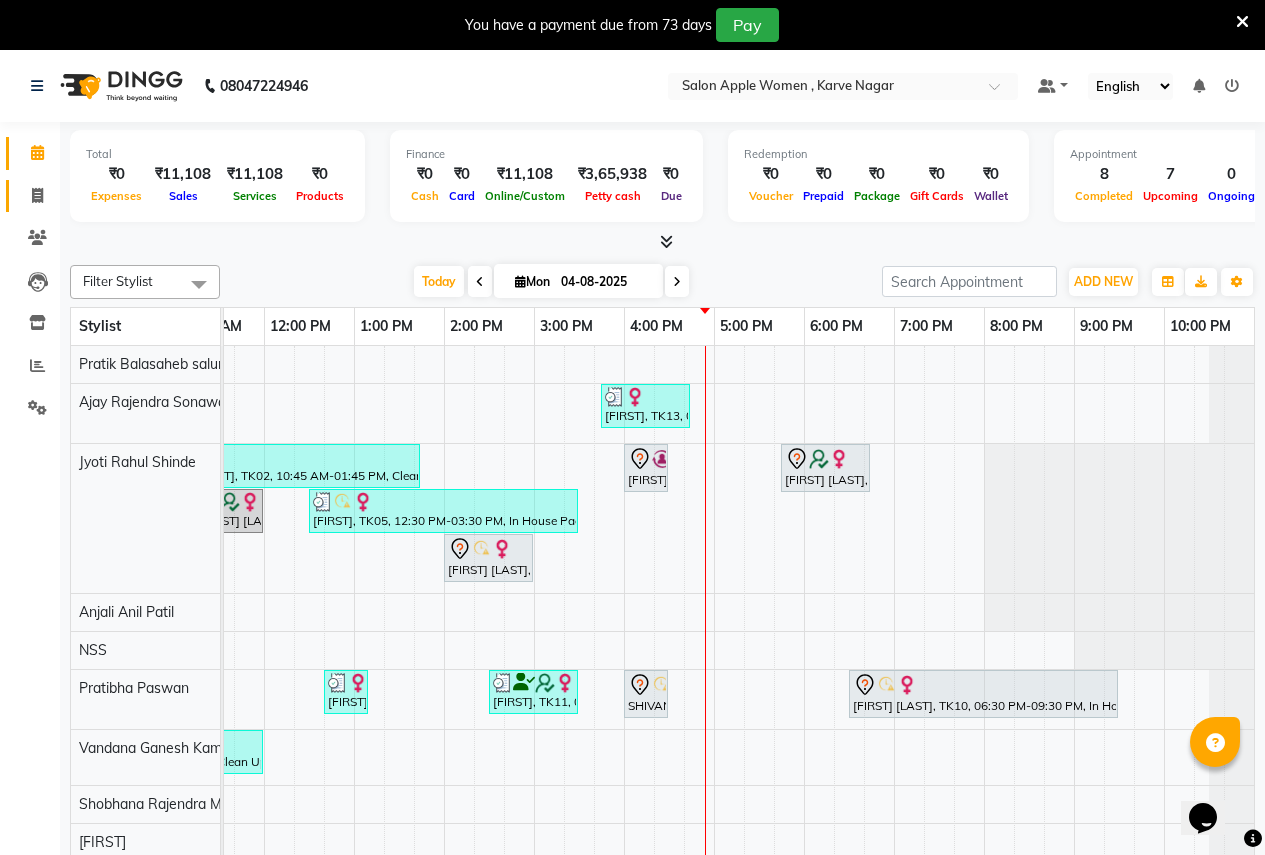 click on "Invoice" 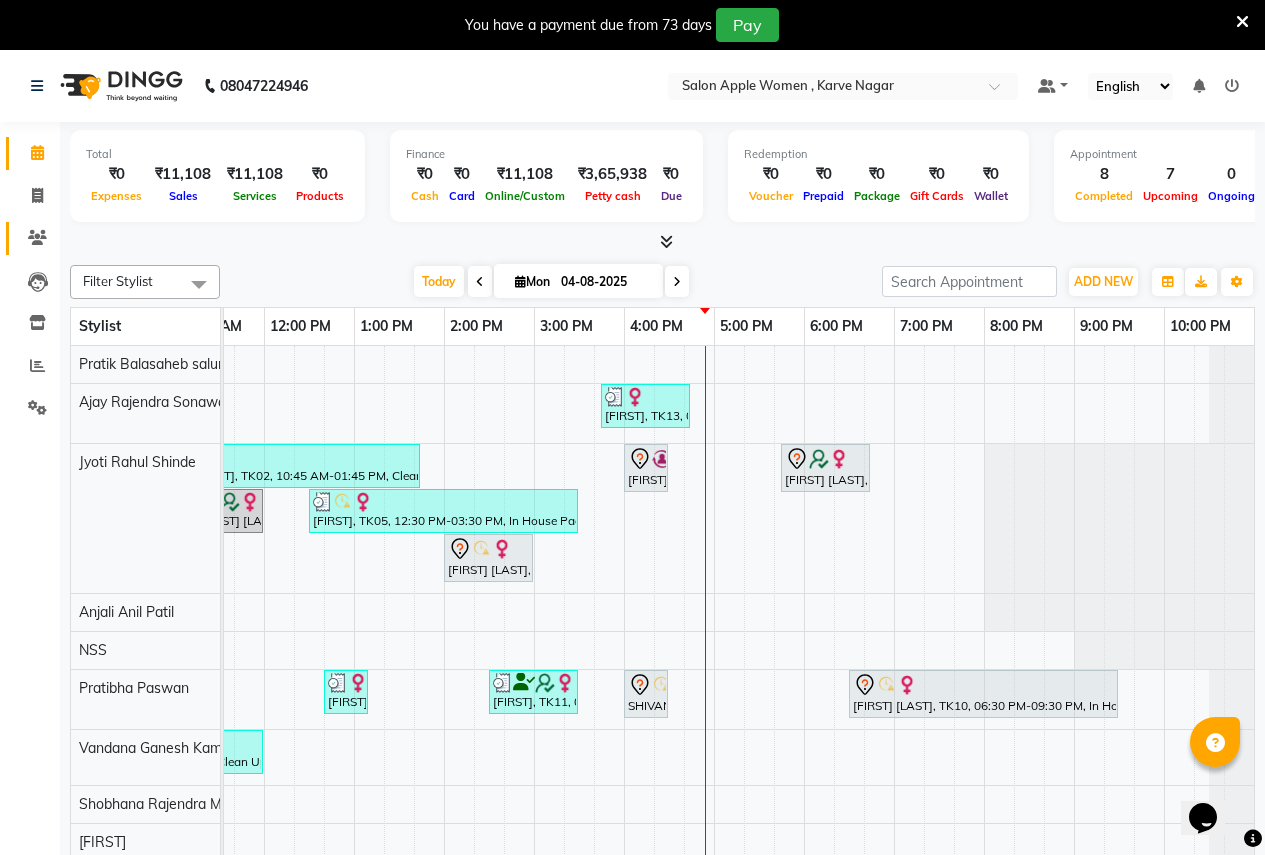 select on "96" 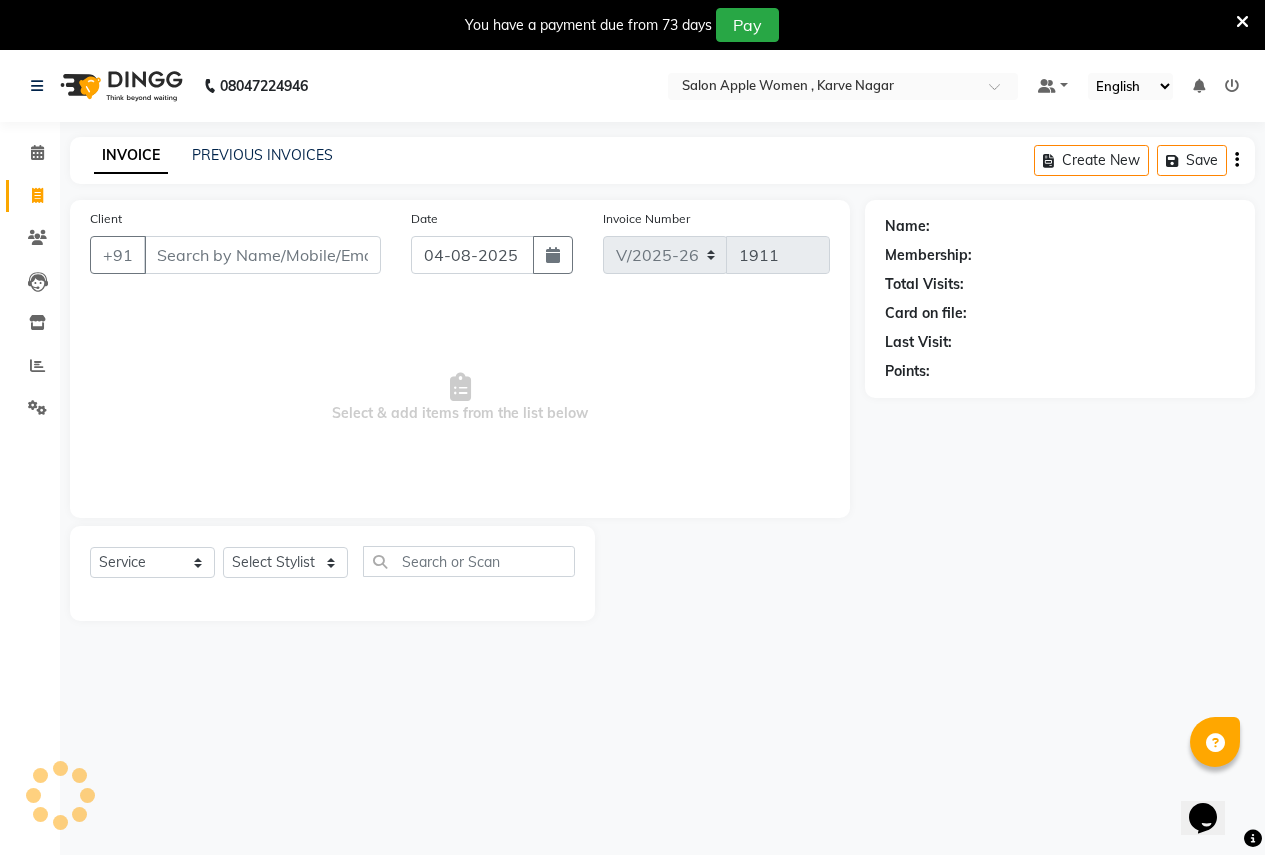 click on "Client" at bounding box center (262, 255) 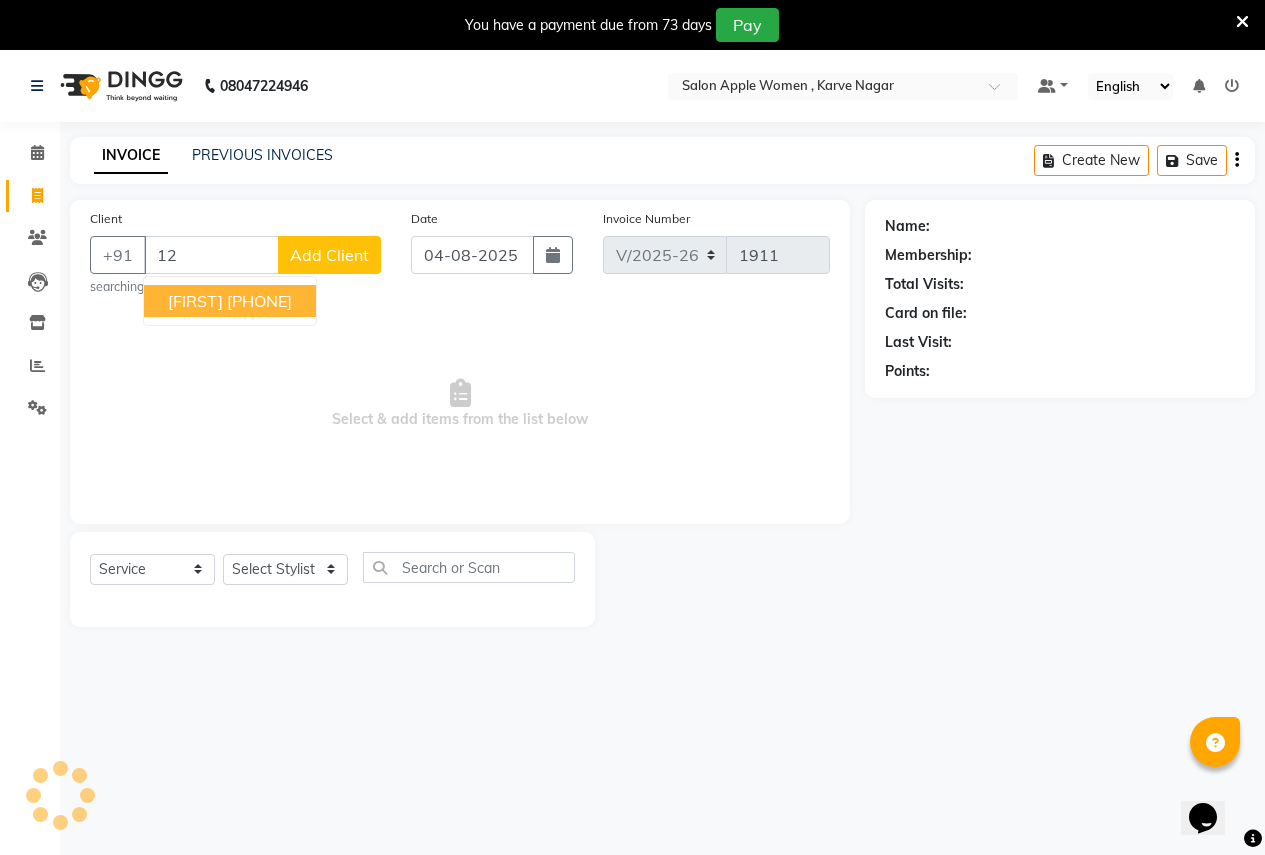 type on "1" 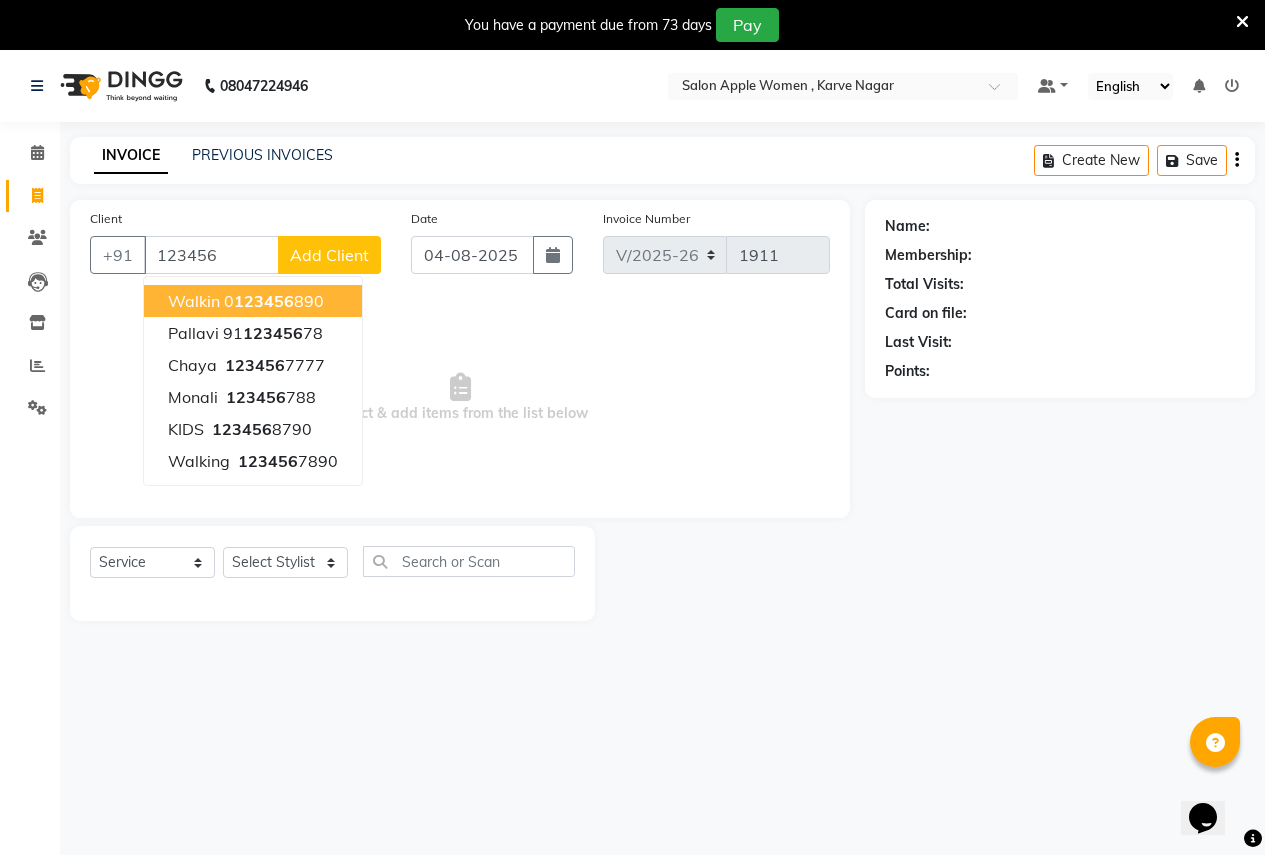 click on "walkin" at bounding box center [194, 301] 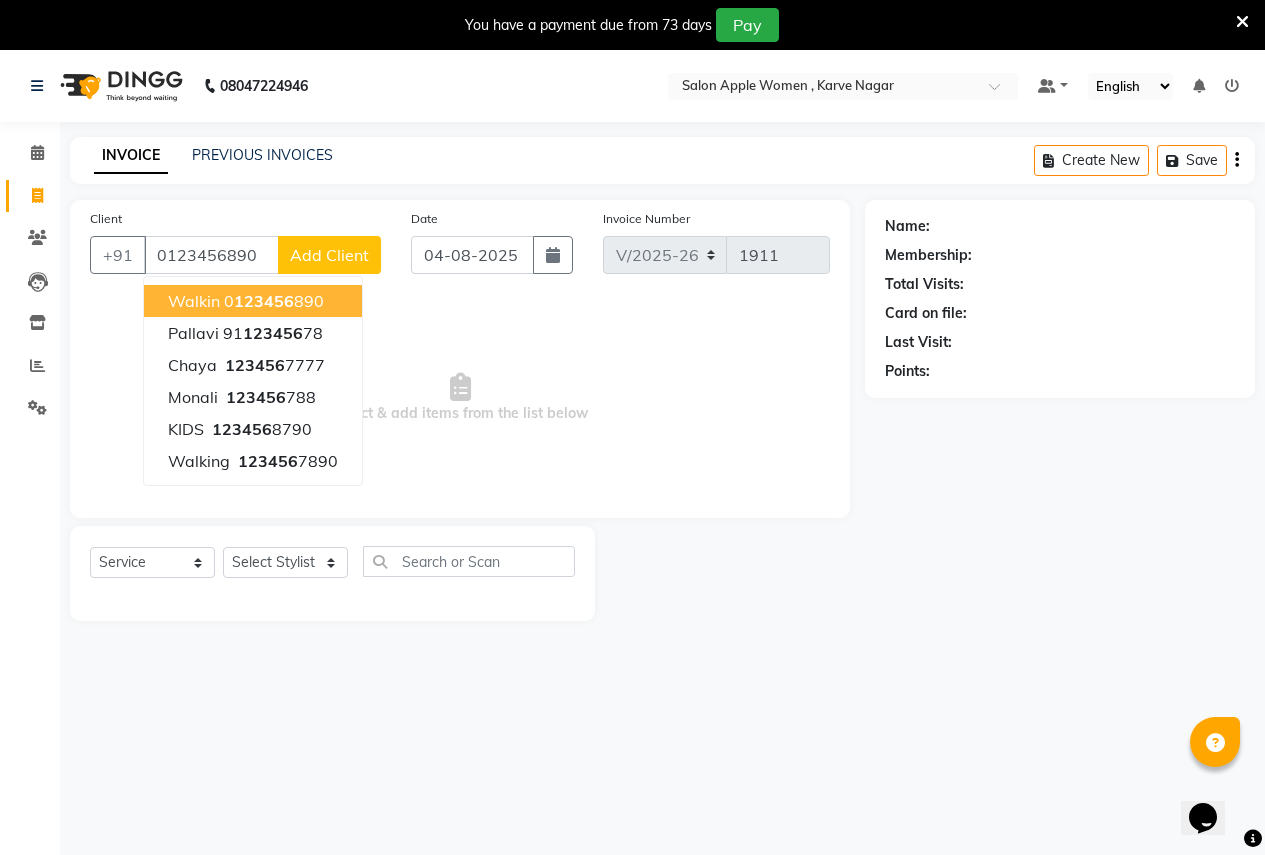 type on "0123456890" 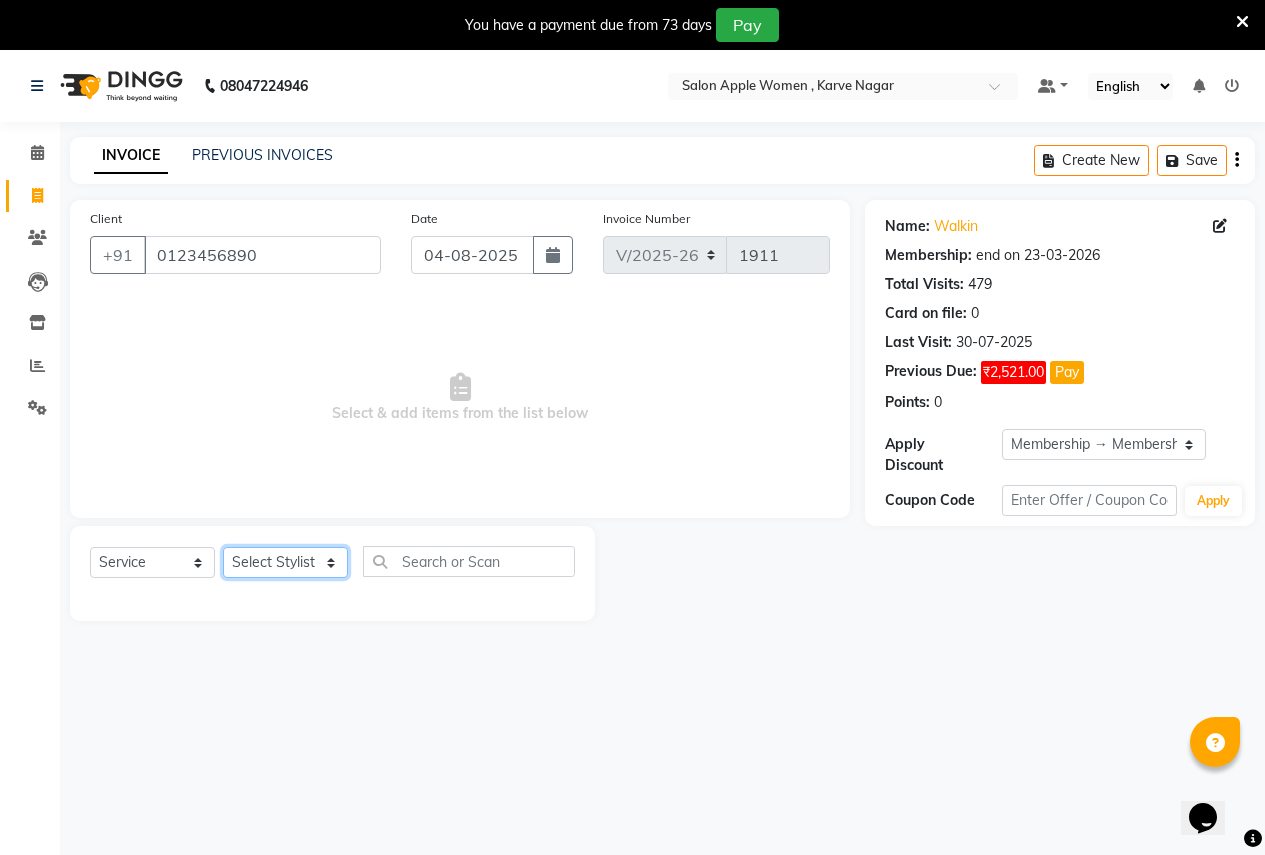 click on "Select Stylist Ajay Rajendra Sonawane Anjali Anil Patil Ashwini chaitrali Jyoti Rahul Shinde Laxmi Mili Maruti Kate NSS Pratibha Paswan Pratik Balasaheb salunkhe Reception  Reshma Operations Head Shobhana Rajendra Muly TejashriTushar Shinde Vandana Ganesh Kambale" 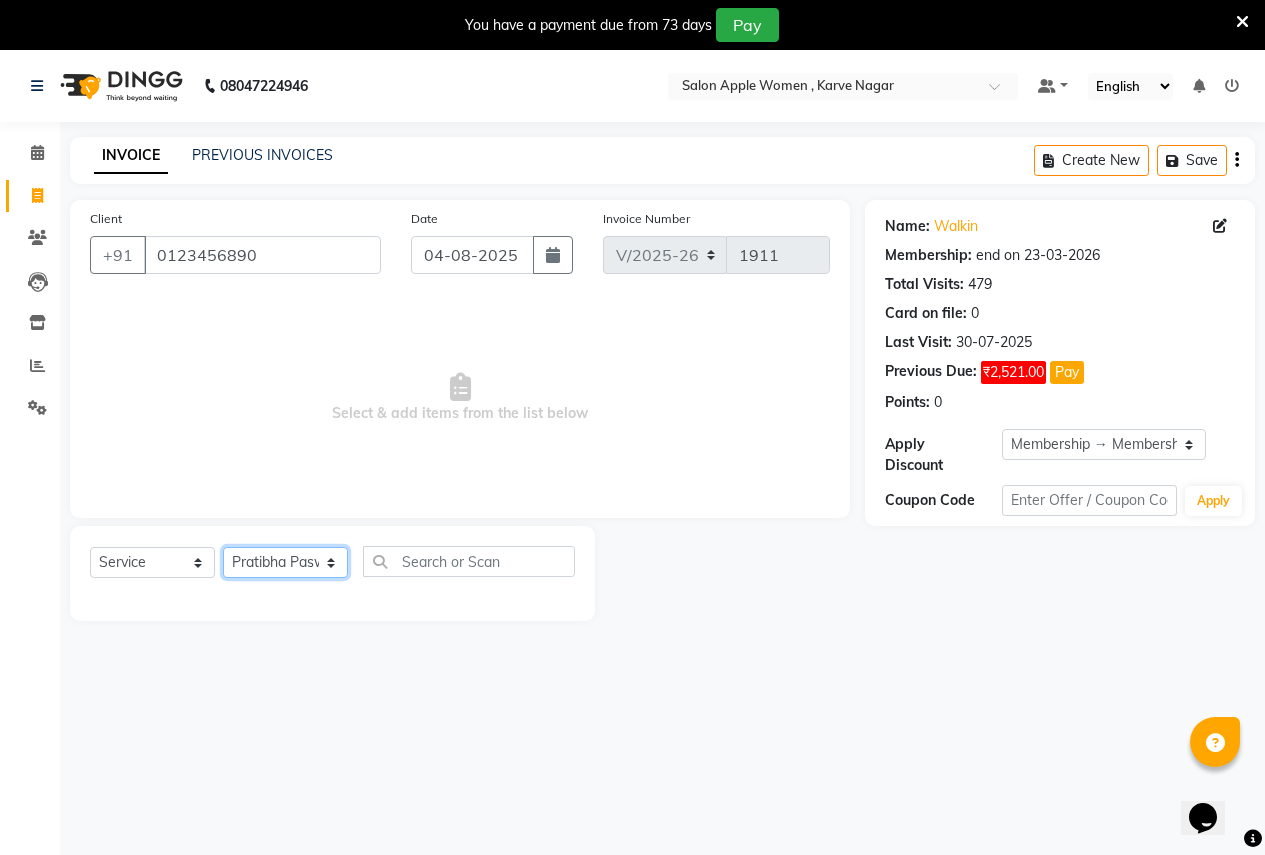 click on "Select Stylist Ajay Rajendra Sonawane Anjali Anil Patil Ashwini chaitrali Jyoti Rahul Shinde Laxmi Mili Maruti Kate NSS Pratibha Paswan Pratik Balasaheb salunkhe Reception  Reshma Operations Head Shobhana Rajendra Muly TejashriTushar Shinde Vandana Ganesh Kambale" 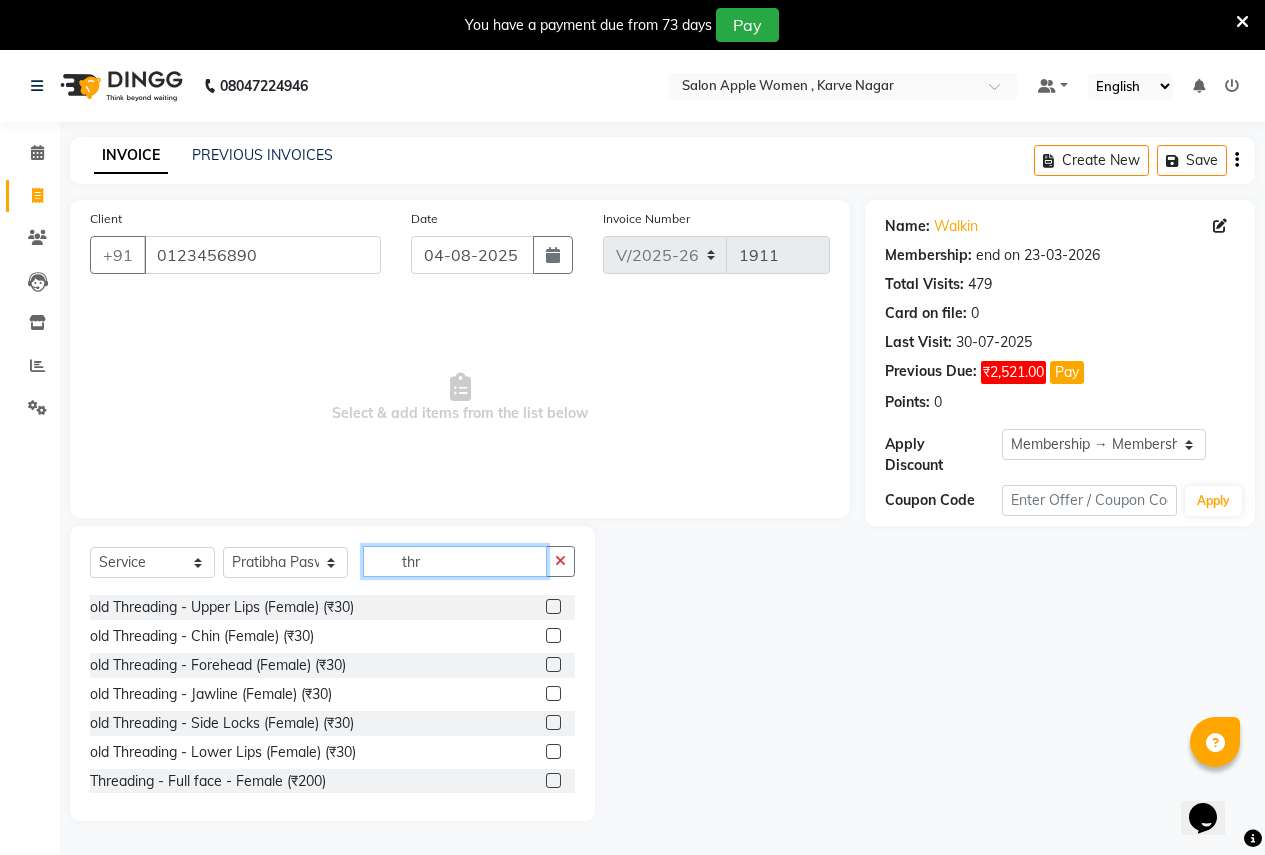 scroll, scrollTop: 100, scrollLeft: 0, axis: vertical 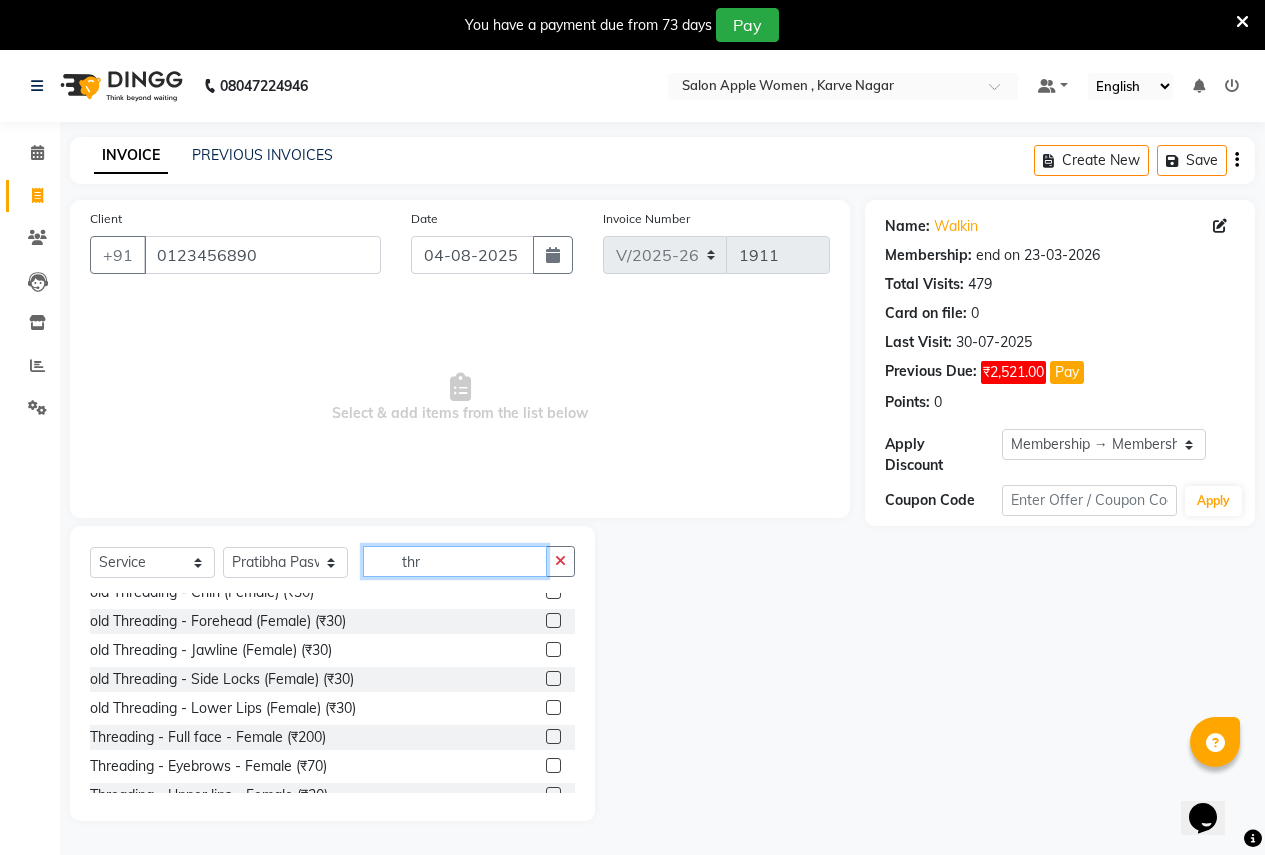 type on "thr" 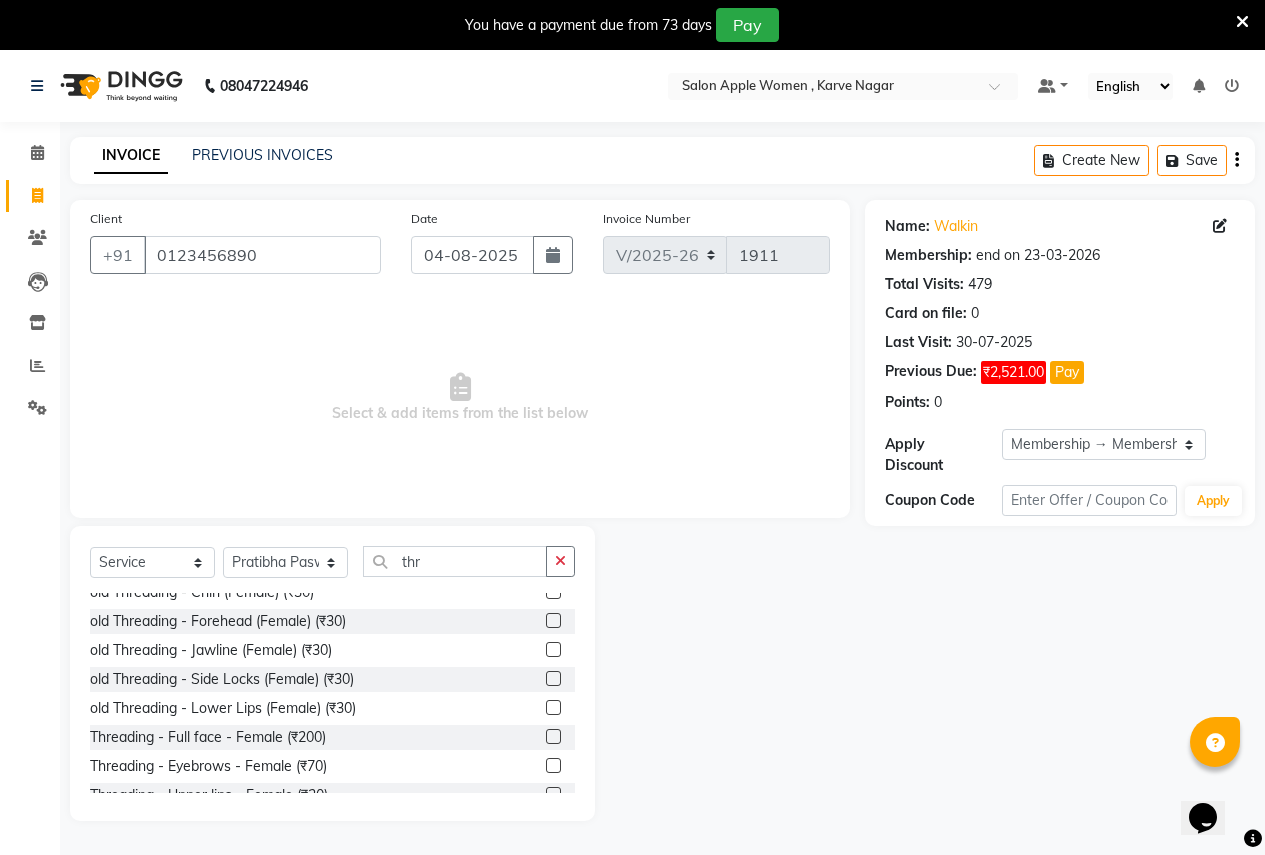 click on "Threading - Eyebrows - Female (₹70)" 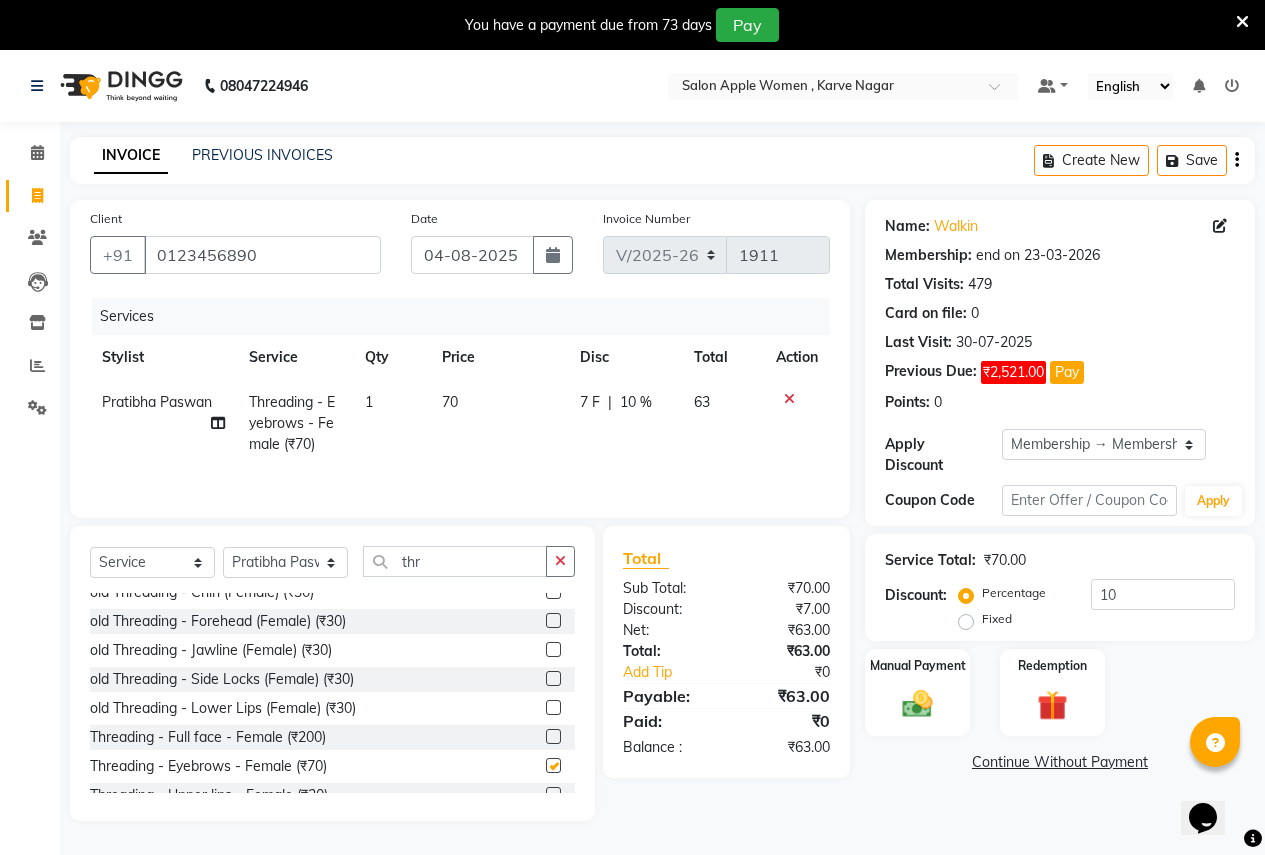 checkbox on "false" 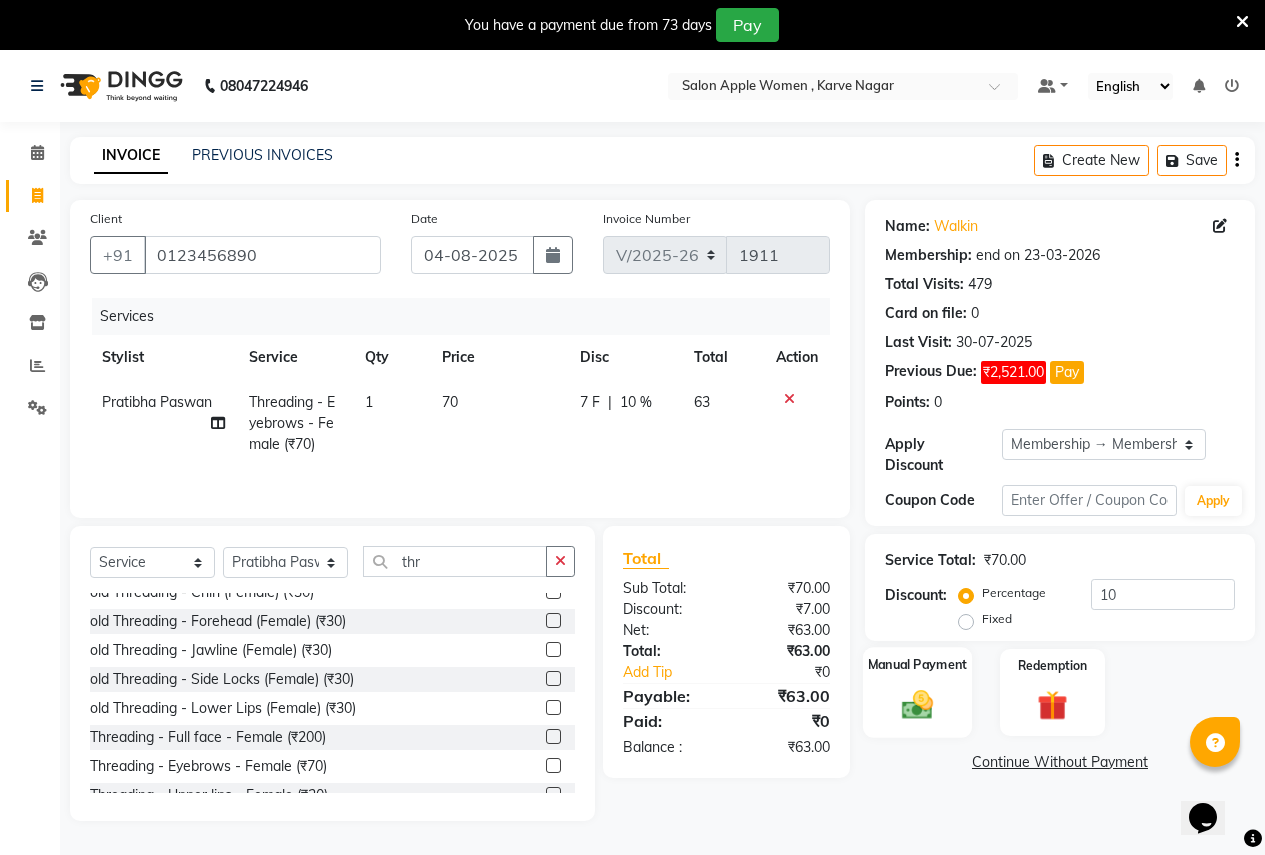 click 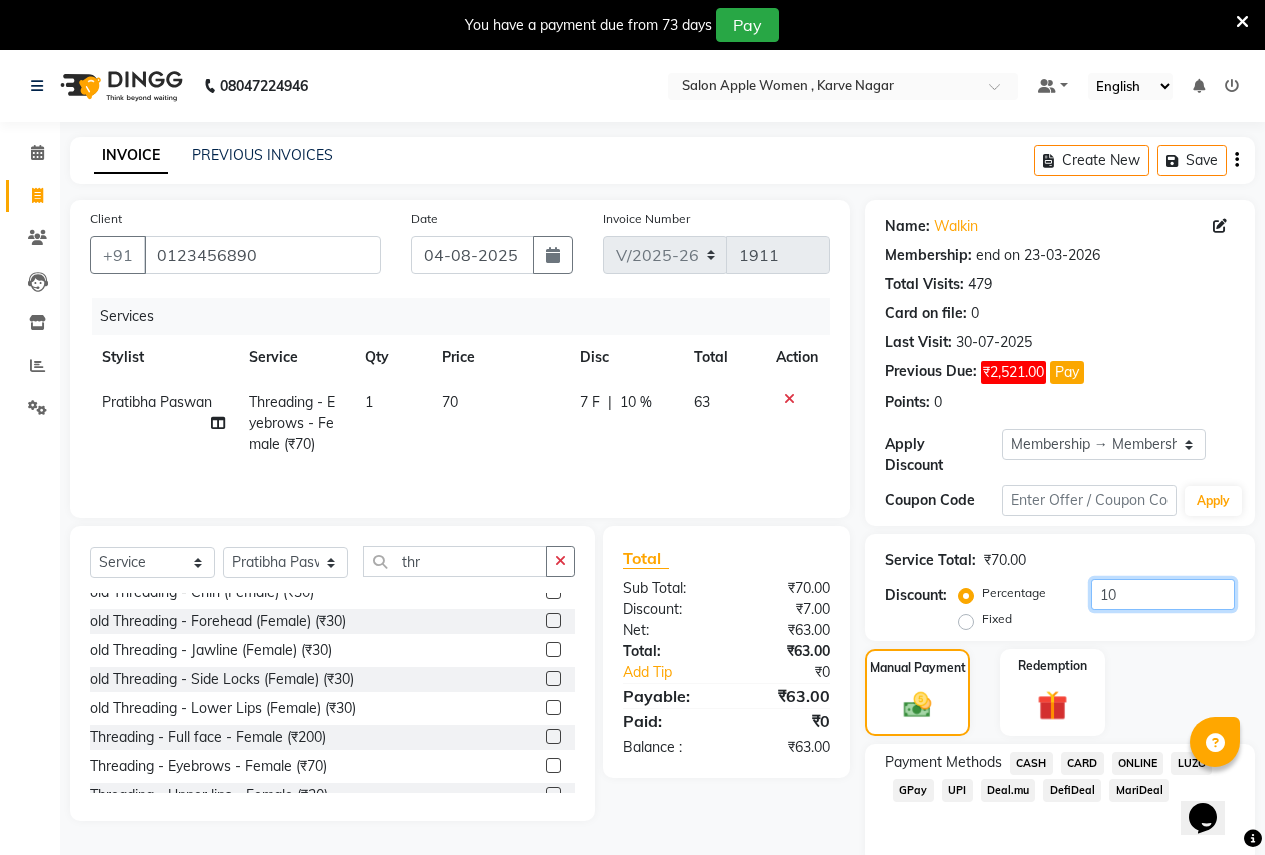 drag, startPoint x: 1104, startPoint y: 576, endPoint x: 772, endPoint y: 589, distance: 332.25443 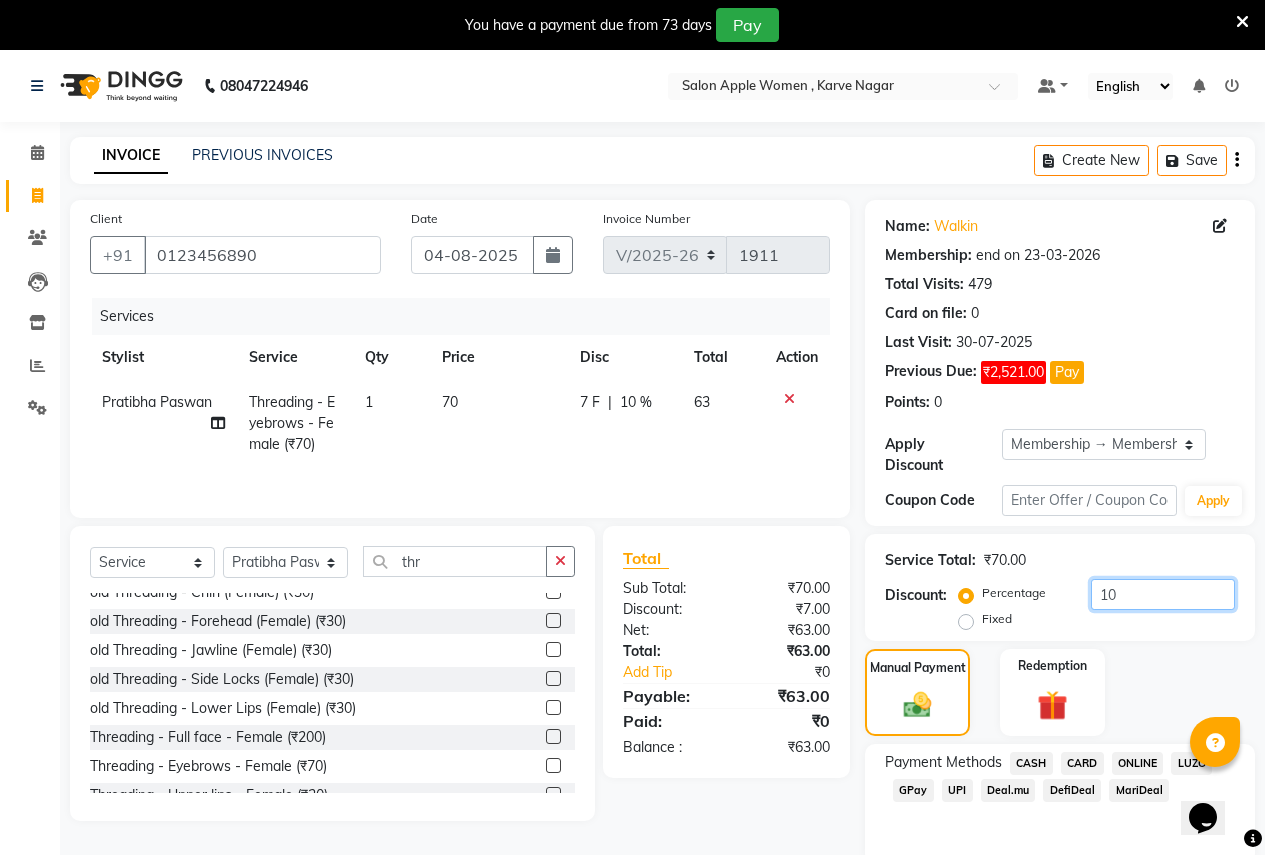 click on "Client +[COUNTRY_CODE] [PHONE] Date [DATE] Invoice Number V/2025 V/2025-26 1911 Services Stylist Service Qty Price Disc Total Action [FIRST] [LAST] Threading - Eyebrows - Female (₹70) 1 70 7 F | 10 % 63 Select  Service  Product  Membership  Package Voucher Prepaid Gift Card  Select Stylist [FIRST] [LAST] [FIRST] [LAST] [FIRST] [LAST] [FIRST] [LAST] [FIRST] [LAST] [FIRST] [LAST] [FIRST] [LAST] [FIRST] [LAST] [FIRST] [LAST] [FIRST] [LAST] [FIRST] [LAST] [FIRST] [LAST] [FIRST] [LAST] [FIRST] [LAST] [FIRST] [LAST] [FIRST] [LAST] [FIRST] [LAST] [FIRST] [LAST] thr old Threading - Full Face (Female) (₹150)  old Threading - Eyebrows (Female) (₹50)  old Threading - Upper Lips (Female) (₹30)  old Threading - Chin (Female) (₹30)  old Threading - Forehead (Female) (₹30)  old Threading - Jawline (Female) (₹30)  old Threading - Side Locks (Female) (₹30)  old Threading - Lower Lips (Female) (₹30)  Threading - Full face - Female (₹200)  Threading - Eyebrows - Female (₹70)  Threading - Upper lips - Female (₹30)  Total ₹70.00" 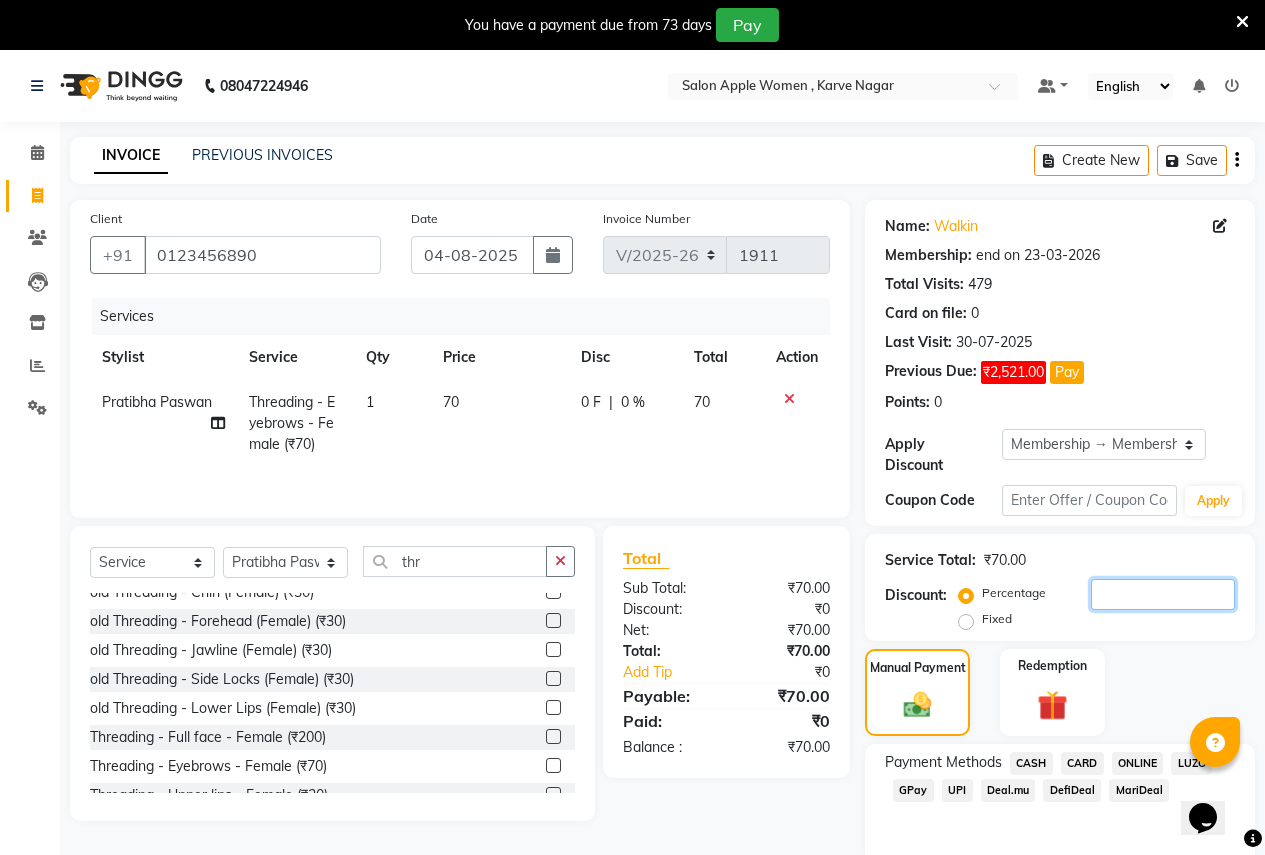 type 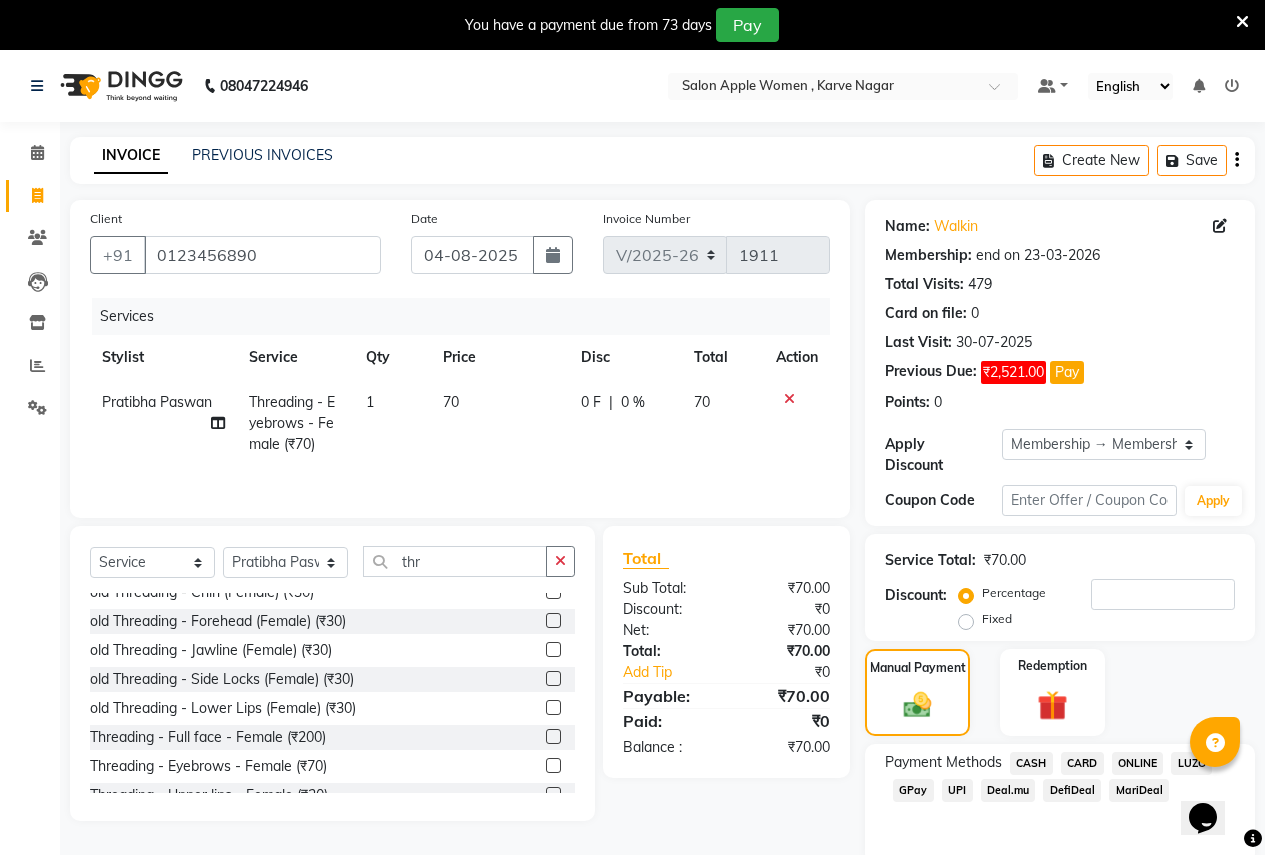 click on "CASH" 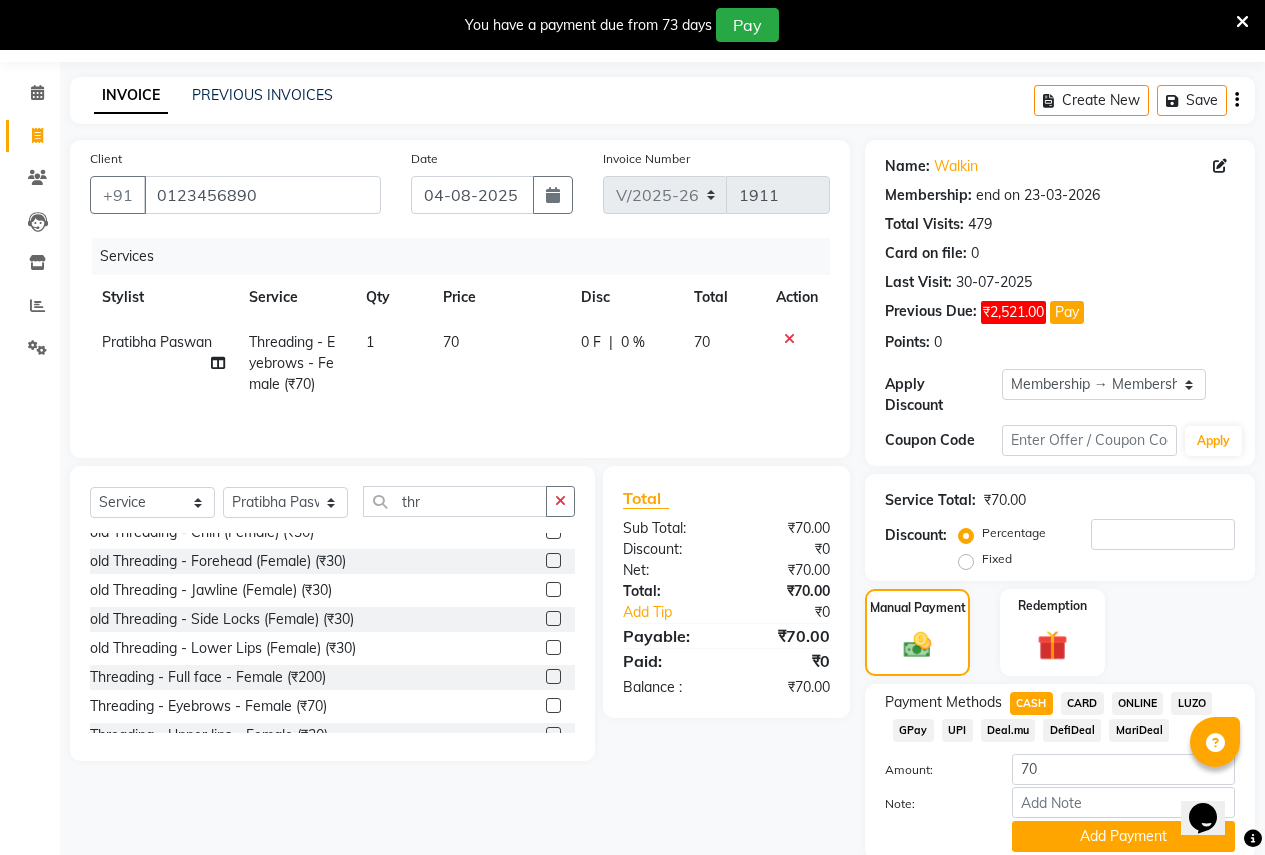 scroll, scrollTop: 120, scrollLeft: 0, axis: vertical 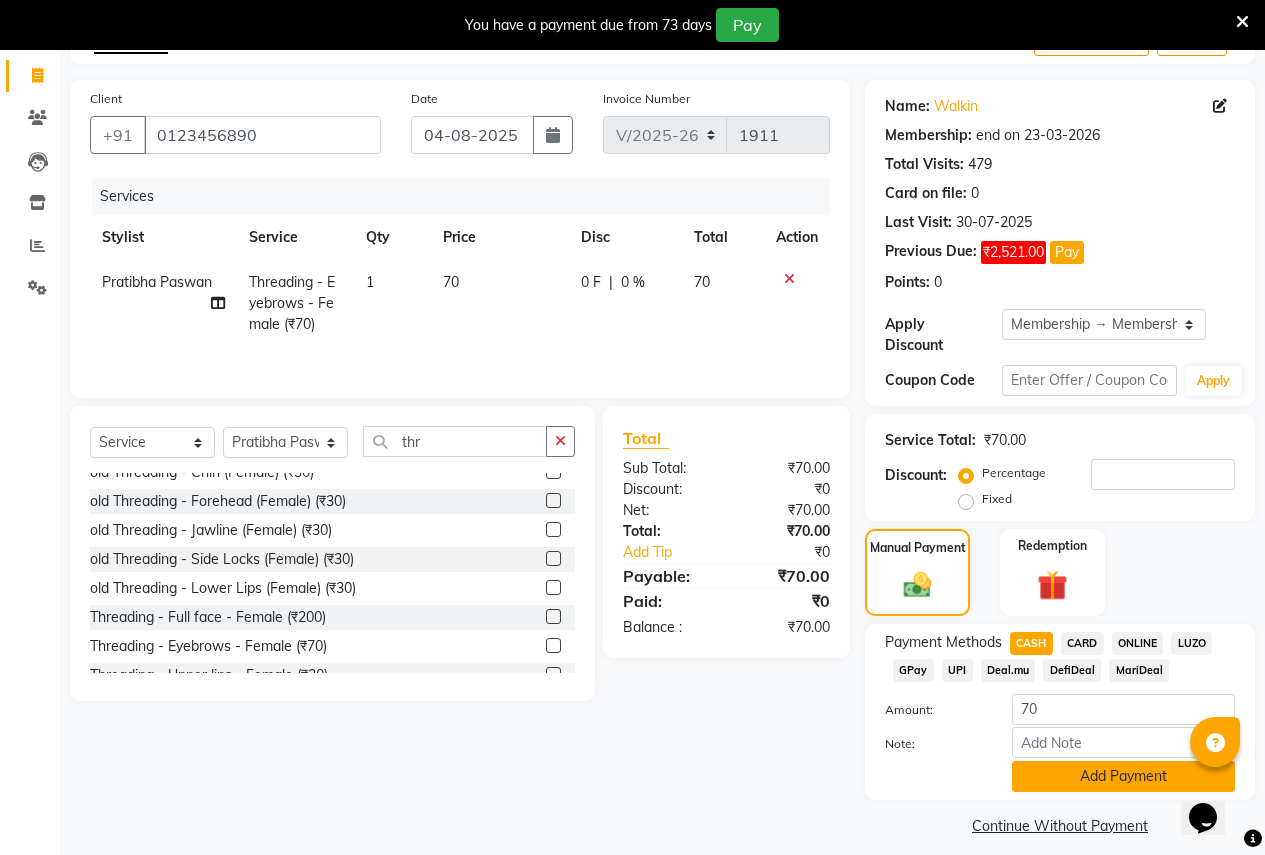 click on "Add Payment" 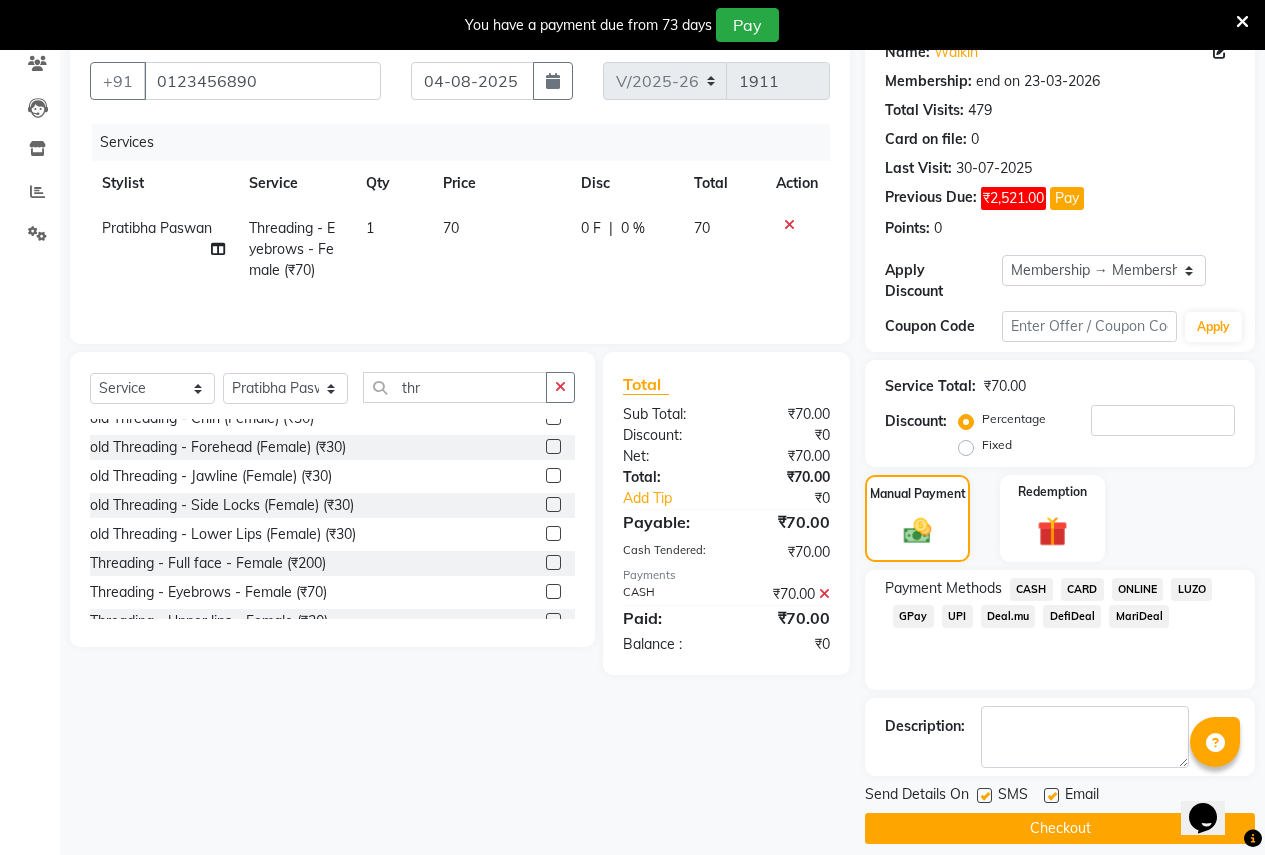 scroll, scrollTop: 177, scrollLeft: 0, axis: vertical 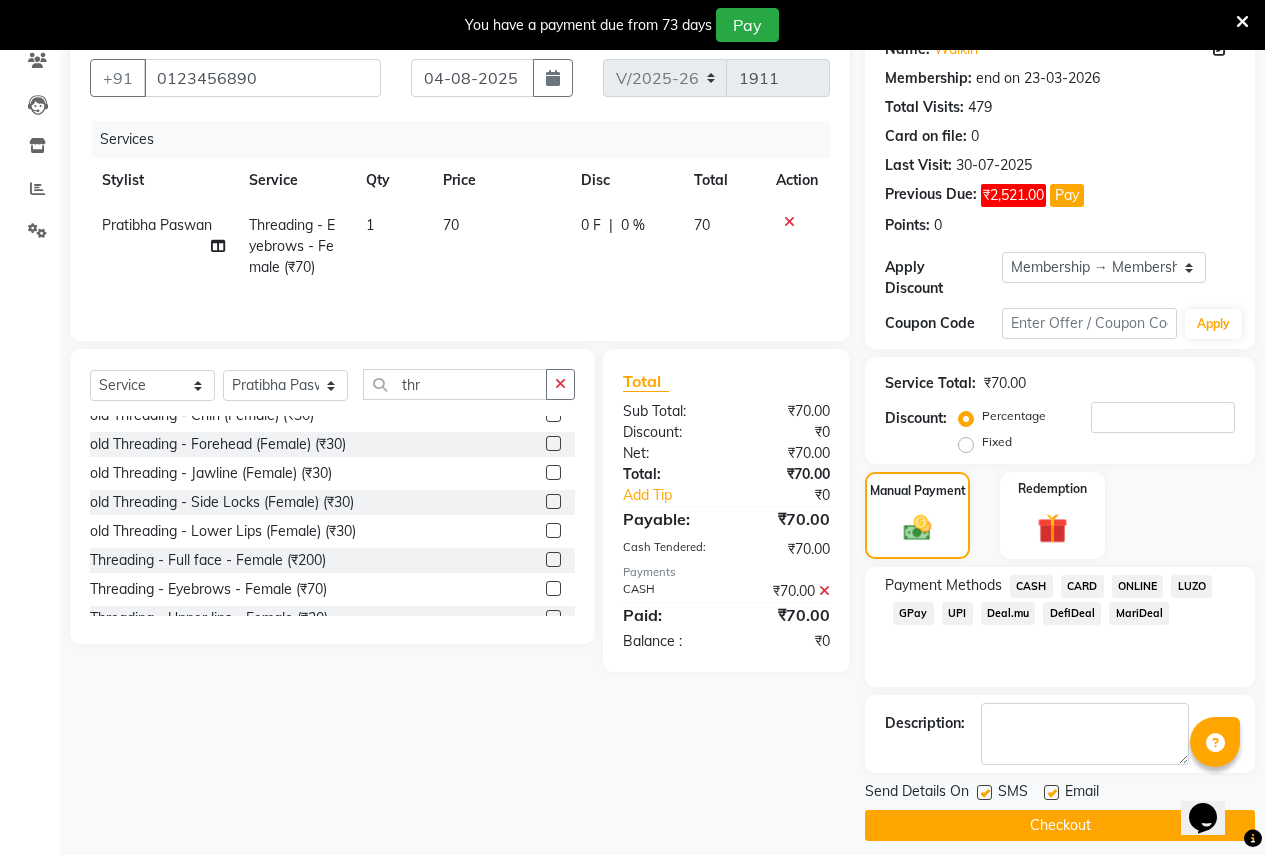 click on "Checkout" 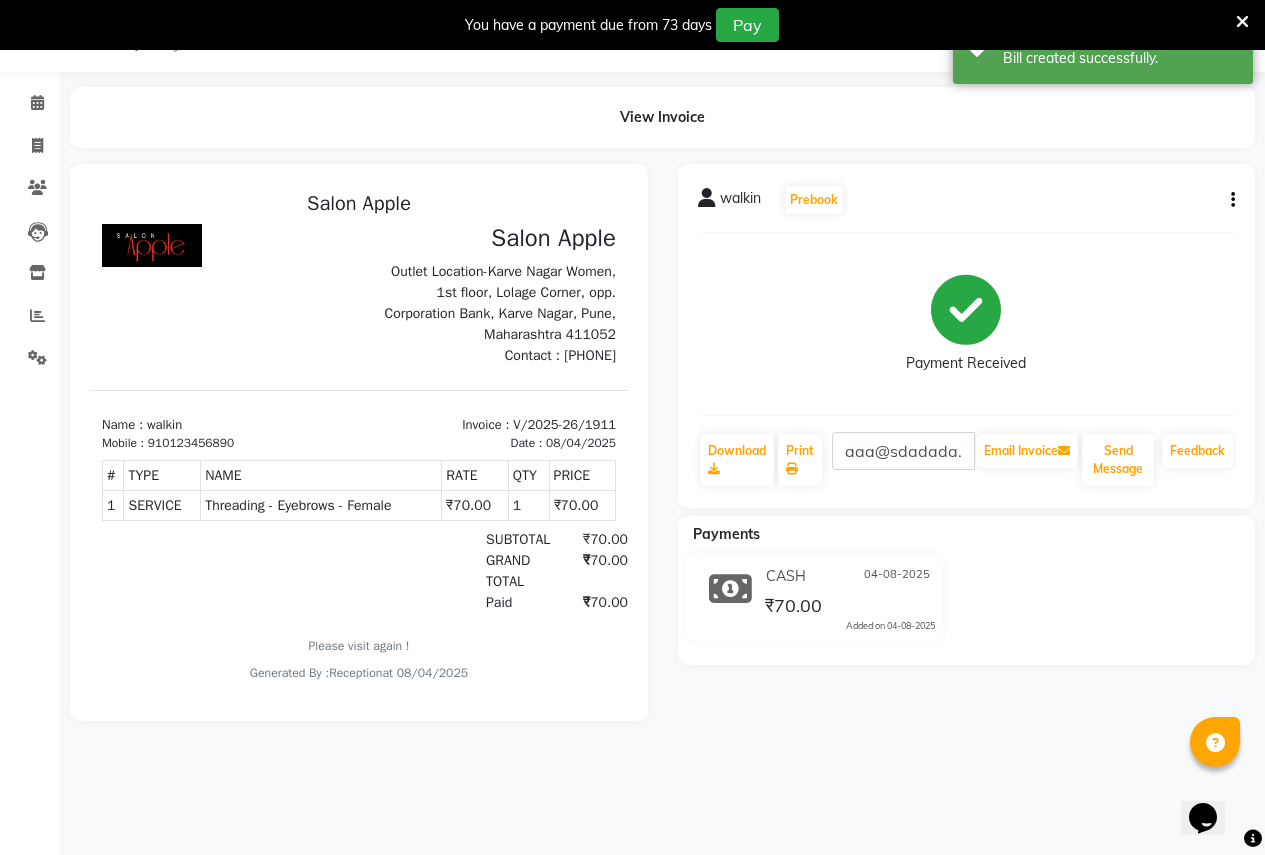 scroll, scrollTop: 0, scrollLeft: 0, axis: both 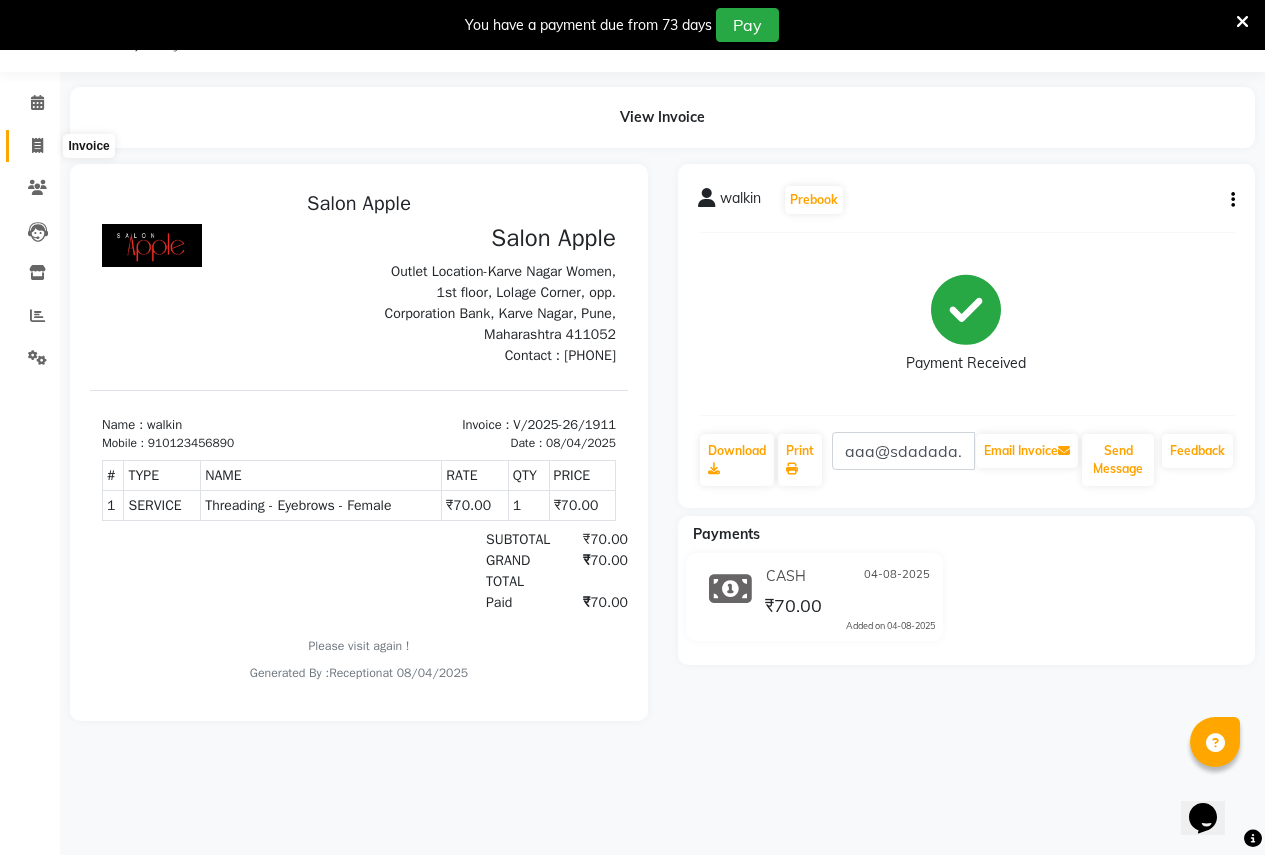 click 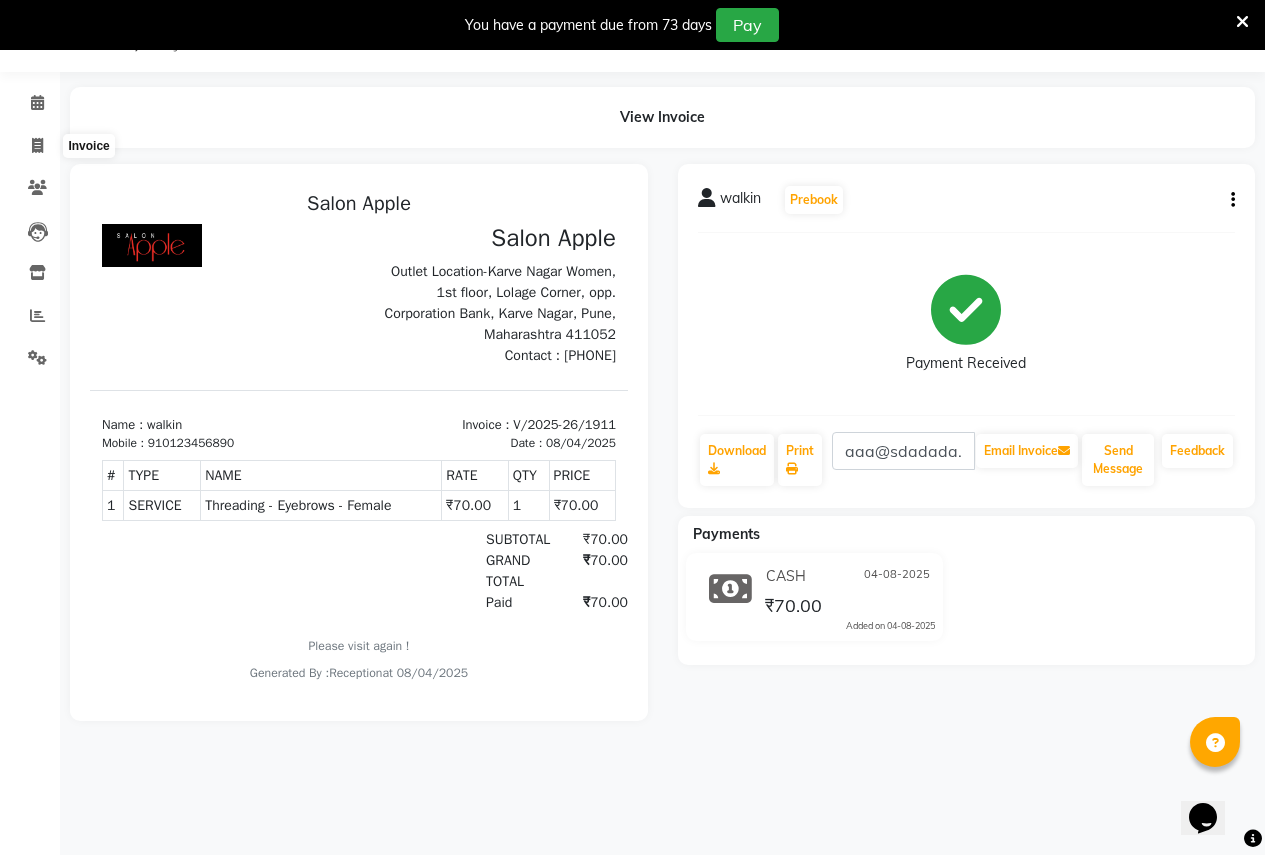 select on "96" 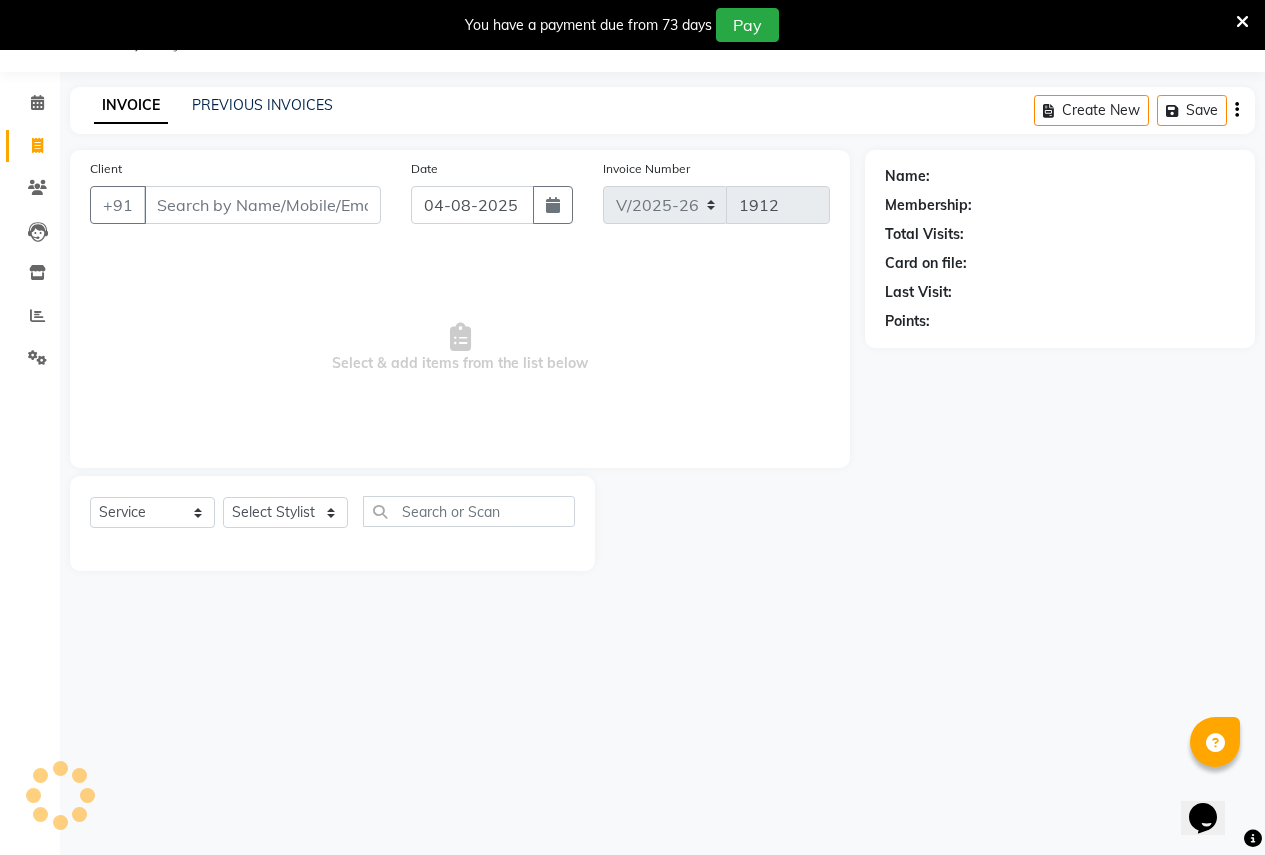click on "Client" at bounding box center (262, 205) 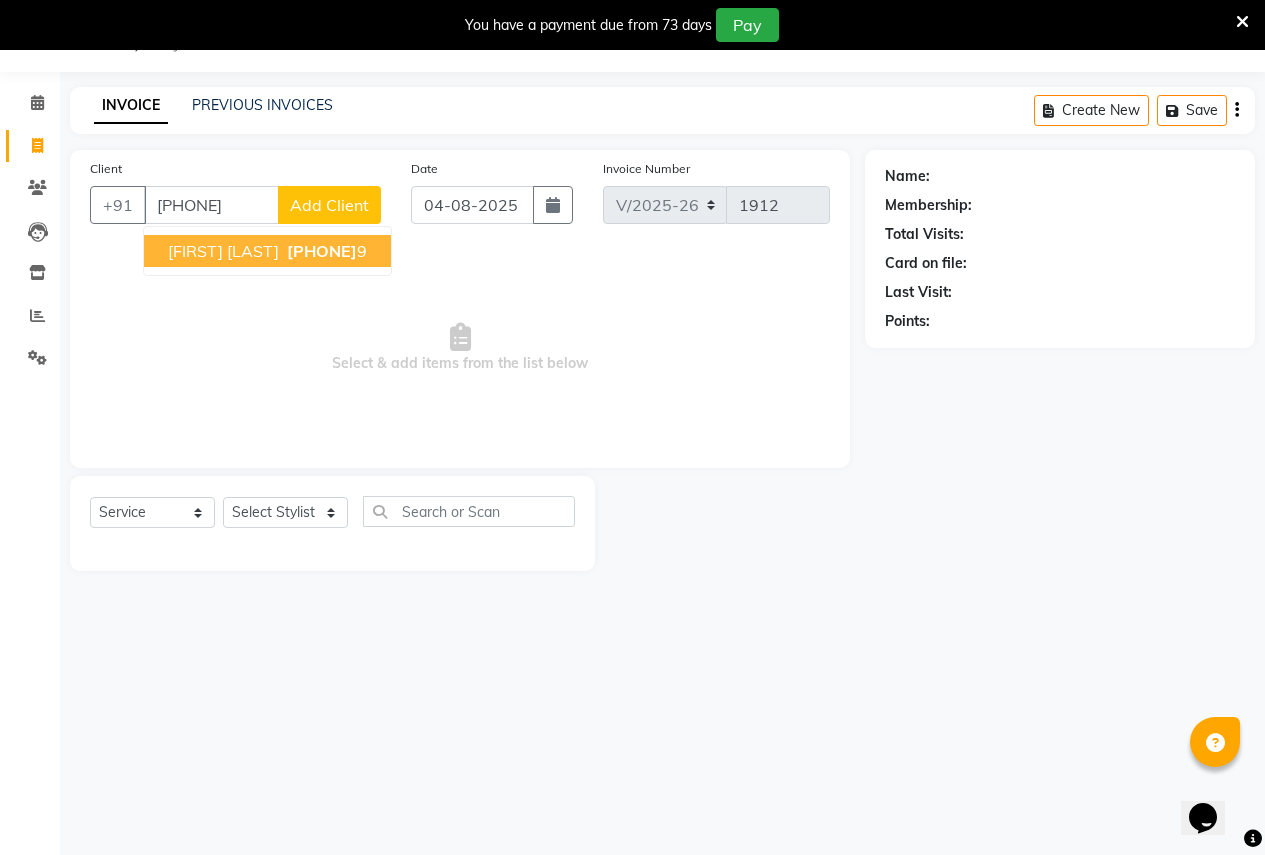 click on "[FIRST] [LAST]" at bounding box center [223, 251] 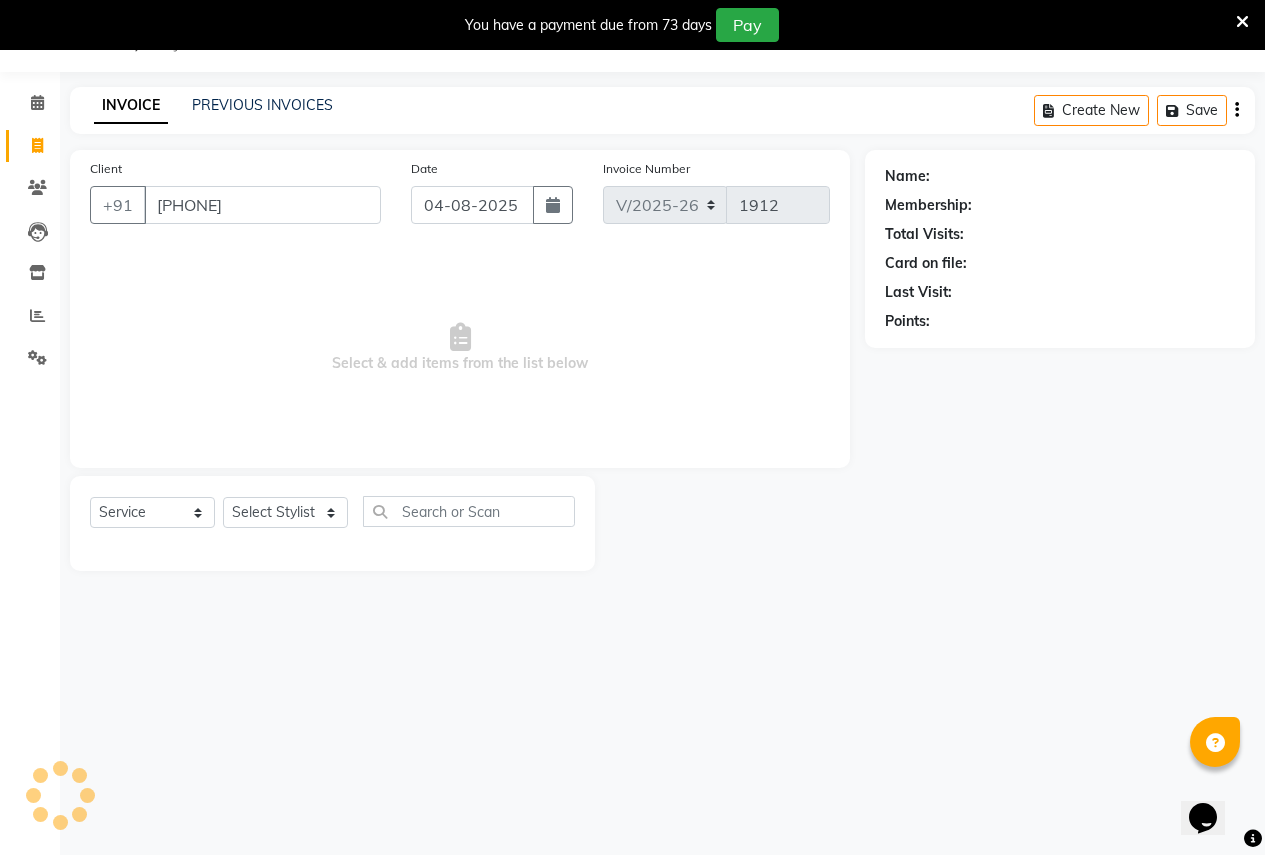 type on "[PHONE]" 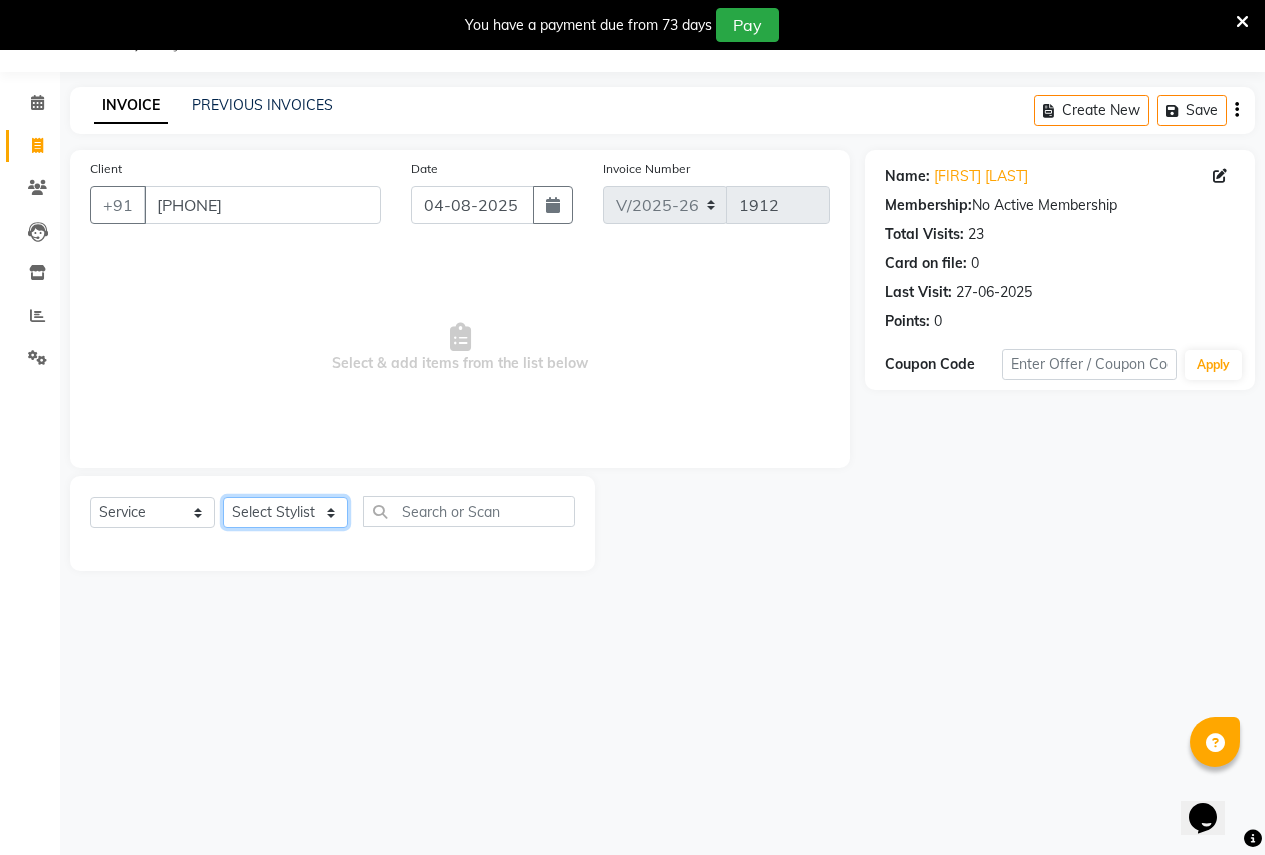 click on "Select Stylist Ajay Rajendra Sonawane Anjali Anil Patil Ashwini chaitrali Jyoti Rahul Shinde Laxmi Mili Maruti Kate NSS Pratibha Paswan Pratik Balasaheb salunkhe Reception  Reshma Operations Head Shobhana Rajendra Muly TejashriTushar Shinde Vandana Ganesh Kambale" 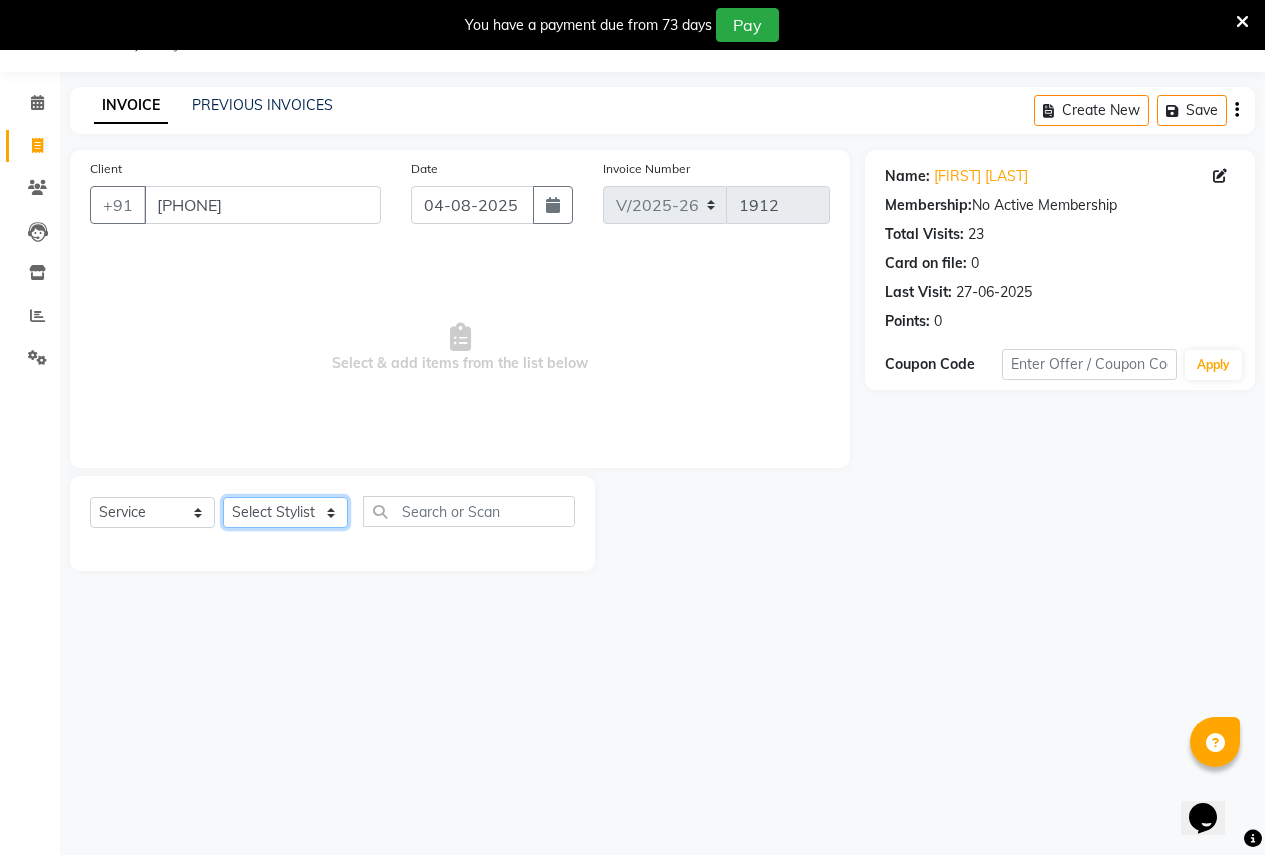 select on "12123" 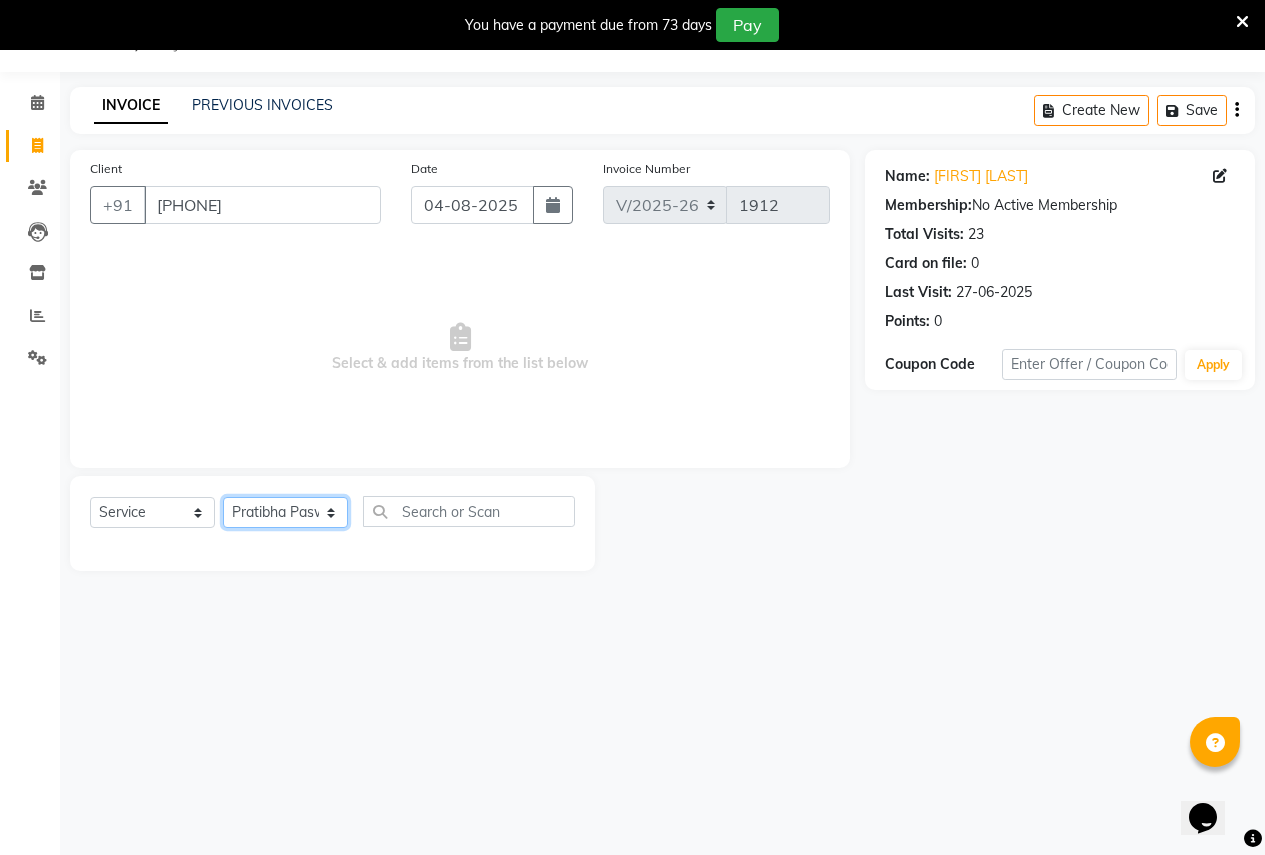 click on "Select Stylist Ajay Rajendra Sonawane Anjali Anil Patil Ashwini chaitrali Jyoti Rahul Shinde Laxmi Mili Maruti Kate NSS Pratibha Paswan Pratik Balasaheb salunkhe Reception  Reshma Operations Head Shobhana Rajendra Muly TejashriTushar Shinde Vandana Ganesh Kambale" 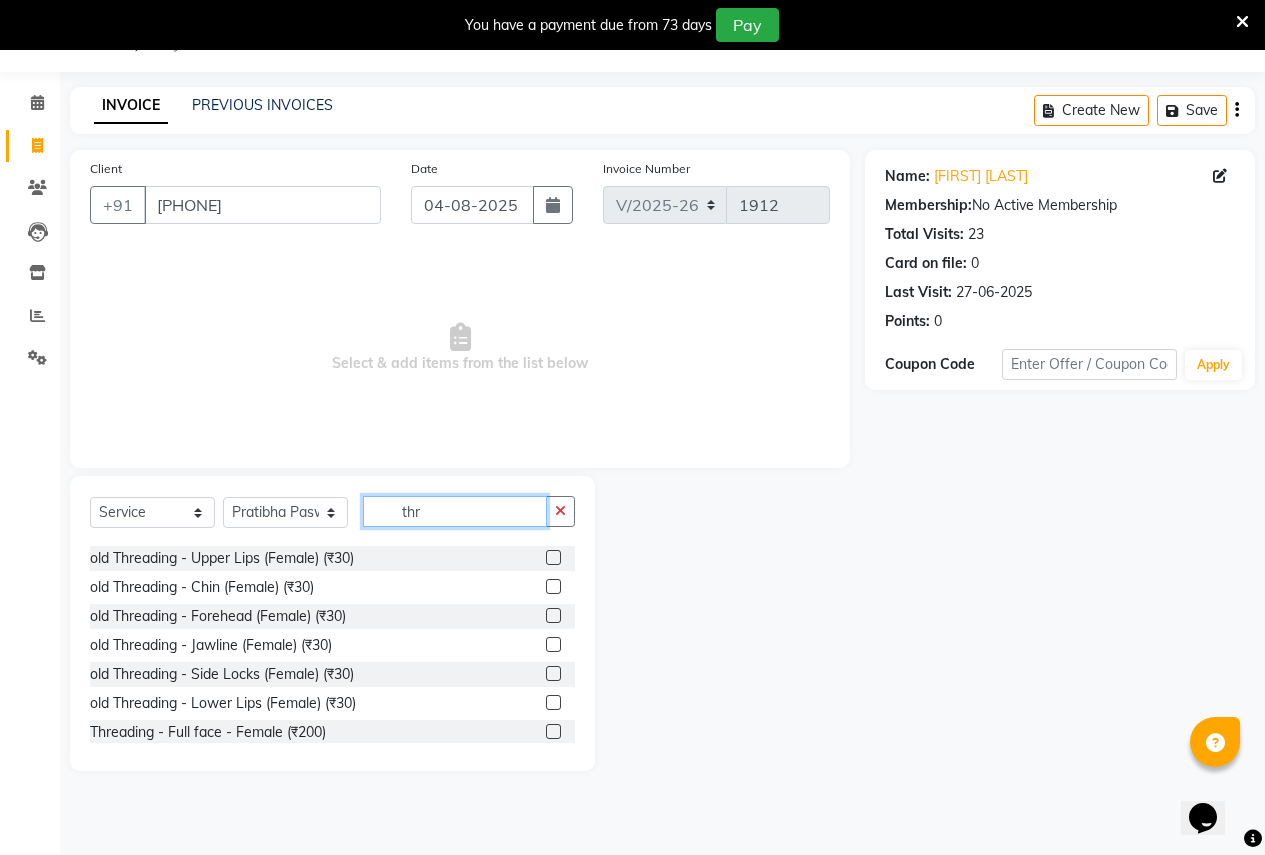 scroll, scrollTop: 100, scrollLeft: 0, axis: vertical 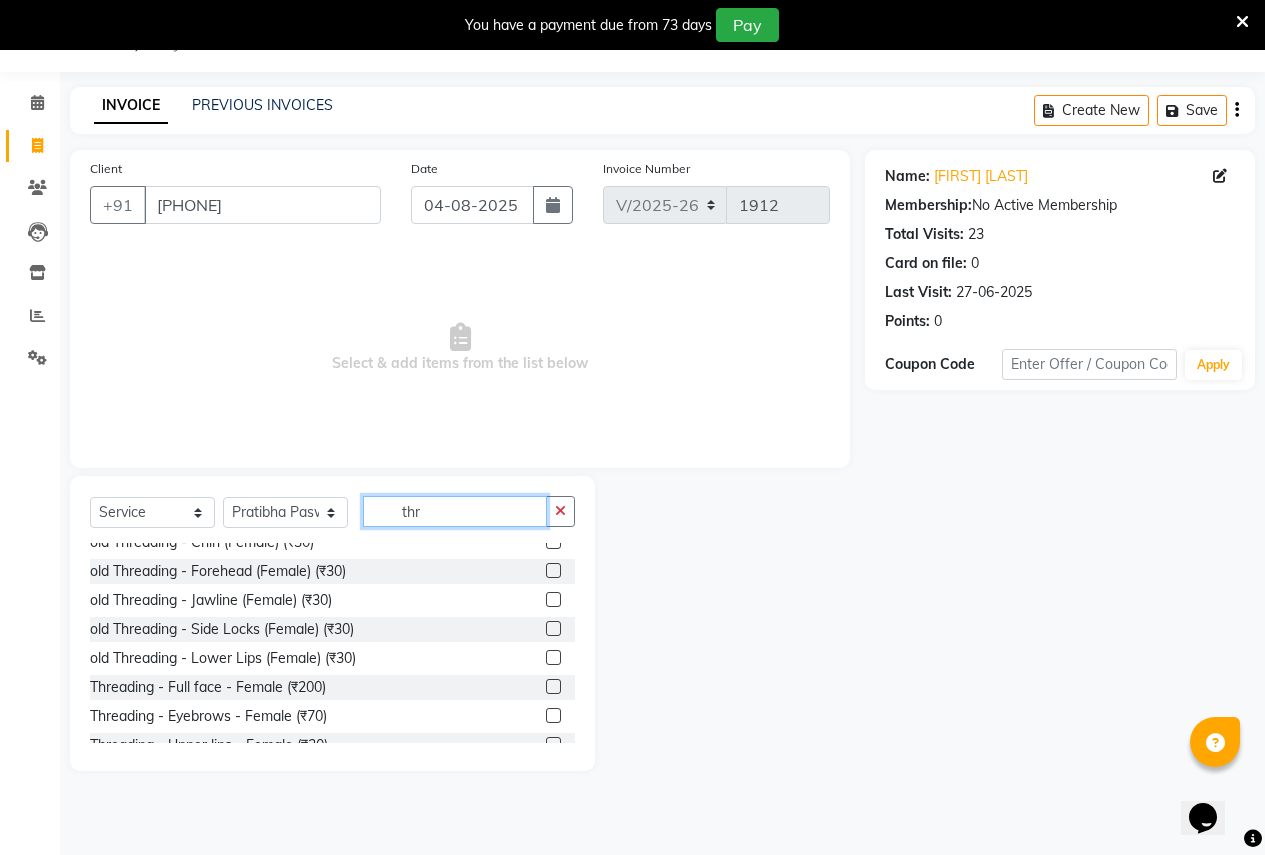 type on "thr" 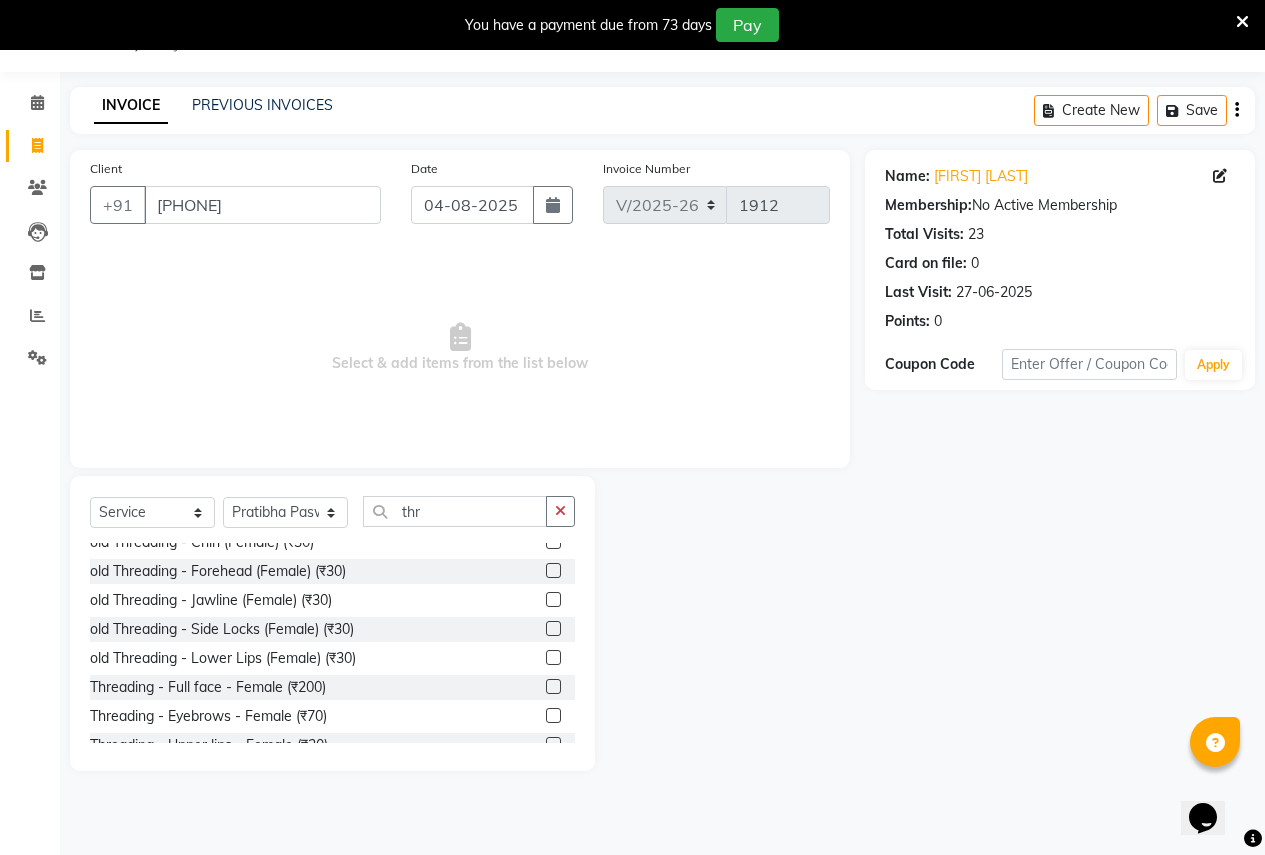 click 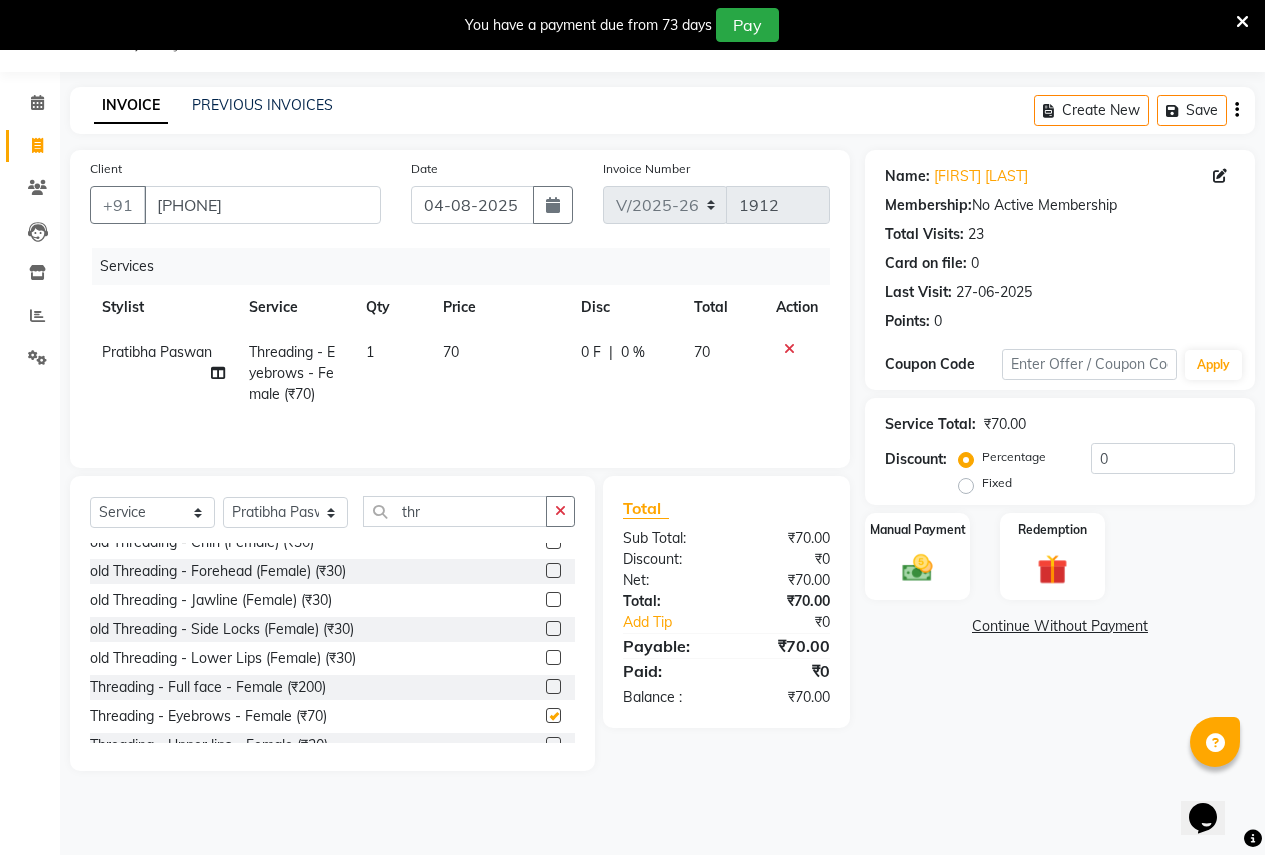 checkbox on "false" 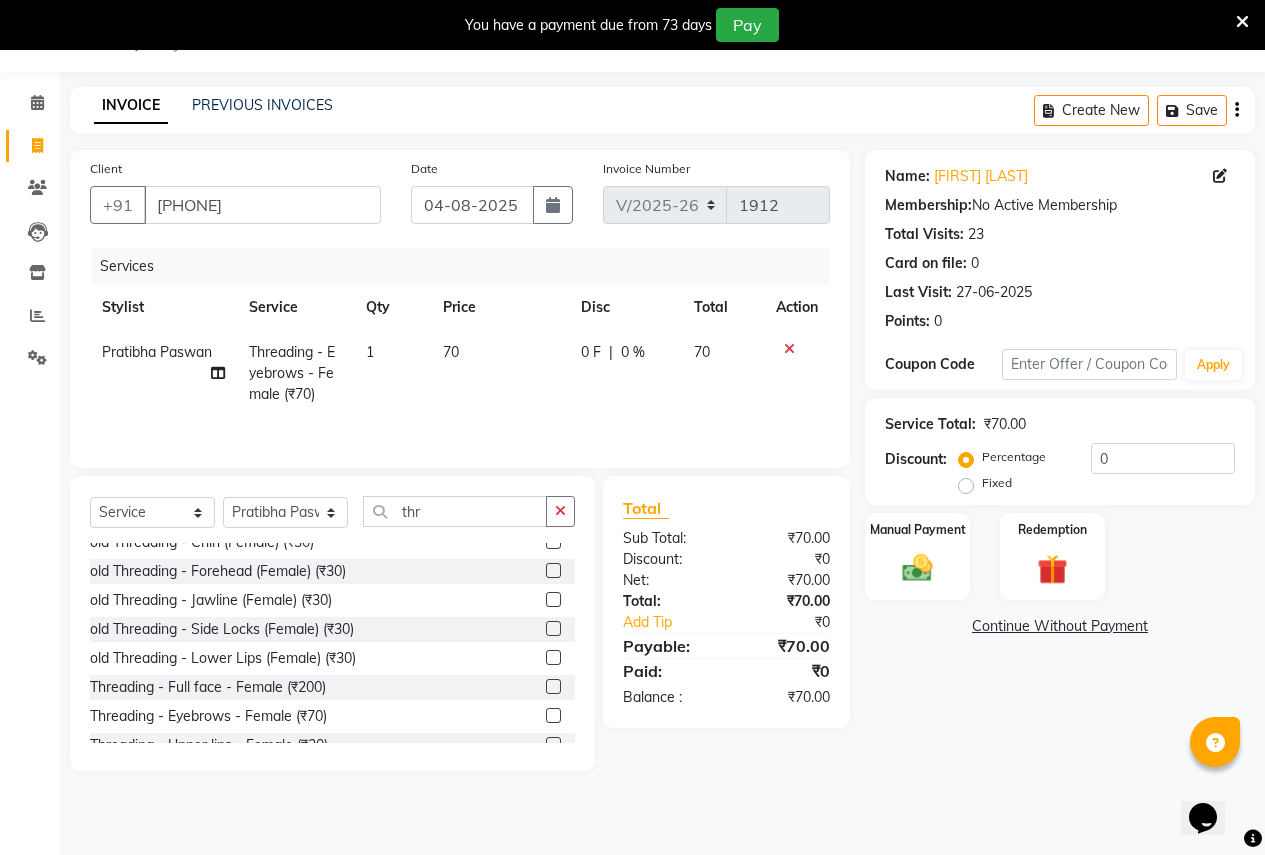 click 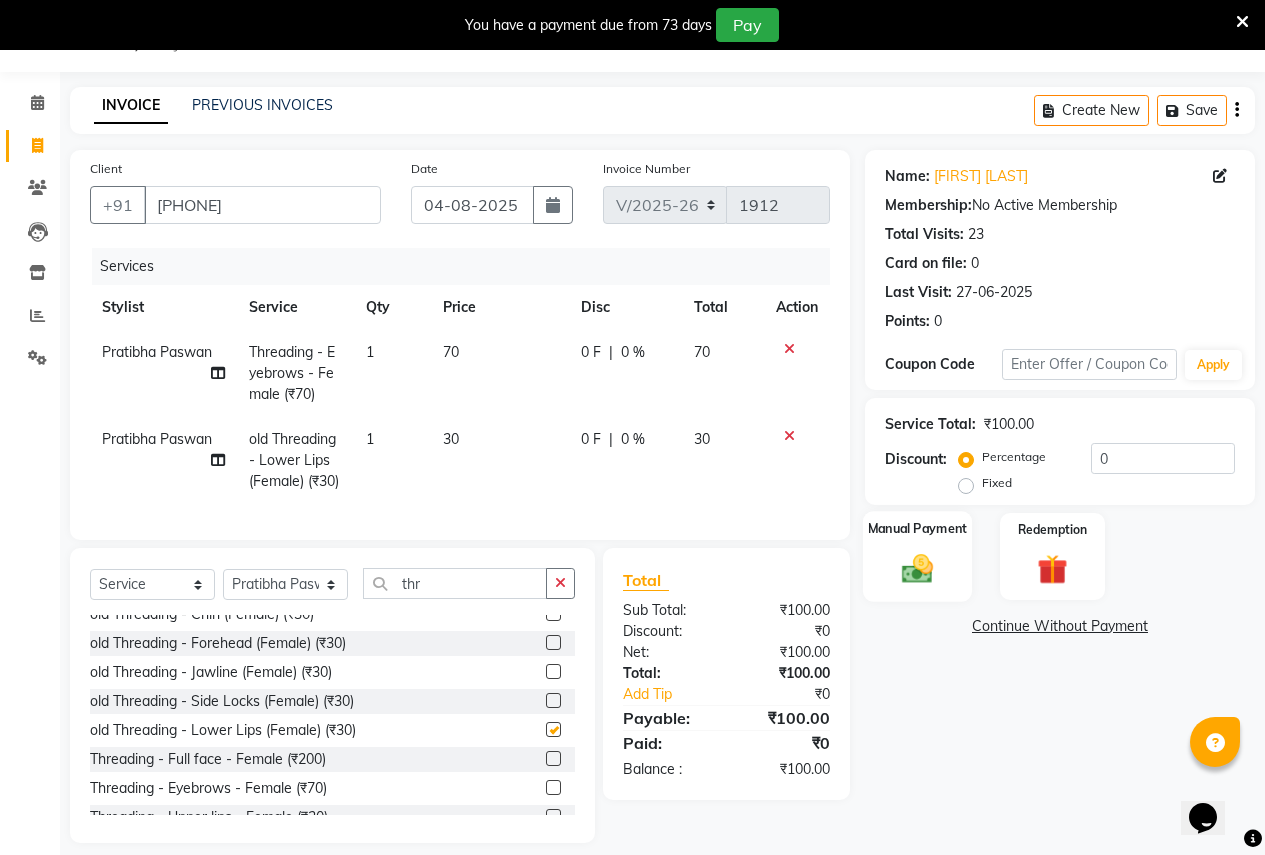 checkbox on "false" 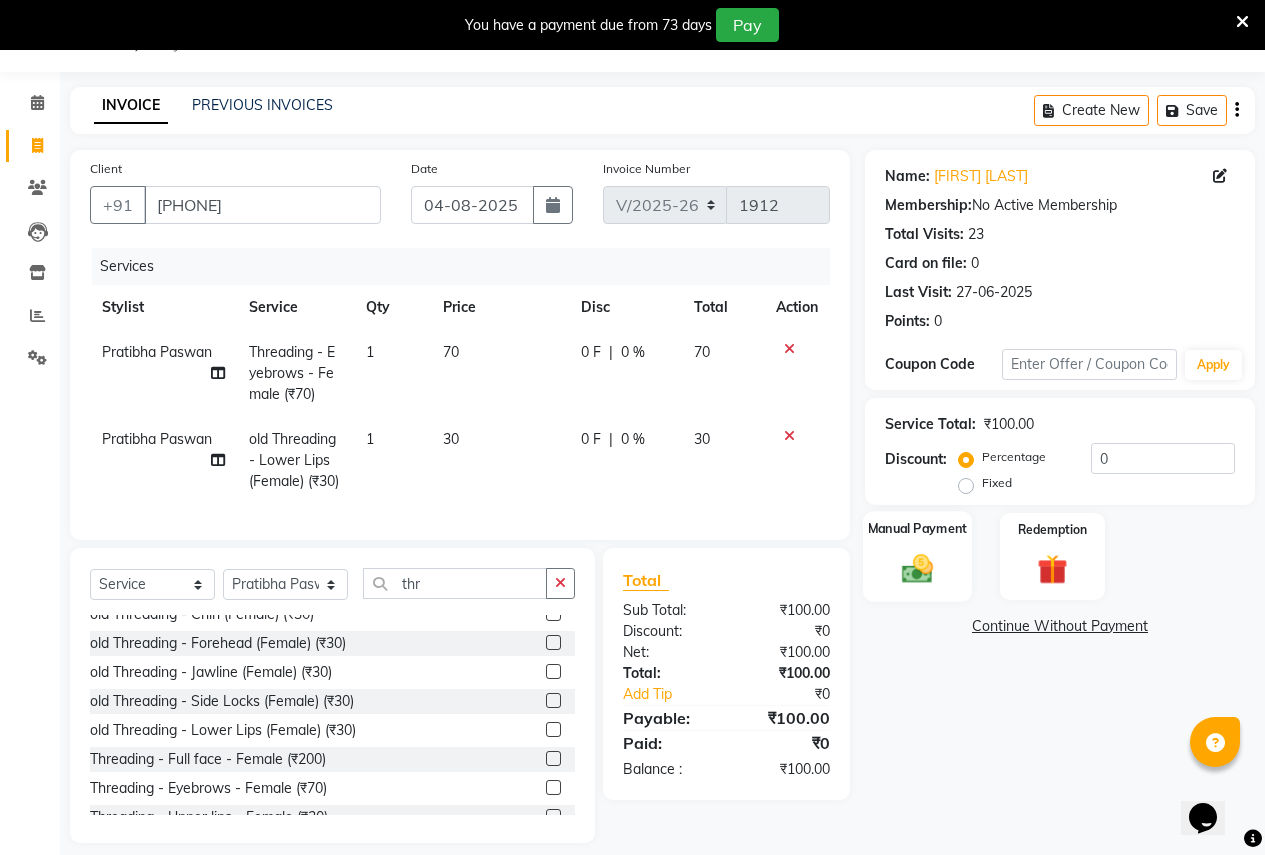 click on "Manual Payment" 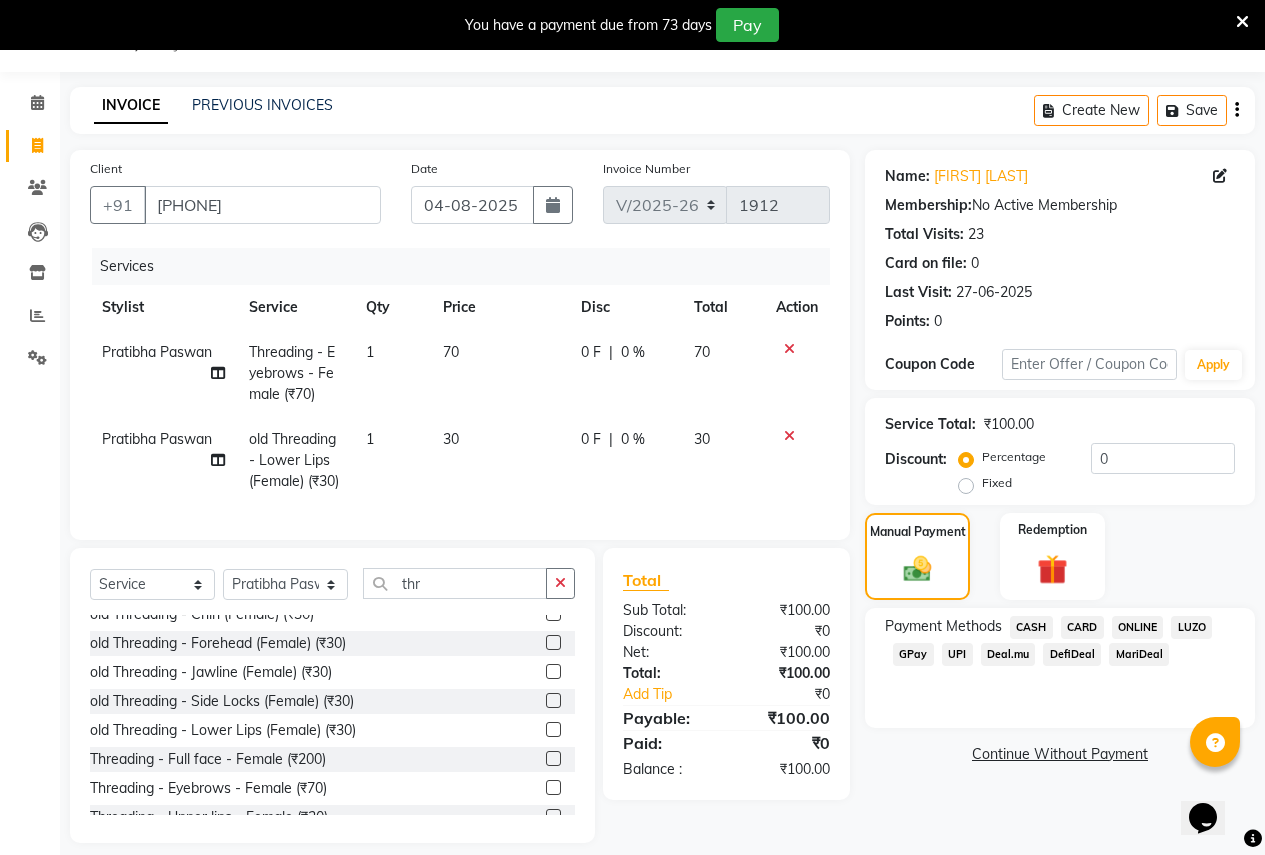 click on "CASH" 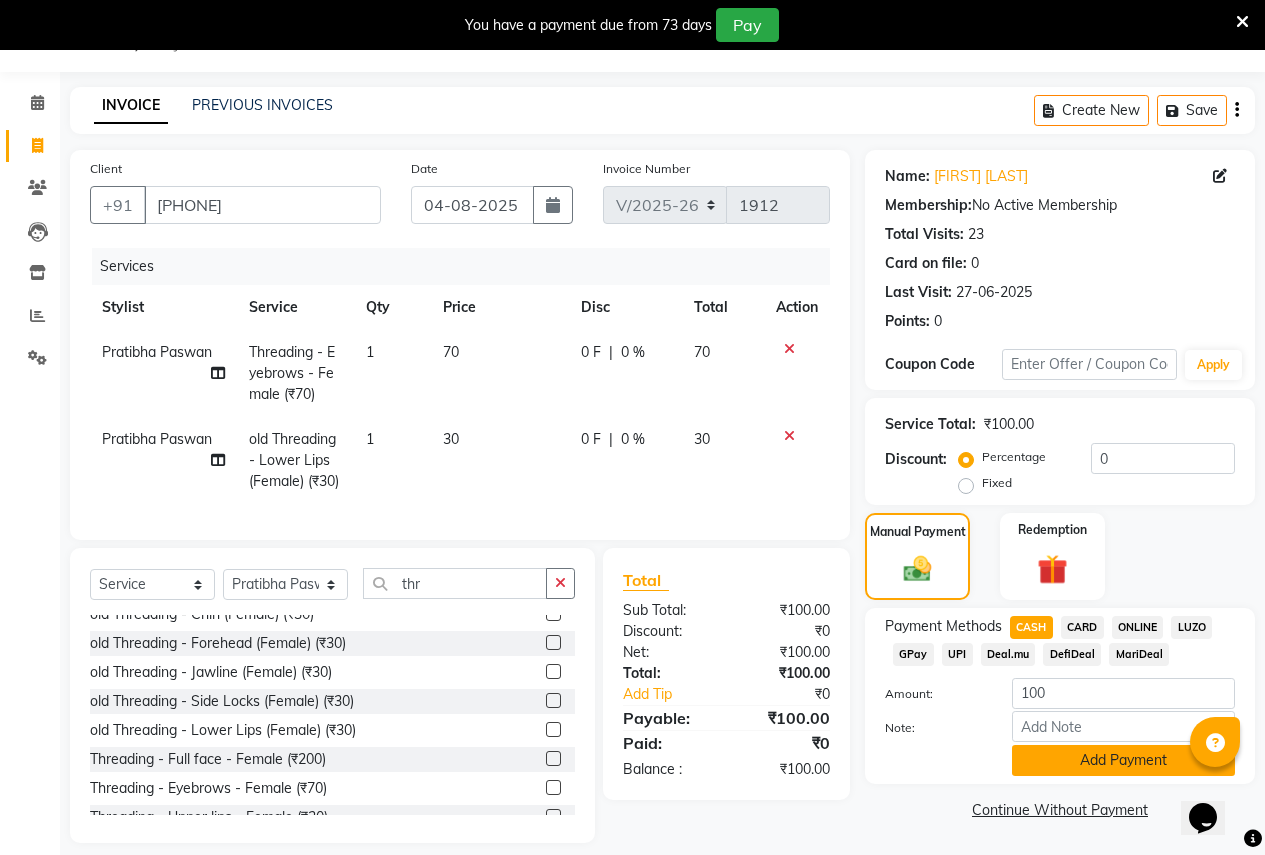 click on "Add Payment" 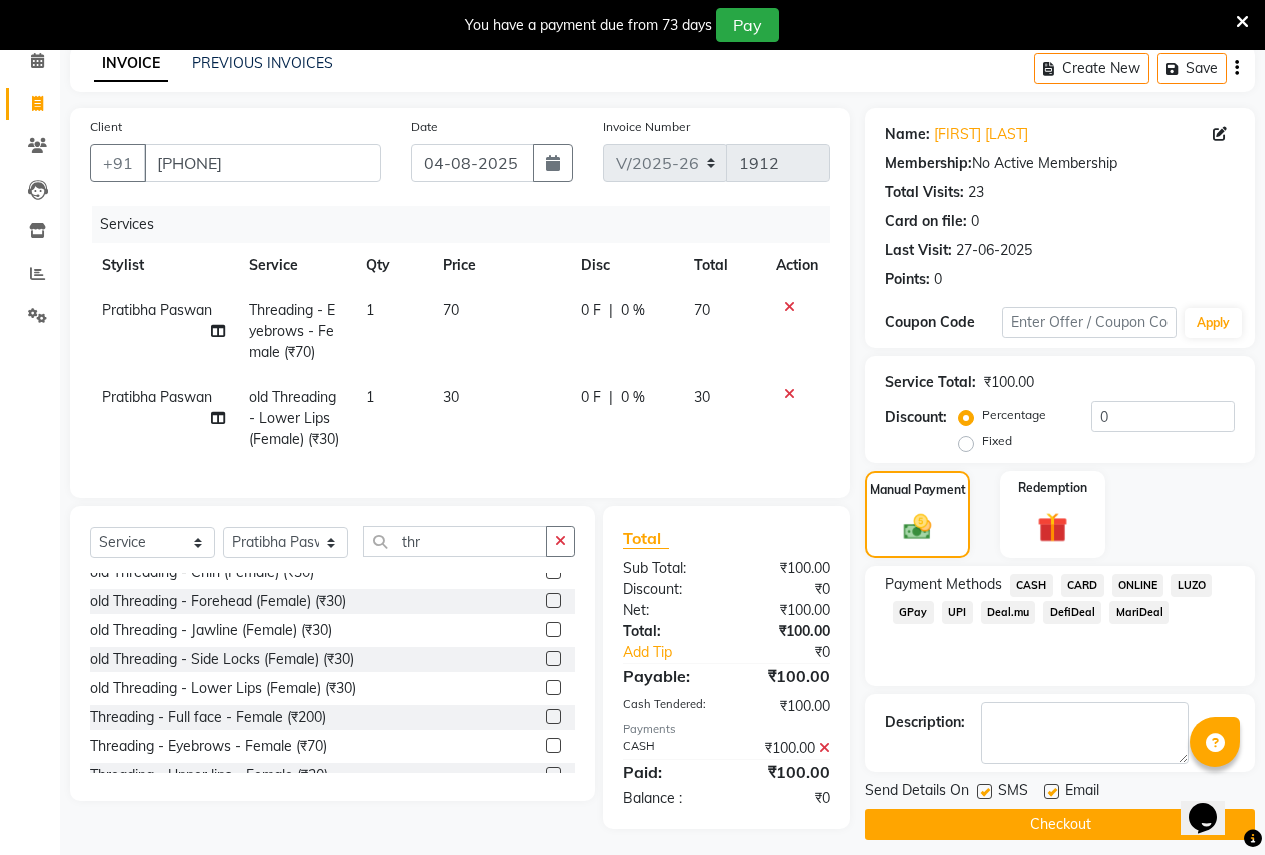 scroll, scrollTop: 132, scrollLeft: 0, axis: vertical 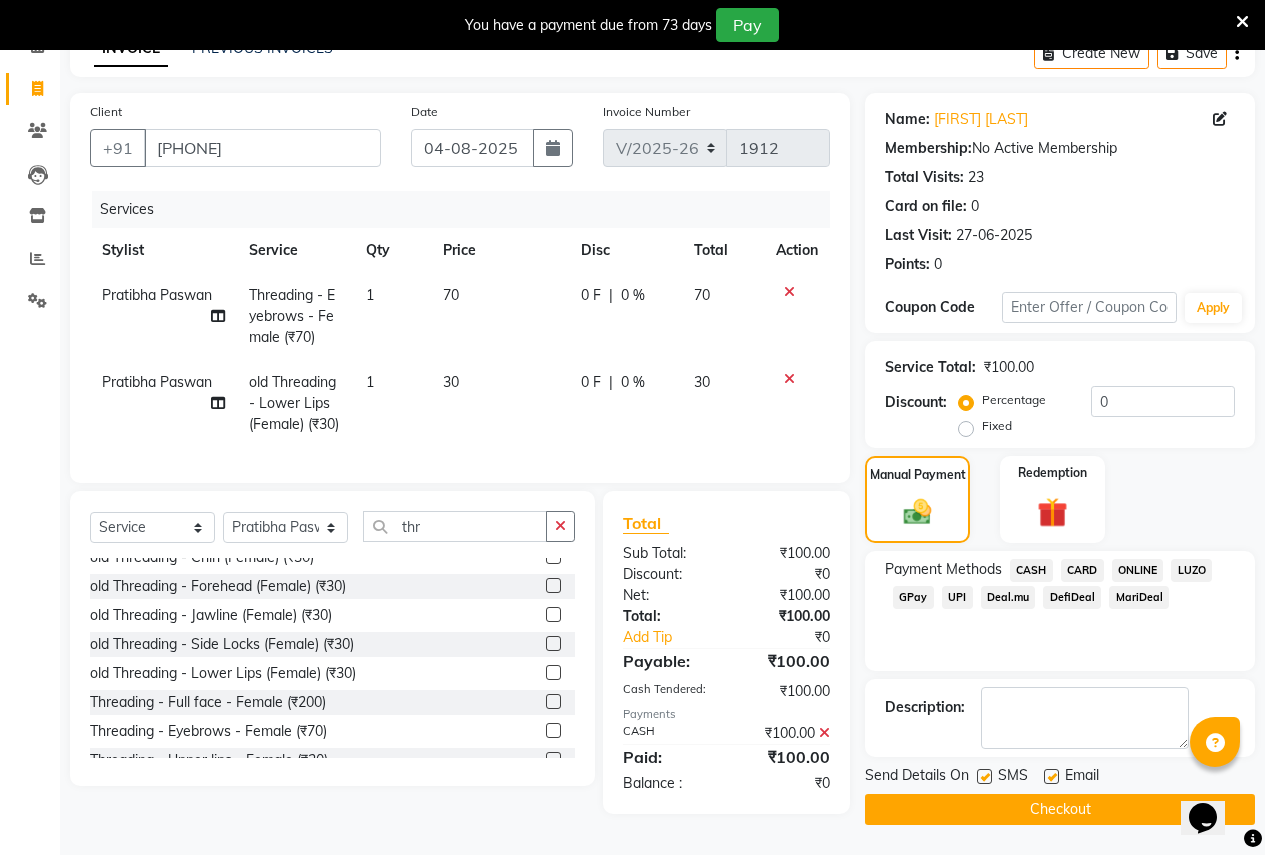 click on "Checkout" 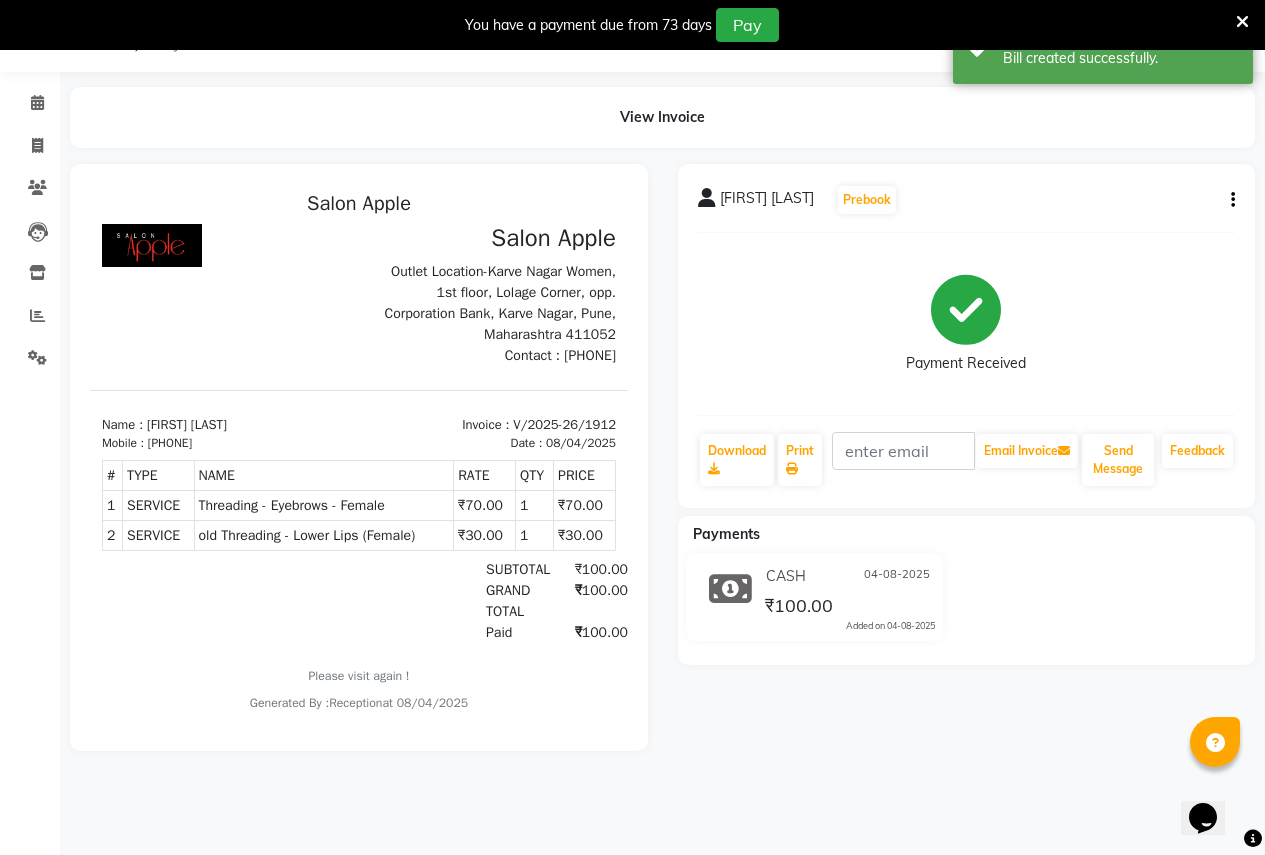 scroll, scrollTop: 0, scrollLeft: 0, axis: both 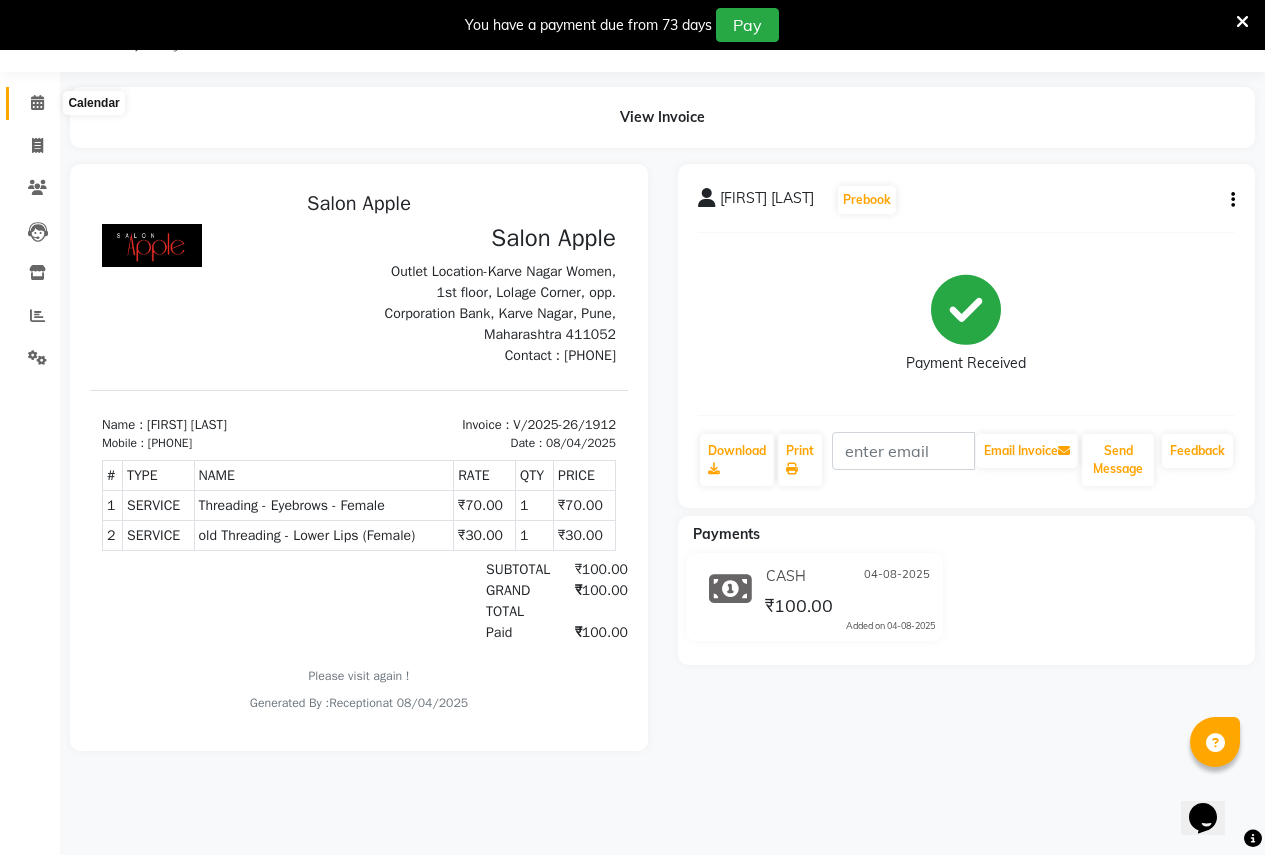 click 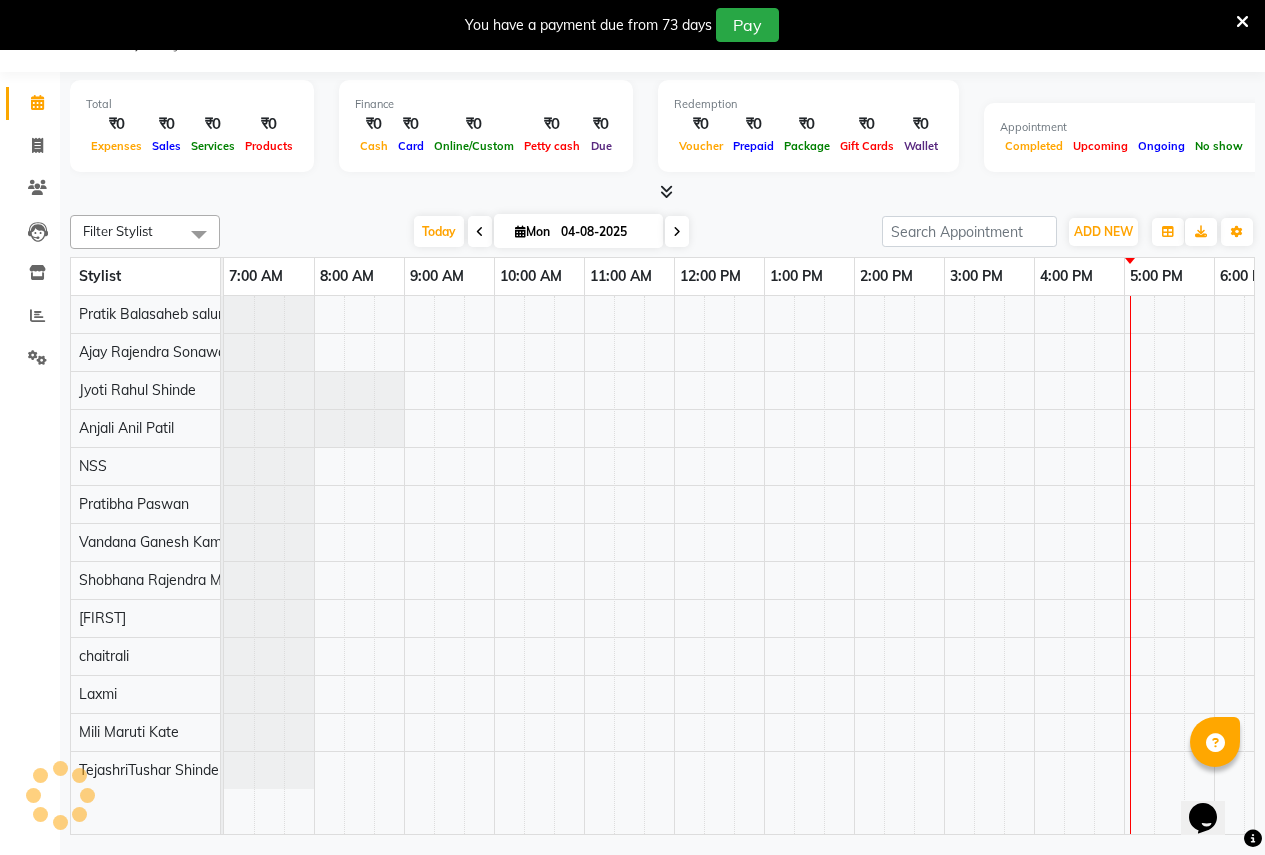 scroll, scrollTop: 0, scrollLeft: 0, axis: both 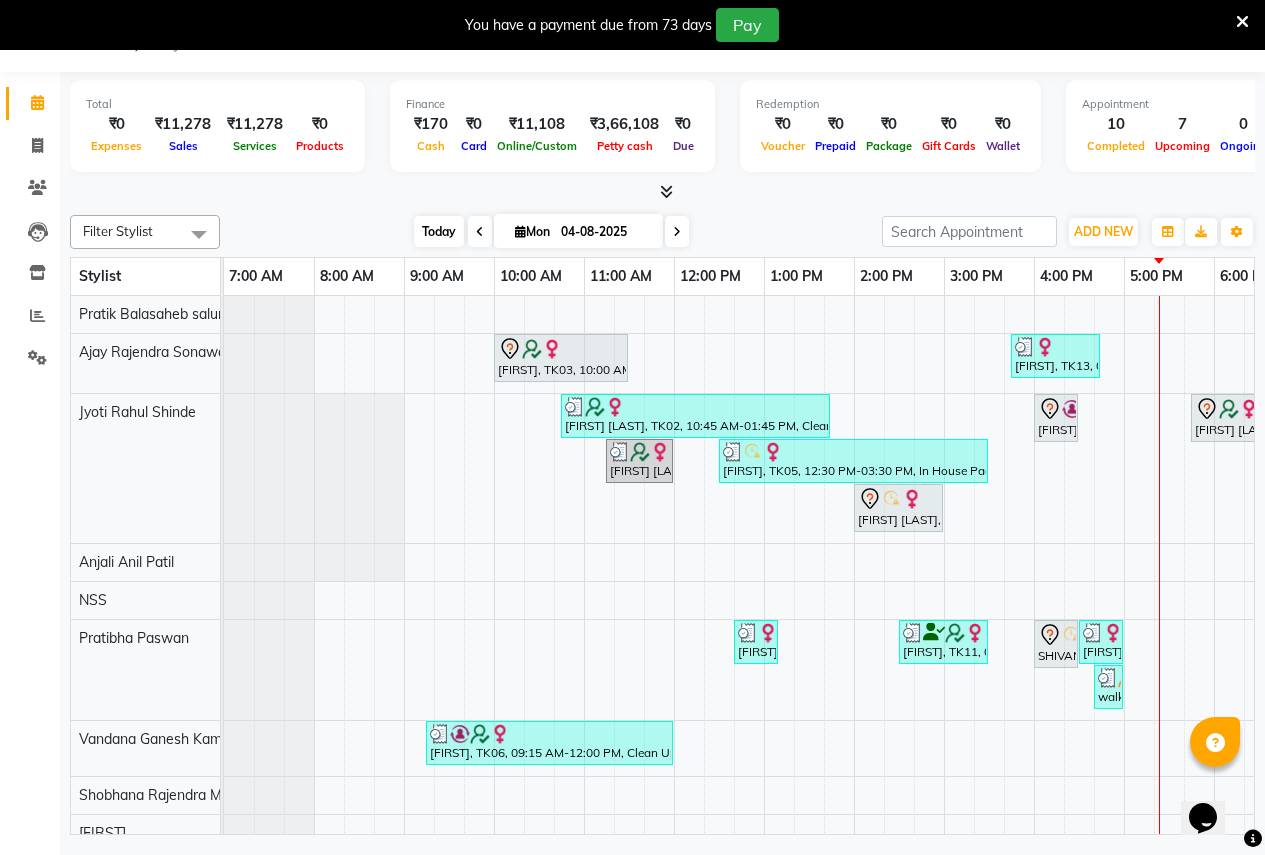 click on "Today" at bounding box center [439, 231] 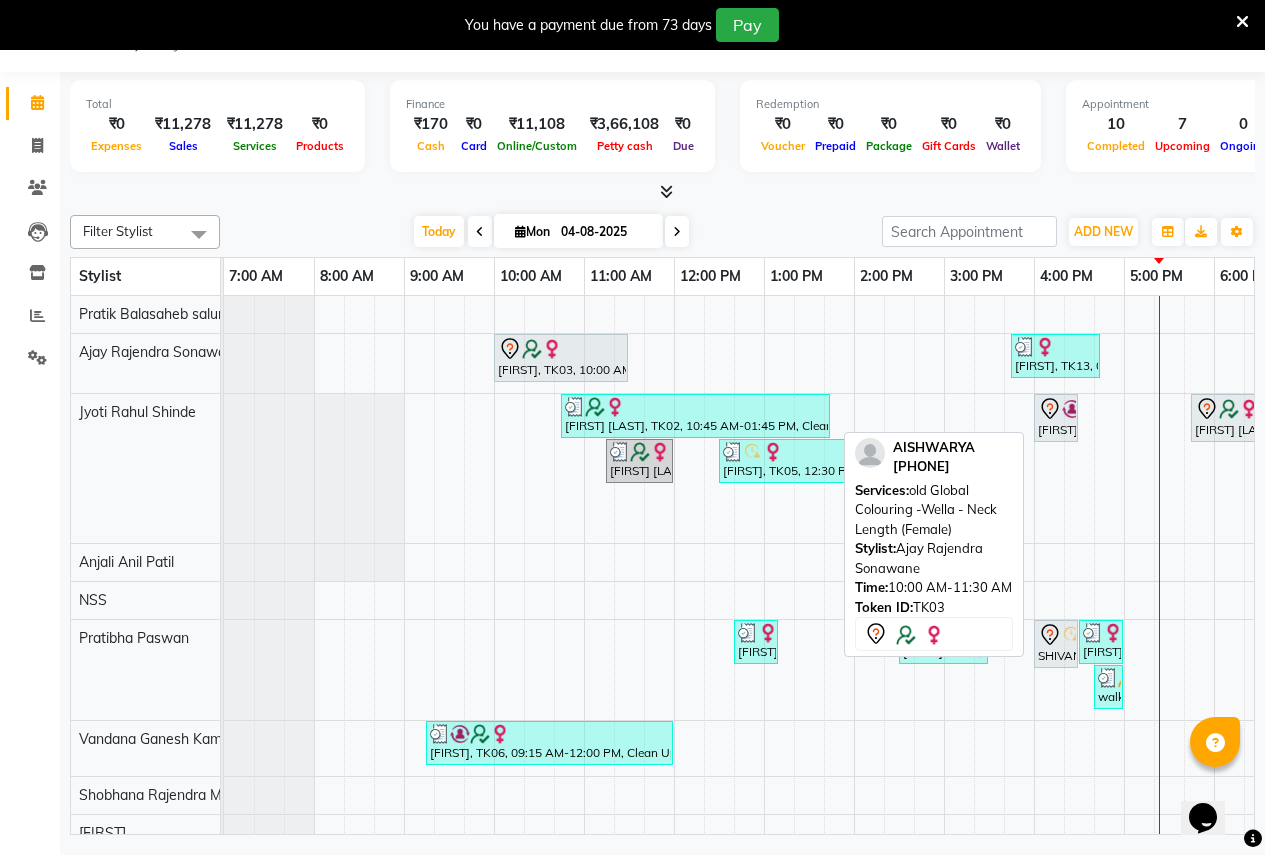 scroll, scrollTop: 0, scrollLeft: 410, axis: horizontal 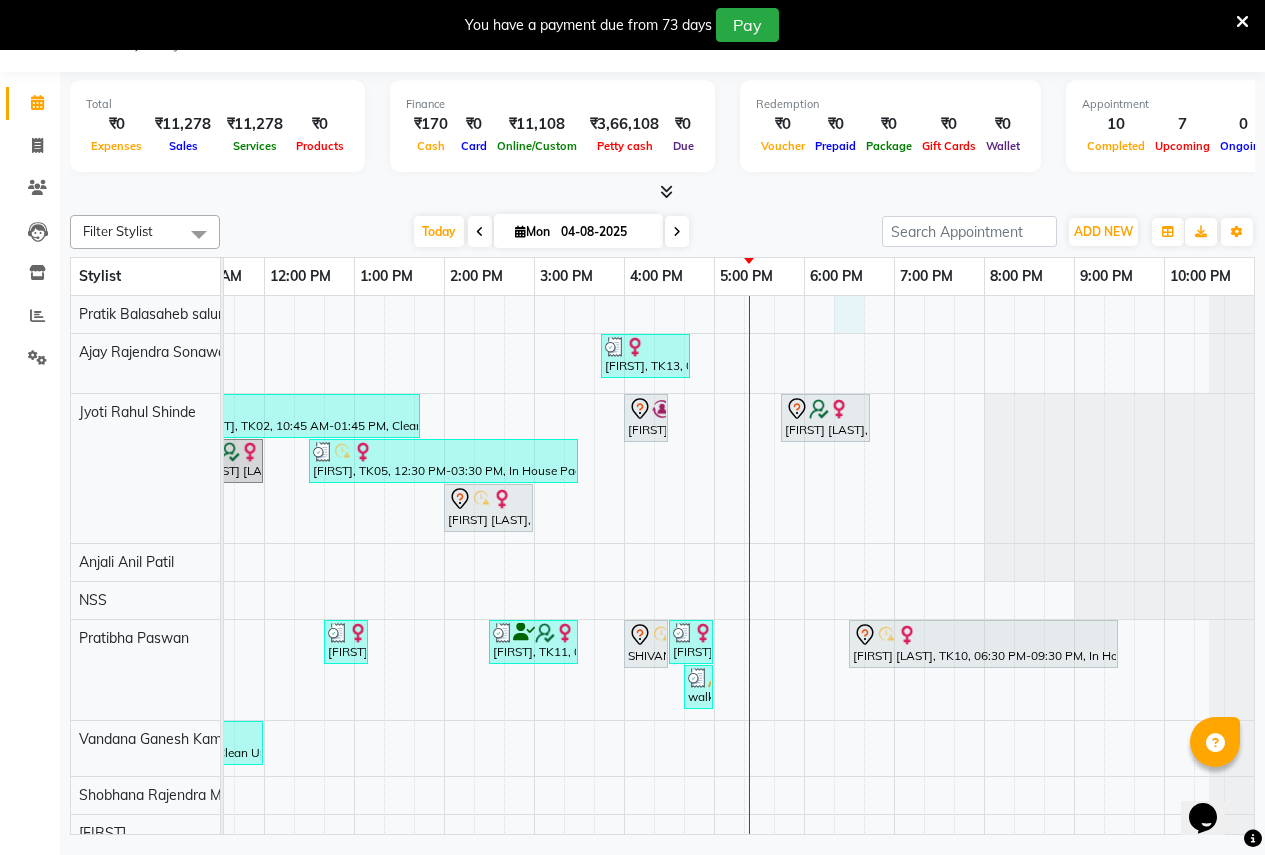 click on "[FIRST], TK03, 10:00 AM-11:30 AM, old Global Colouring -Wella - Neck Length (Female)     [FIRST], TK13, 03:45 PM-04:45 PM, Hair Cut - Female     [FIRST] [LAST], TK02, 10:45 AM-01:45 PM, Clean Ups - signature clean up oily skin - Female (₹1000),Bleach - Oxy life(face) - Female (₹550),Threading - Eyebrows - Female (₹70),2g liposoluble flavoured waxing - Full hands - Female (₹450),2g liposoluble flavoured waxing - Half legs - Female (₹500),Sugar wax - Regular - Under arms - Female (₹150)             [FIRST], TK08, 04:00 PM-04:30 PM, old vWaxing (Sugar Wax - Regular) - Upper Lips (Female)             [FIRST] [LAST], TK14, 05:45 PM-06:45 PM, Facial-O3+ Seaweed with Peel Off Mask - Female     [FIRST] [LAST], TK02, 11:15 AM-12:00 PM, Clean Ups - O3+ face clean up - Female     [FIRST], TK05, 12:30 PM-03:30 PM, In House Packages - Female beauty package 2800 (₹2800)             [FIRST] [LAST], TK01, 02:00 PM-03:00 PM, old Facial - Signature Facial Oily Skin (Female)" at bounding box center [534, 683] 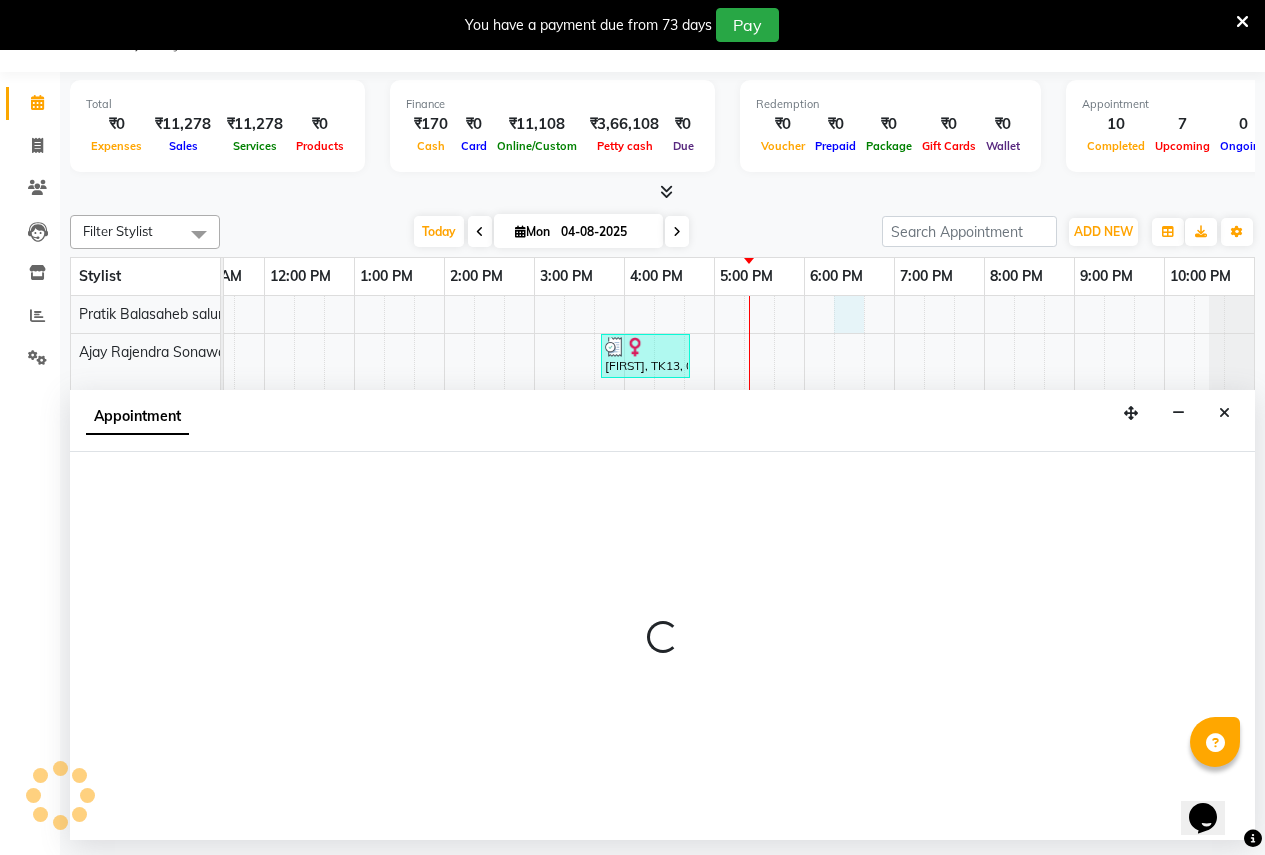 select on "70309" 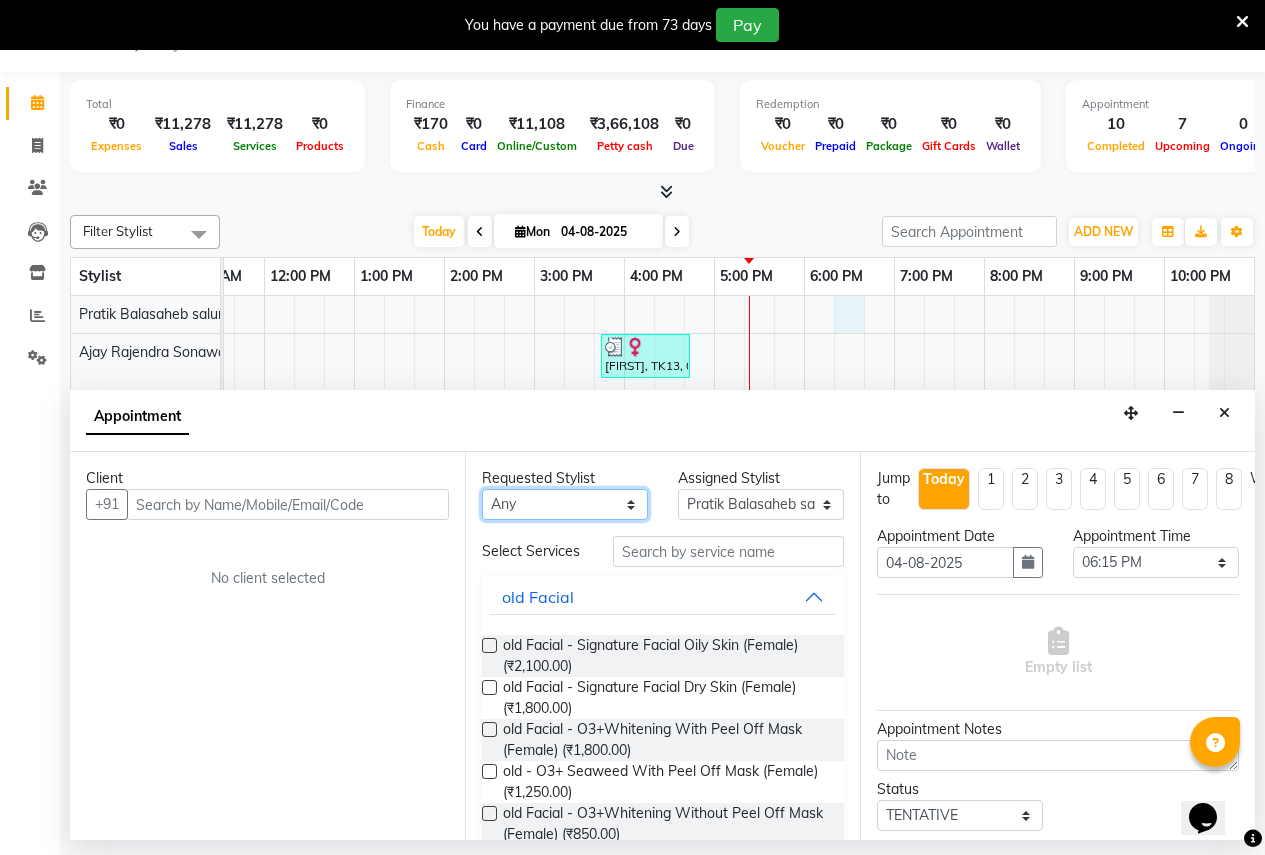 click on "Any [FIRST] [LAST] [FIRST] [LAST] [FIRST] [LAST] [FIRST] [LAST] [FIRST] [LAST] [FIRST] [LAST] [FIRST] [LAST] [FIRST] [LAST] [FIRST] [LAST] [FIRST] [LAST] [FIRST] [LAST] [FIRST] [LAST] [FIRST] [LAST] [FIRST] [LAST] [FIRST] [LAST] [FIRST] [LAST] [FIRST] [LAST] [FIRST] [LAST] [FIRST] [LAST] [FIRST] [LAST] [FIRST] [LAST]" at bounding box center (565, 504) 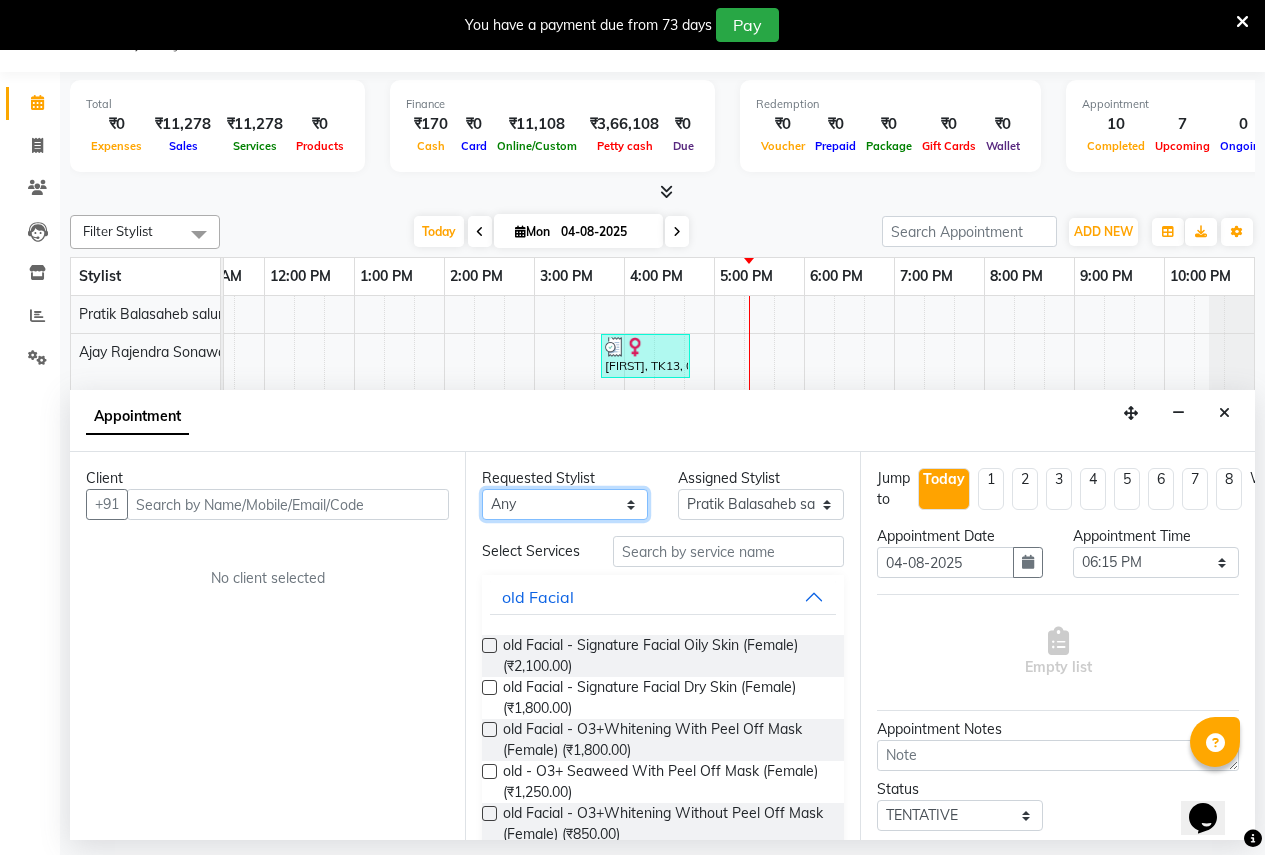 select on "70309" 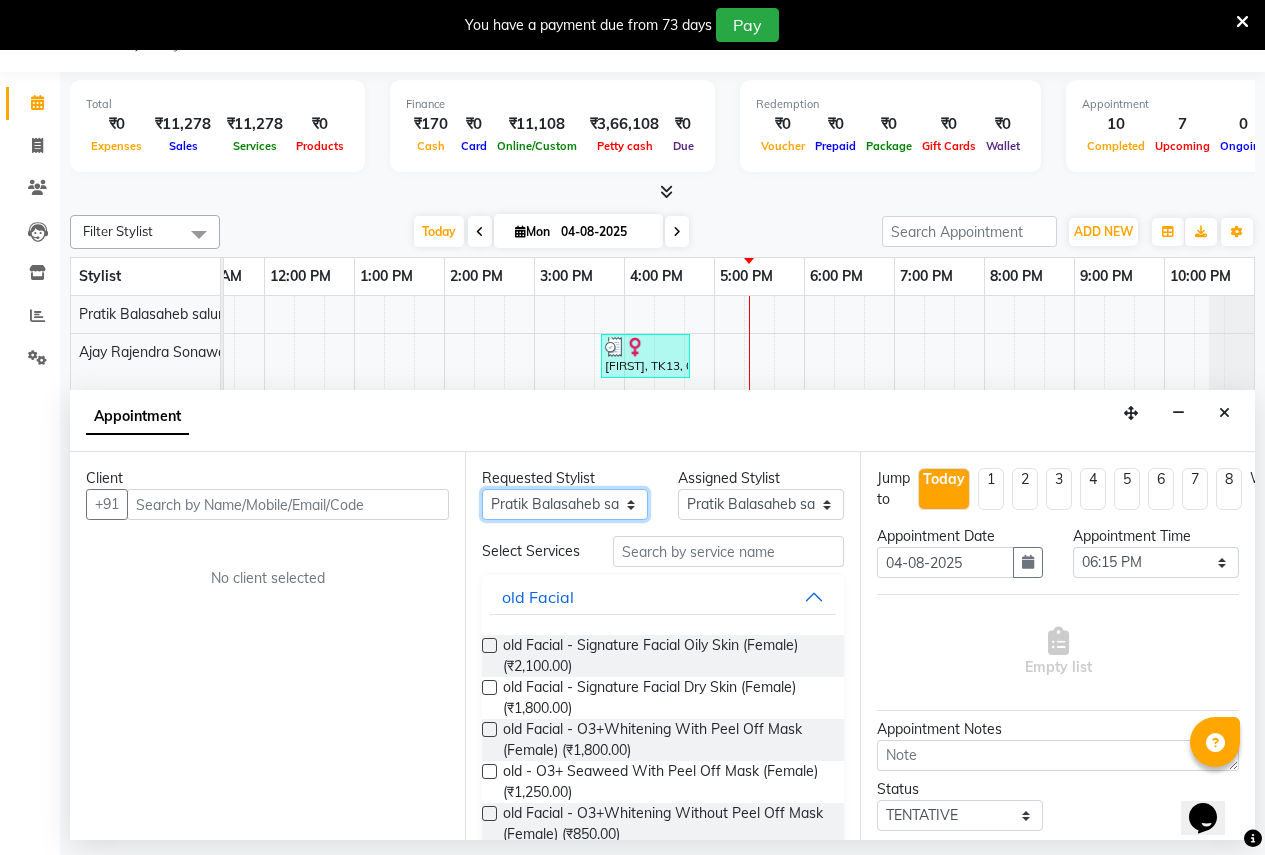 click on "Any [FIRST] [LAST] [FIRST] [LAST] [FIRST] [LAST] [FIRST] [LAST] [FIRST] [LAST] [FIRST] [LAST] [FIRST] [LAST] [FIRST] [LAST] [FIRST] [LAST] [FIRST] [LAST] [FIRST] [LAST] [FIRST] [LAST] [FIRST] [LAST] [FIRST] [LAST] [FIRST] [LAST] [FIRST] [LAST] [FIRST] [LAST] [FIRST] [LAST] [FIRST] [LAST] [FIRST] [LAST] [FIRST] [LAST]" at bounding box center [565, 504] 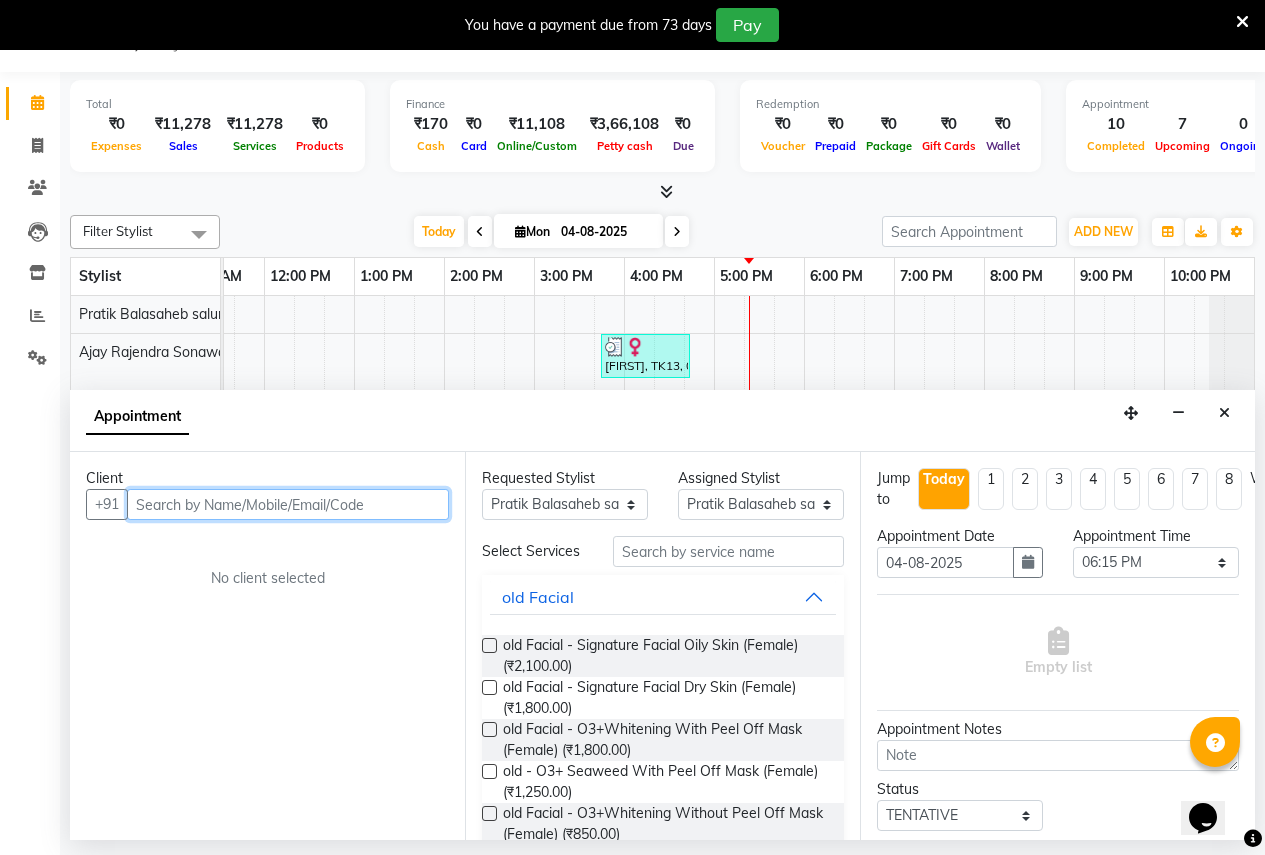 click at bounding box center (288, 504) 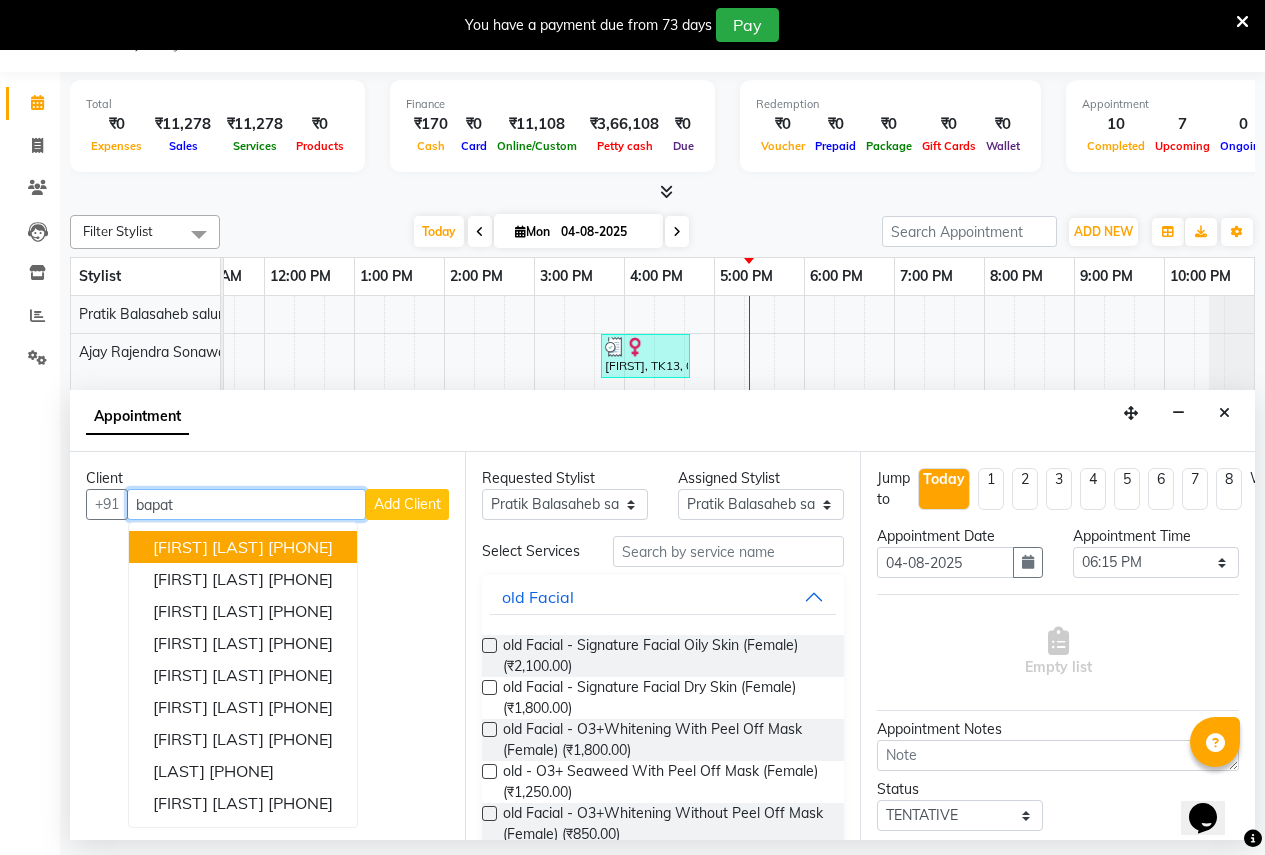 click on "[PHONE]" at bounding box center [300, 547] 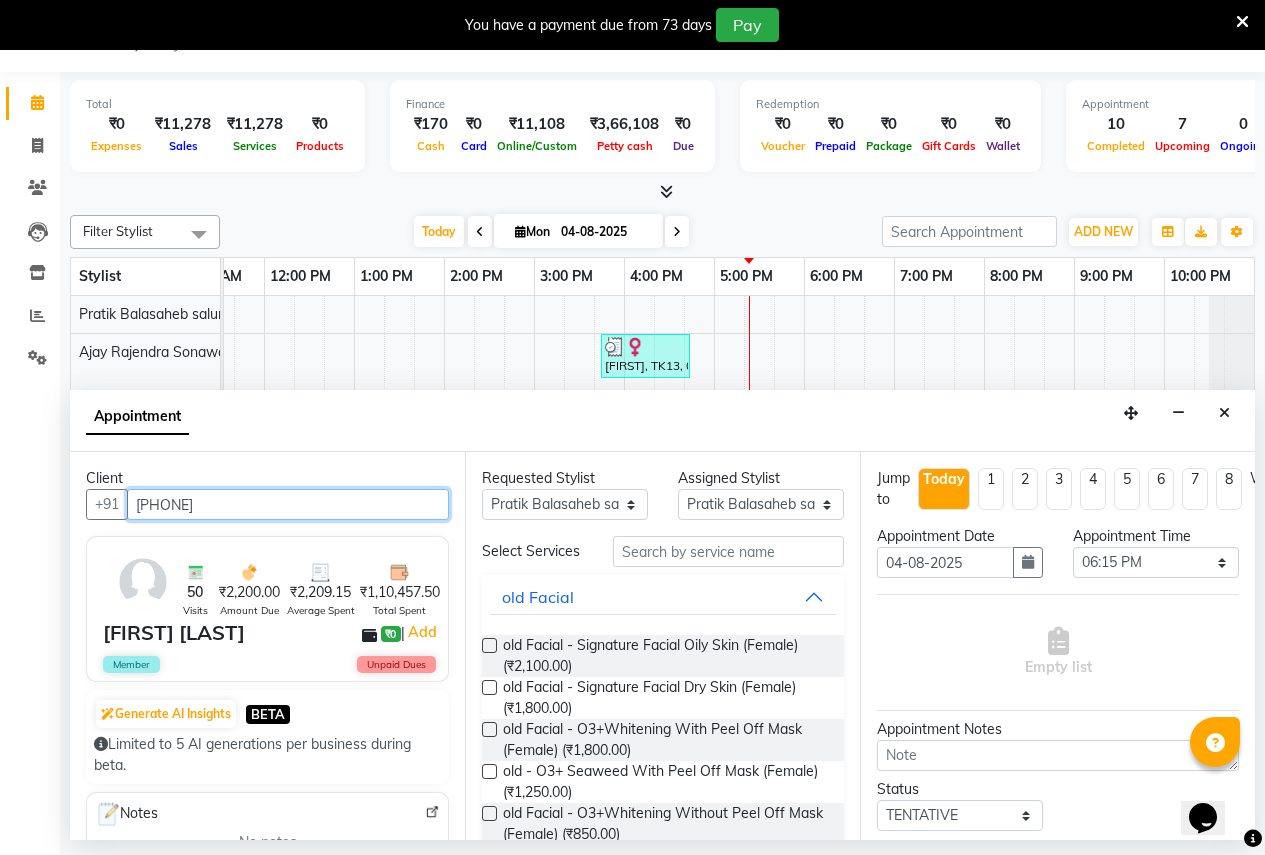 type on "[PHONE]" 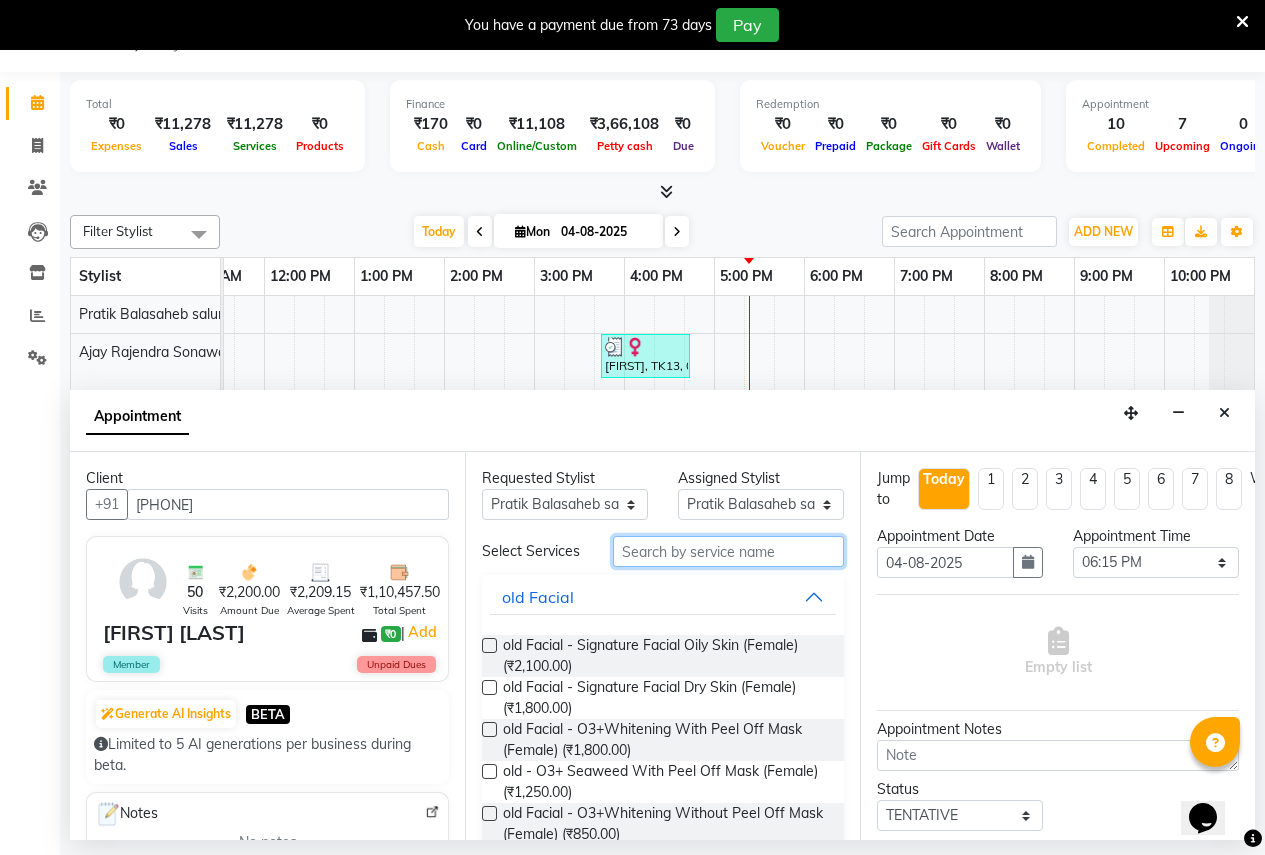 click at bounding box center [728, 551] 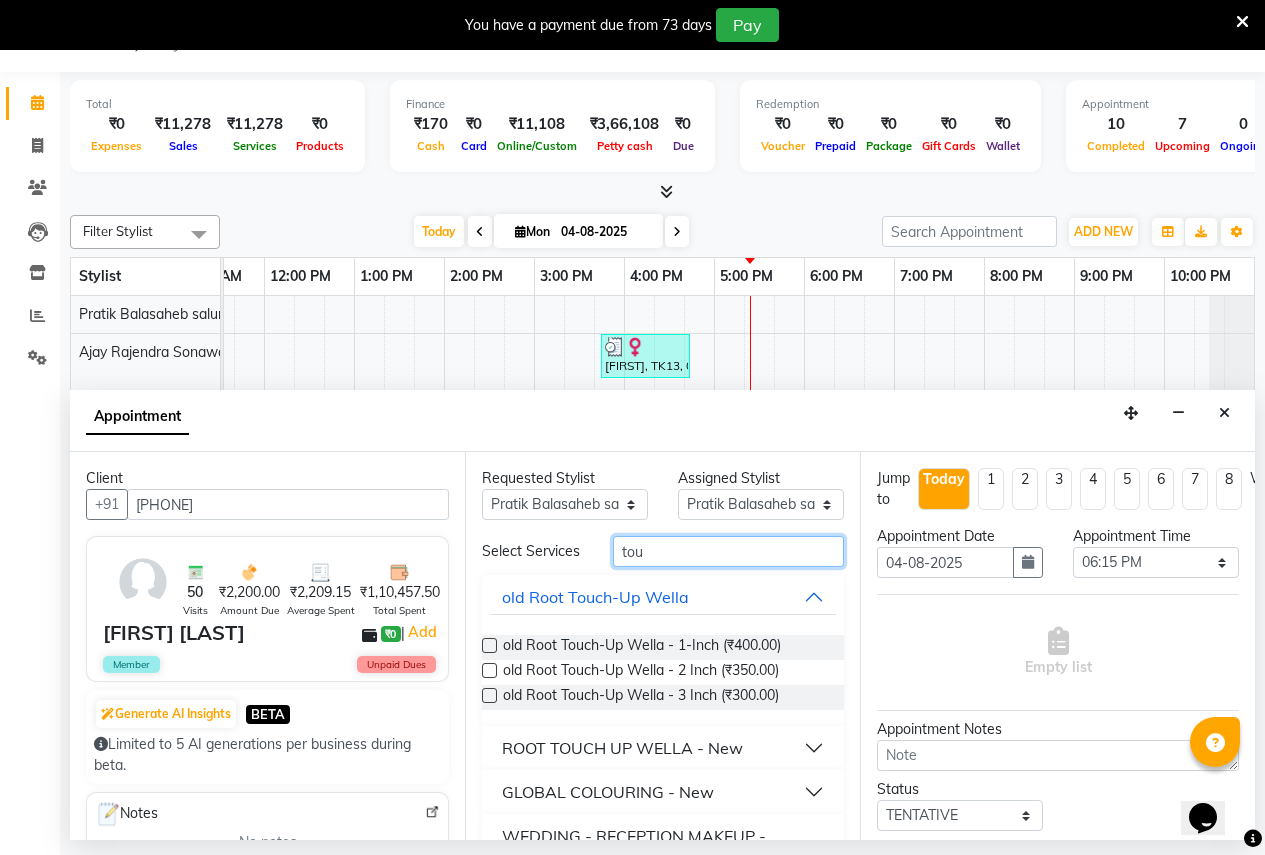 type on "tou" 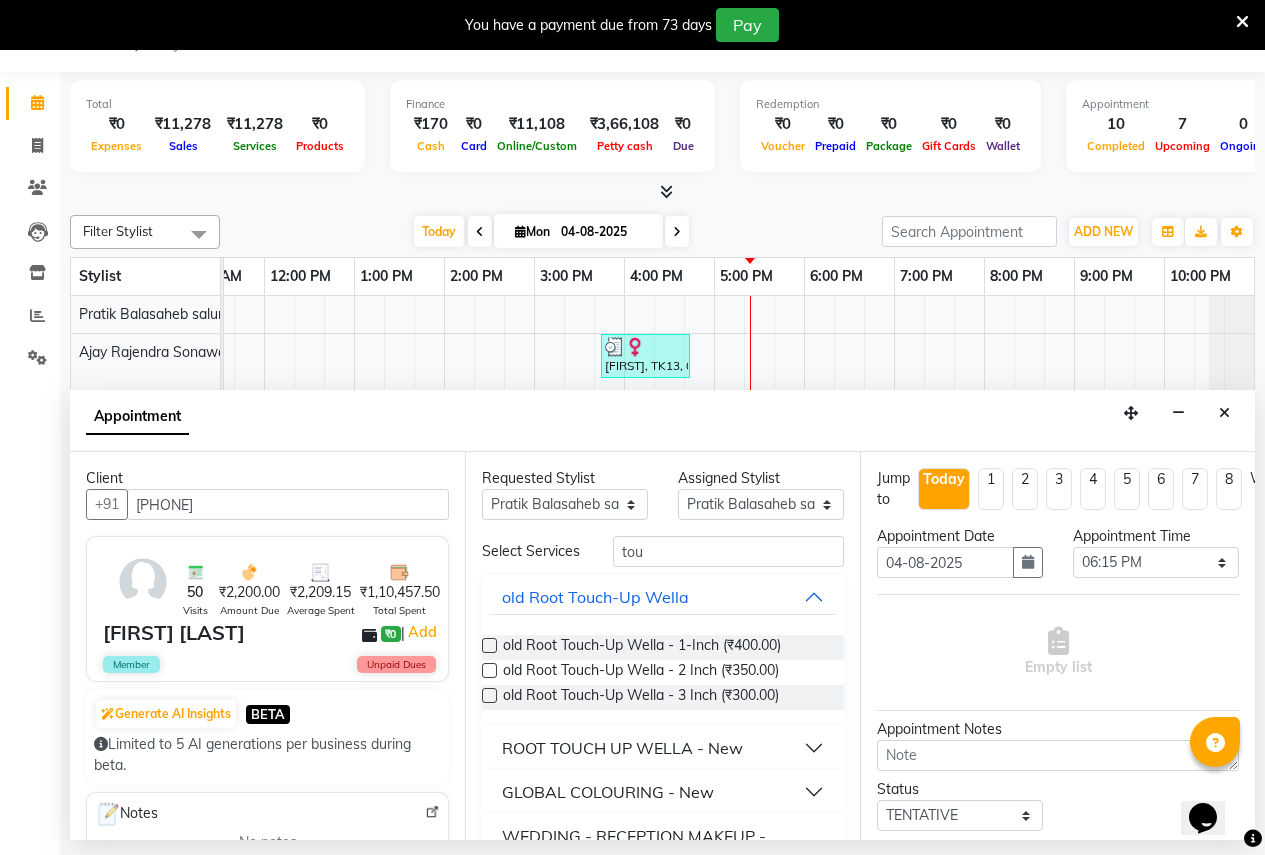 click on "ROOT TOUCH UP WELLA - New" at bounding box center [622, 748] 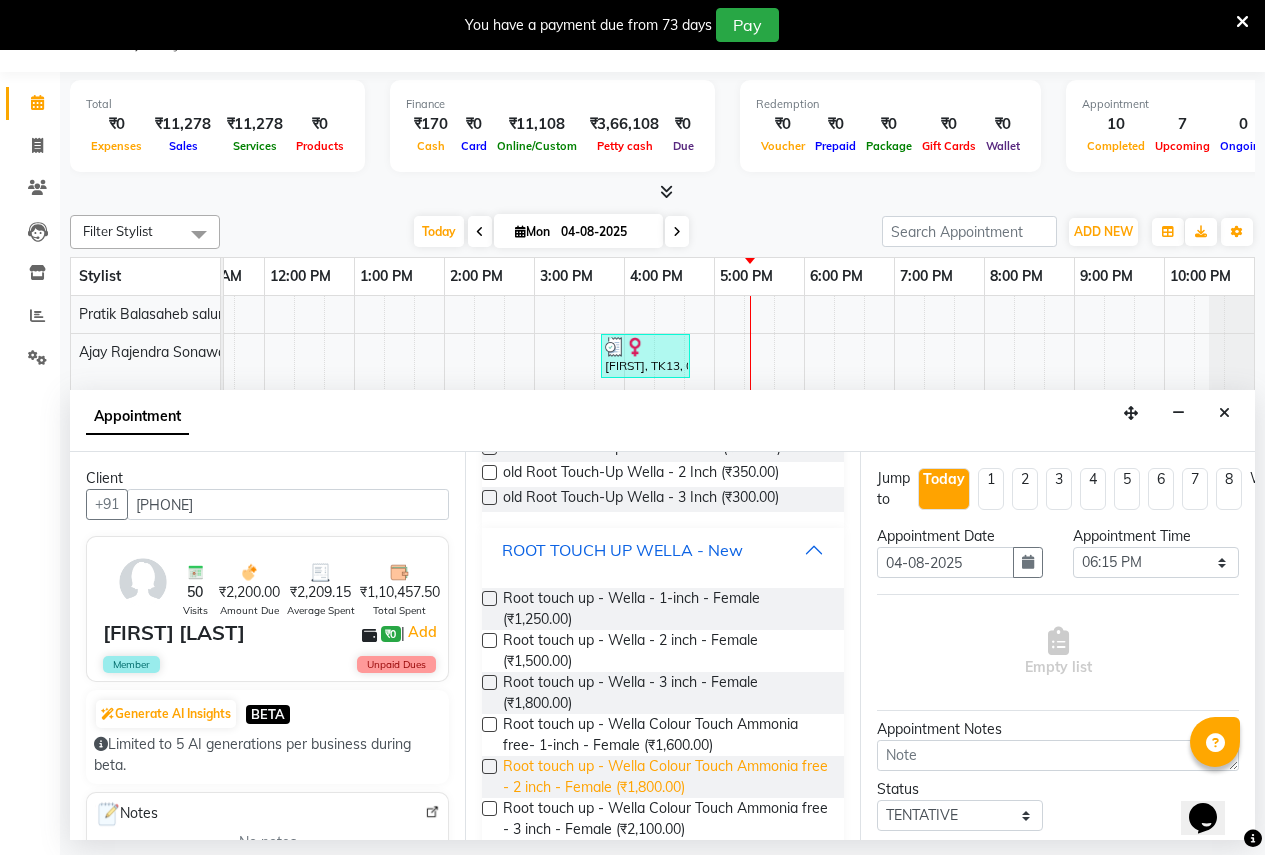 scroll, scrollTop: 200, scrollLeft: 0, axis: vertical 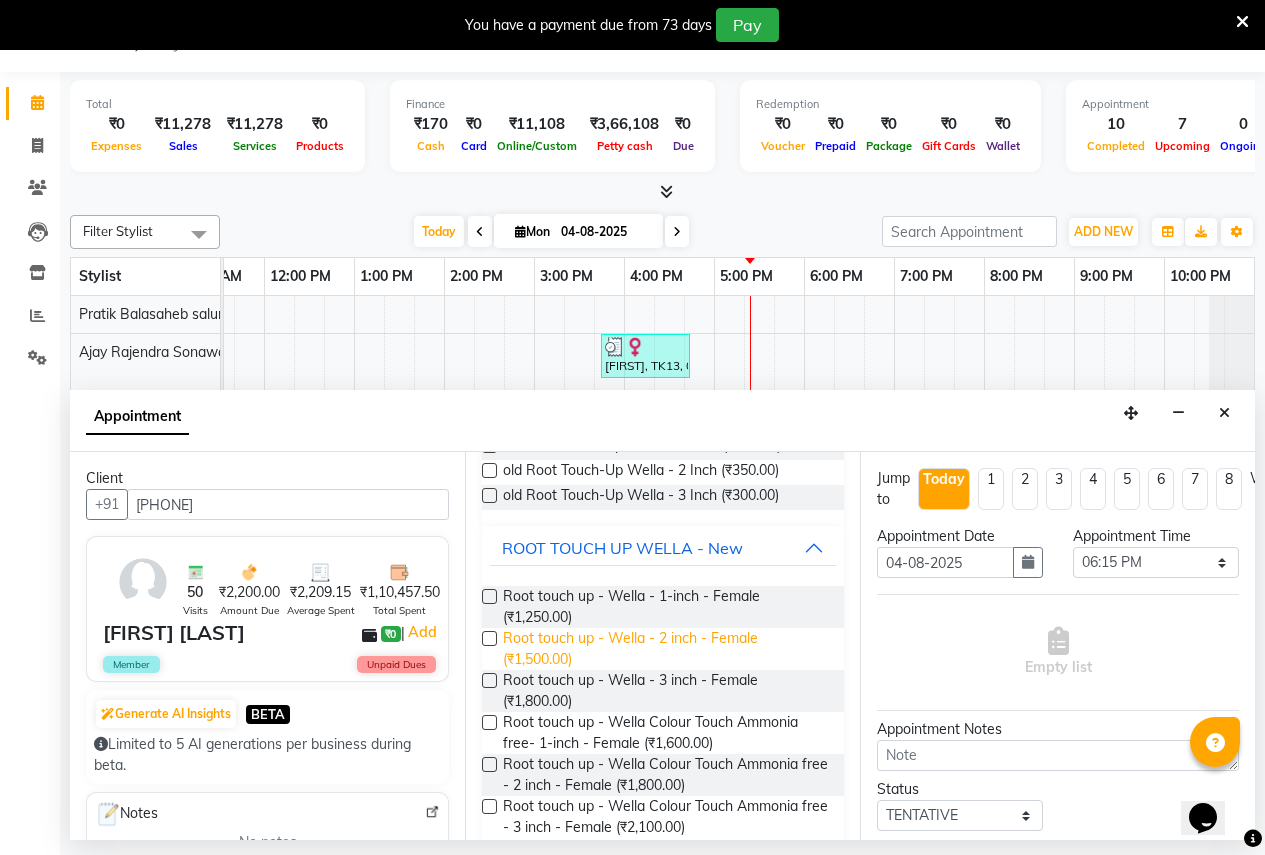click on "Root touch up  - Wella  - 2 inch - Female (₹1,500.00)" at bounding box center [665, 649] 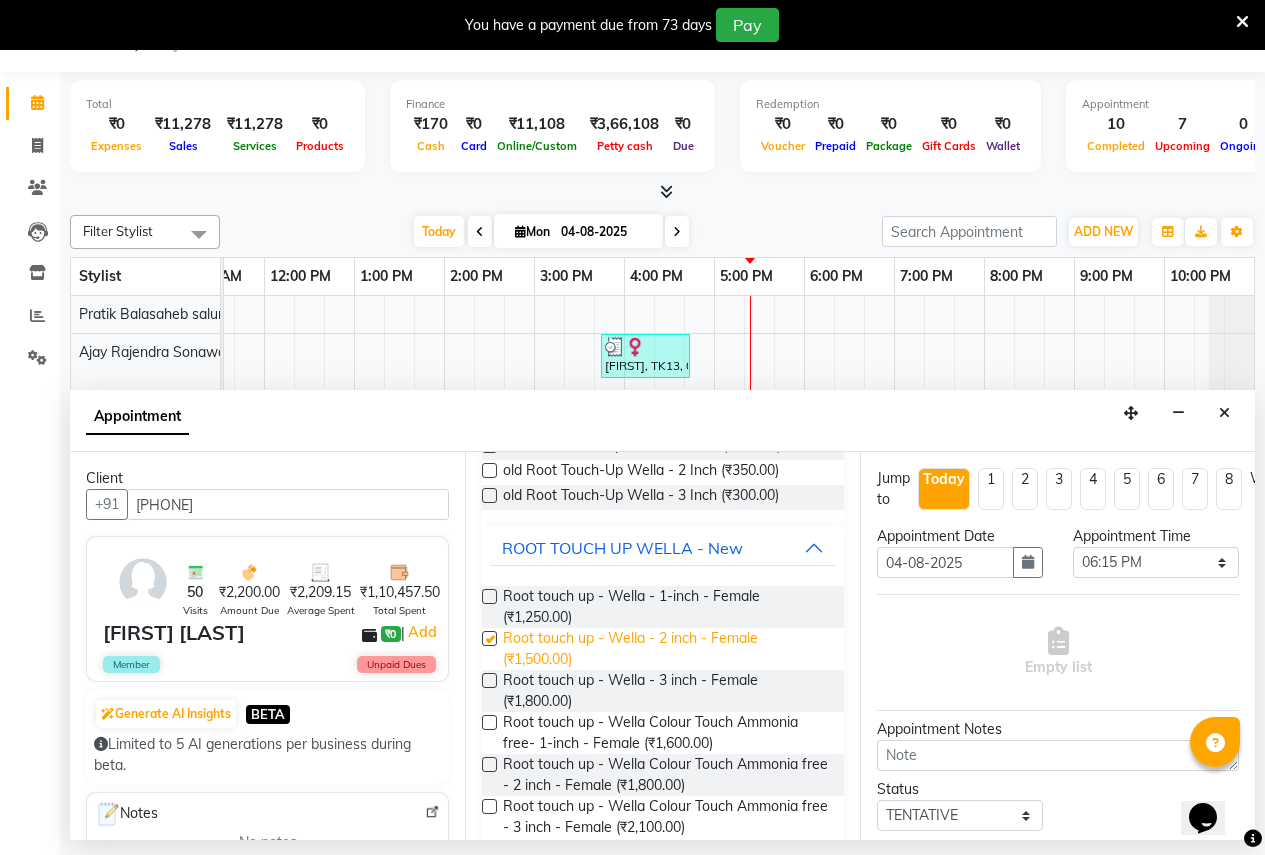 checkbox on "false" 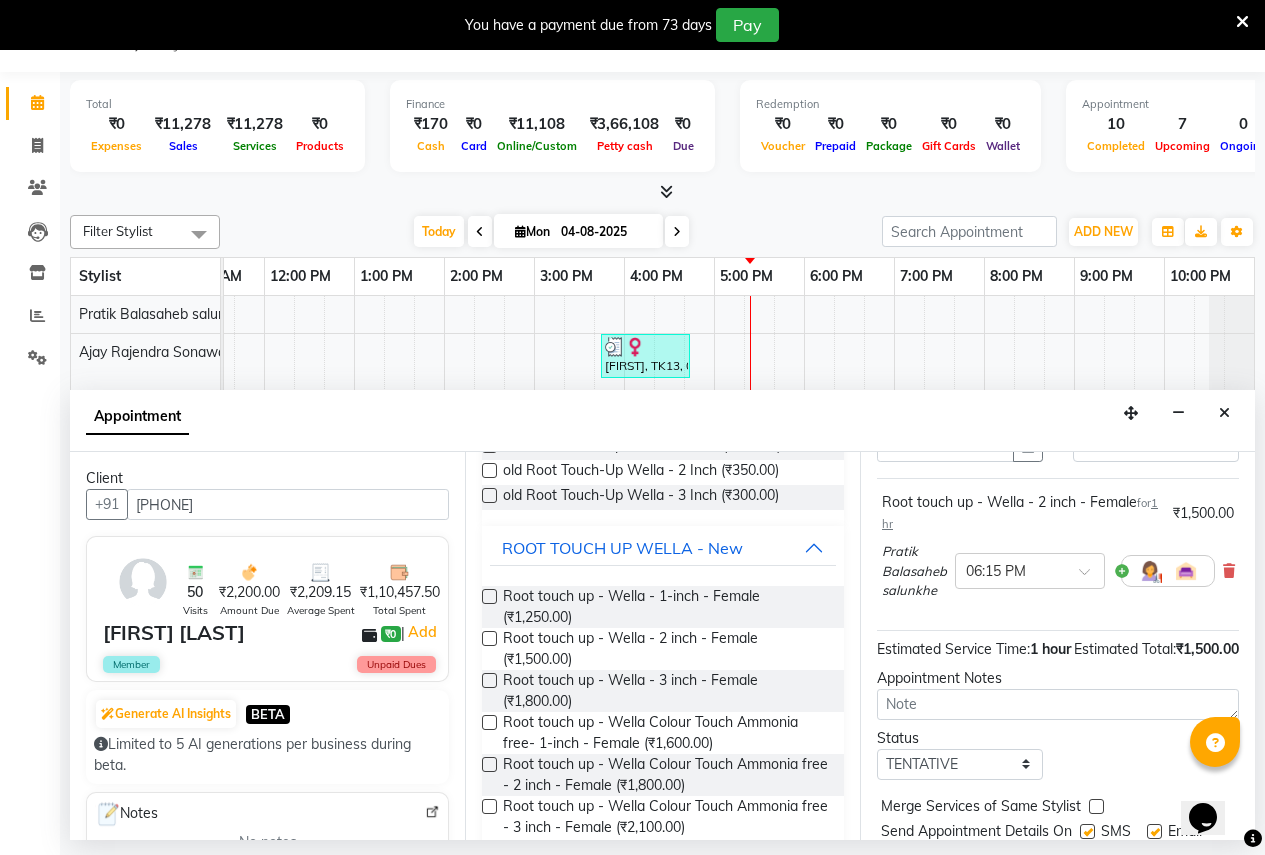 scroll, scrollTop: 218, scrollLeft: 0, axis: vertical 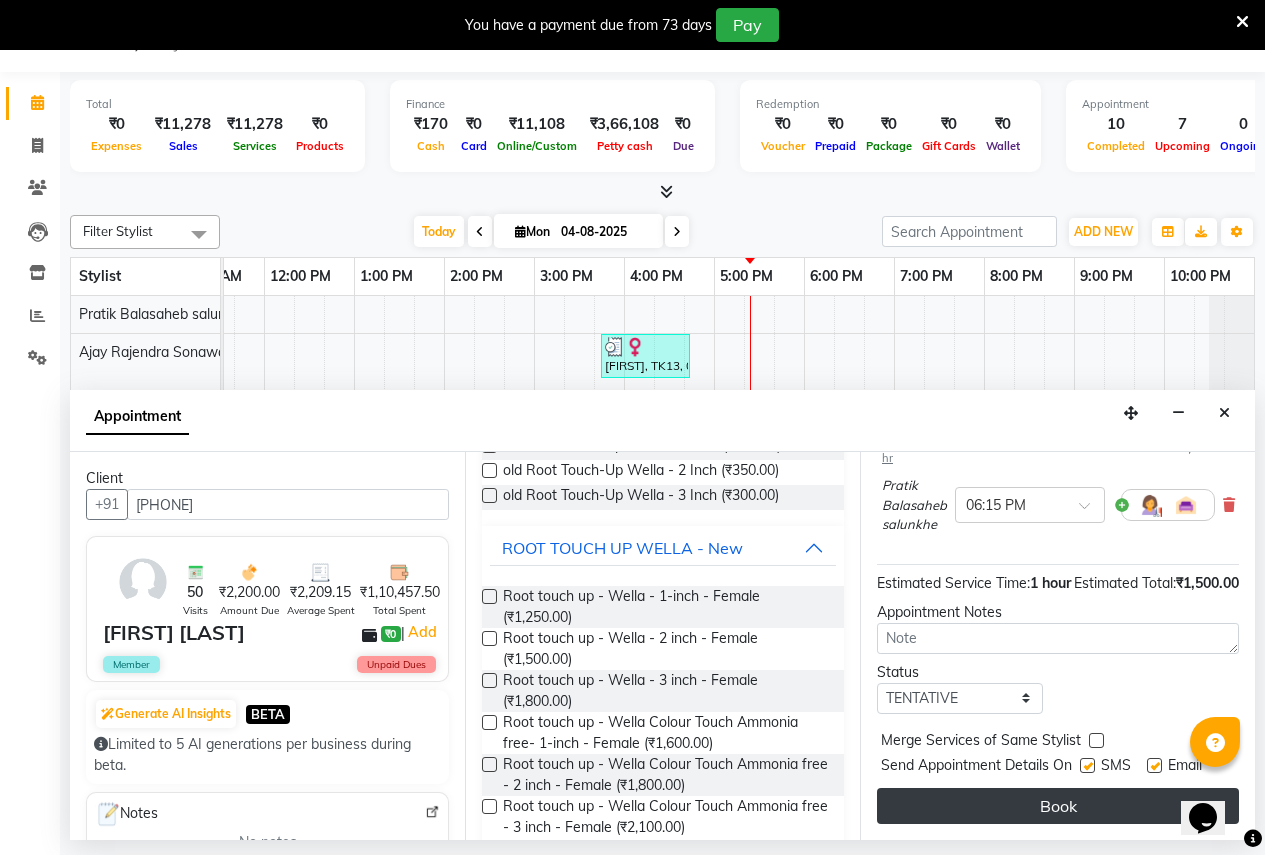 click on "Book" at bounding box center (1058, 806) 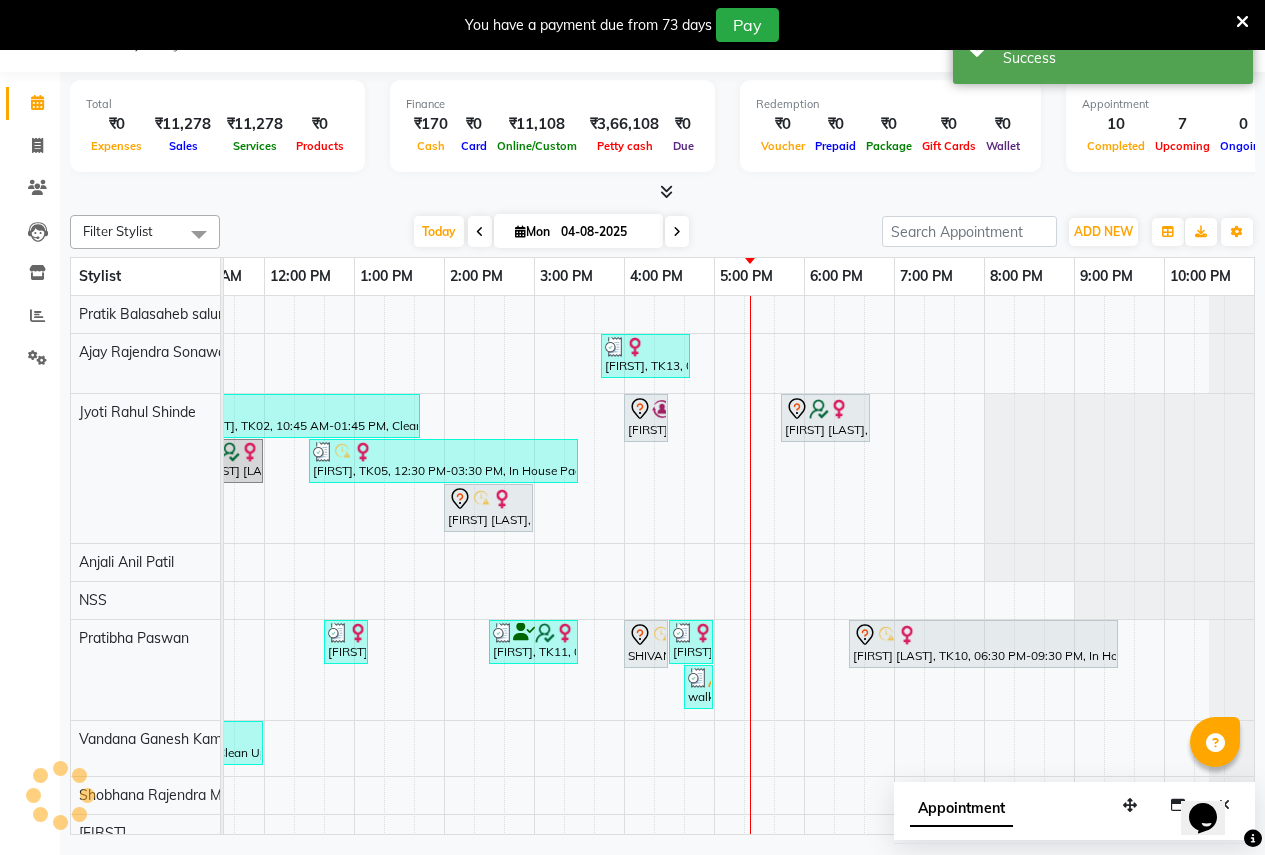 scroll, scrollTop: 0, scrollLeft: 0, axis: both 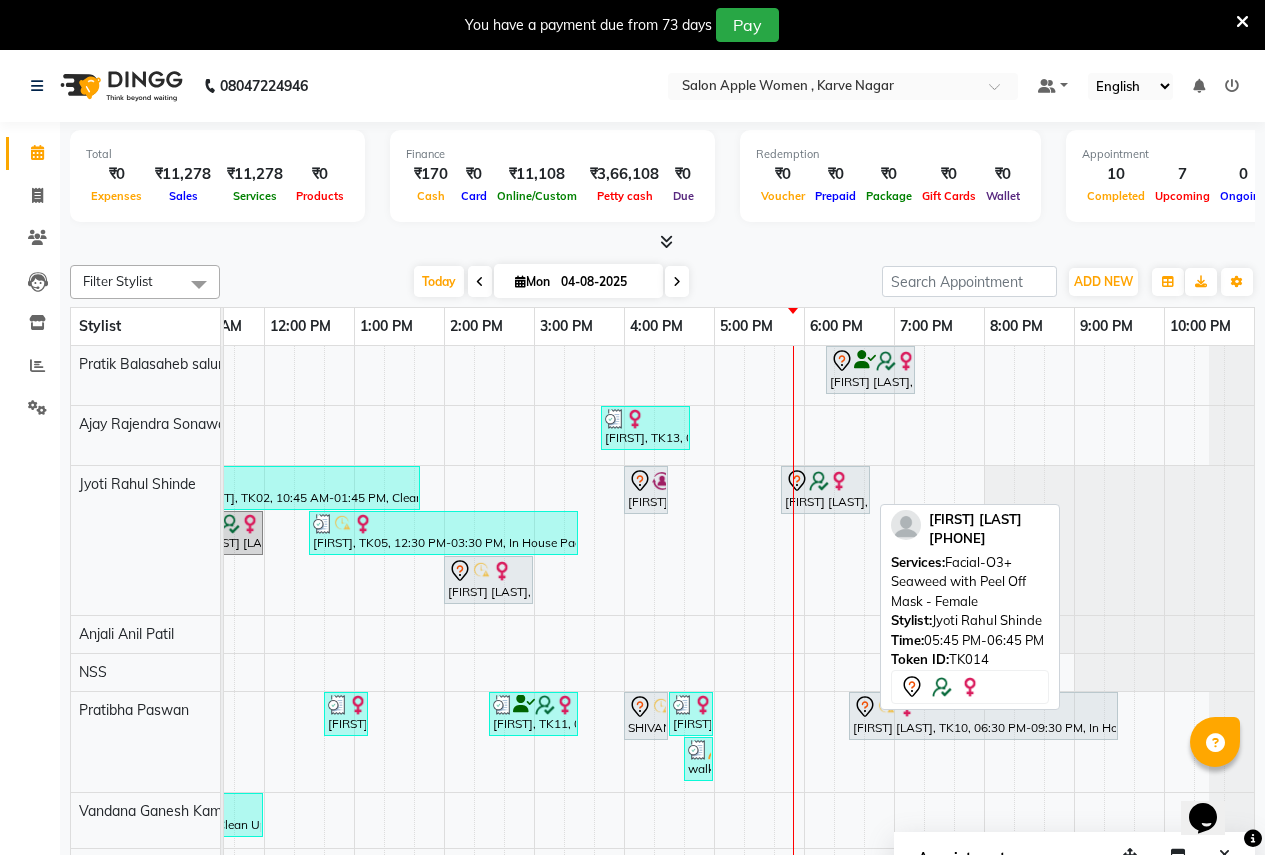 click on "[FIRST] [LAST], TK14, 05:45 PM-06:45 PM, Facial-O3+ Seaweed with Peel Off Mask - Female" at bounding box center [825, 490] 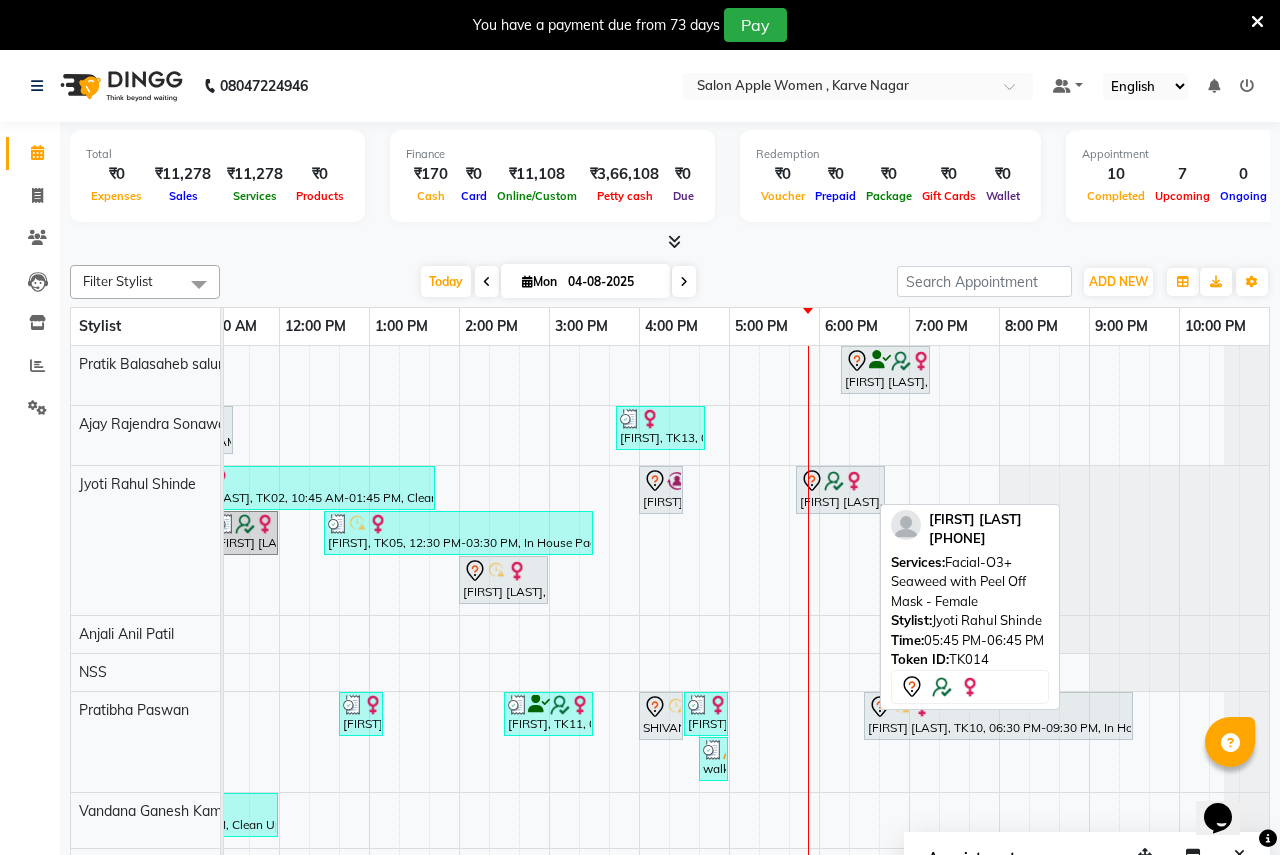 select on "7" 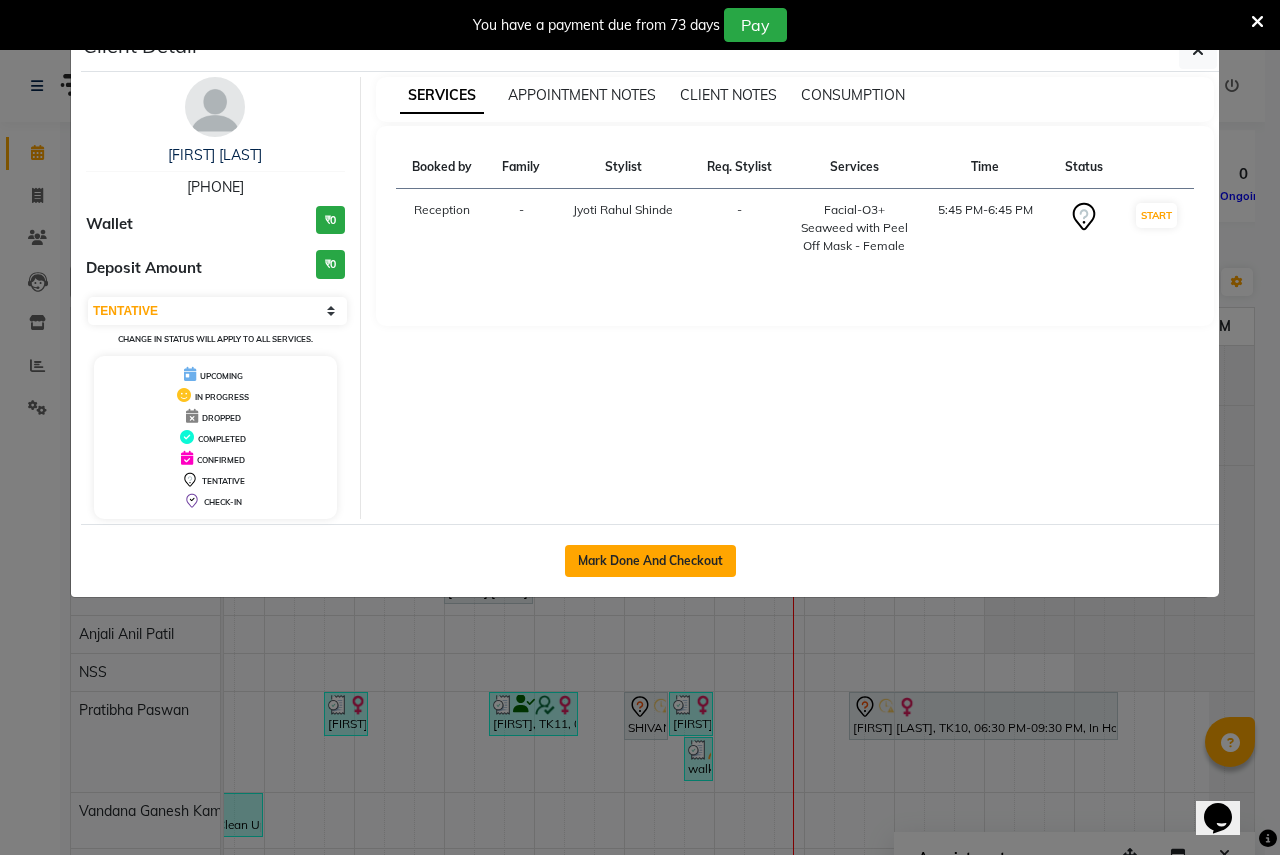 click on "Mark Done And Checkout" 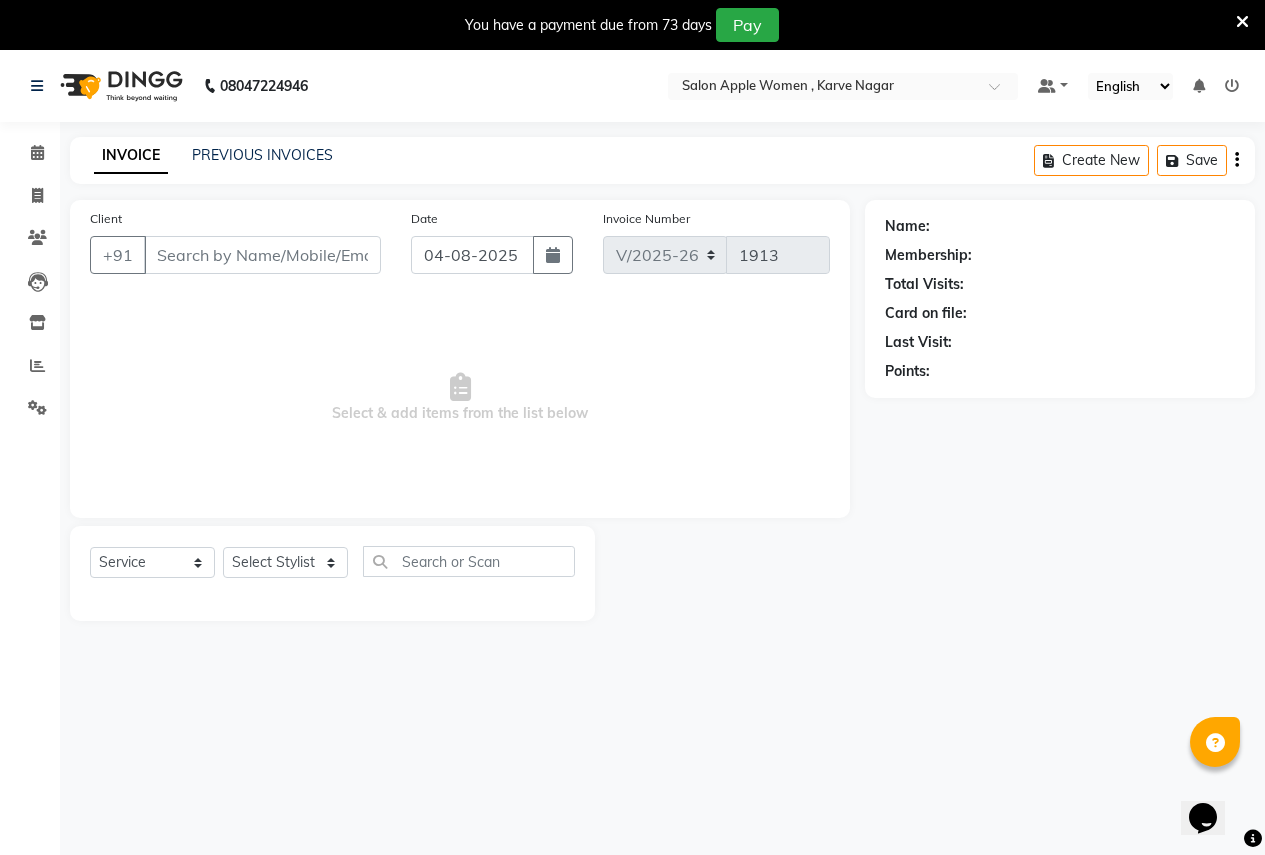 type on "[PHONE]" 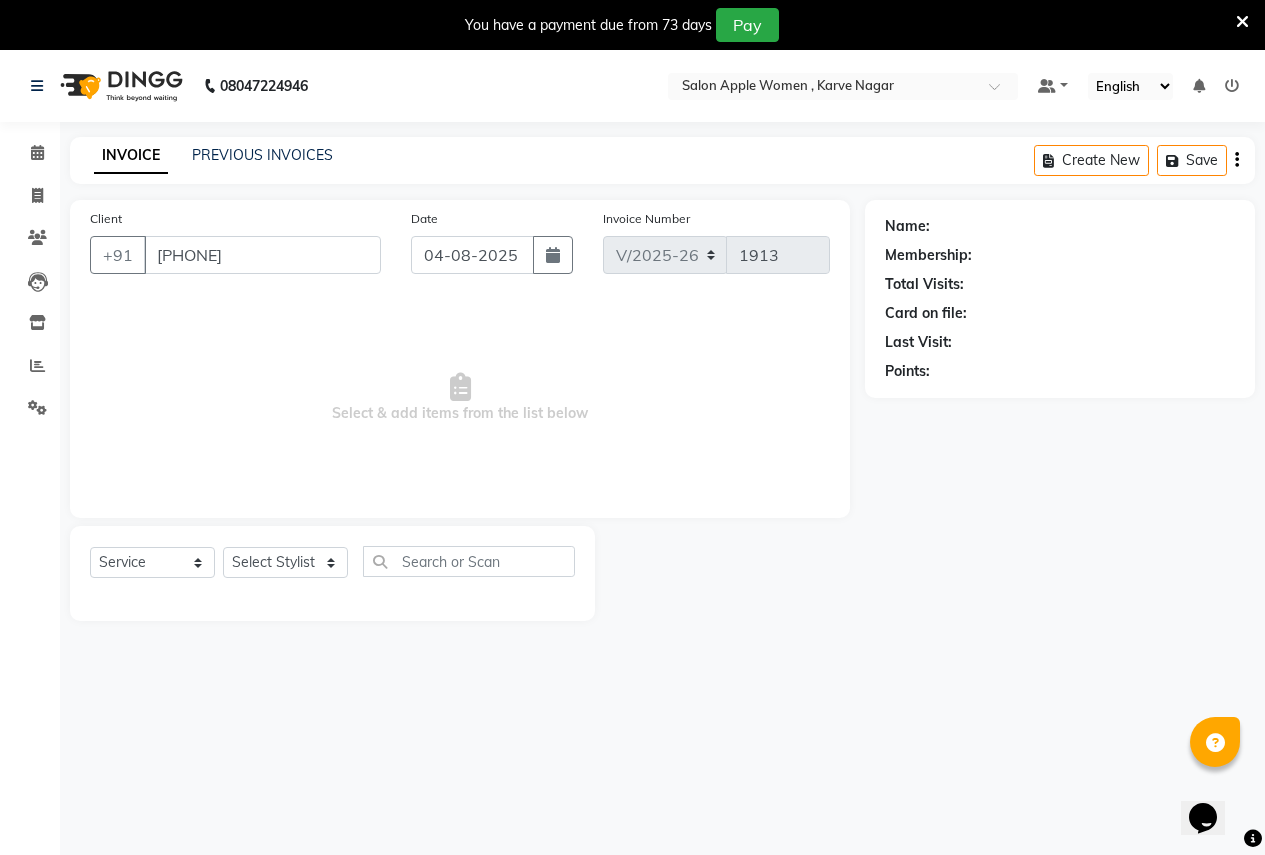 select on "3151" 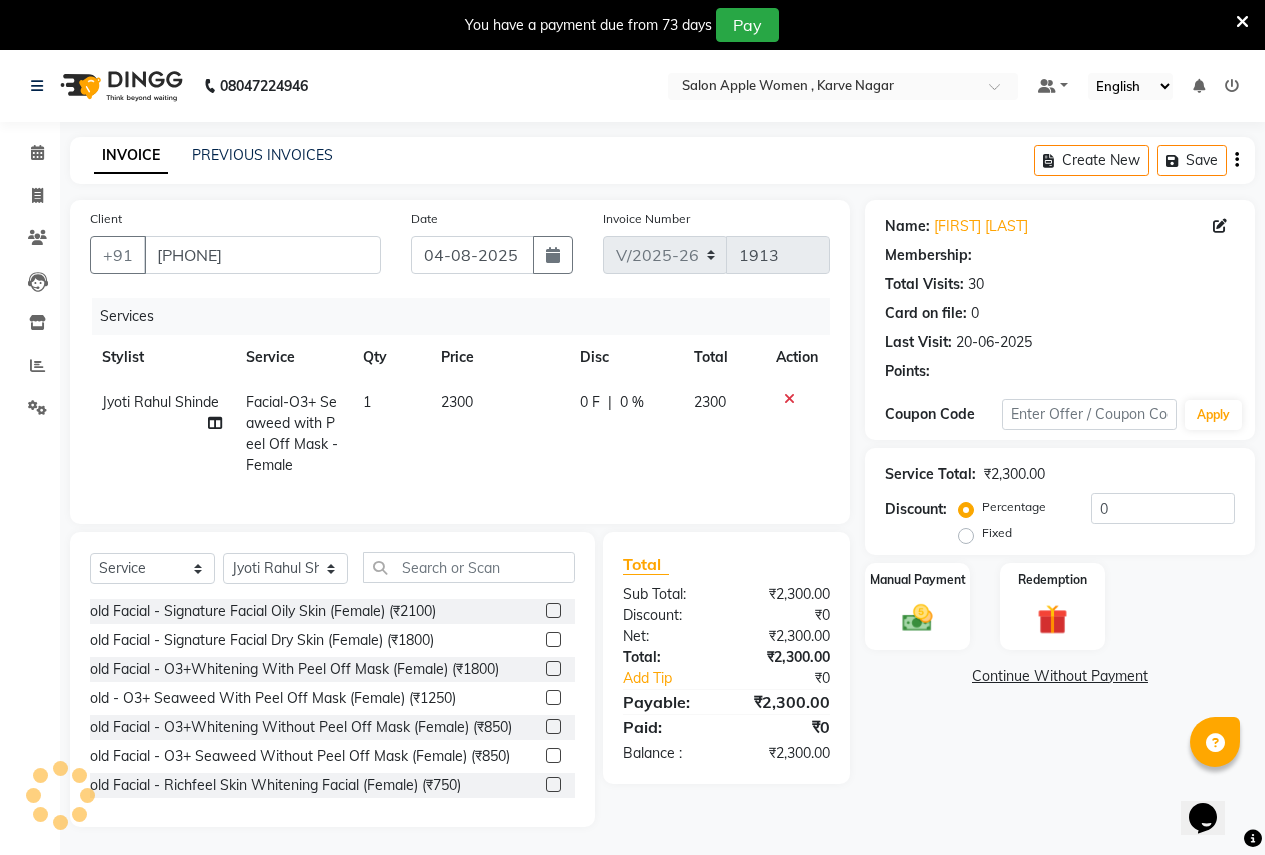type on "10" 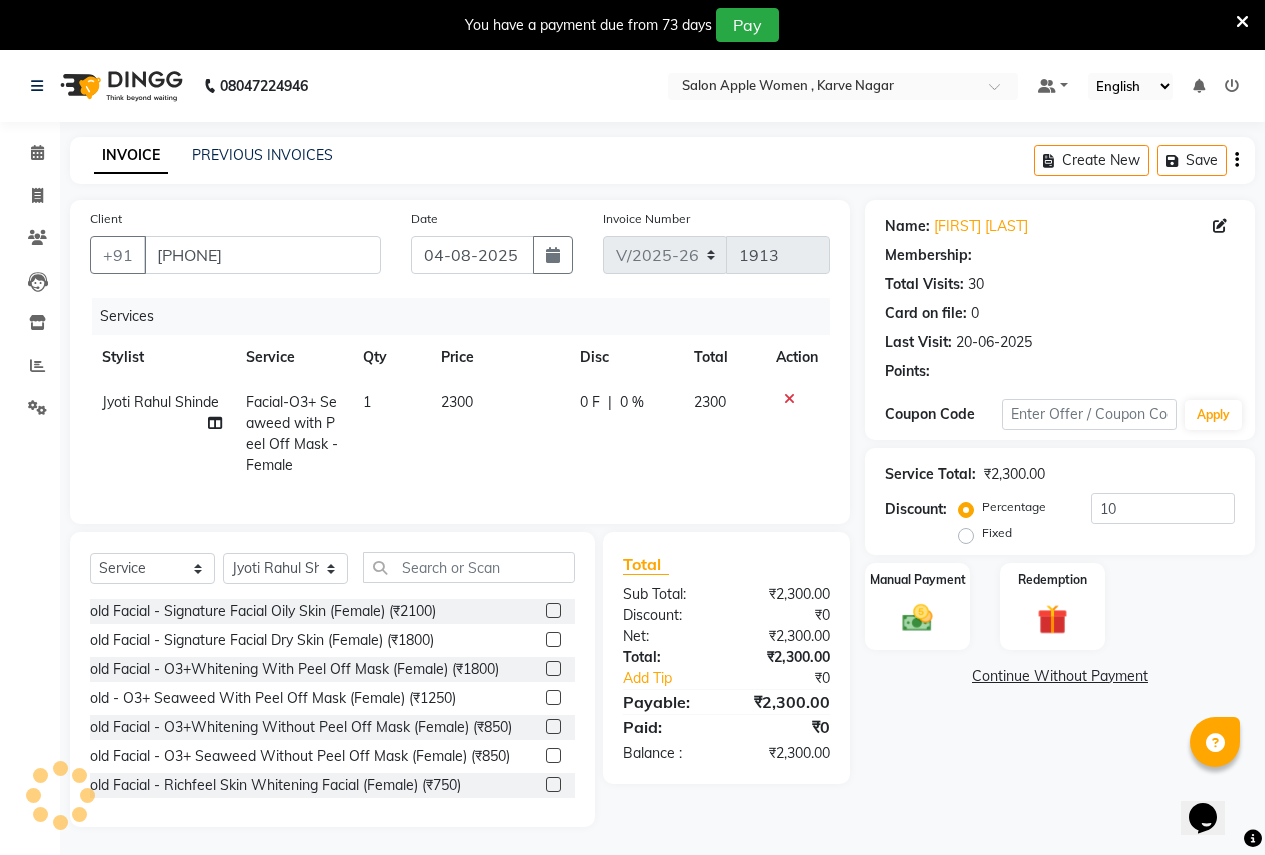 select on "1: Object" 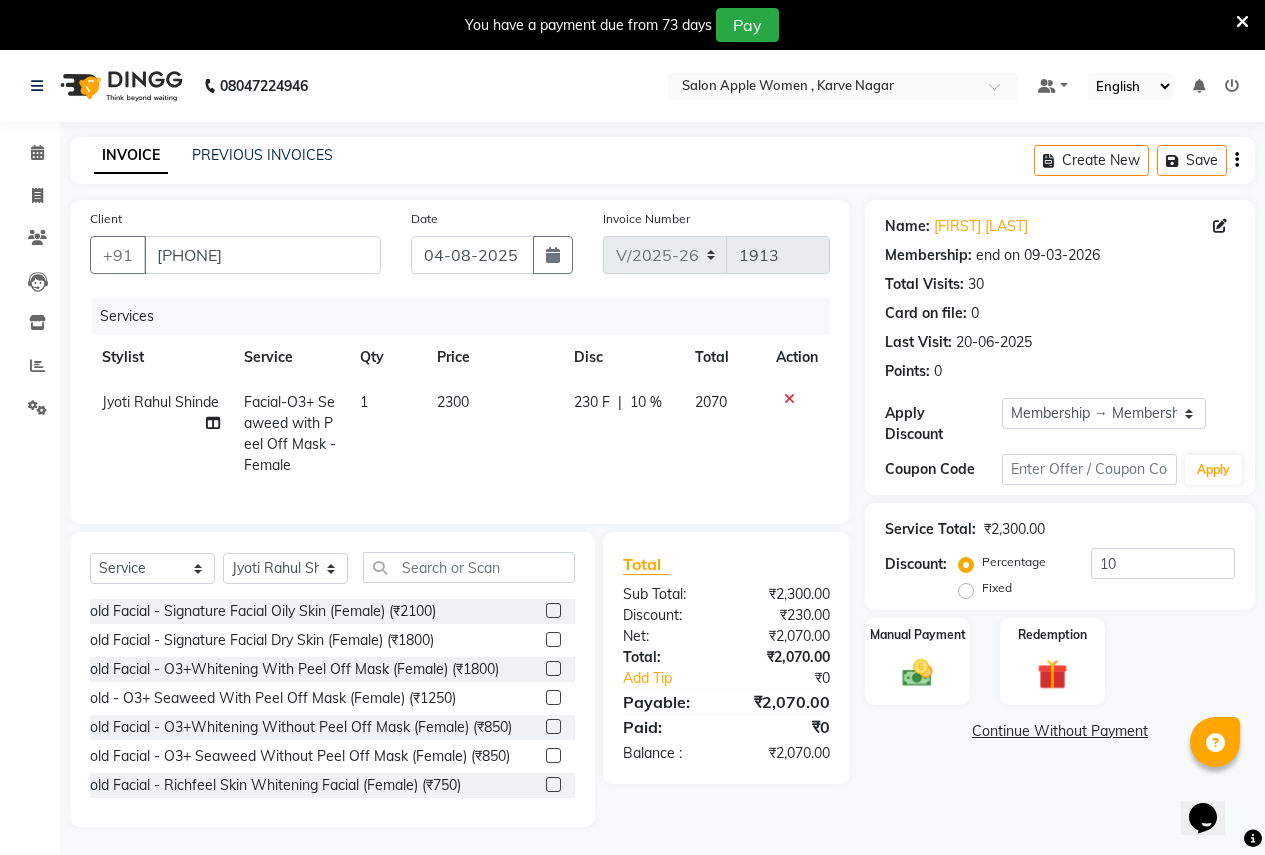 click on "Facial-O3+ Seaweed with Peel Off Mask - Female" 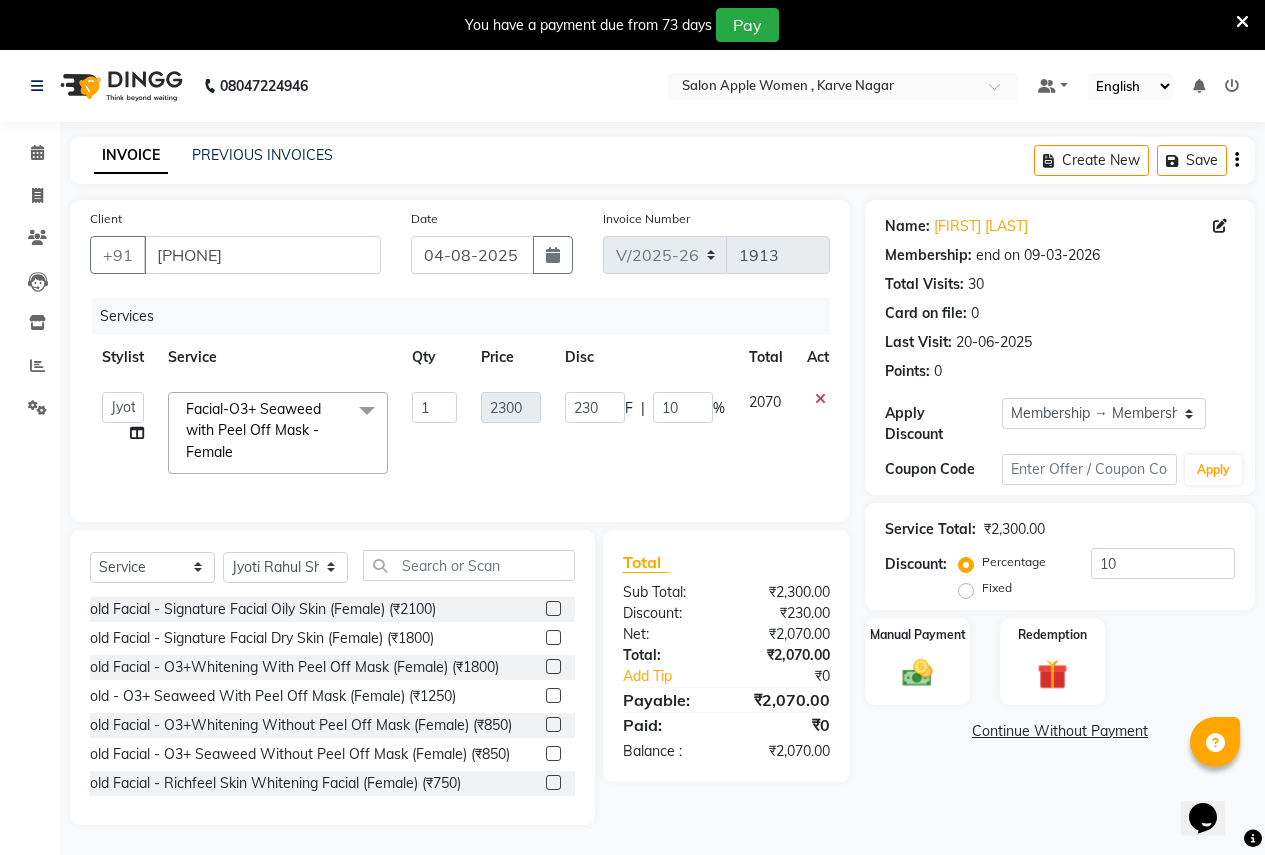 click on "Facial-O3+ Seaweed with Peel Off Mask - Female  x" 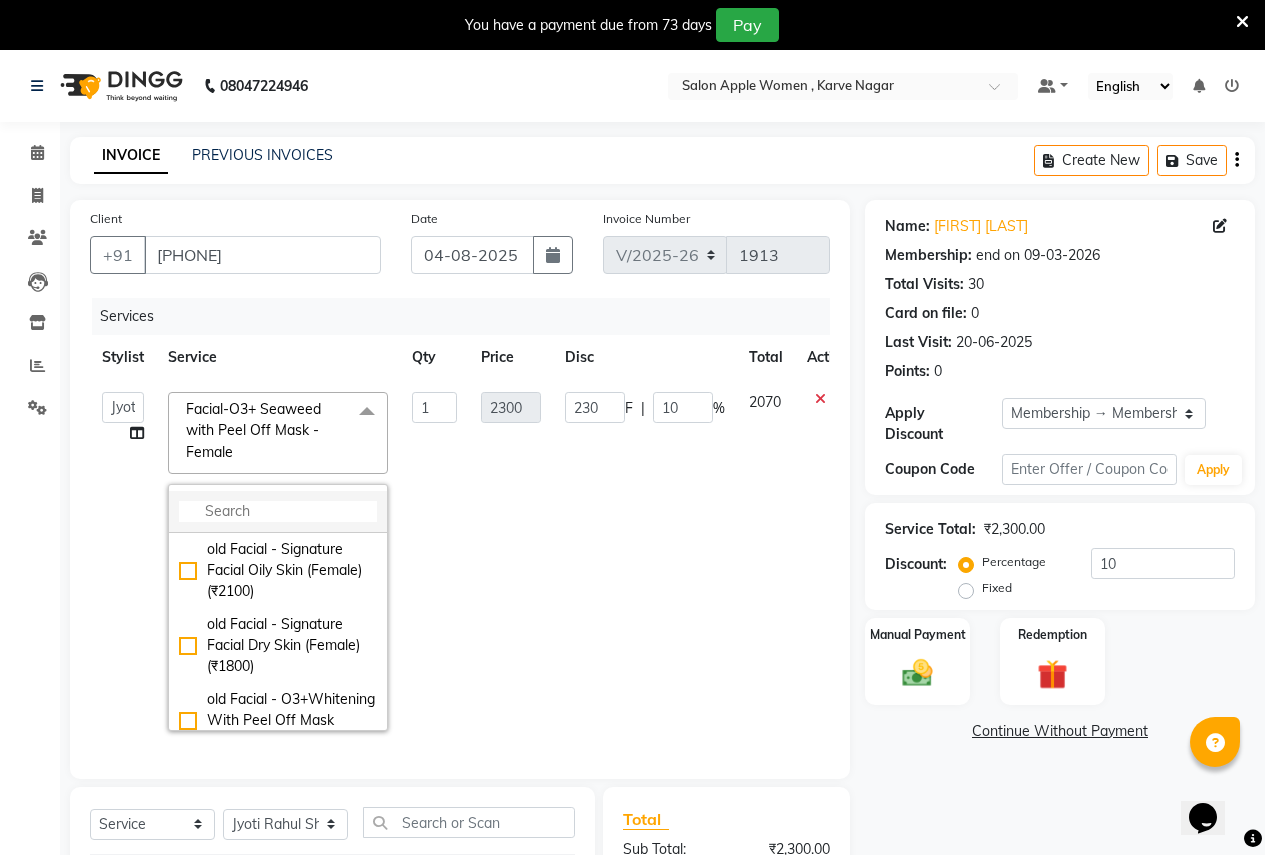 click 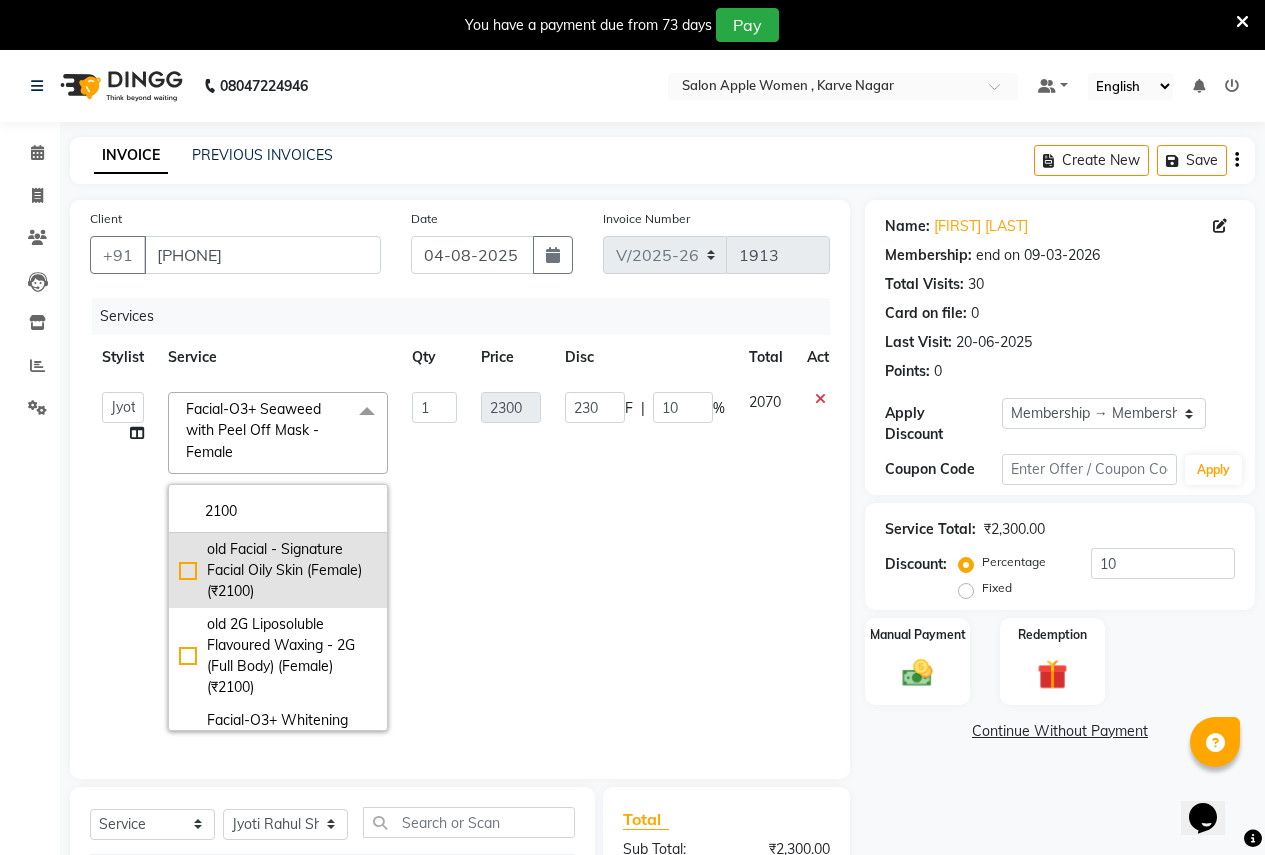 type on "2100" 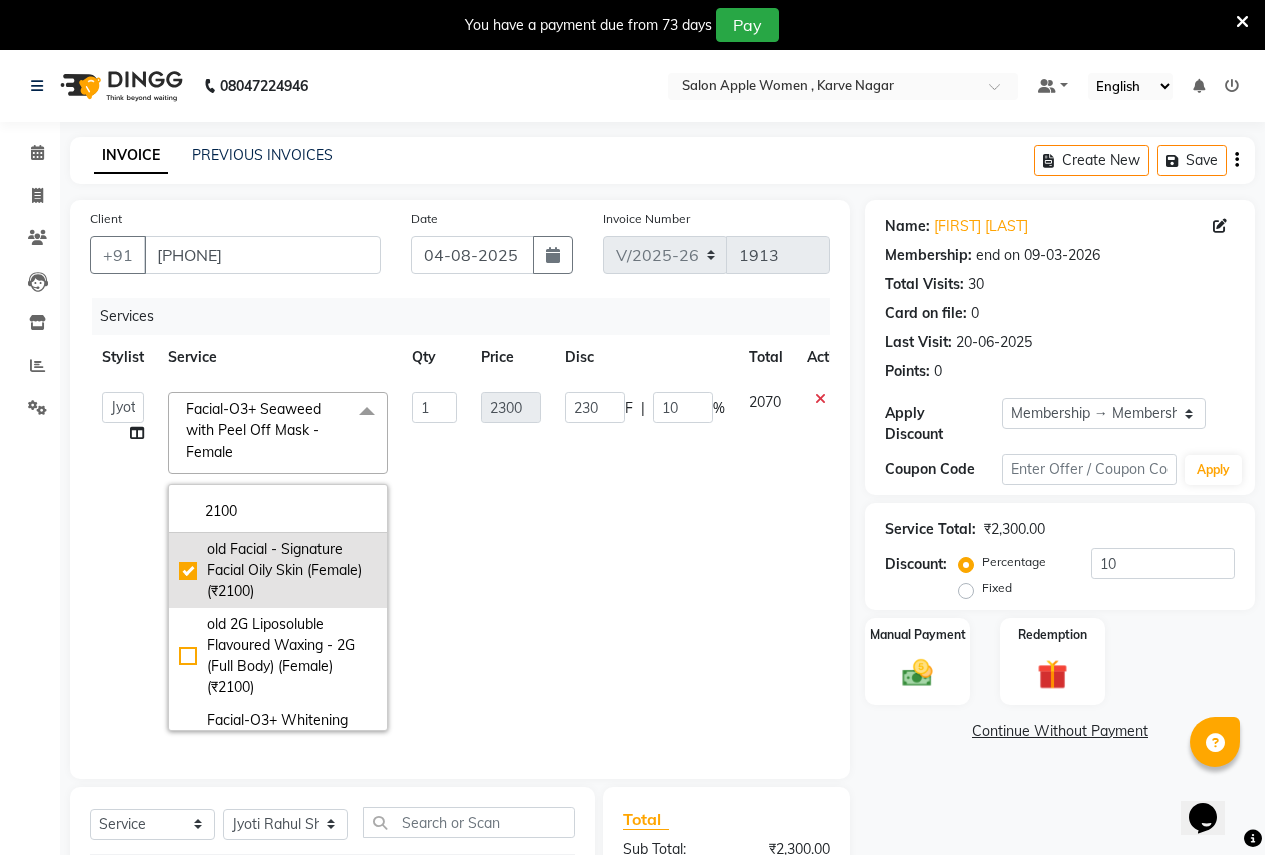 checkbox on "true" 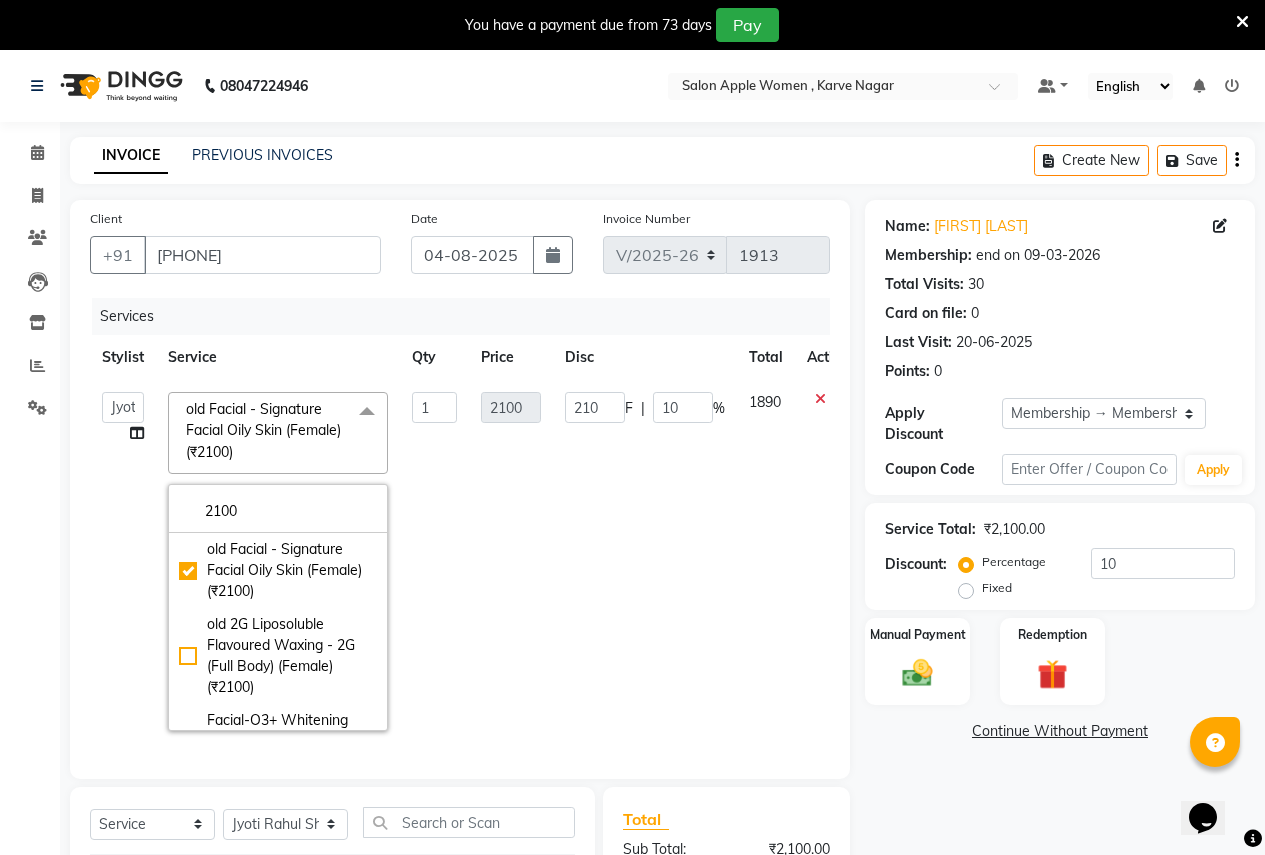 click on "2100" 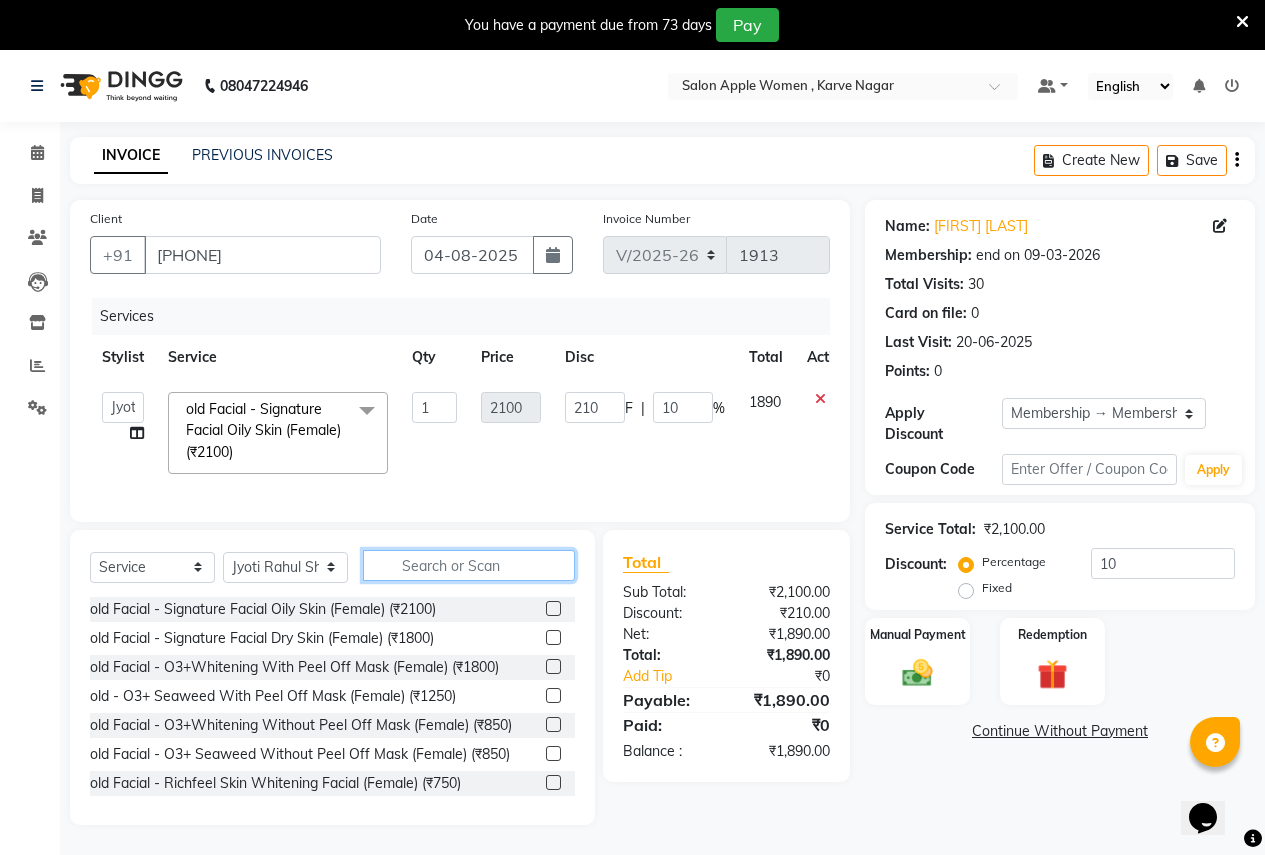click 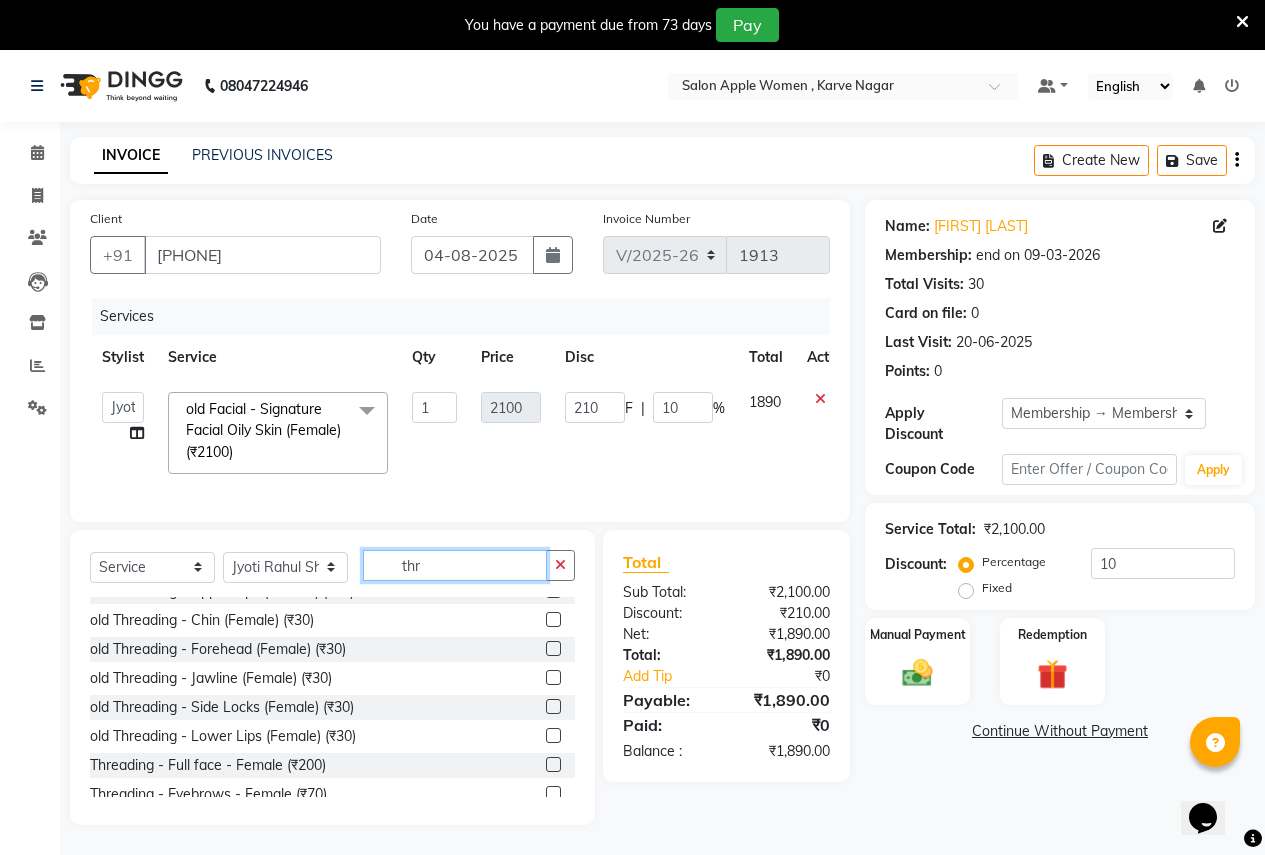 scroll, scrollTop: 200, scrollLeft: 0, axis: vertical 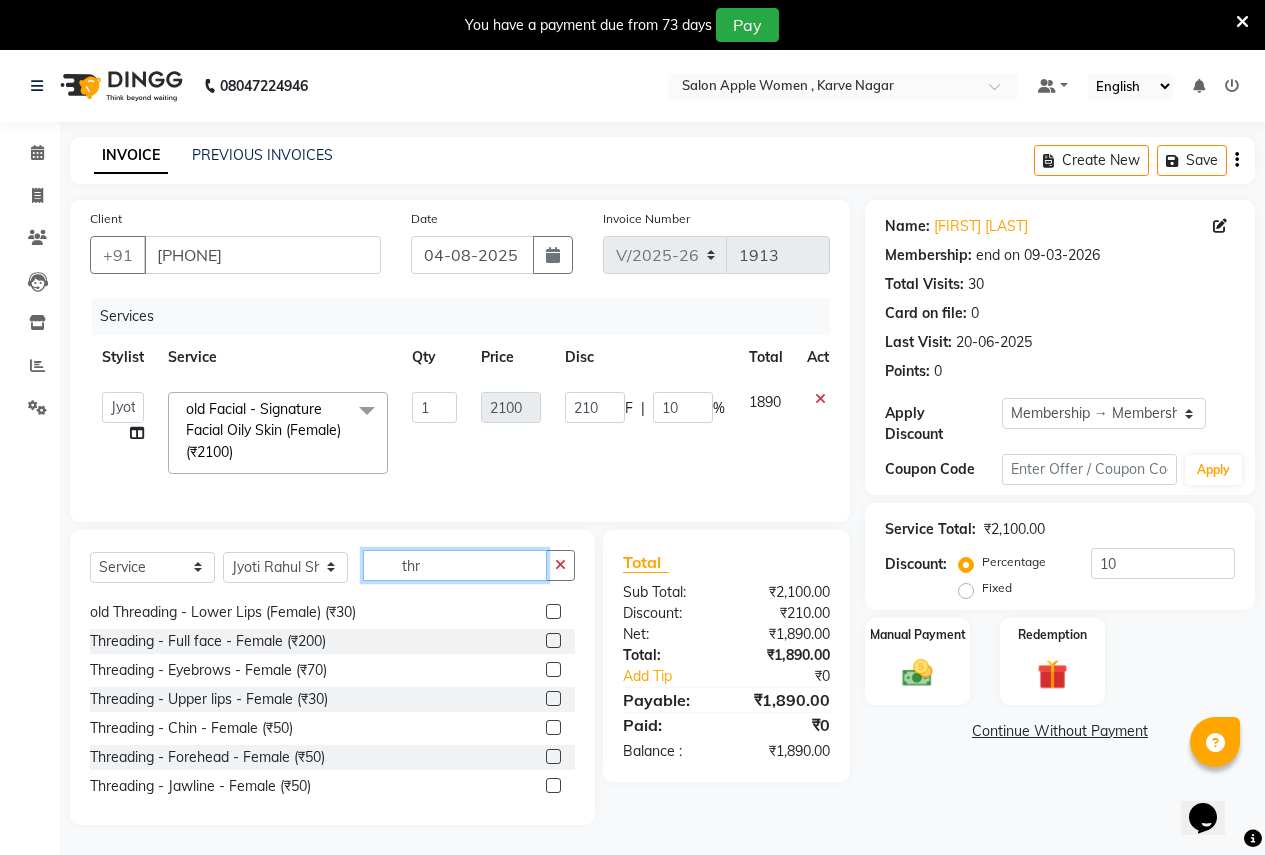 type on "thr" 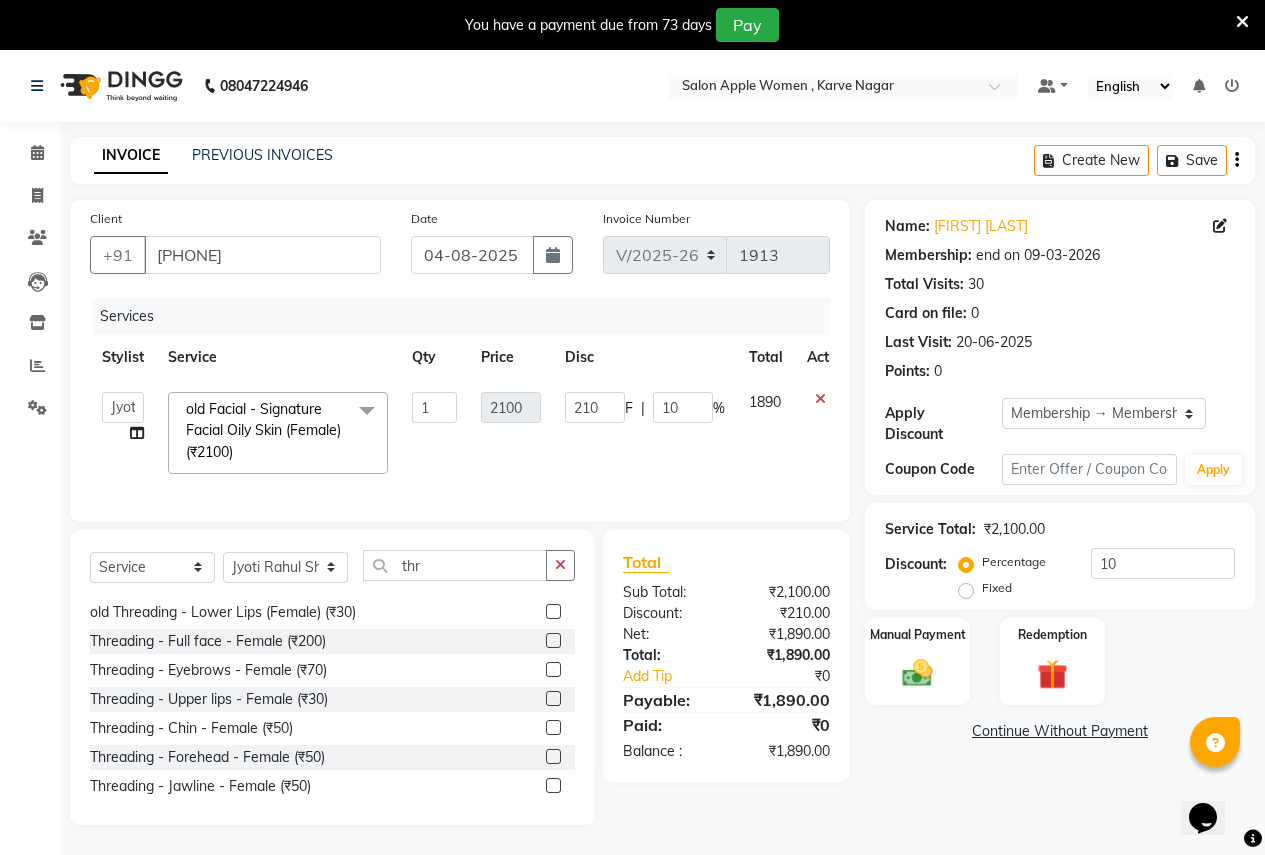 click 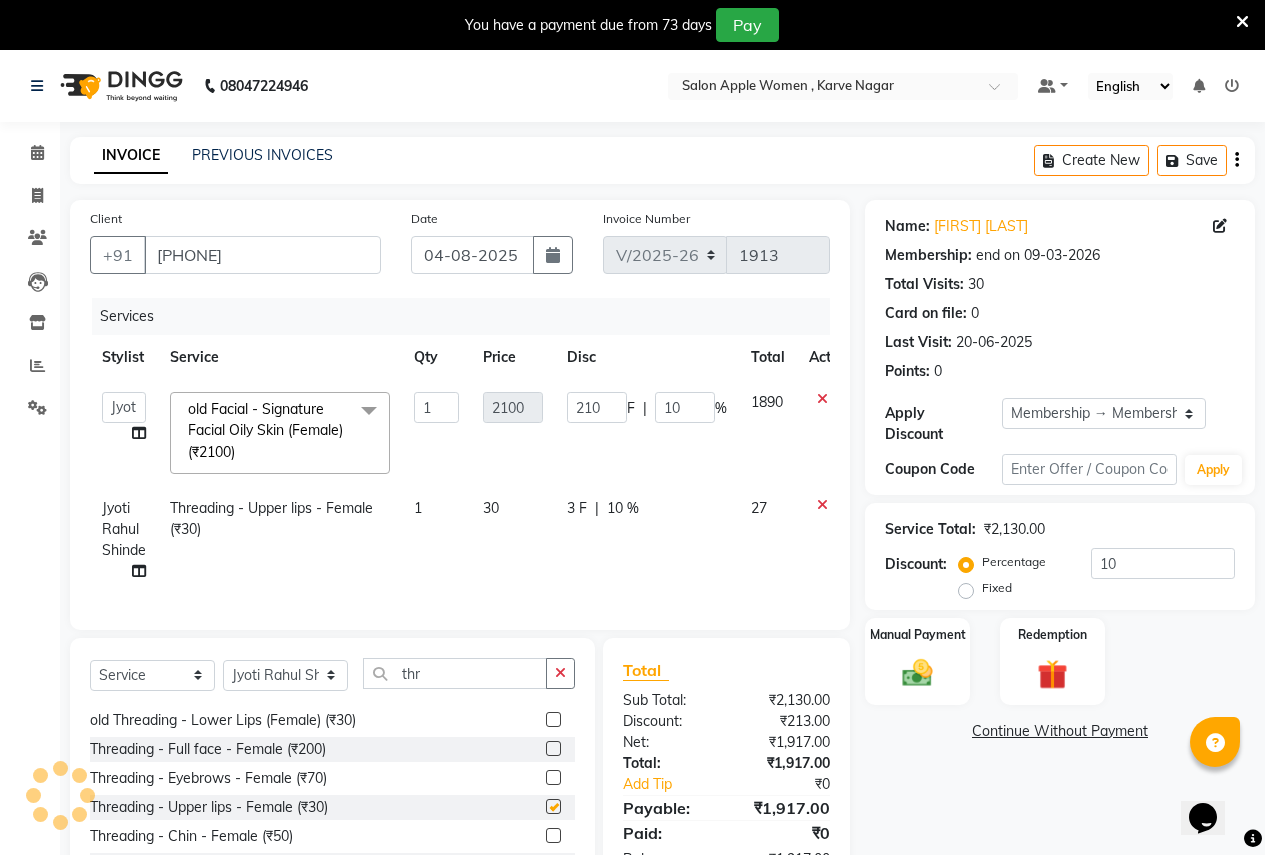checkbox on "false" 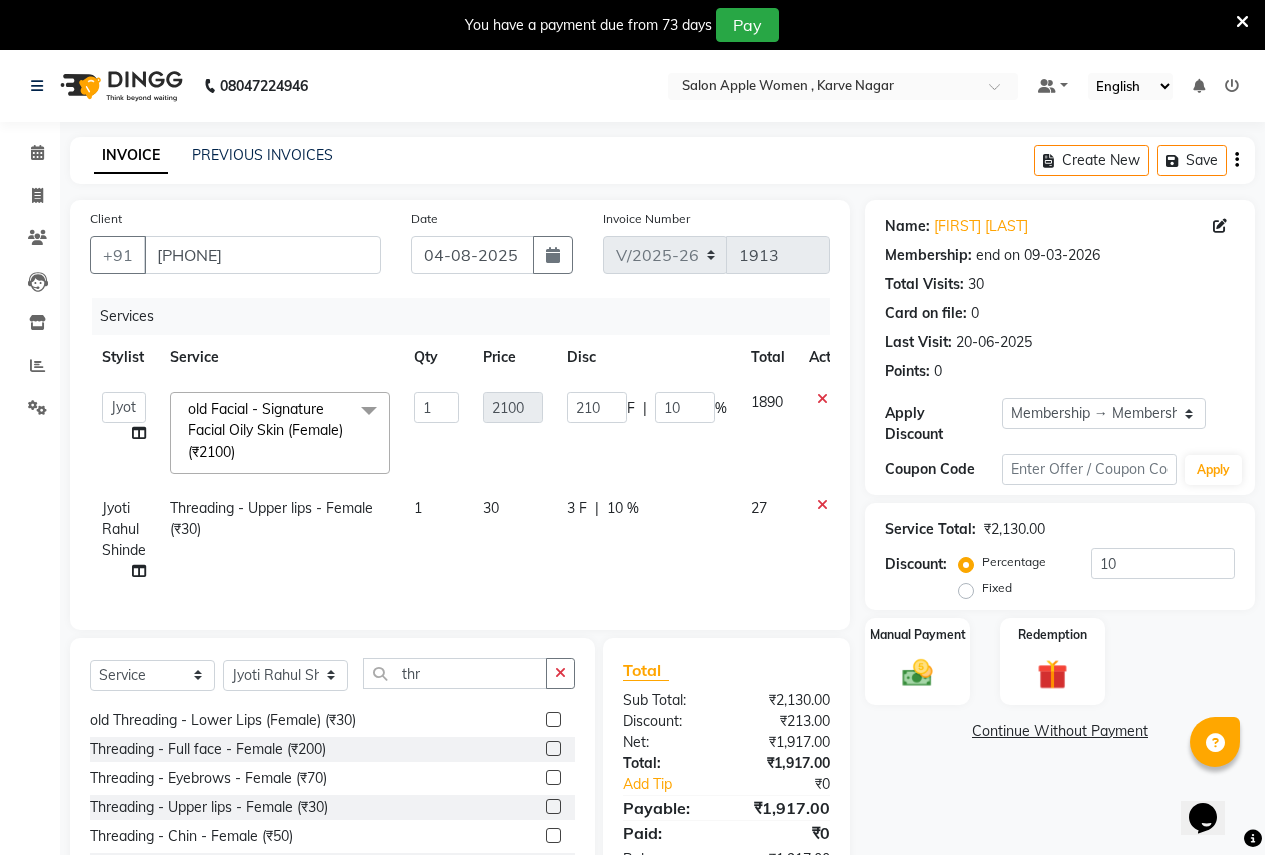 click 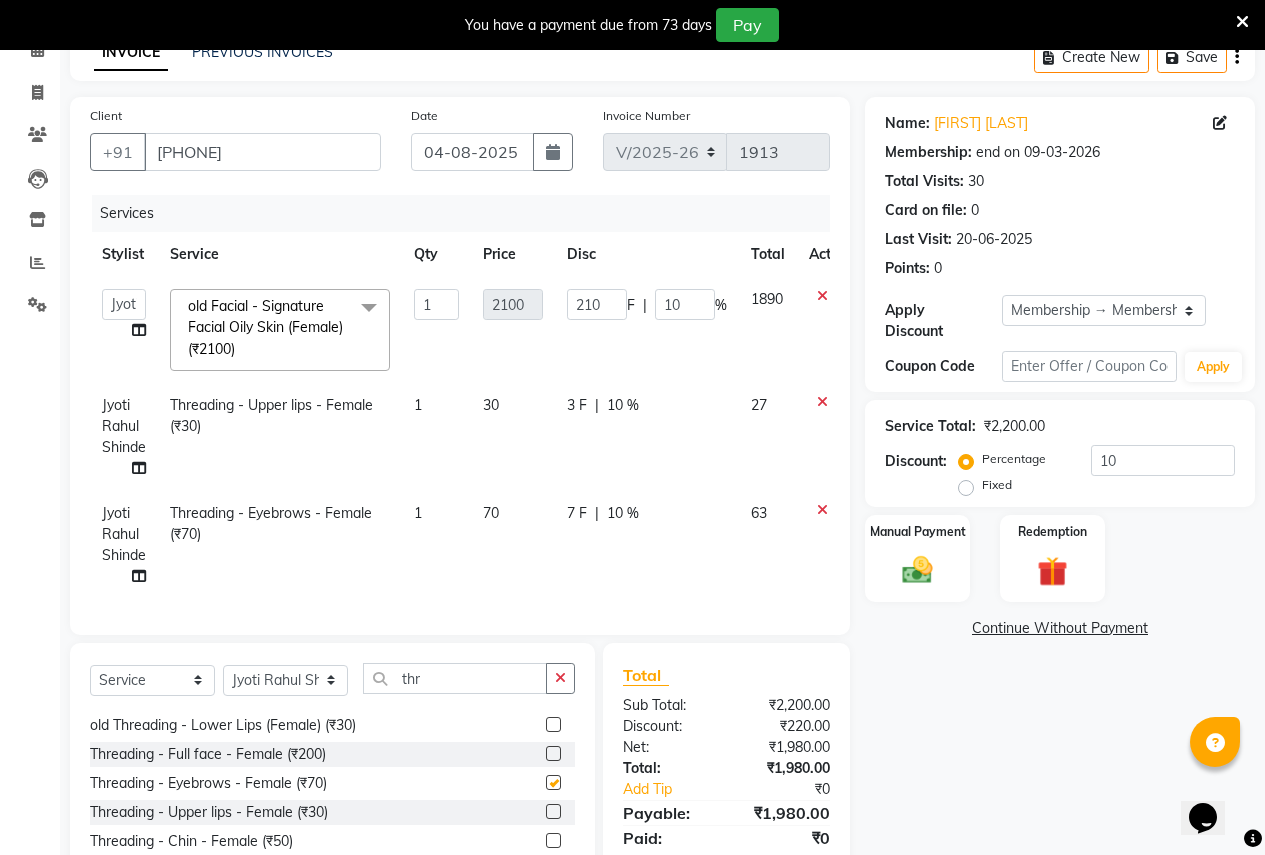 checkbox on "false" 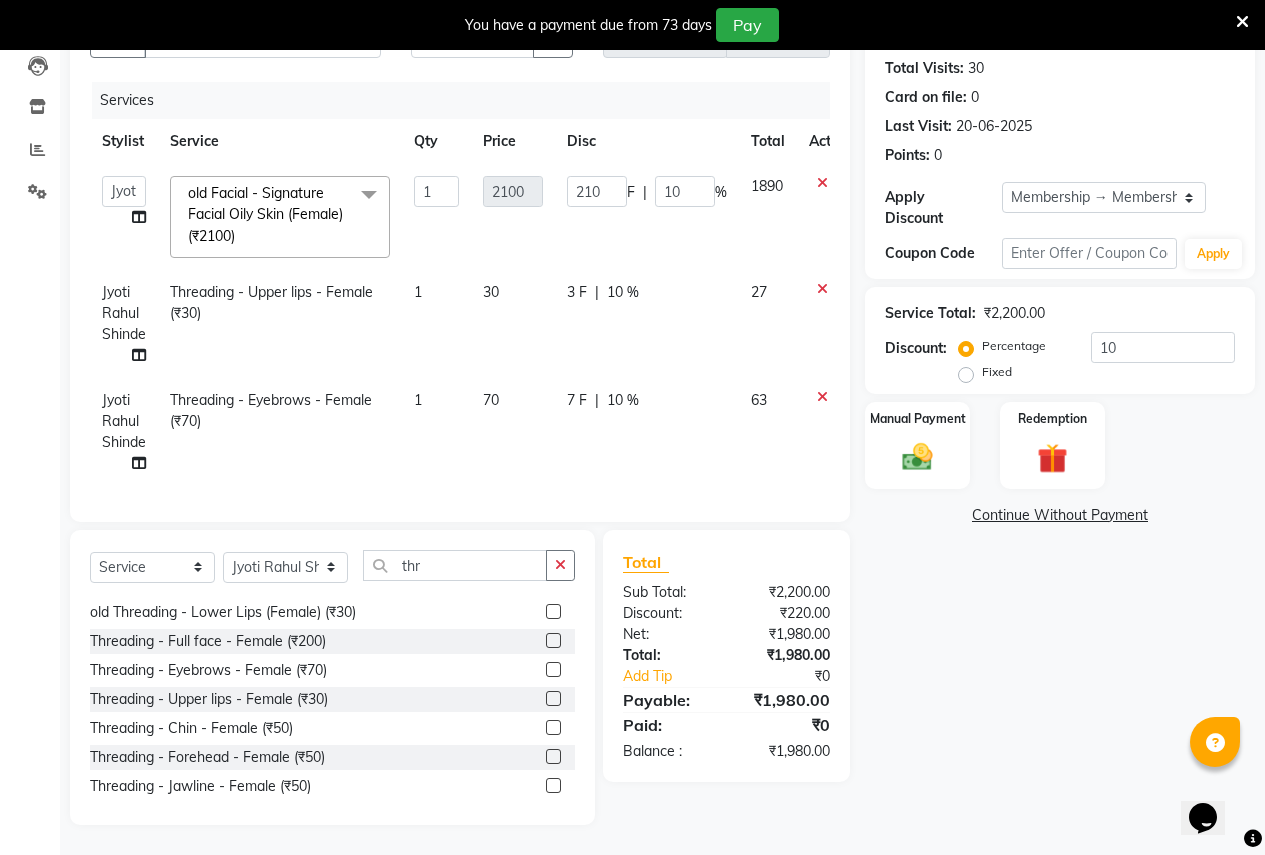 scroll, scrollTop: 231, scrollLeft: 0, axis: vertical 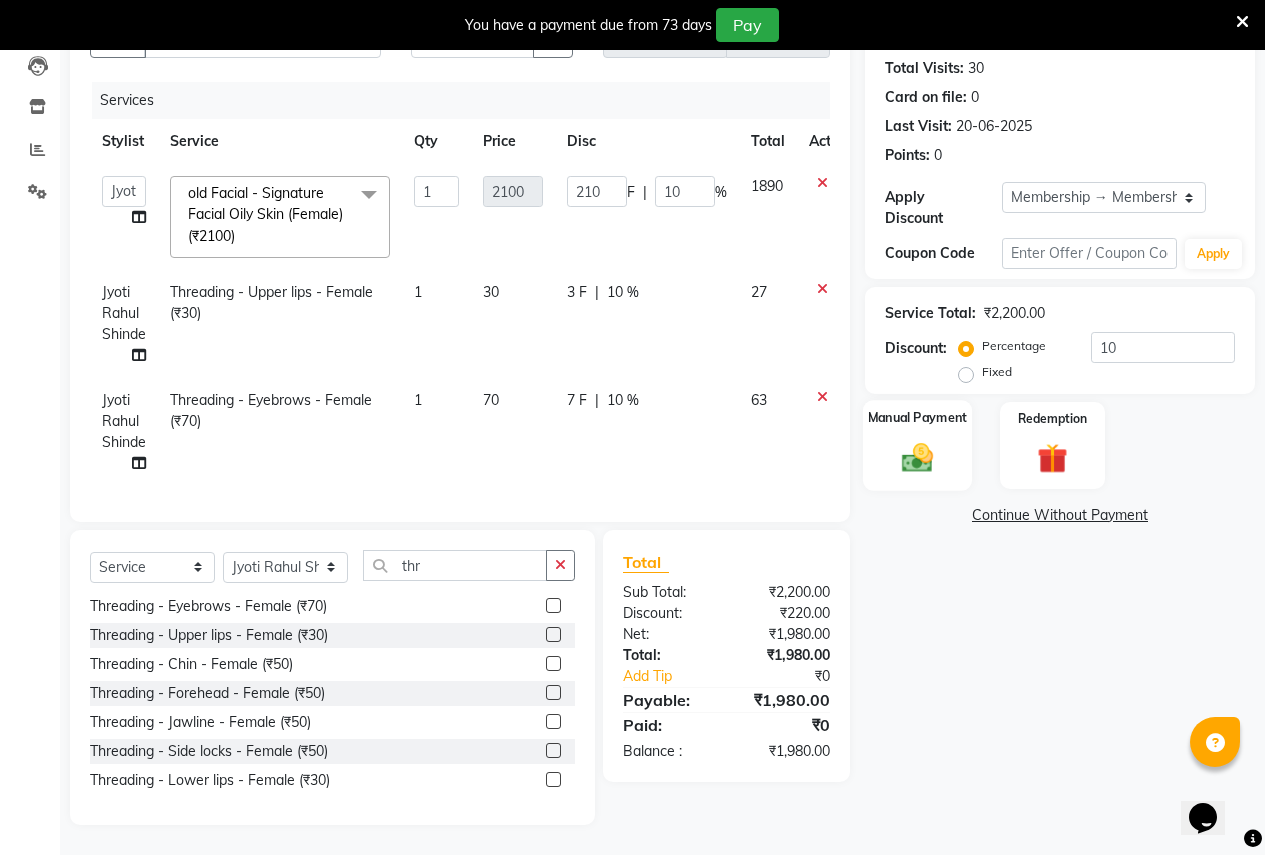 click 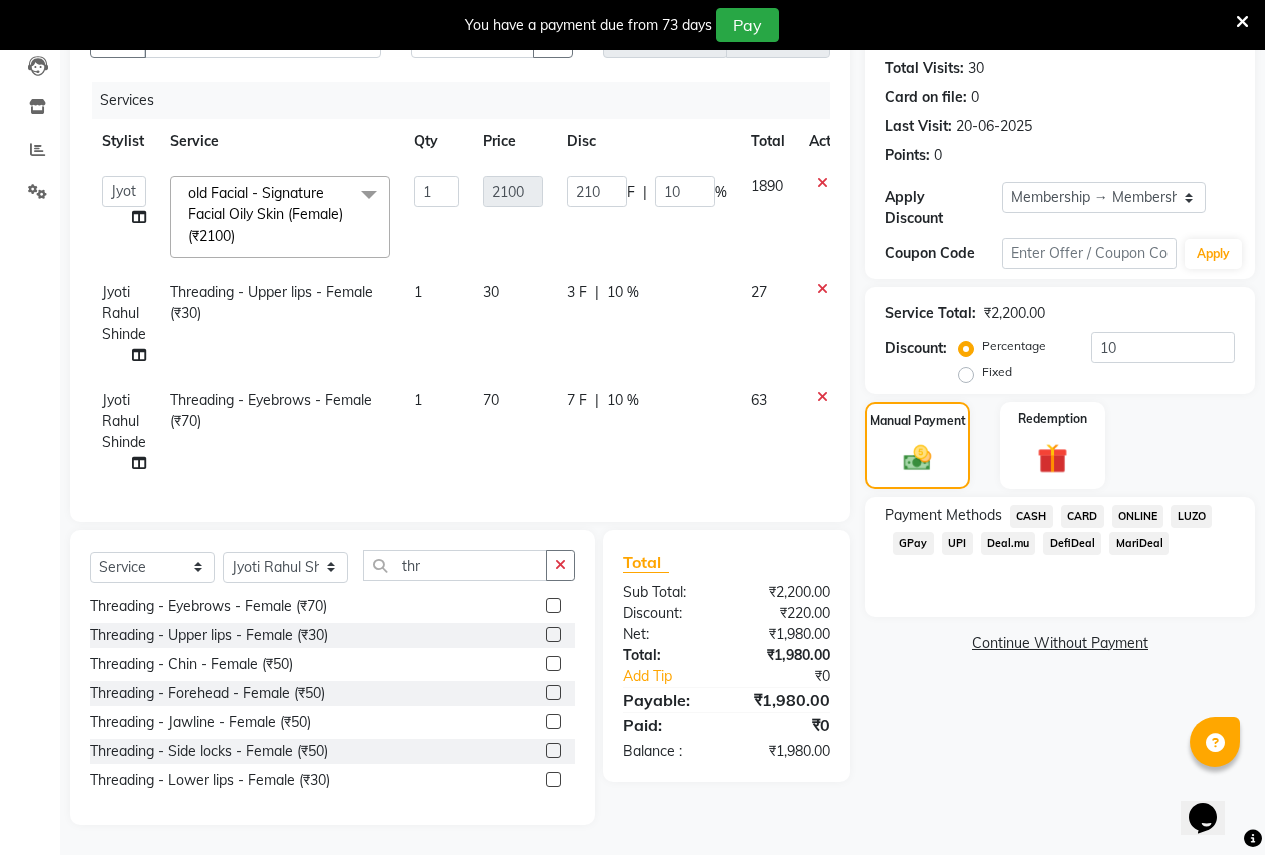 click on "ONLINE" 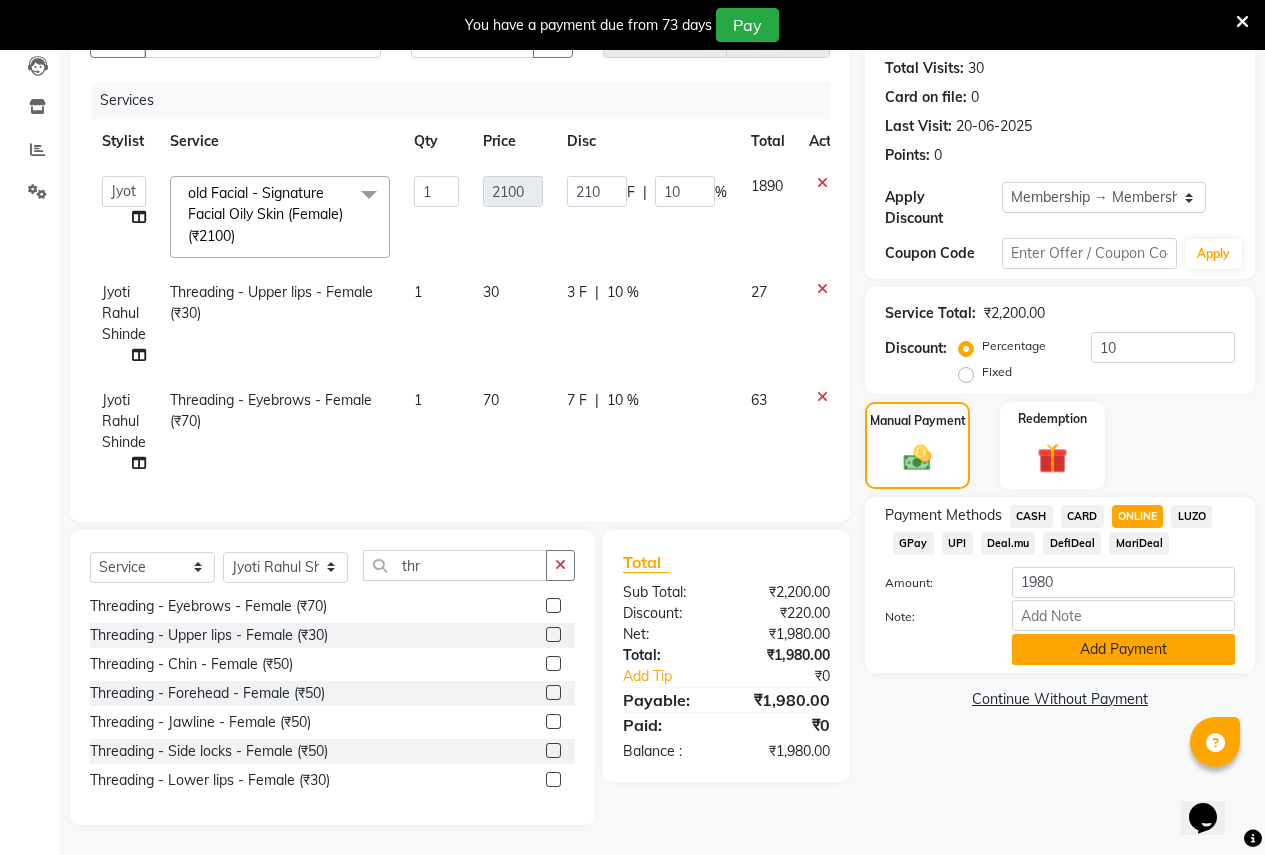 click on "Add Payment" 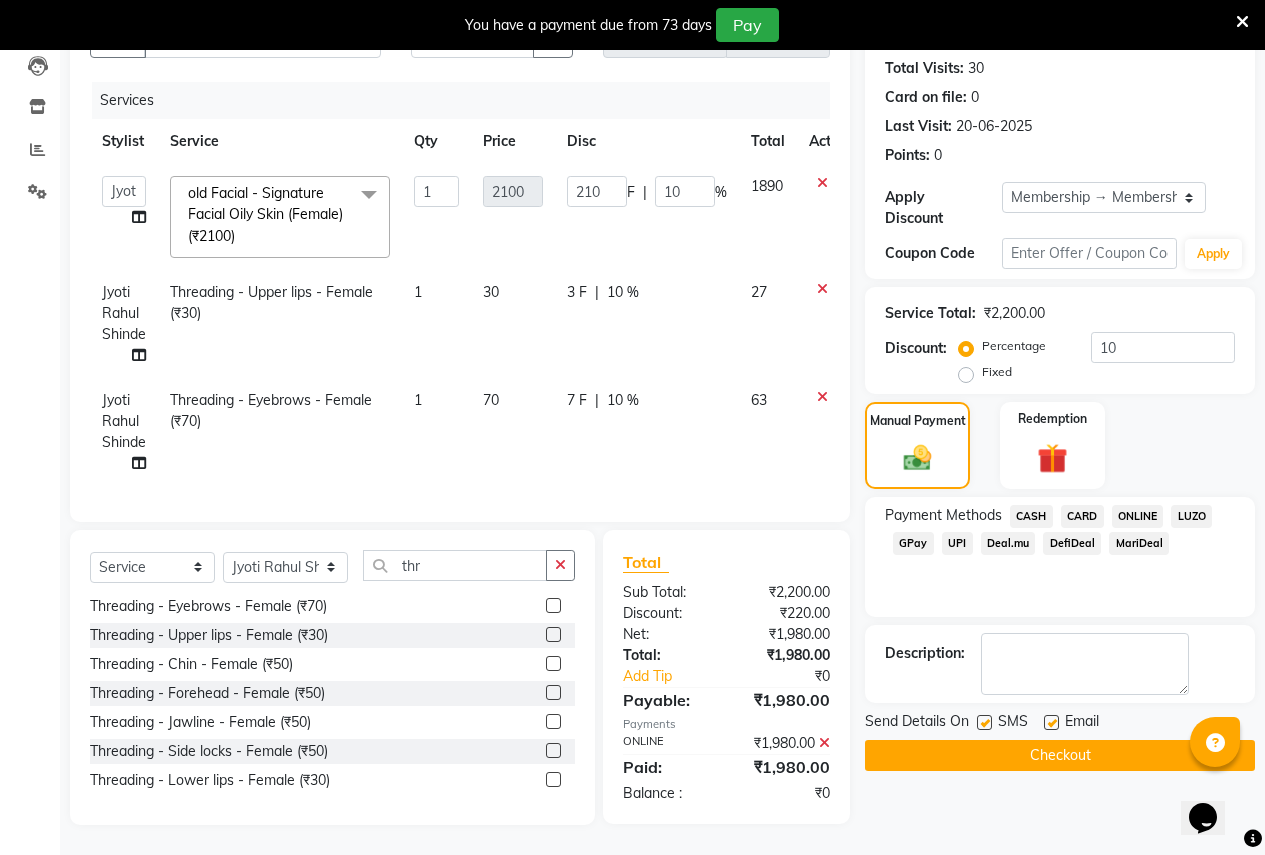click on "Checkout" 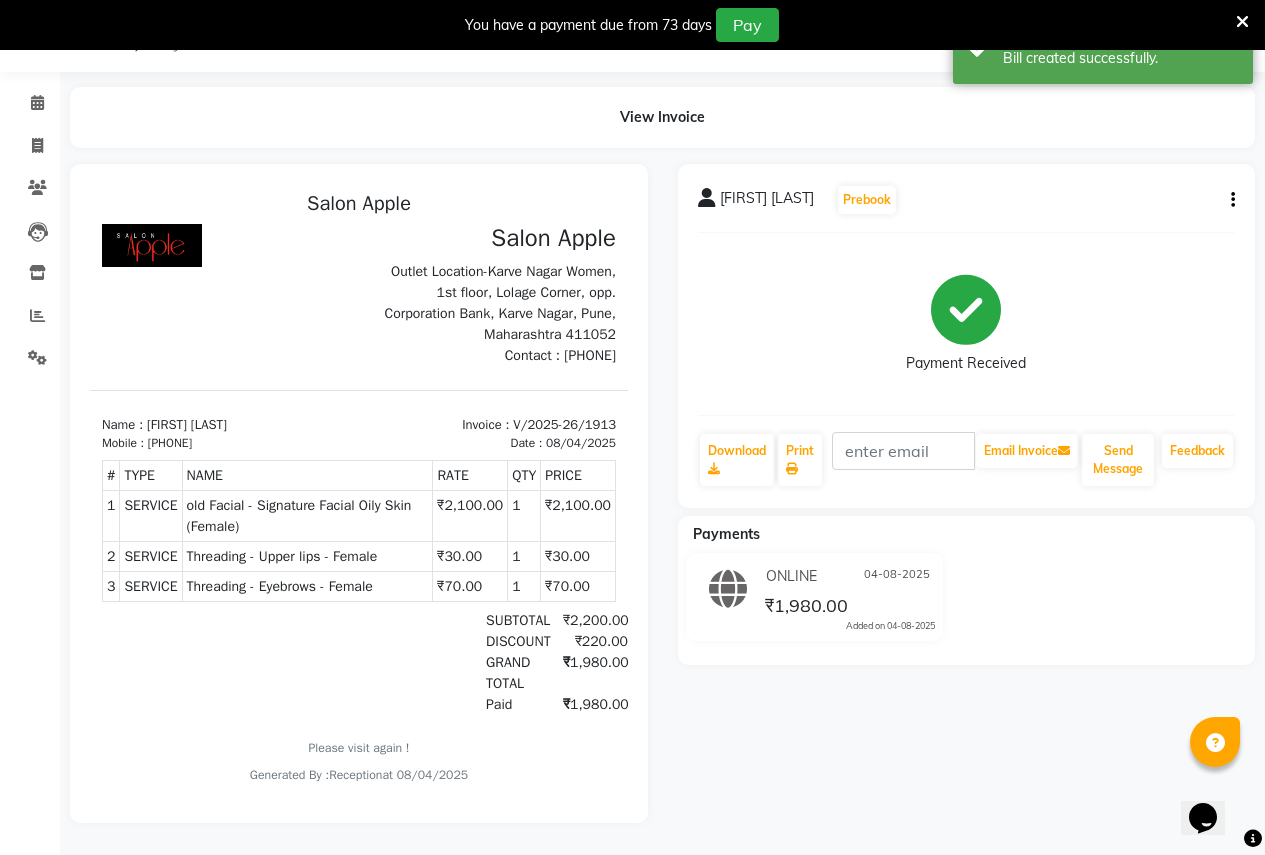 scroll, scrollTop: 0, scrollLeft: 0, axis: both 